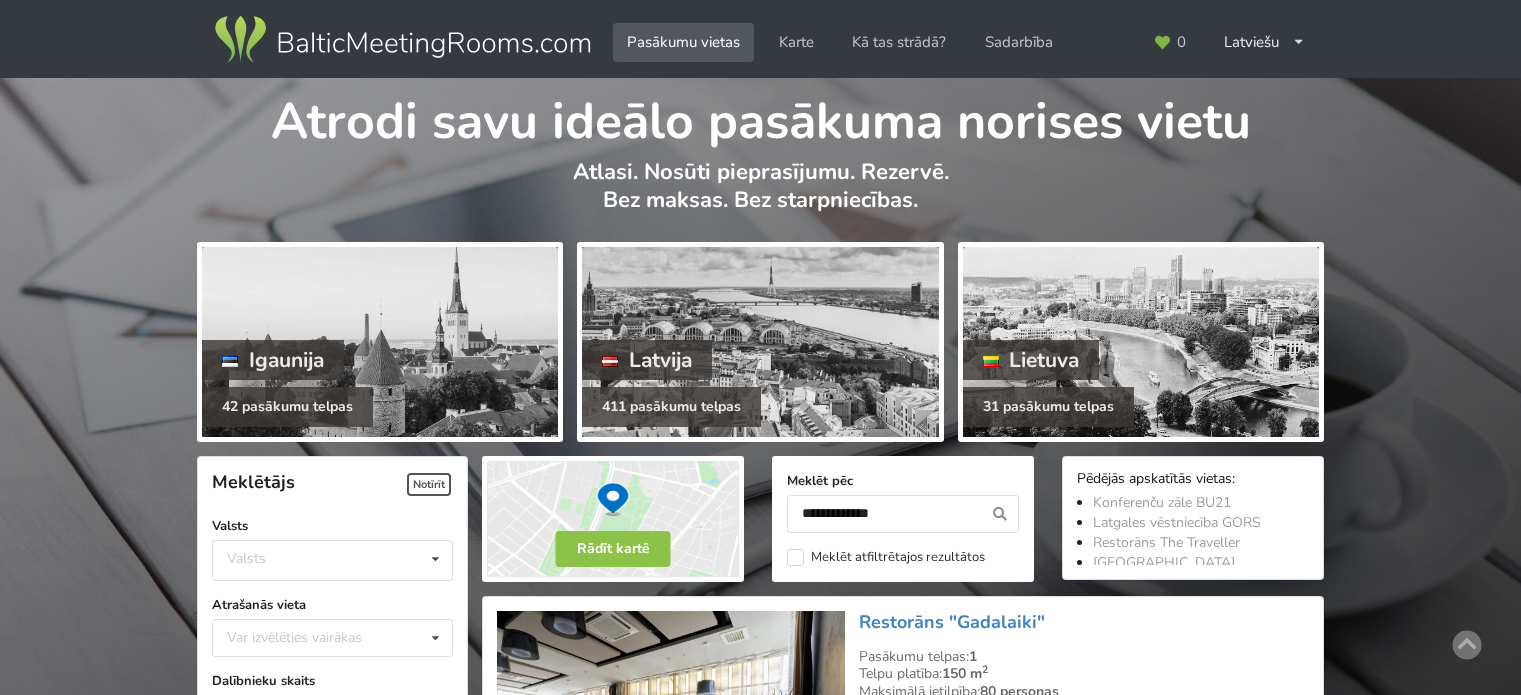 scroll, scrollTop: 500, scrollLeft: 0, axis: vertical 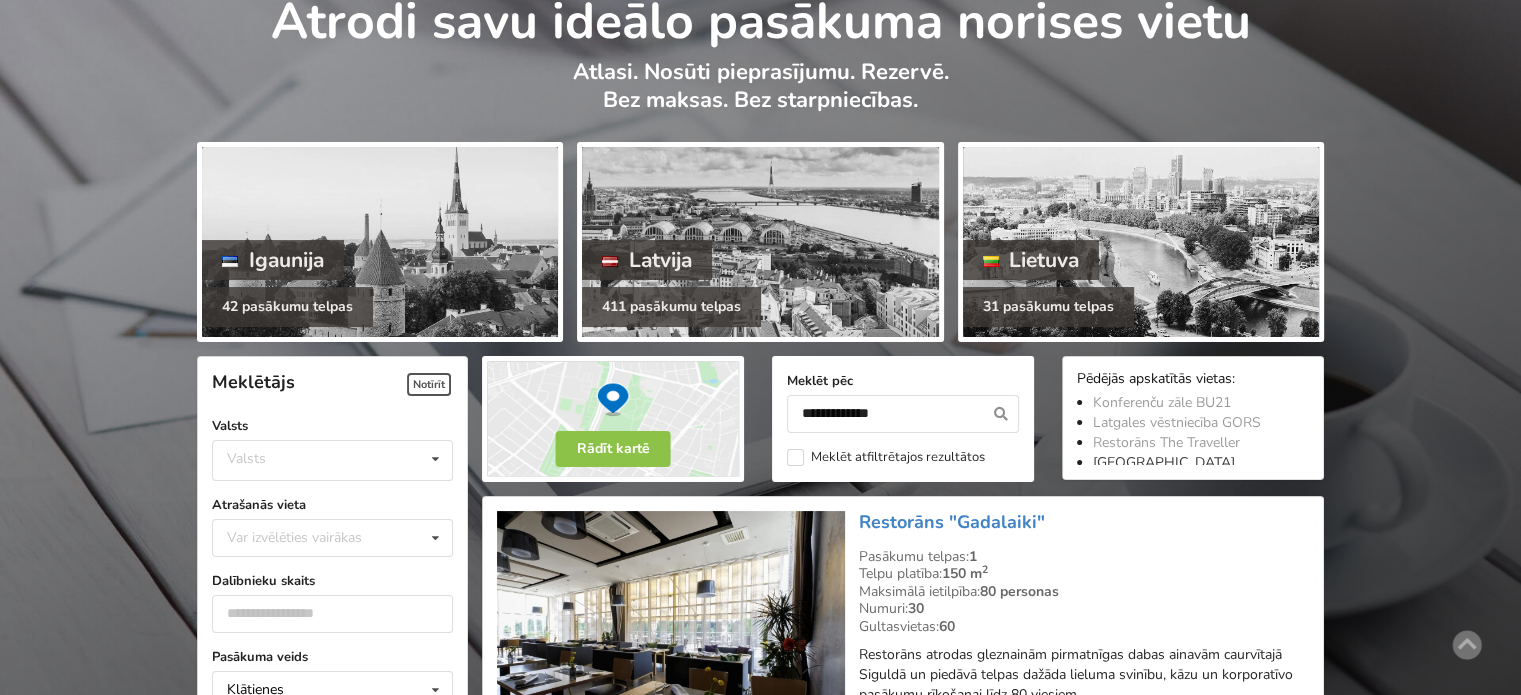 click on "[GEOGRAPHIC_DATA]" at bounding box center (1164, 462) 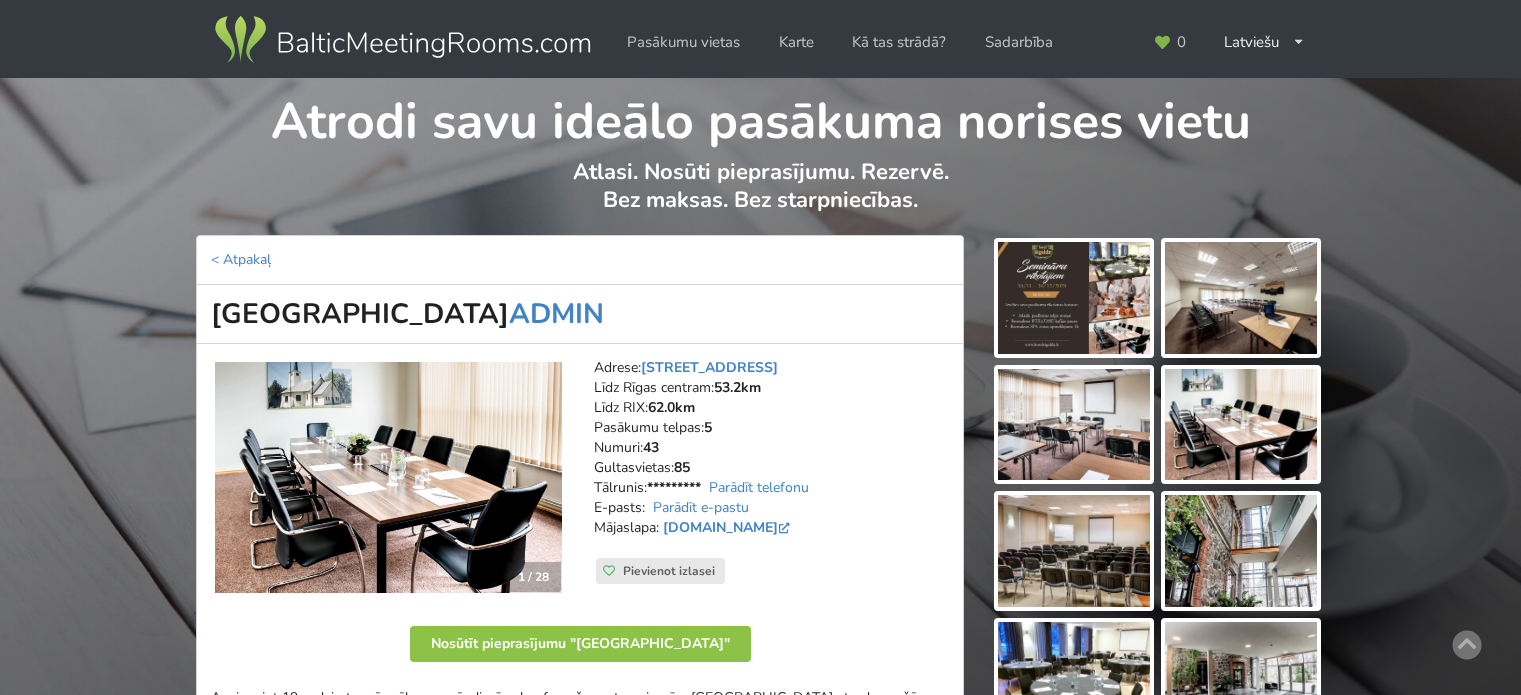 scroll, scrollTop: 369, scrollLeft: 0, axis: vertical 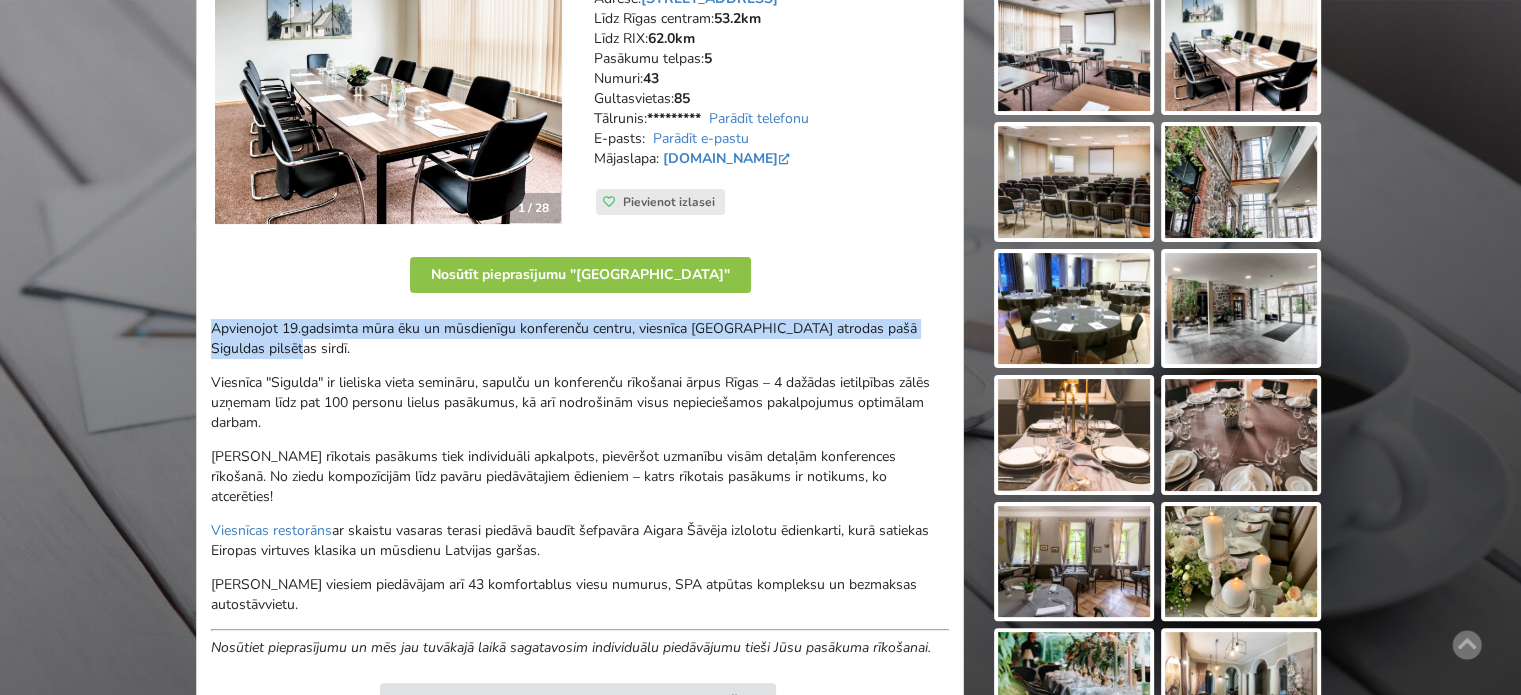 drag, startPoint x: 248, startPoint y: 343, endPoint x: 214, endPoint y: 328, distance: 37.161808 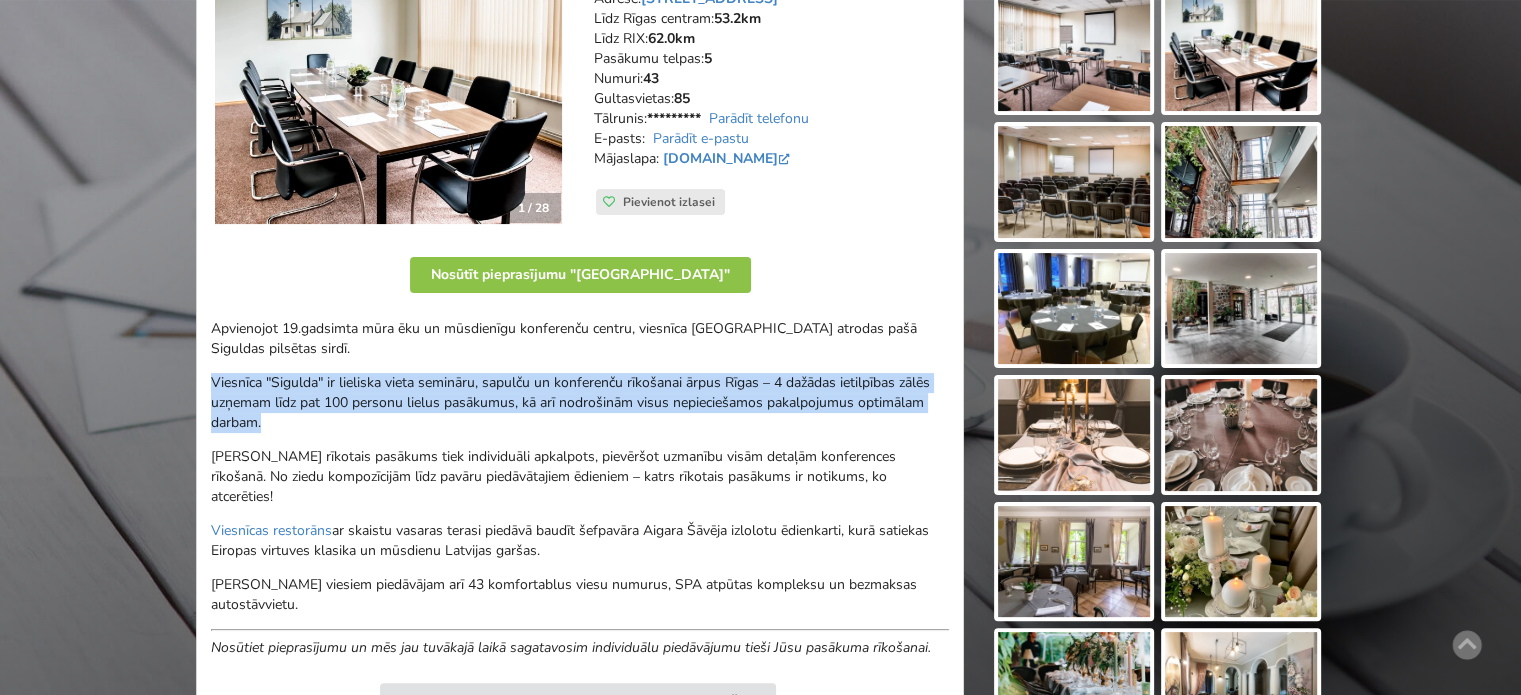 drag, startPoint x: 214, startPoint y: 379, endPoint x: 292, endPoint y: 419, distance: 87.658424 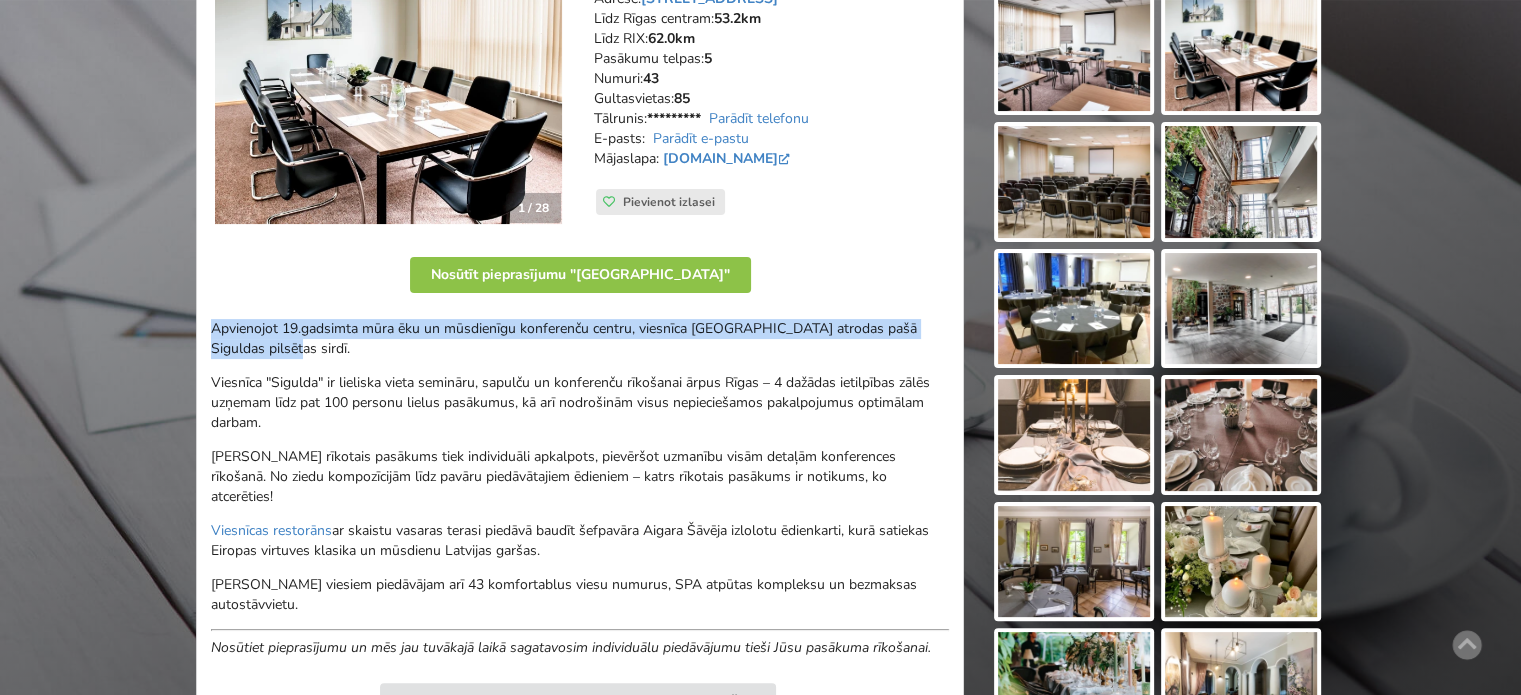 drag, startPoint x: 304, startPoint y: 349, endPoint x: 210, endPoint y: 319, distance: 98.67117 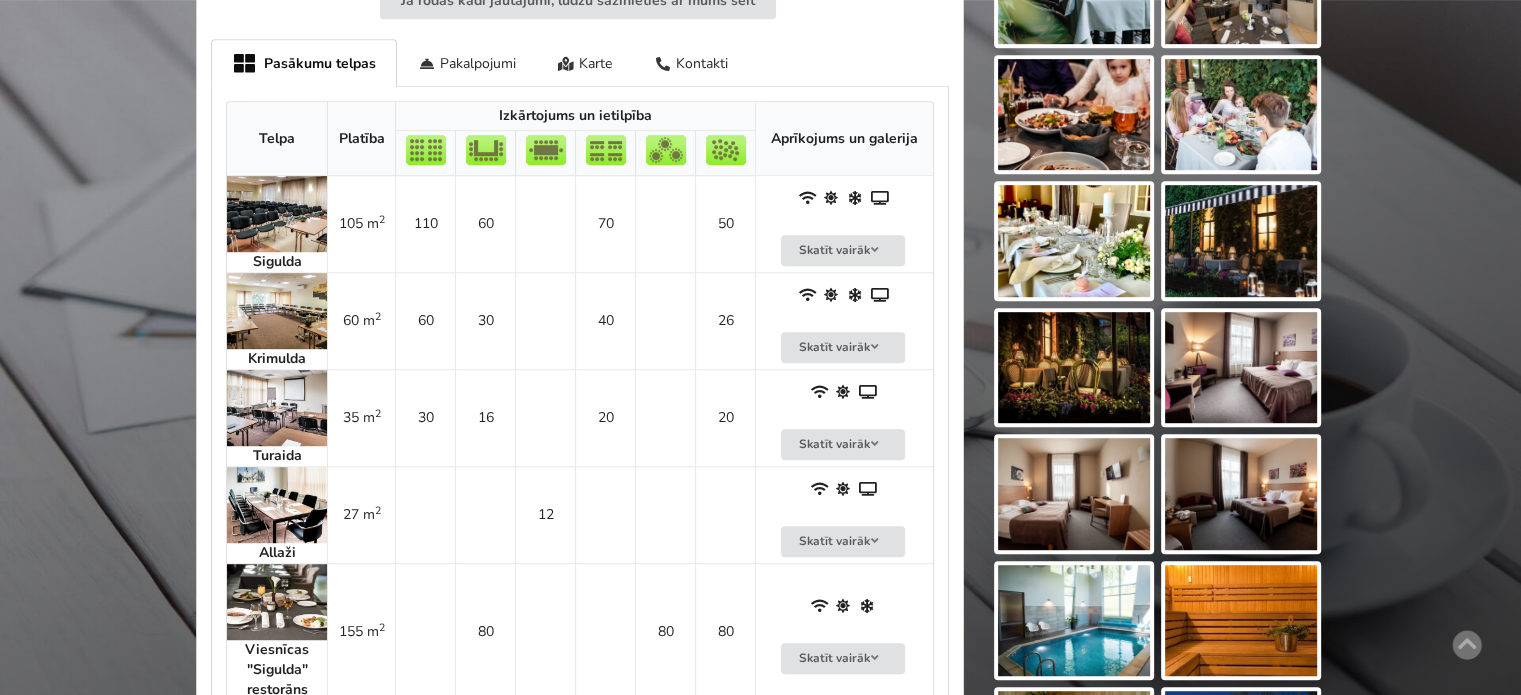 scroll, scrollTop: 1169, scrollLeft: 0, axis: vertical 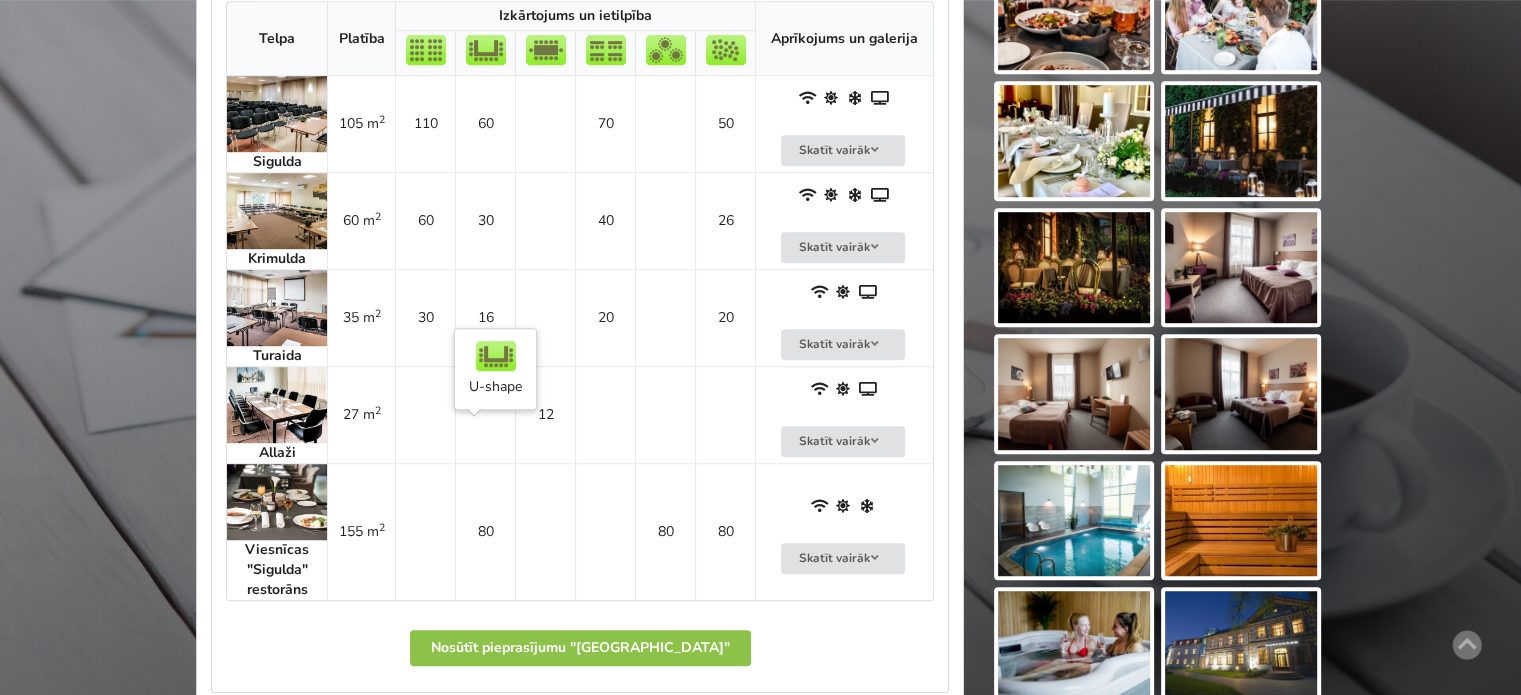 click on "80" at bounding box center [485, 531] 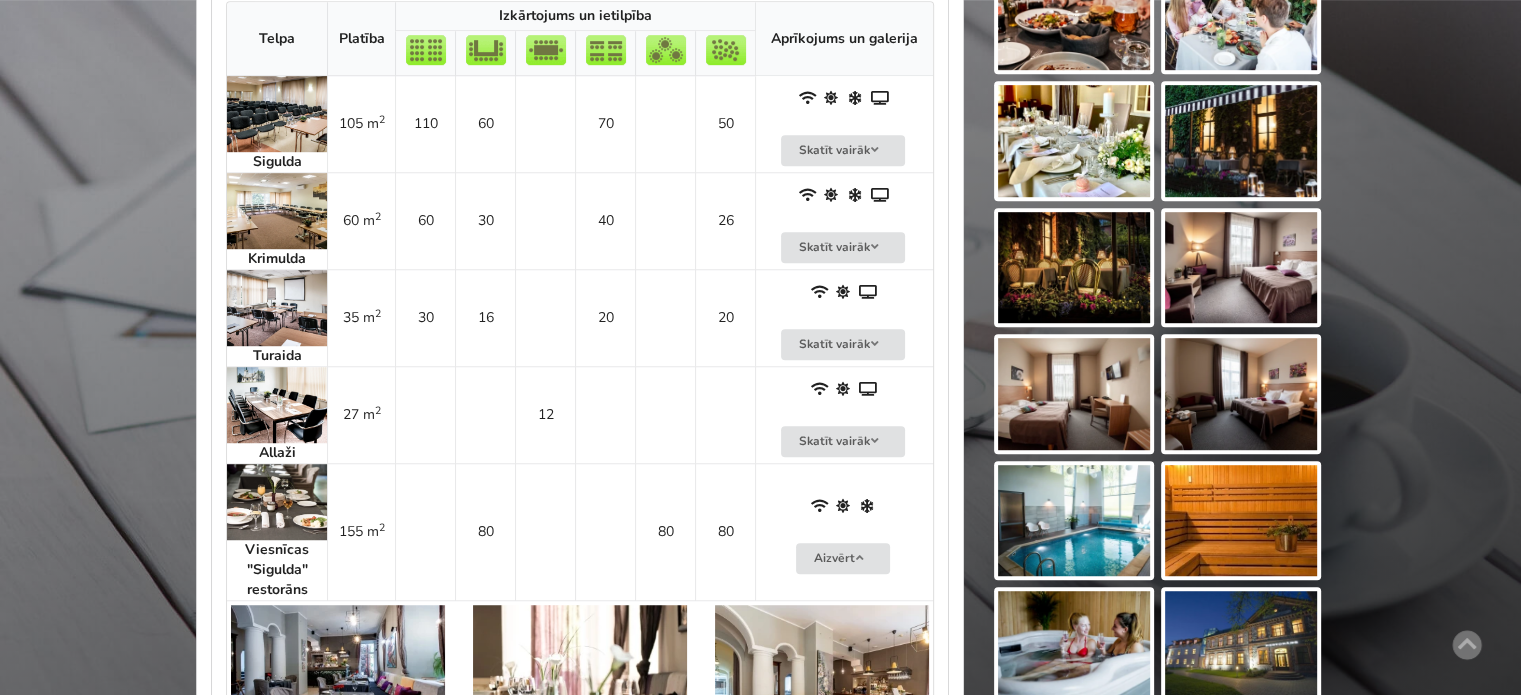 click on "80" at bounding box center [485, 531] 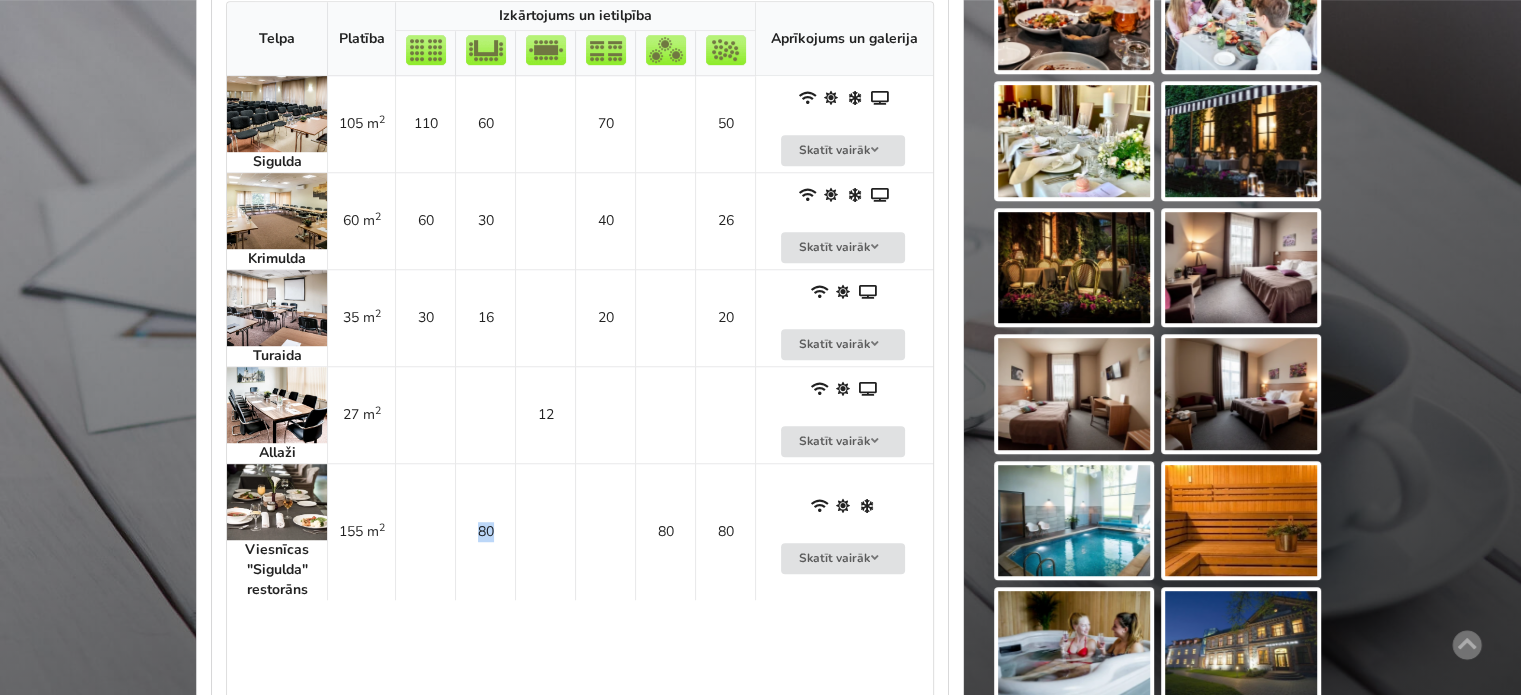 click on "80" at bounding box center [485, 531] 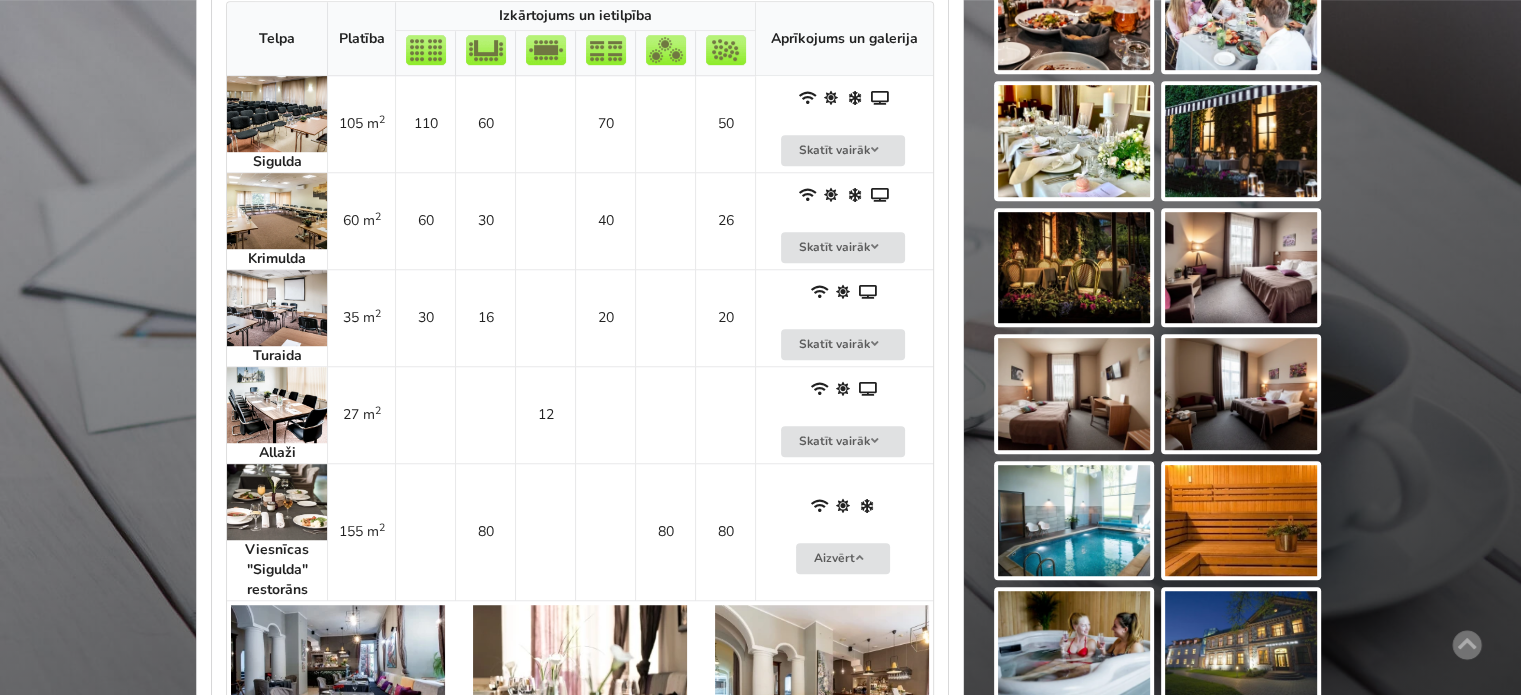 click at bounding box center [425, 531] 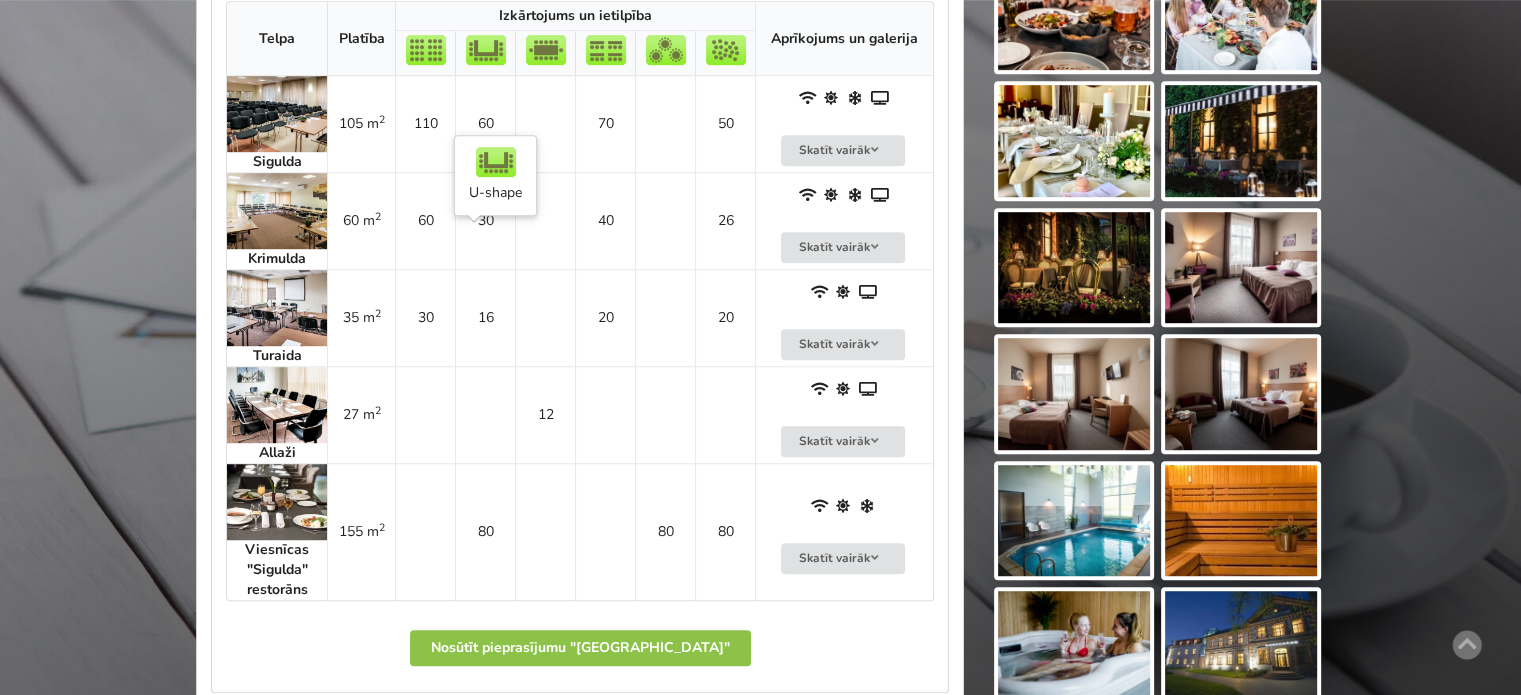 click on "16" at bounding box center [485, 317] 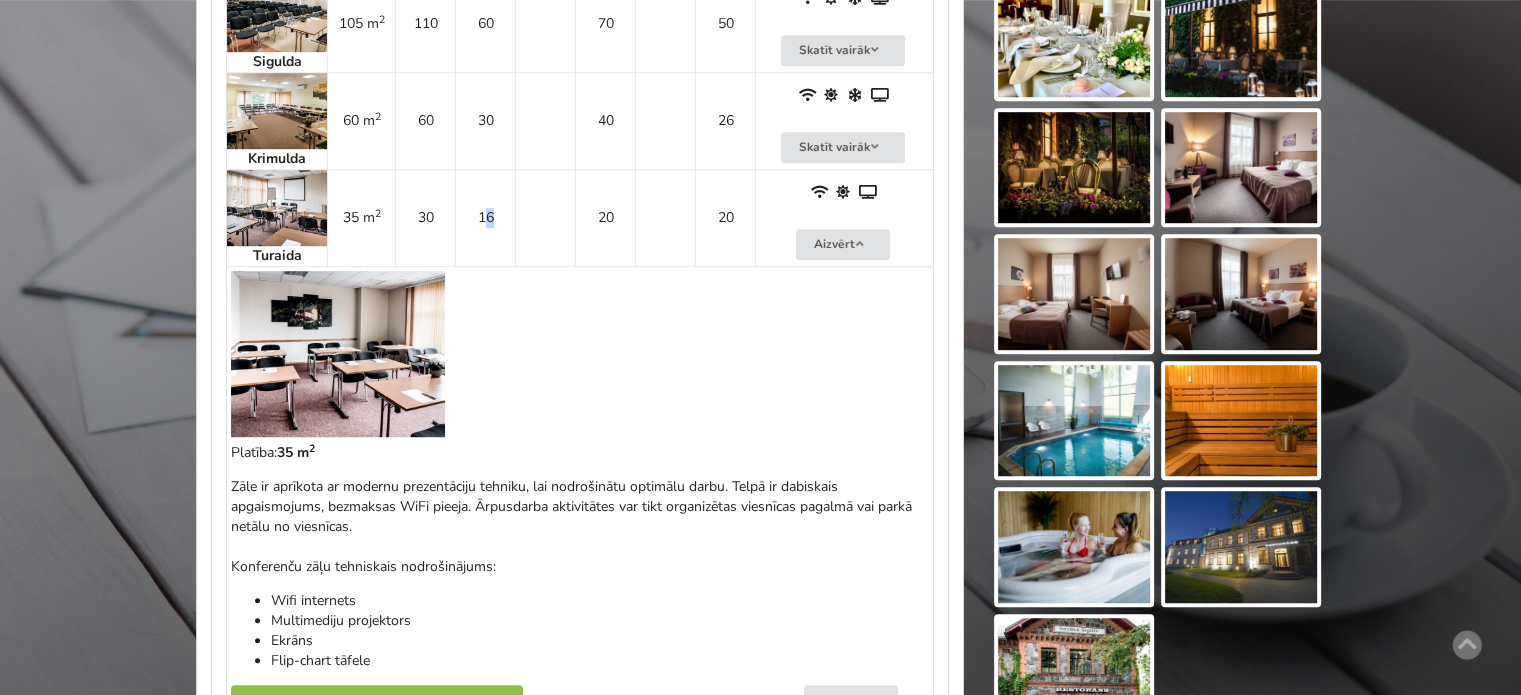 scroll, scrollTop: 1369, scrollLeft: 0, axis: vertical 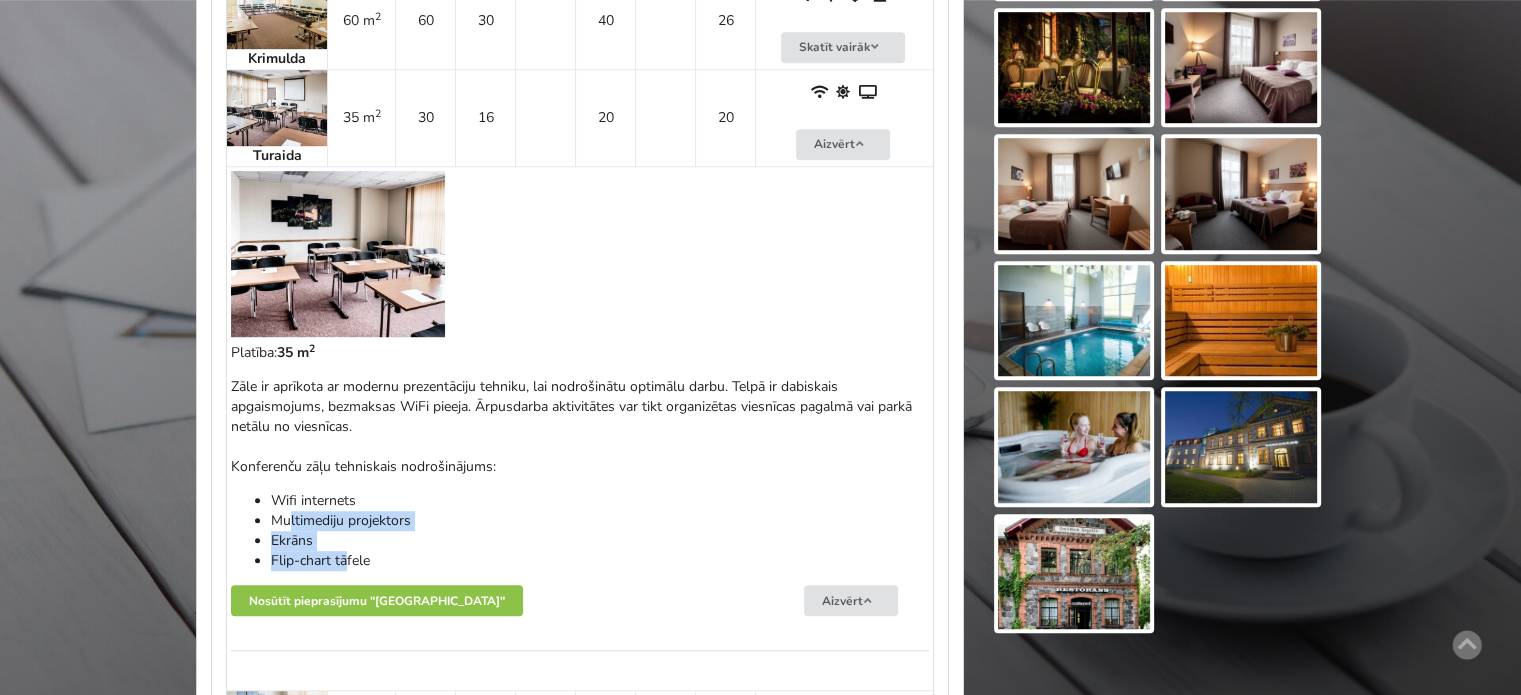 drag, startPoint x: 289, startPoint y: 473, endPoint x: 367, endPoint y: 524, distance: 93.193344 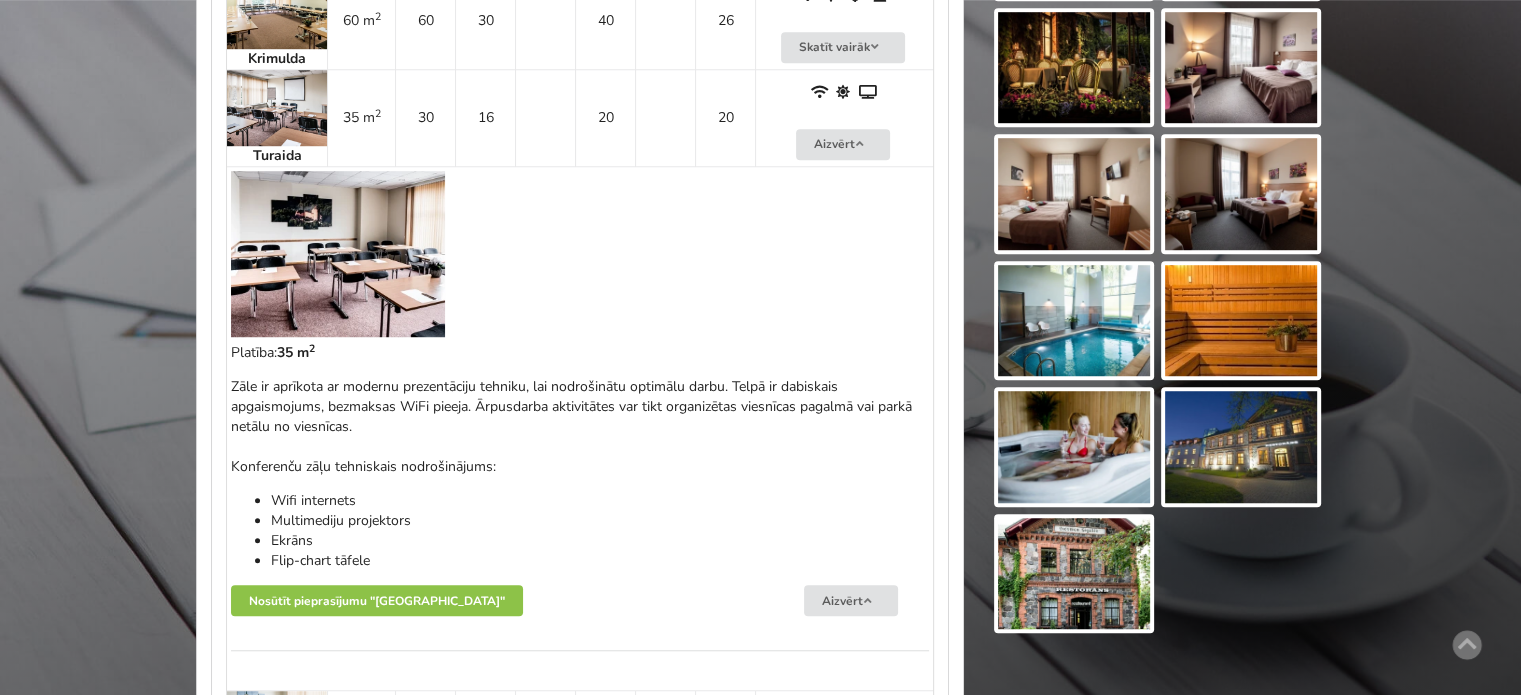 click on "Flip-chart tāfele" at bounding box center (600, 561) 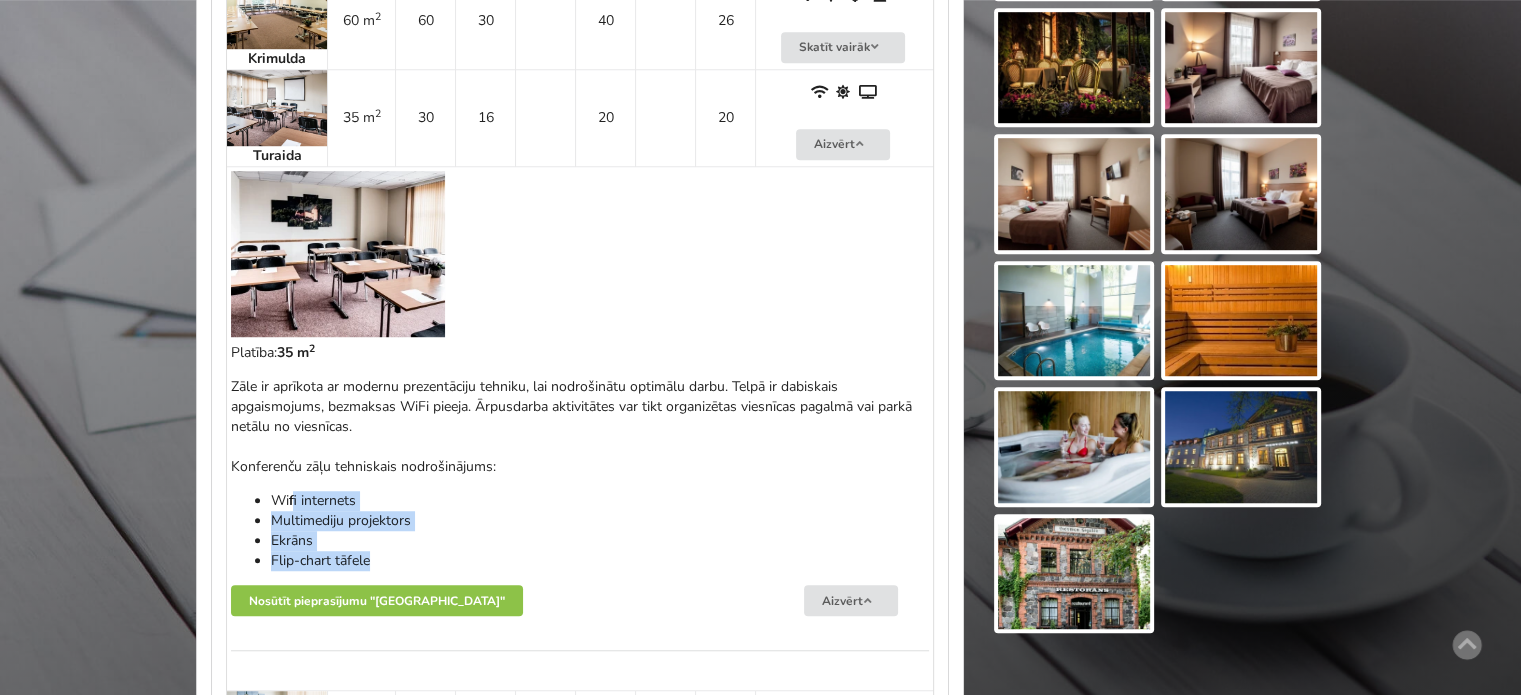 drag, startPoint x: 347, startPoint y: 503, endPoint x: 288, endPoint y: 454, distance: 76.6942 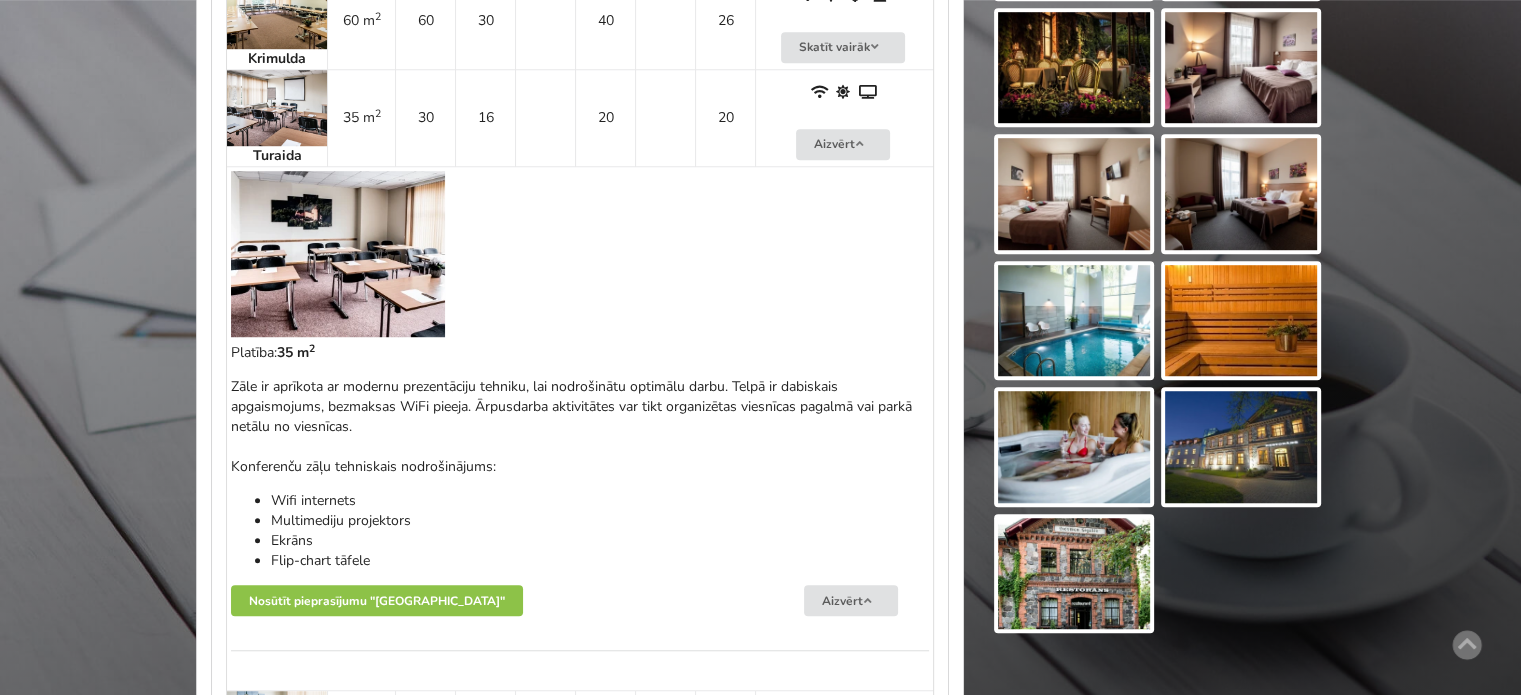 click on "Wifi internets" at bounding box center [600, 501] 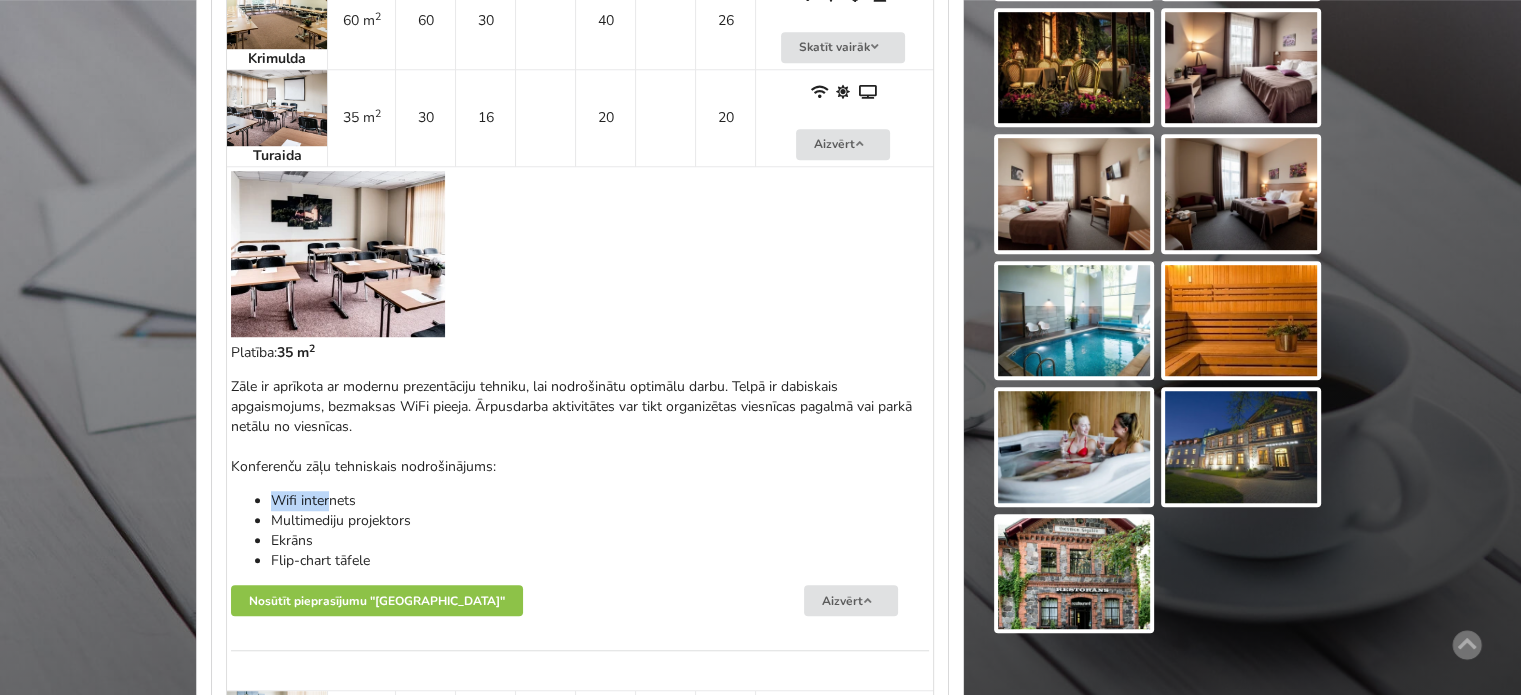 drag, startPoint x: 277, startPoint y: 451, endPoint x: 380, endPoint y: 490, distance: 110.13628 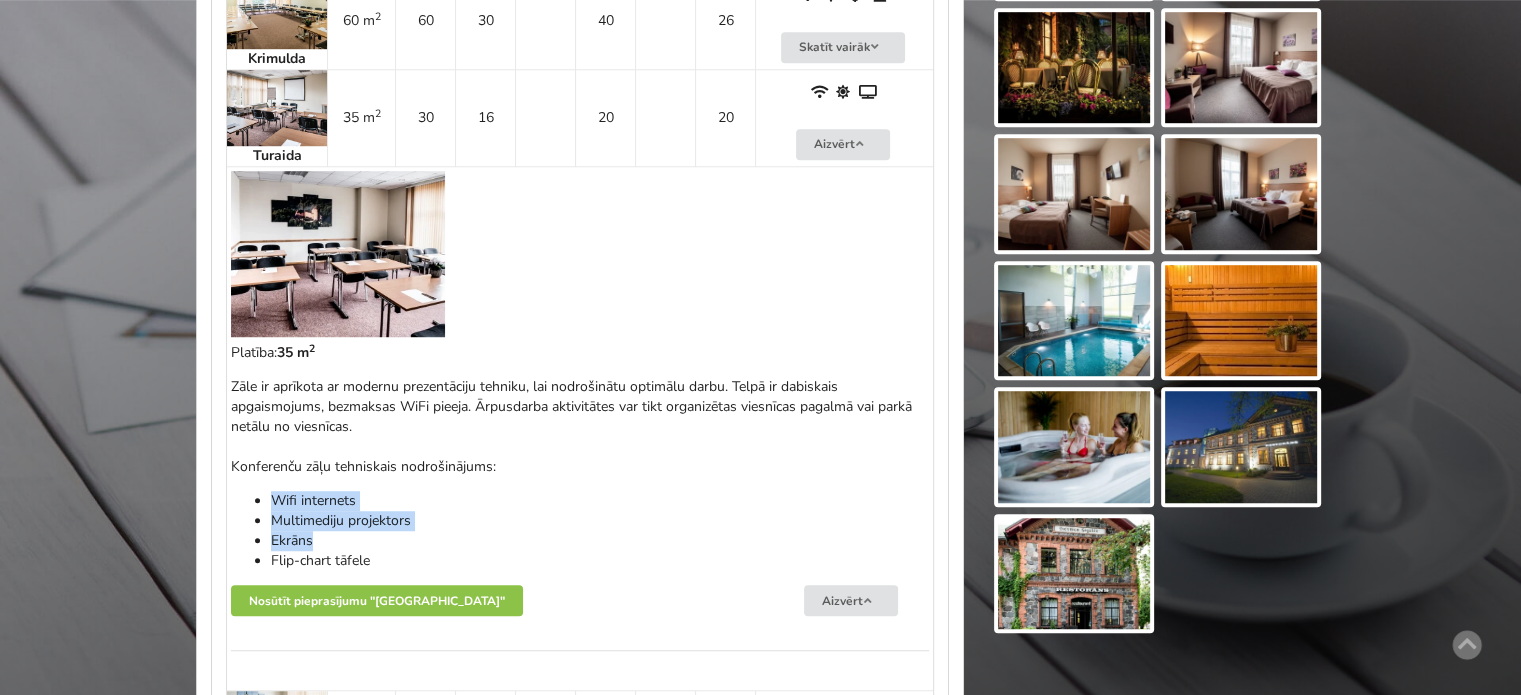click on "Ekrāns" at bounding box center (600, 541) 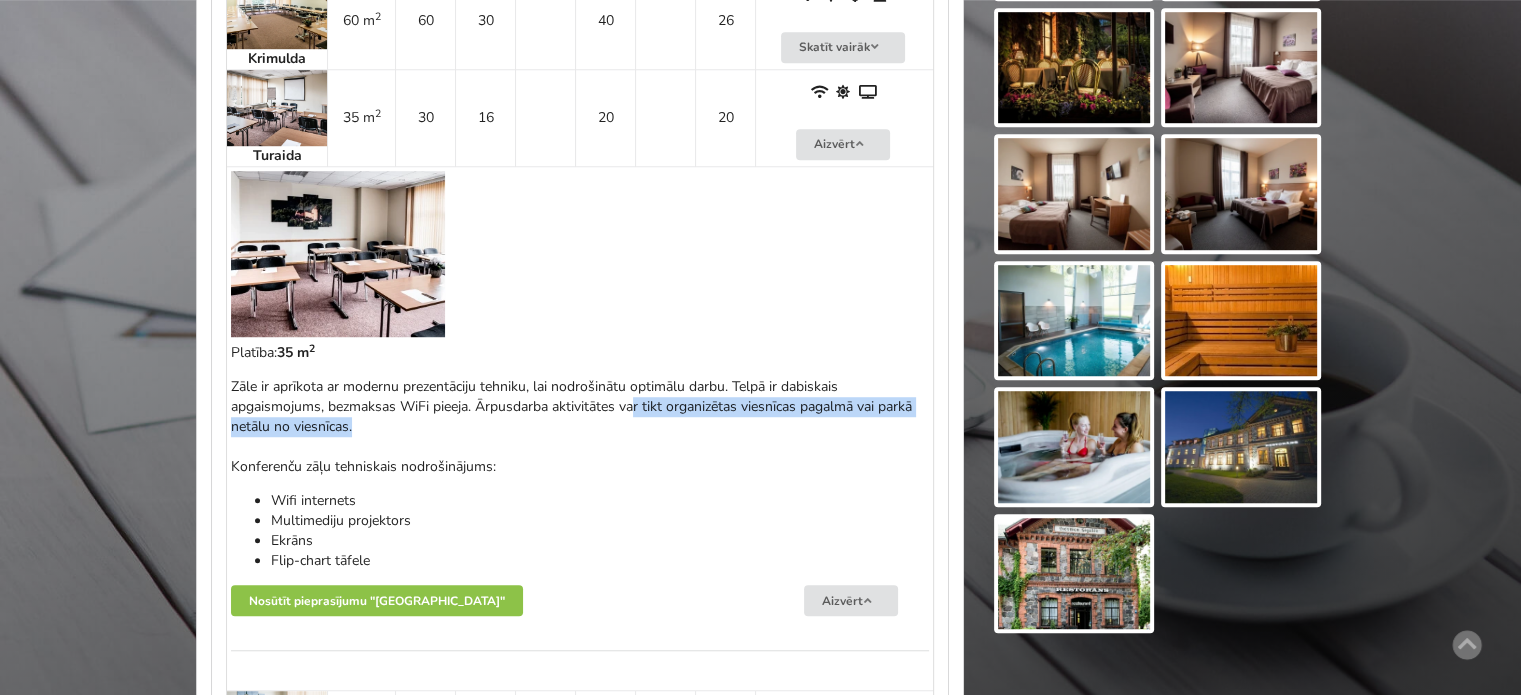drag, startPoint x: 651, startPoint y: 359, endPoint x: 780, endPoint y: 400, distance: 135.35878 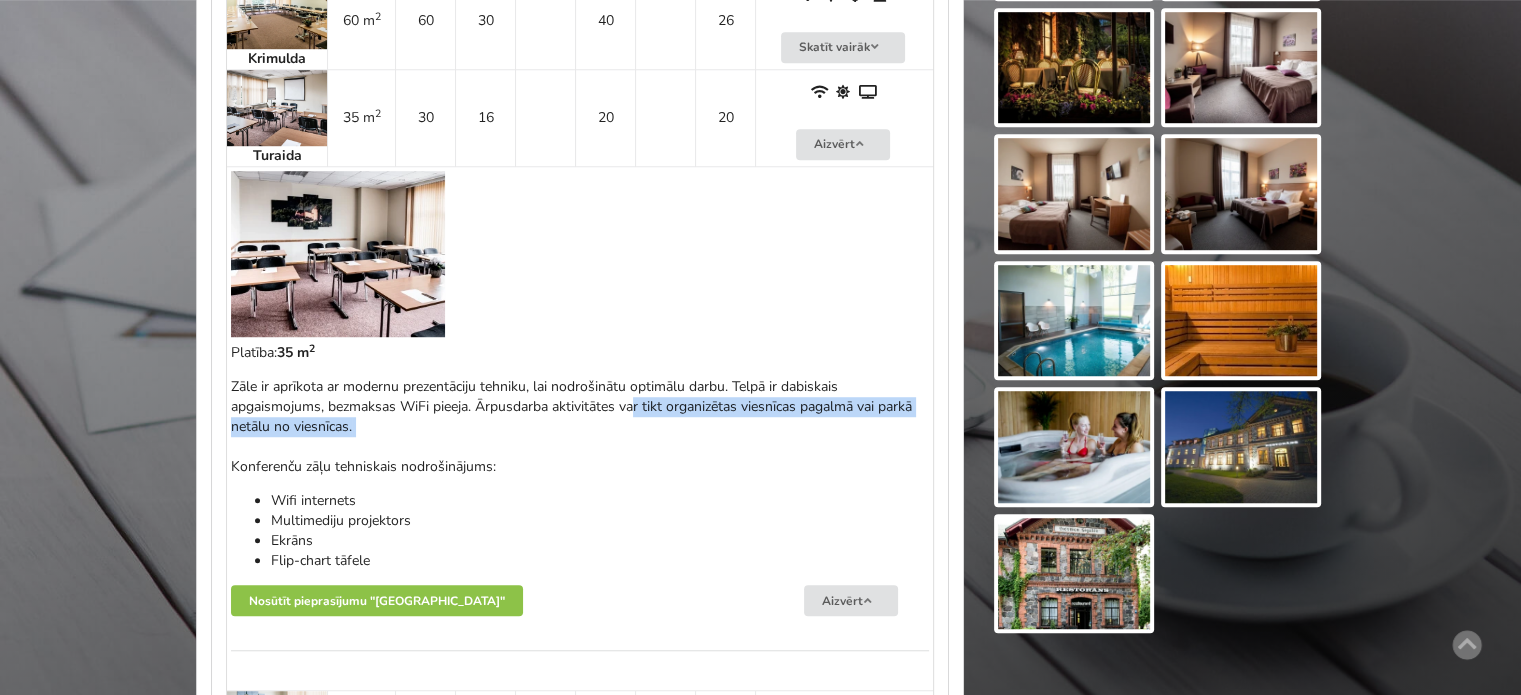 click on "Zāle ir aprīkota ar modernu prezentāciju tehniku, lai nodrošinātu optimālu darbu. Telpā ir dabiskais apgaismojums, bezmaksas WiFi pieeja. Ārpusdarba aktivitātes var tikt organizētas viesnīcas pagalmā vai parkā netālu no viesnīcas.
Konferenču zāļu tehniskais nodrošinājums:" at bounding box center (580, 427) 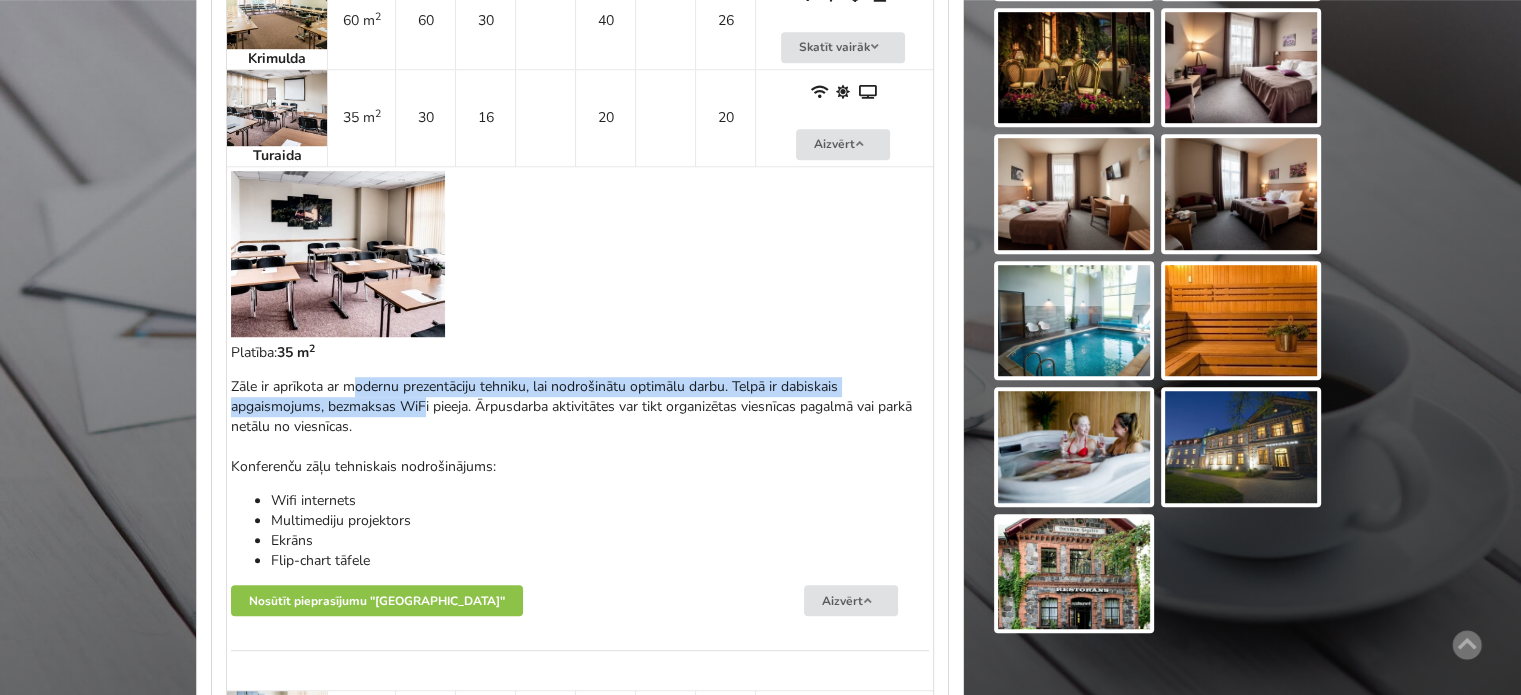 drag, startPoint x: 356, startPoint y: 347, endPoint x: 532, endPoint y: 383, distance: 179.64409 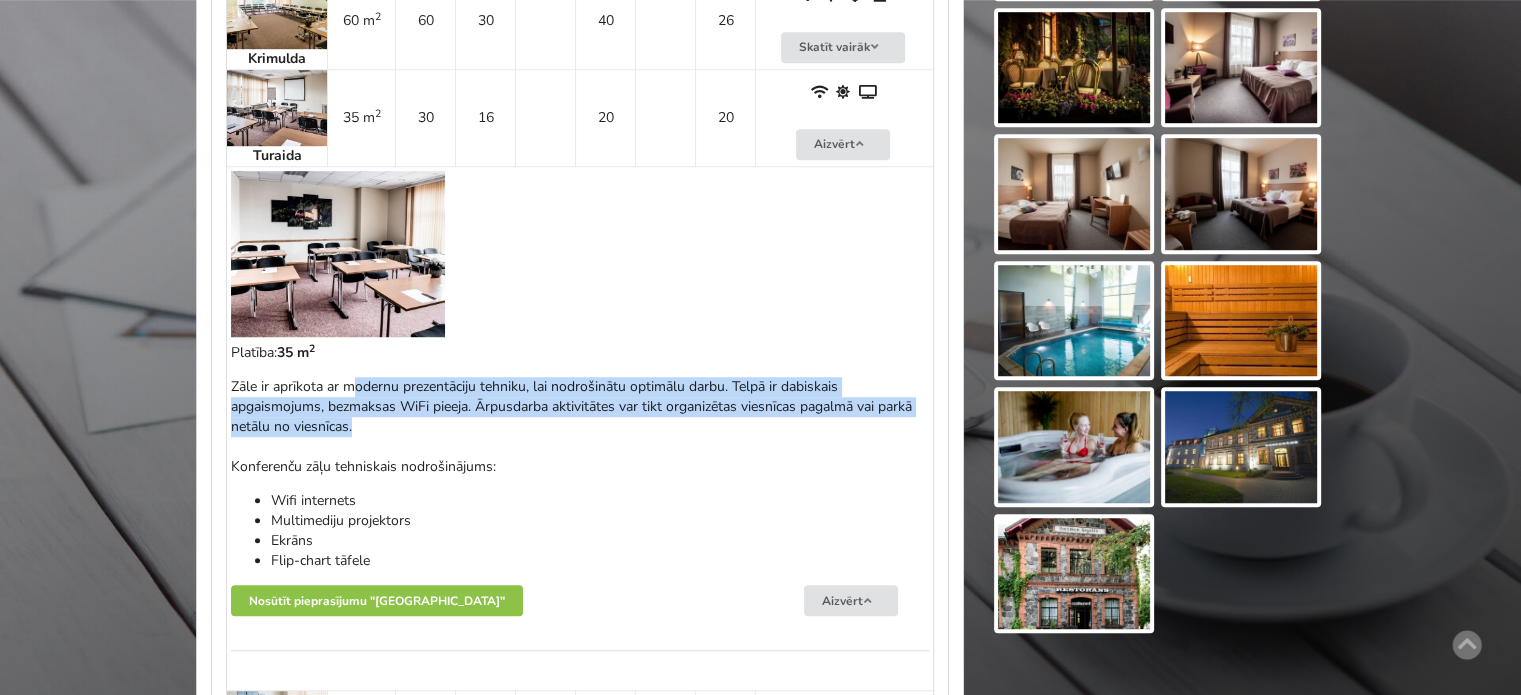 click on "Zāle ir aprīkota ar modernu prezentāciju tehniku, lai nodrošinātu optimālu darbu. Telpā ir dabiskais apgaismojums, bezmaksas WiFi pieeja. Ārpusdarba aktivitātes var tikt organizētas viesnīcas pagalmā vai parkā netālu no viesnīcas.
Konferenču zāļu tehniskais nodrošinājums:" at bounding box center (580, 427) 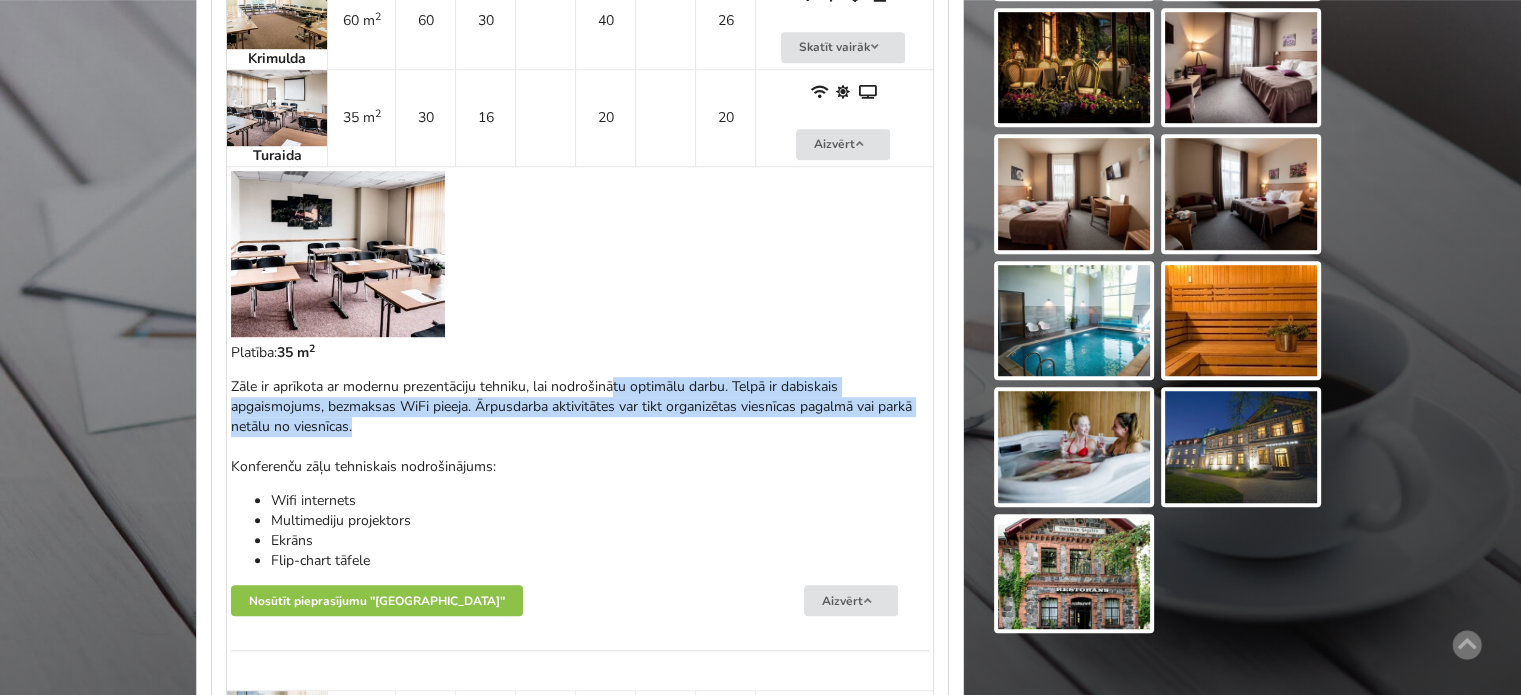 drag, startPoint x: 672, startPoint y: 347, endPoint x: 781, endPoint y: 379, distance: 113.600174 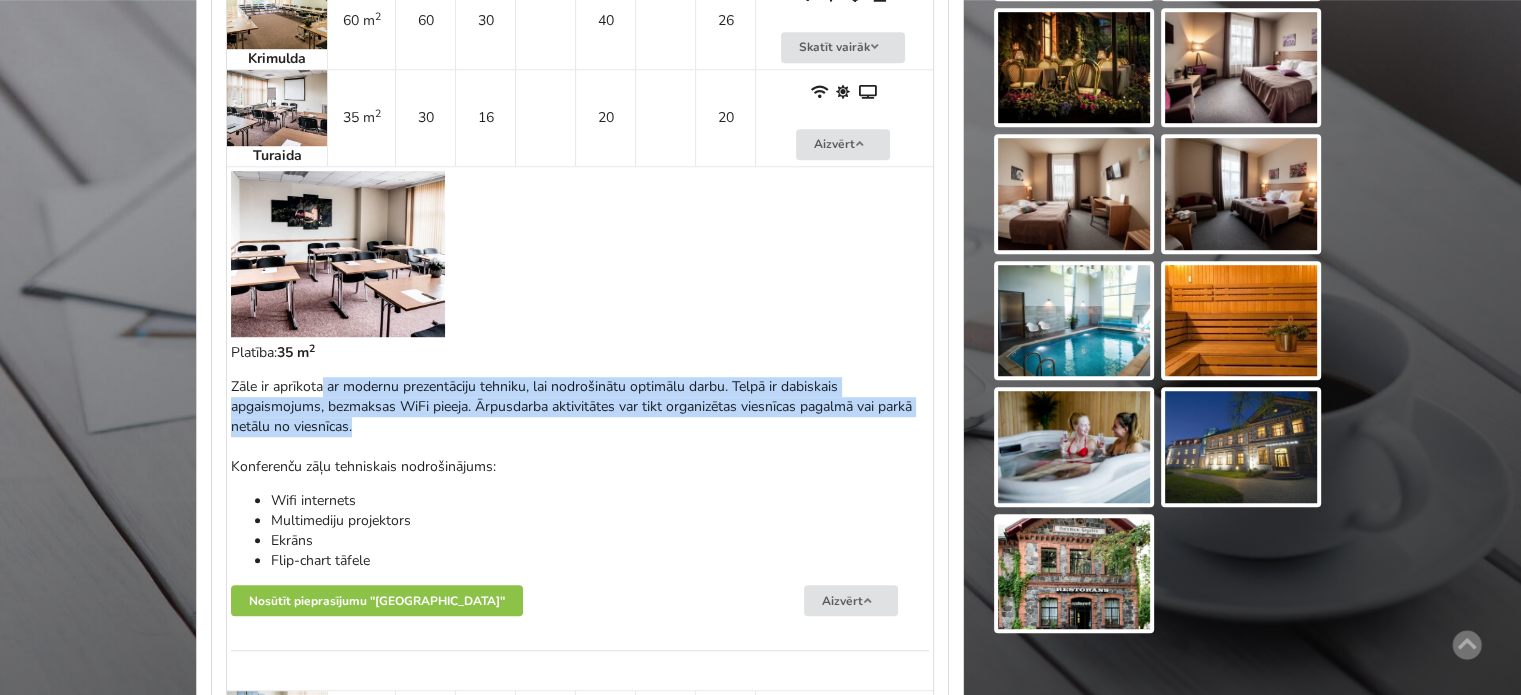 drag, startPoint x: 361, startPoint y: 356, endPoint x: 468, endPoint y: 386, distance: 111.12605 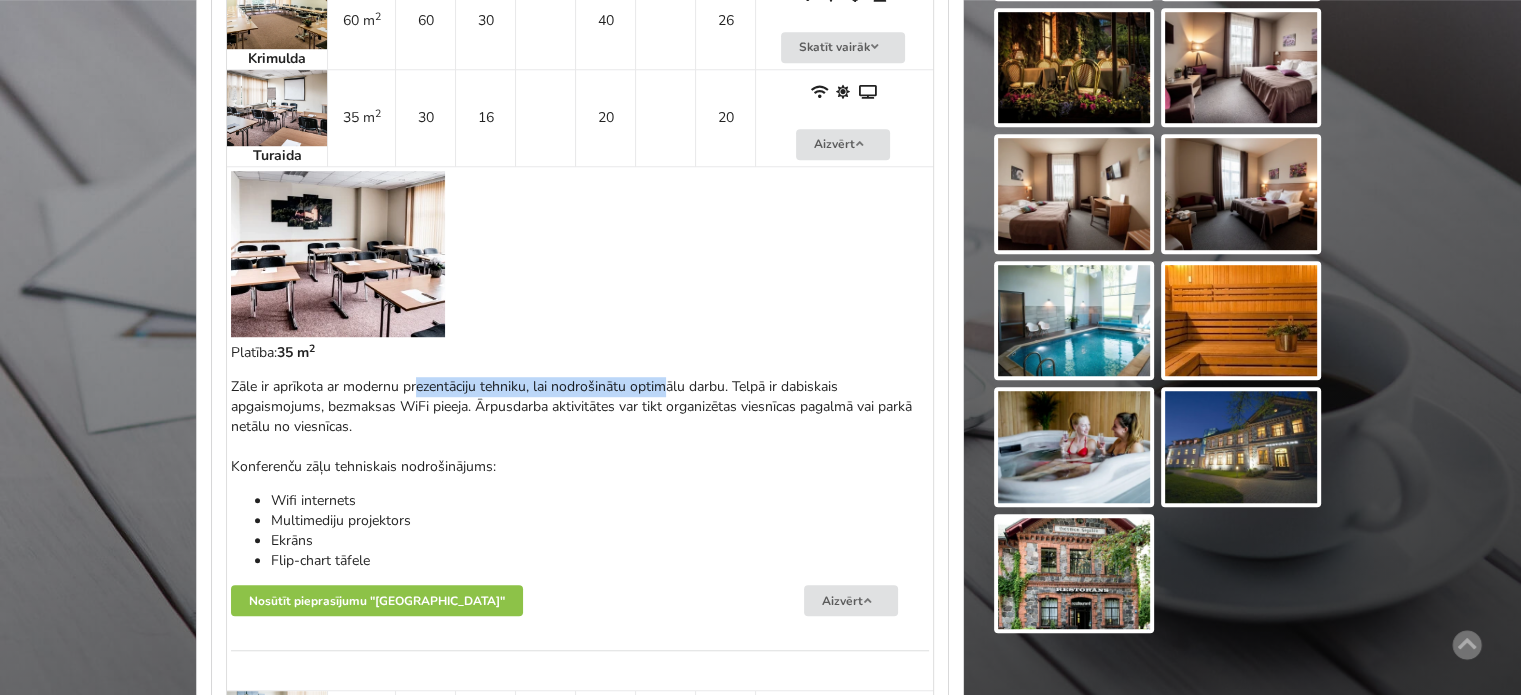 drag, startPoint x: 504, startPoint y: 347, endPoint x: 688, endPoint y: 359, distance: 184.39088 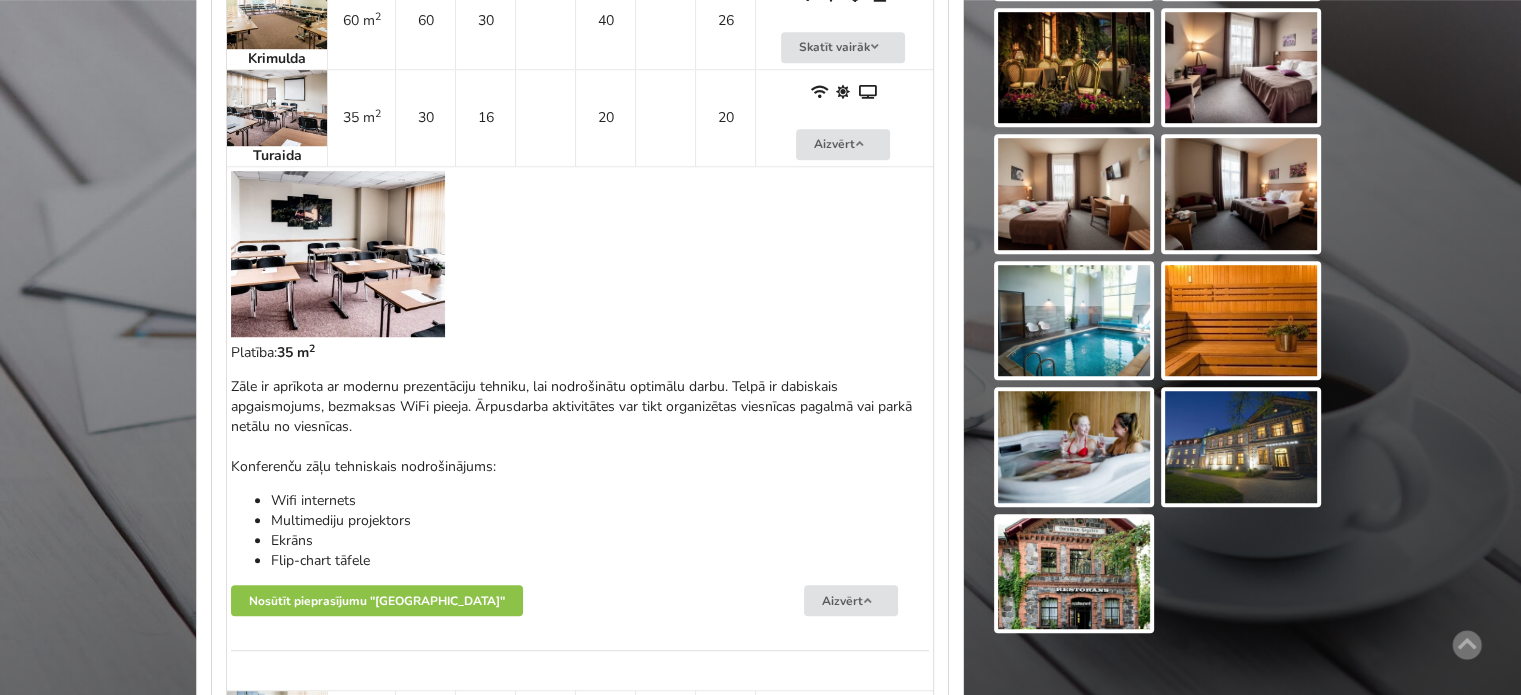 click on "Zāle ir aprīkota ar modernu prezentāciju tehniku, lai nodrošinātu optimālu darbu. Telpā ir dabiskais apgaismojums, bezmaksas WiFi pieeja. Ārpusdarba aktivitātes var tikt organizētas viesnīcas pagalmā vai parkā netālu no viesnīcas.
Konferenču zāļu tehniskais nodrošinājums:" at bounding box center [580, 427] 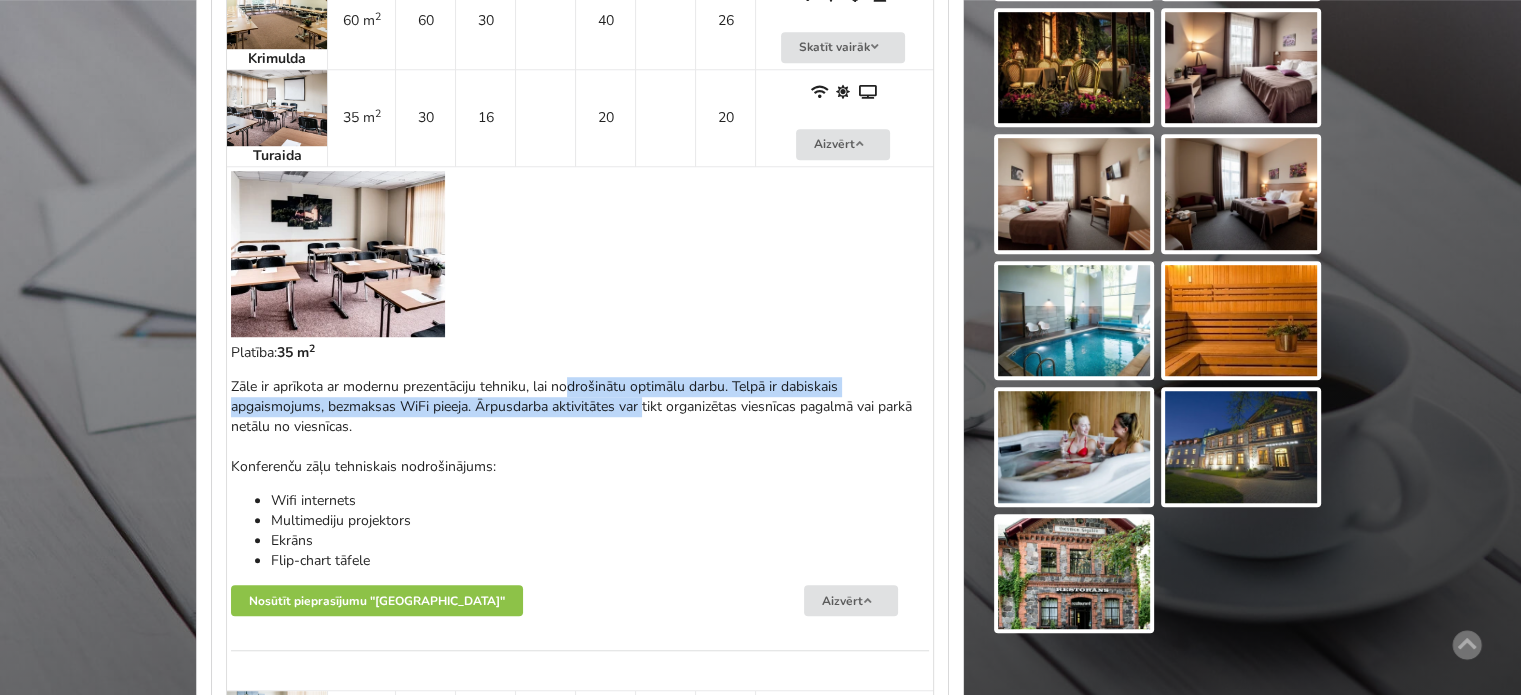 drag, startPoint x: 572, startPoint y: 344, endPoint x: 676, endPoint y: 370, distance: 107.200745 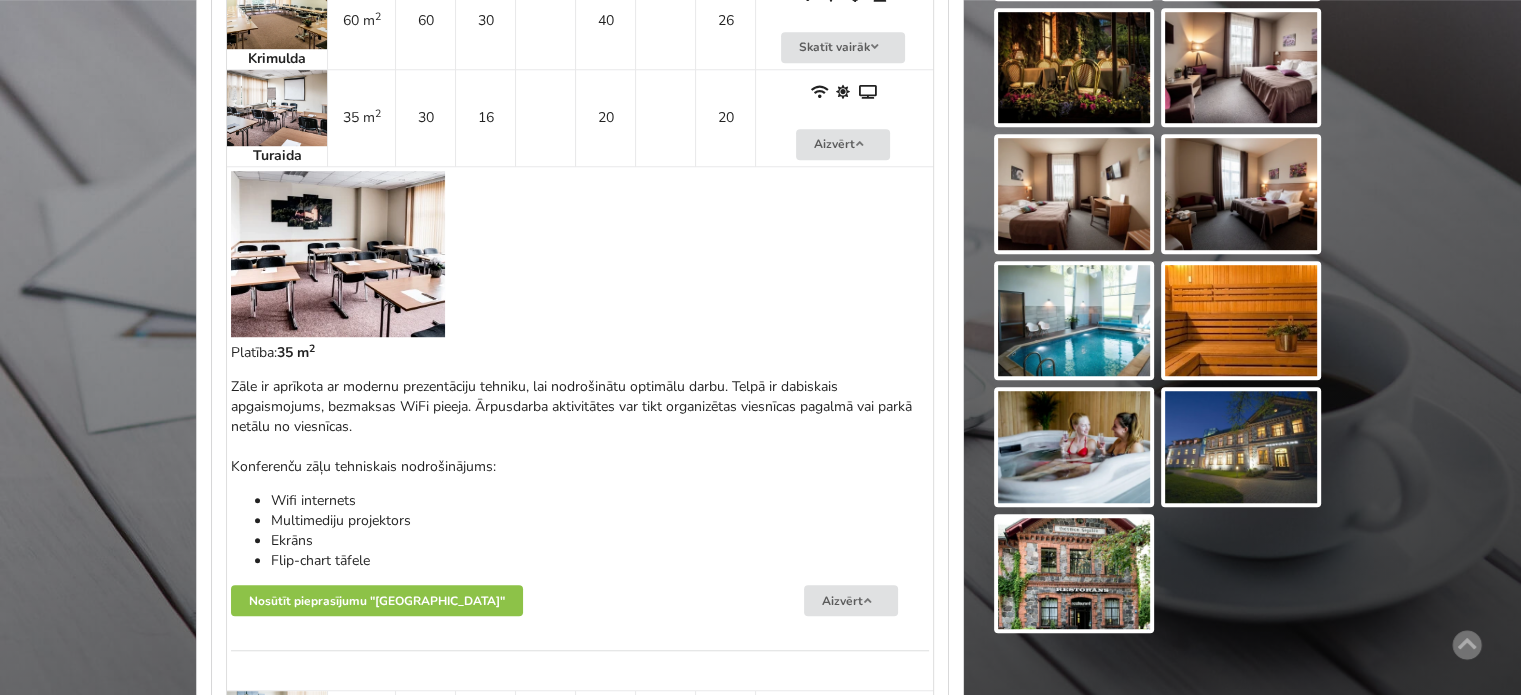 click on "Zāle ir aprīkota ar modernu prezentāciju tehniku, lai nodrošinātu optimālu darbu. Telpā ir dabiskais apgaismojums, bezmaksas WiFi pieeja. Ārpusdarba aktivitātes var tikt organizētas viesnīcas pagalmā vai parkā netālu no viesnīcas.
Konferenču zāļu tehniskais nodrošinājums:" at bounding box center (580, 427) 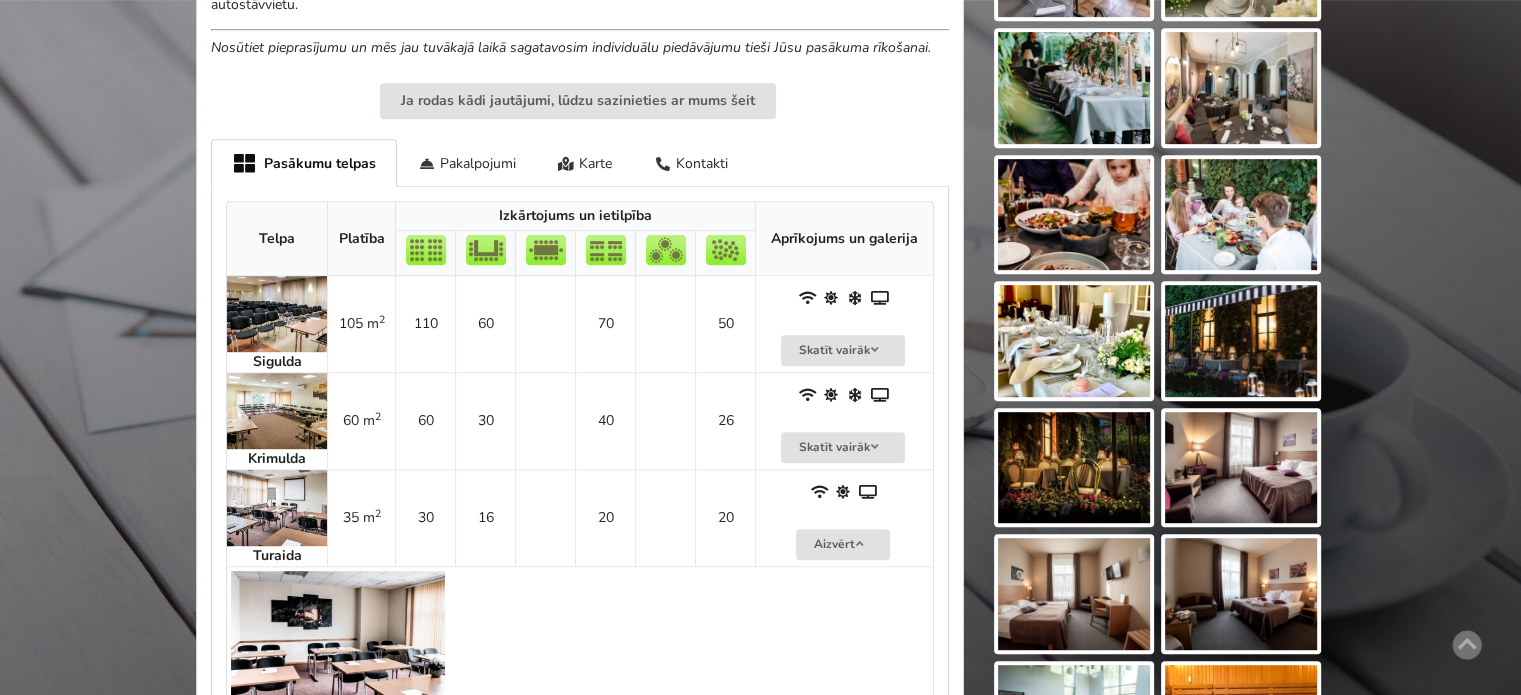 scroll, scrollTop: 469, scrollLeft: 0, axis: vertical 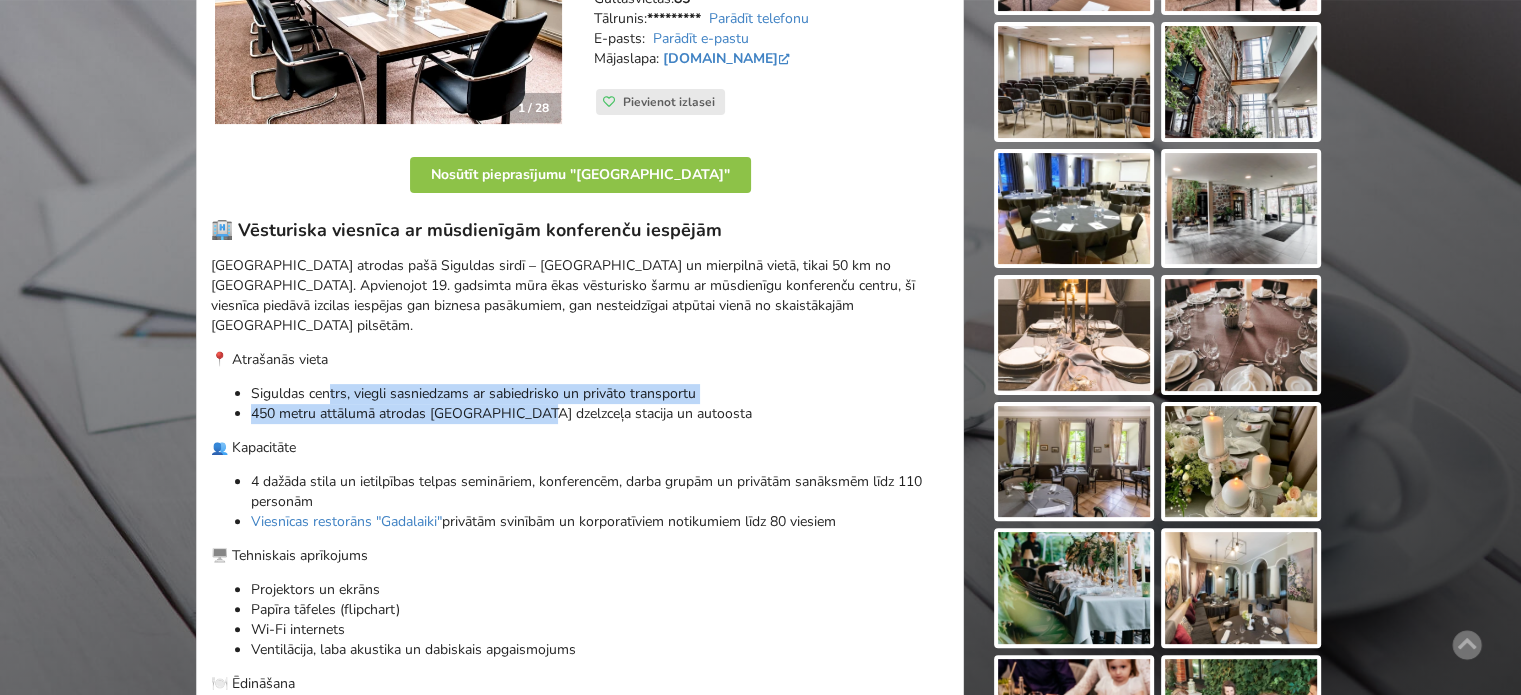 drag, startPoint x: 332, startPoint y: 364, endPoint x: 589, endPoint y: 399, distance: 259.3723 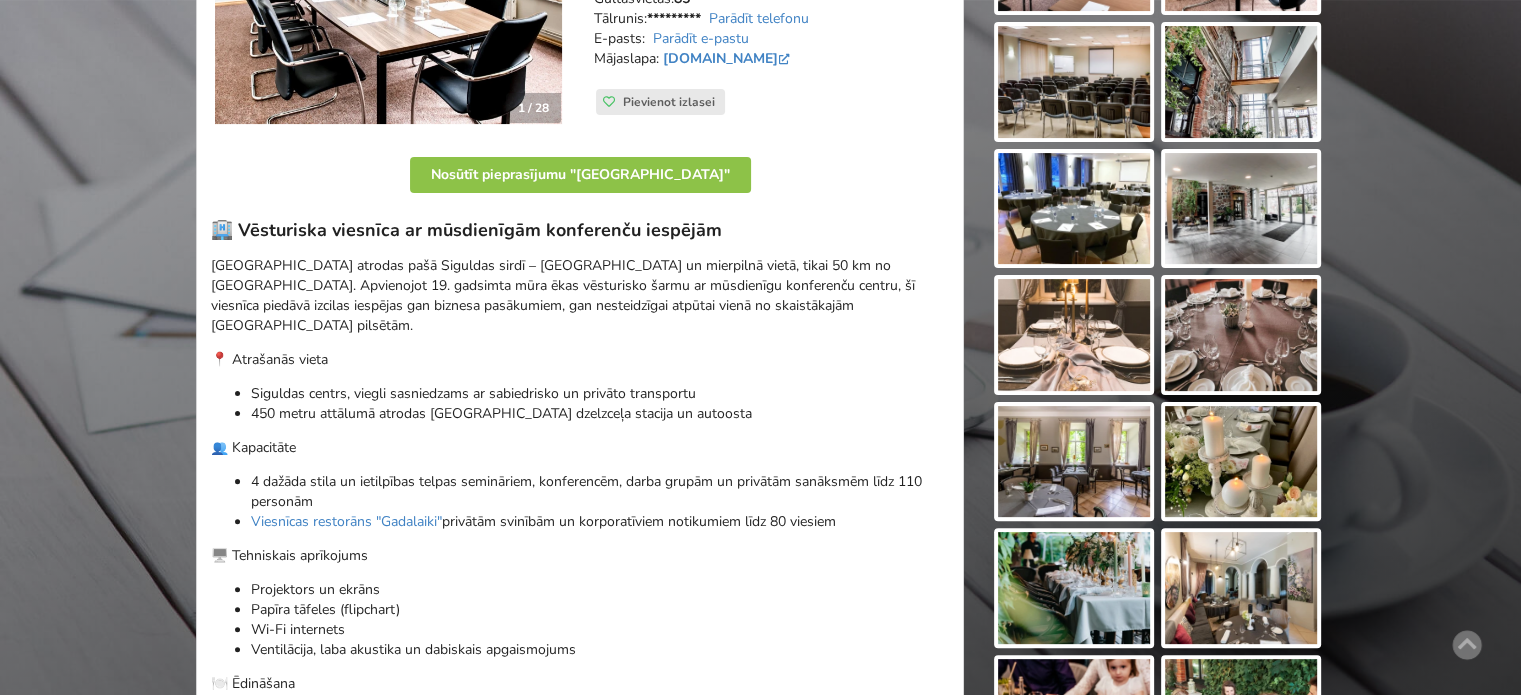 click on "450 metru attālumā atrodas Siguldas dzelzceļa stacija un autoosta" at bounding box center [600, 414] 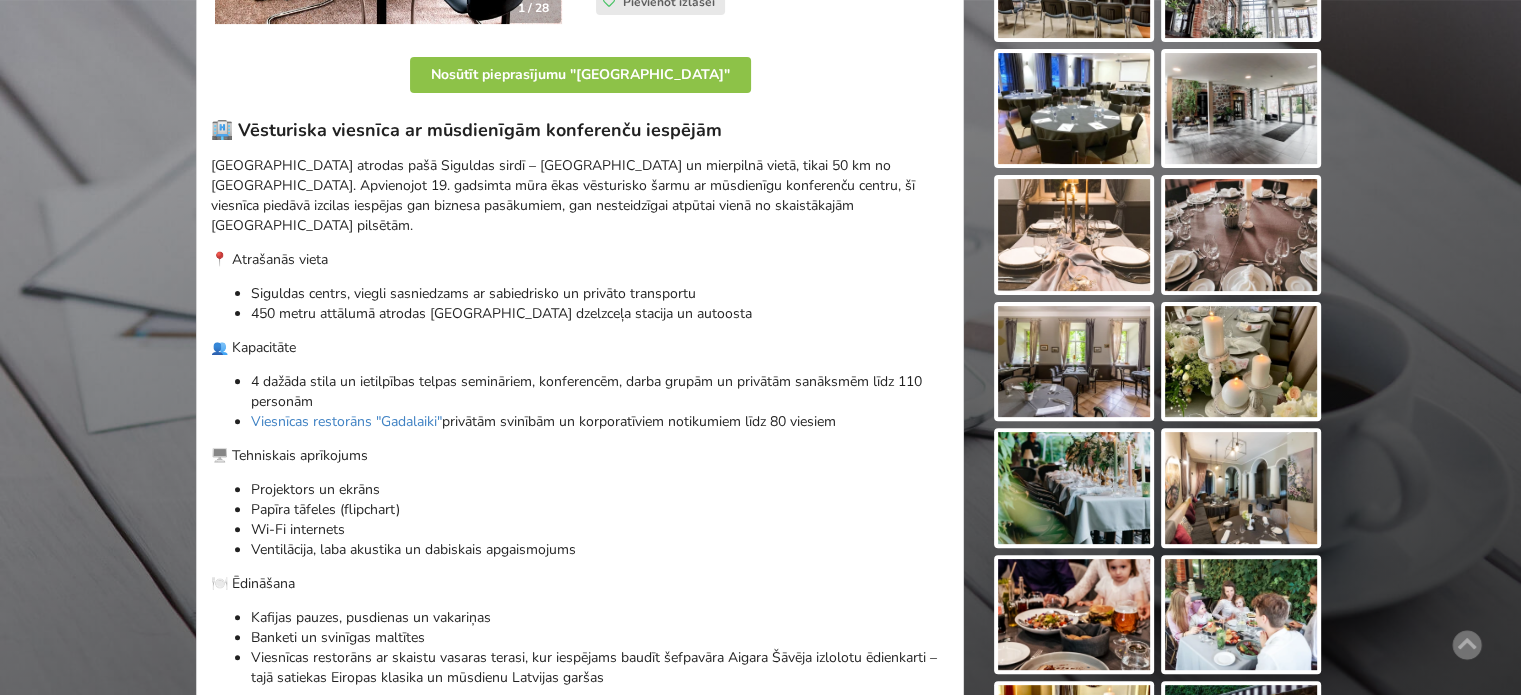 scroll, scrollTop: 669, scrollLeft: 0, axis: vertical 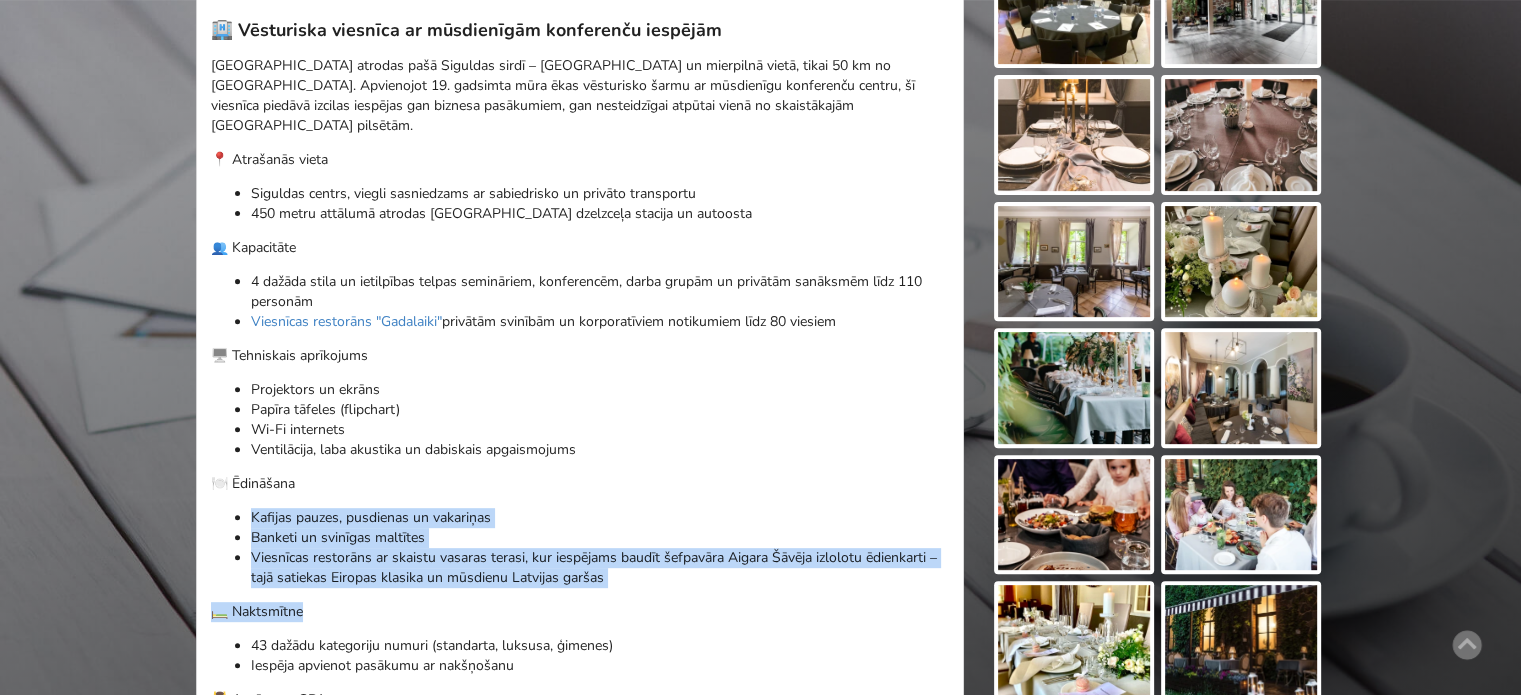 drag, startPoint x: 301, startPoint y: 484, endPoint x: 493, endPoint y: 567, distance: 209.17218 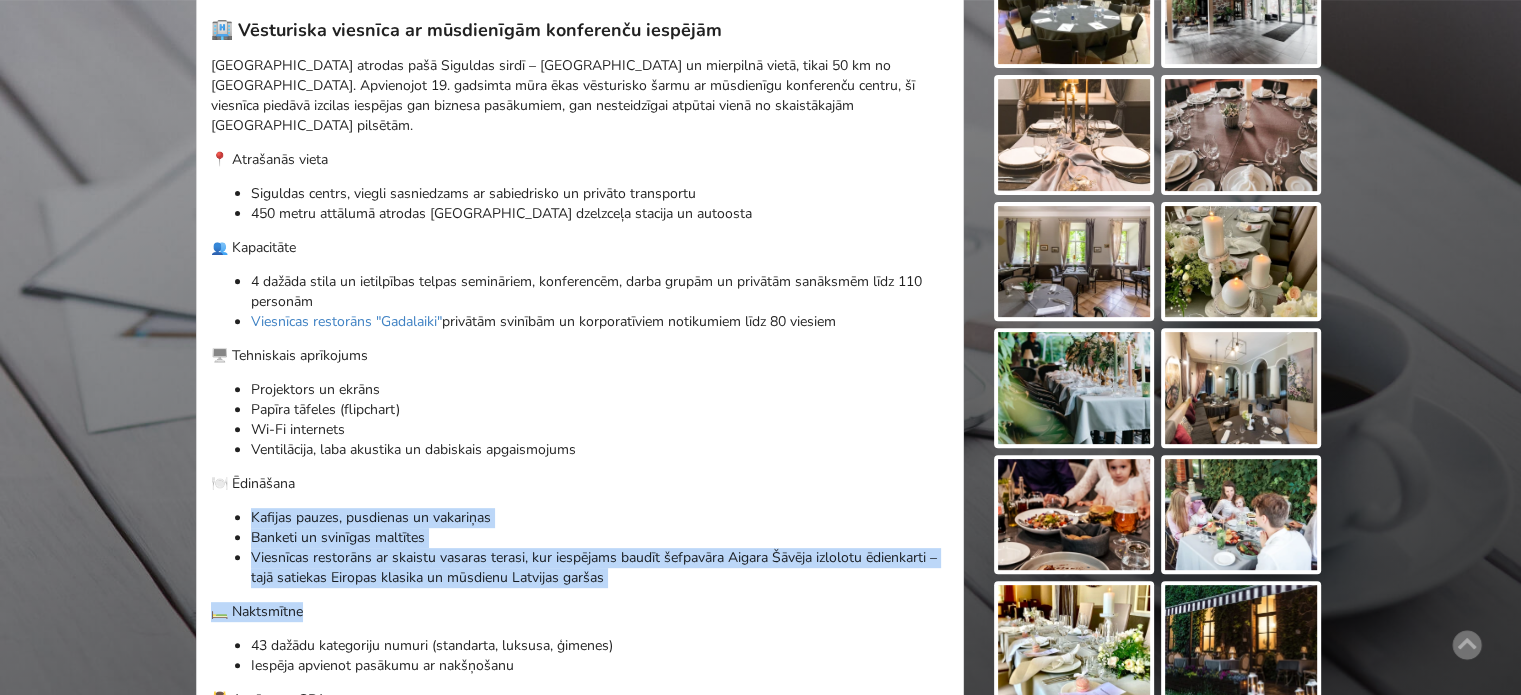 click on "Viesnīcas restorāns ar skaistu vasaras terasi, kur iespējams baudīt šefpavāra Aigara Šāvēja izlolotu ēdienkarti – tajā satiekas Eiropas klasika un mūsdienu Latvijas garšas" at bounding box center [600, 568] 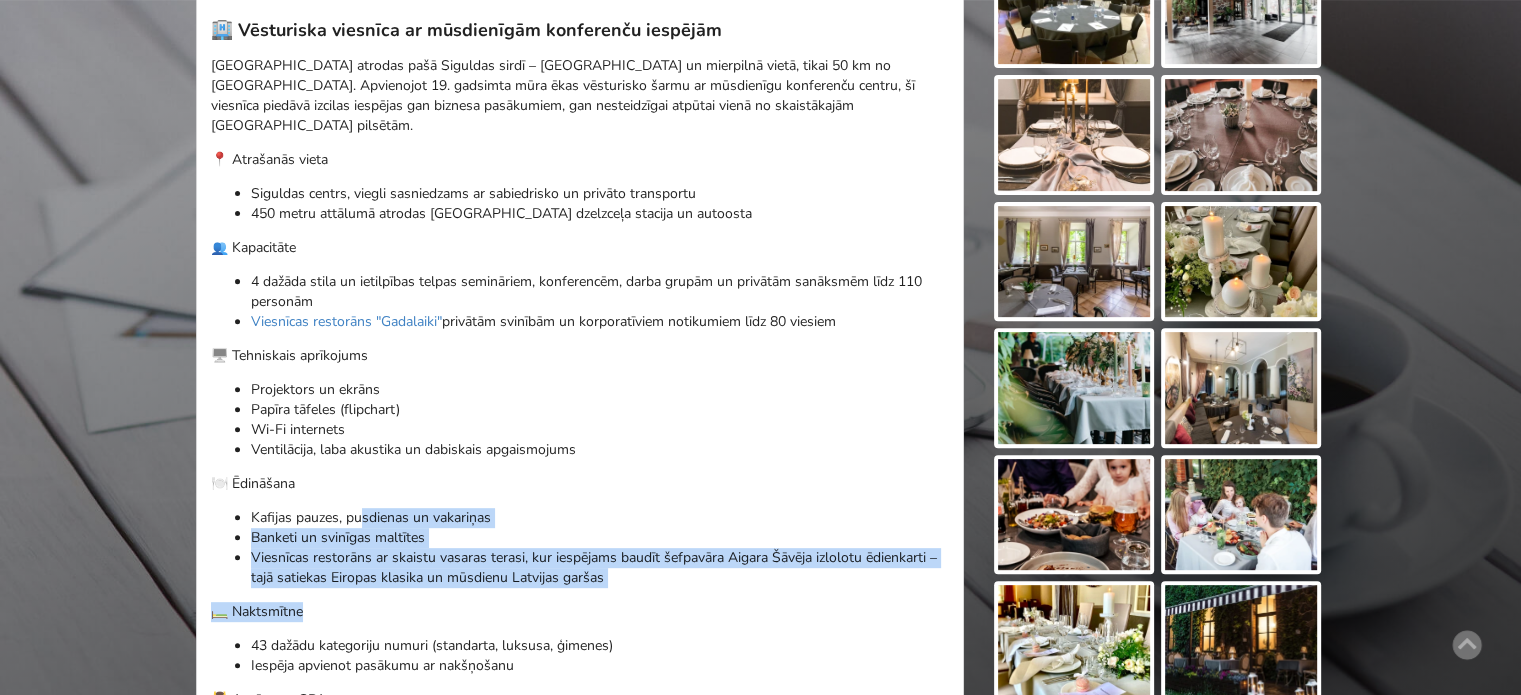 drag, startPoint x: 404, startPoint y: 511, endPoint x: 659, endPoint y: 573, distance: 262.42905 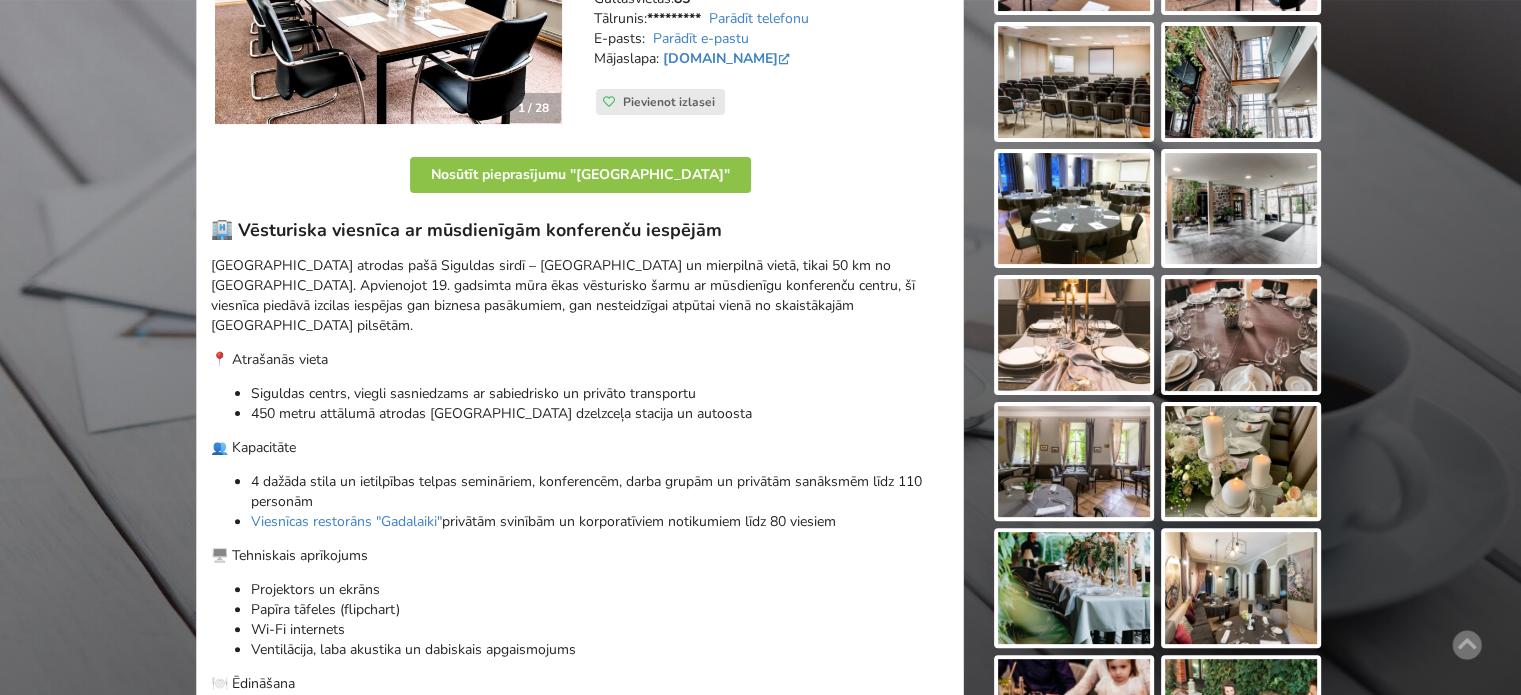 scroll, scrollTop: 169, scrollLeft: 0, axis: vertical 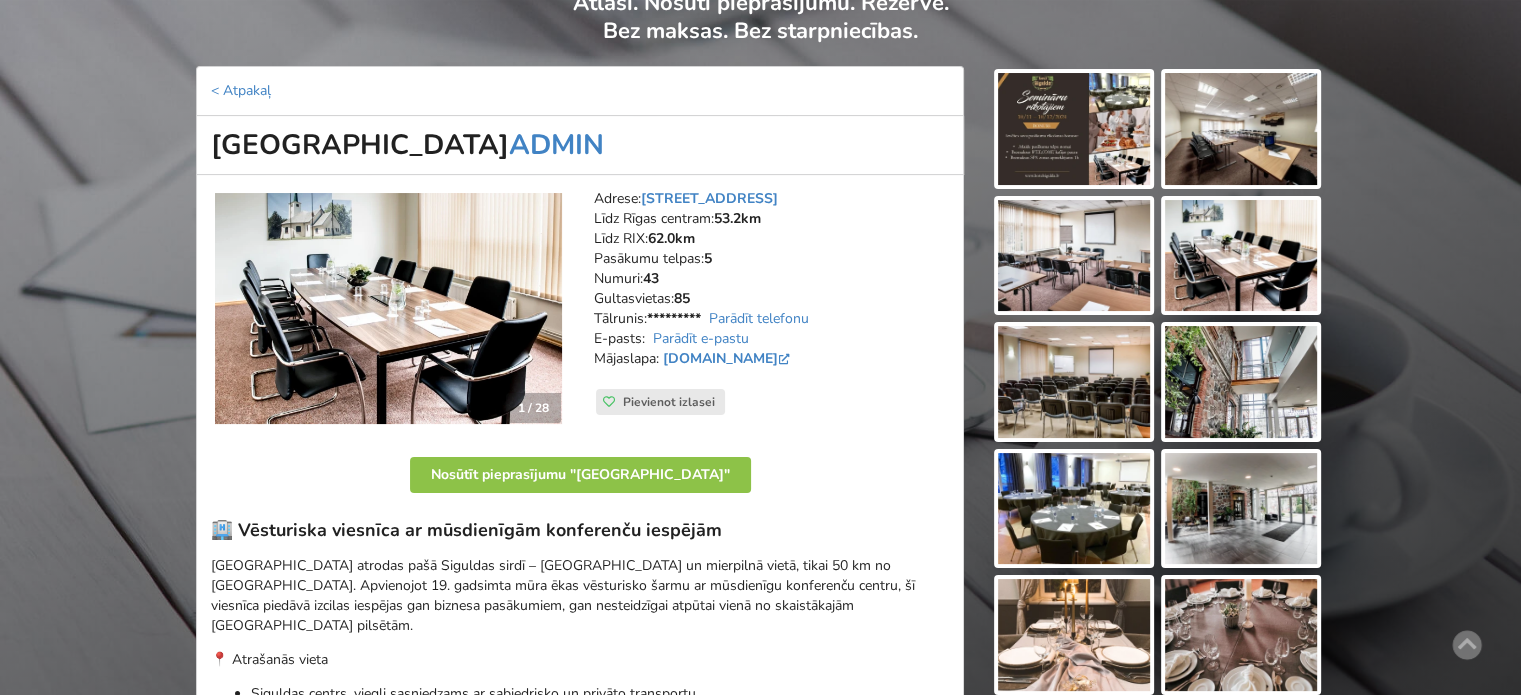 click at bounding box center [1241, 382] 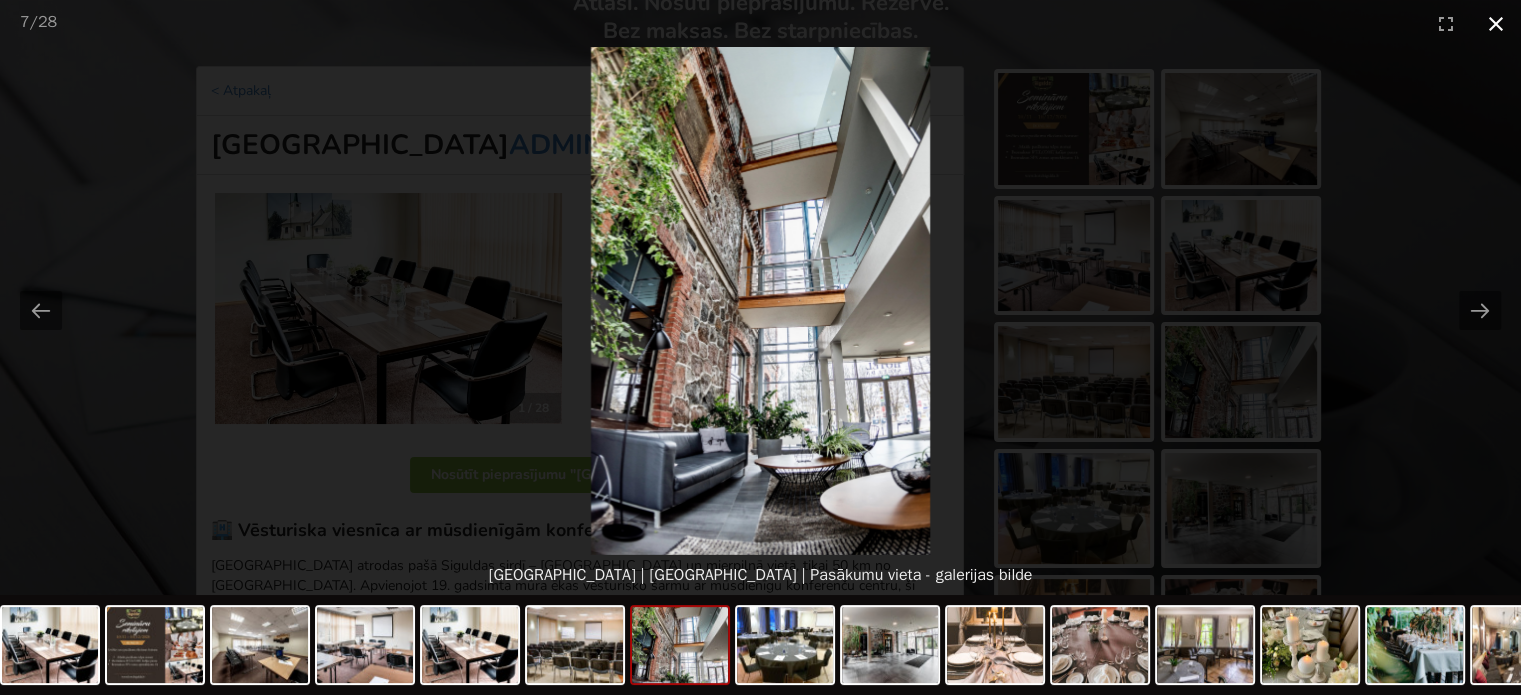 click at bounding box center [1496, 23] 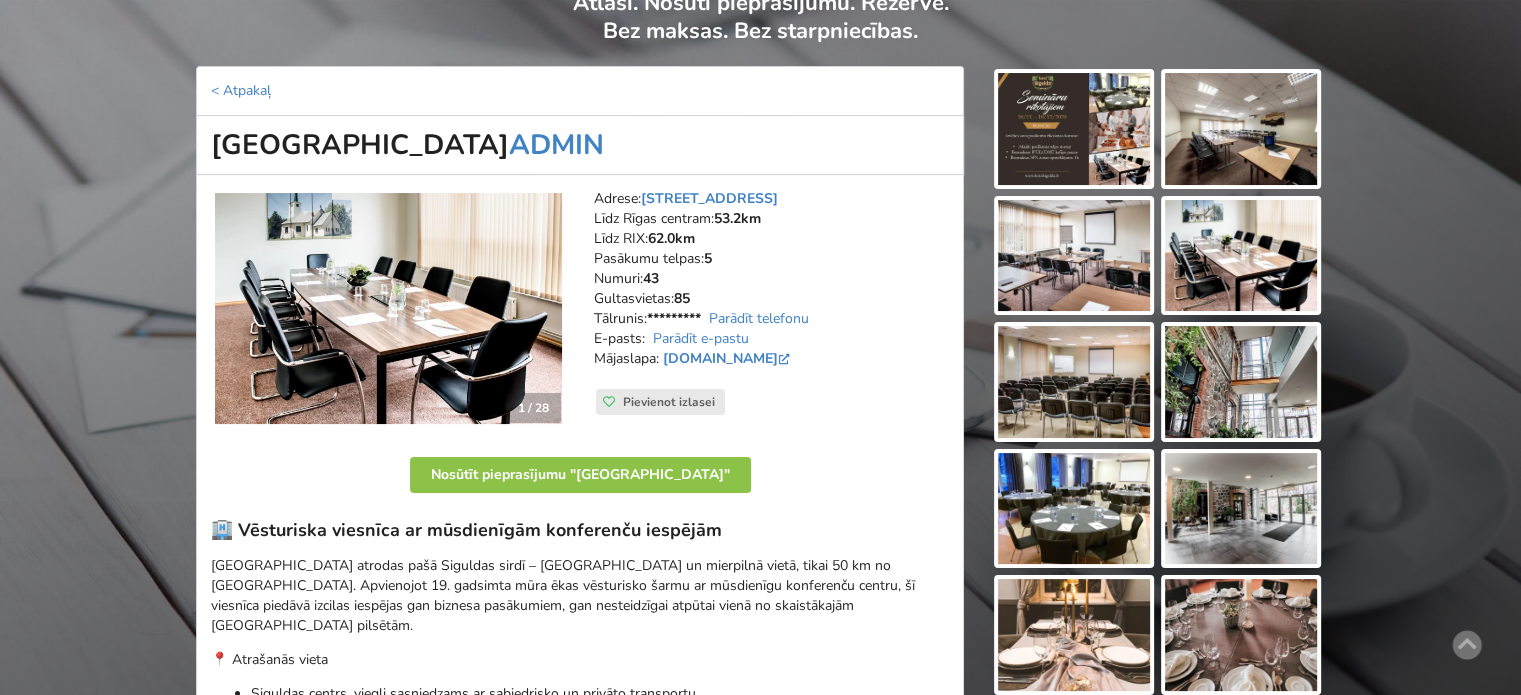 scroll, scrollTop: 369, scrollLeft: 0, axis: vertical 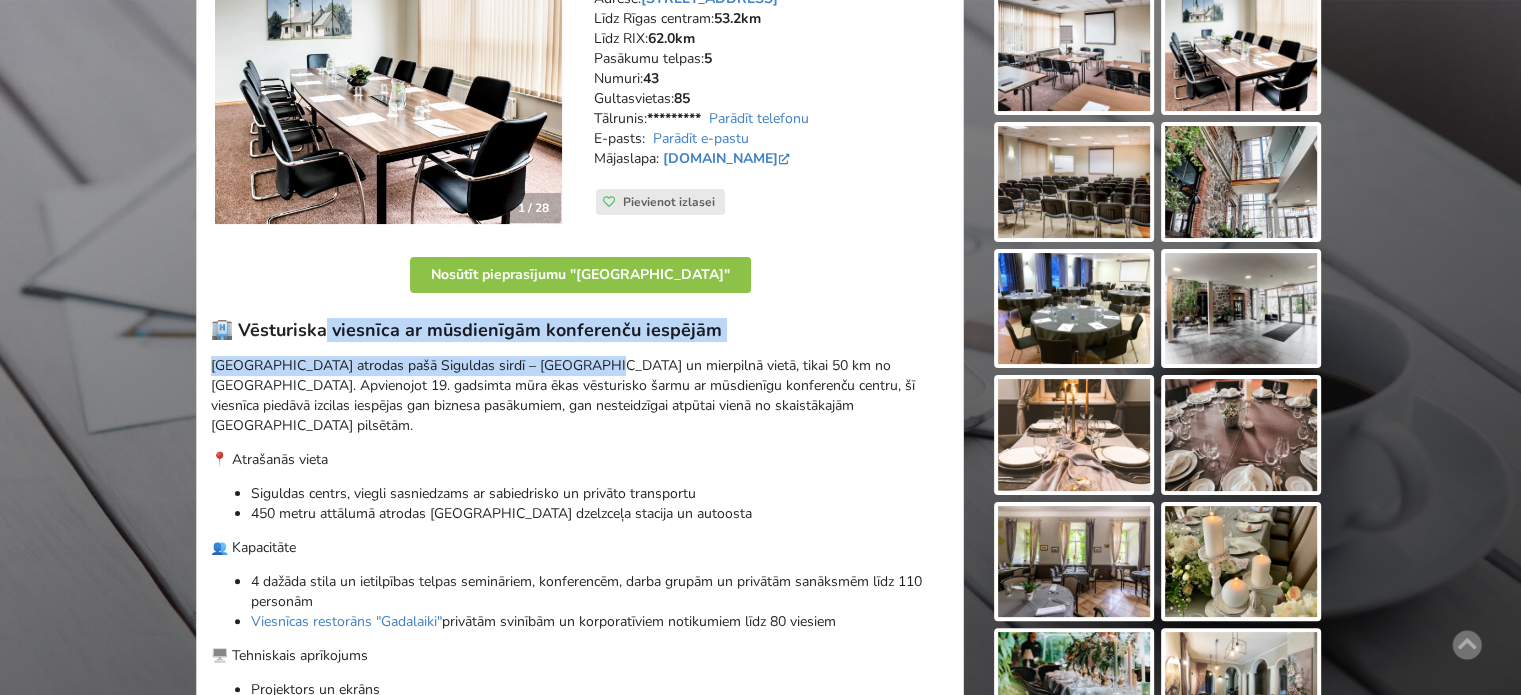 drag, startPoint x: 472, startPoint y: 334, endPoint x: 630, endPoint y: 370, distance: 162.04938 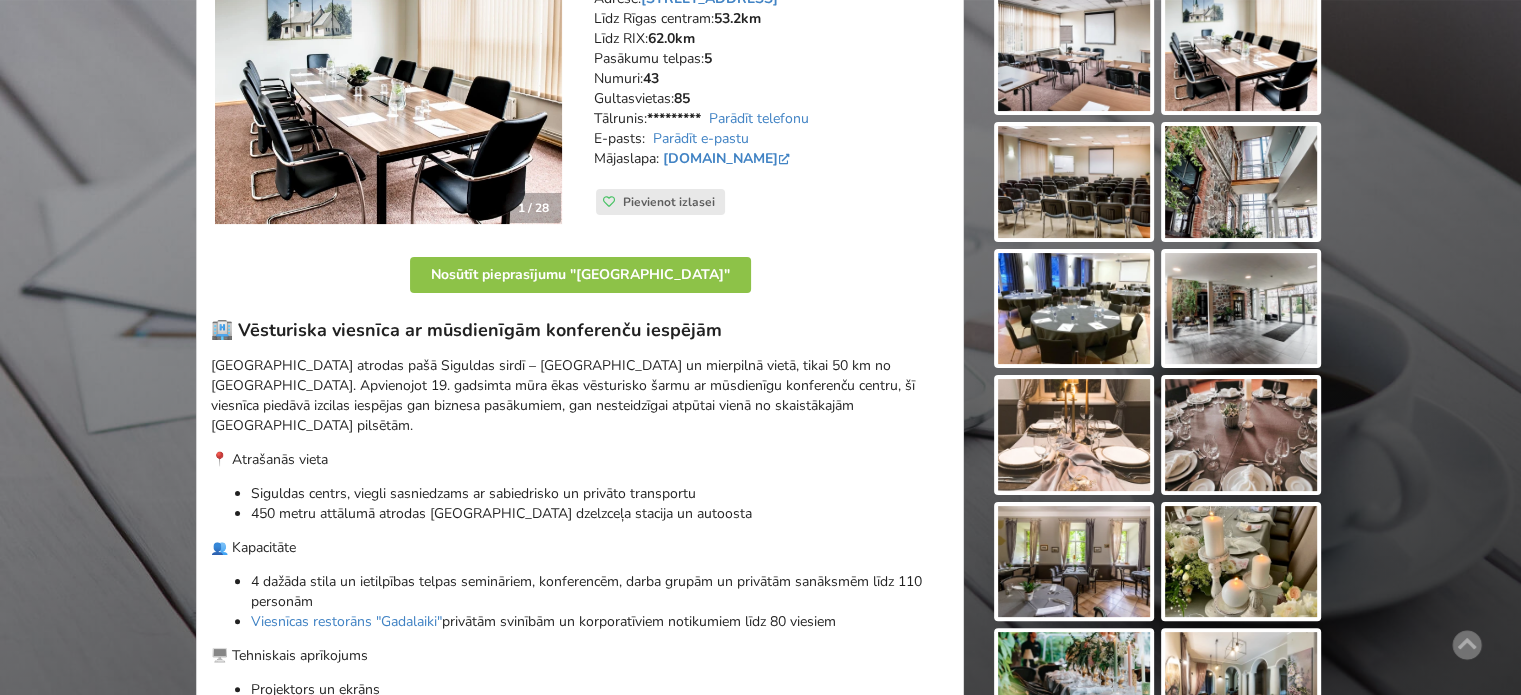 click on "[GEOGRAPHIC_DATA] atrodas pašā Siguldas sirdī – [GEOGRAPHIC_DATA] un mierpilnā vietā, tikai 50 km no [GEOGRAPHIC_DATA]. Apvienojot 19. gadsimta mūra ēkas vēsturisko šarmu ar mūsdienīgu konferenču centru, šī viesnīca piedāvā izcilas iespējas gan biznesa pasākumiem, gan nesteidzīgai atpūtai vienā no skaistākajām [GEOGRAPHIC_DATA] pilsētām." at bounding box center [580, 396] 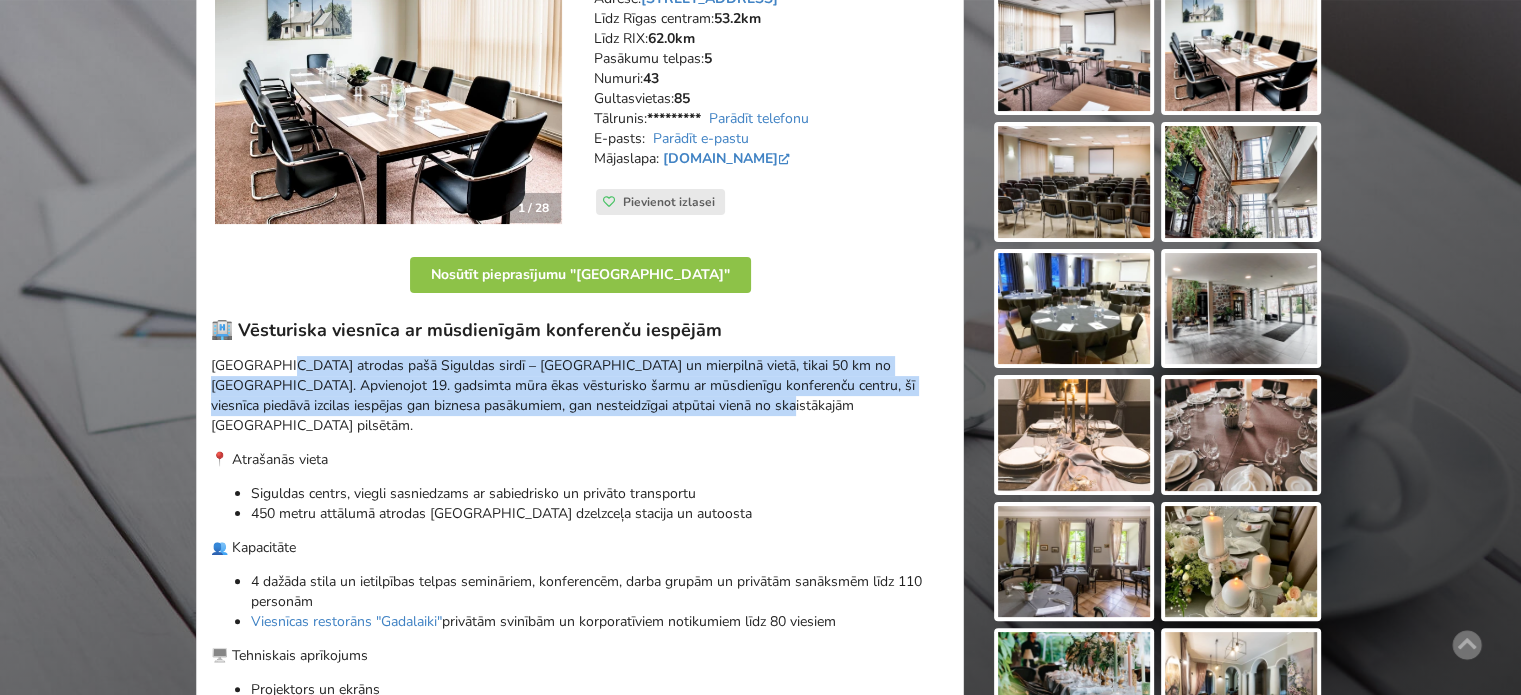 drag, startPoint x: 276, startPoint y: 354, endPoint x: 707, endPoint y: 409, distance: 434.49512 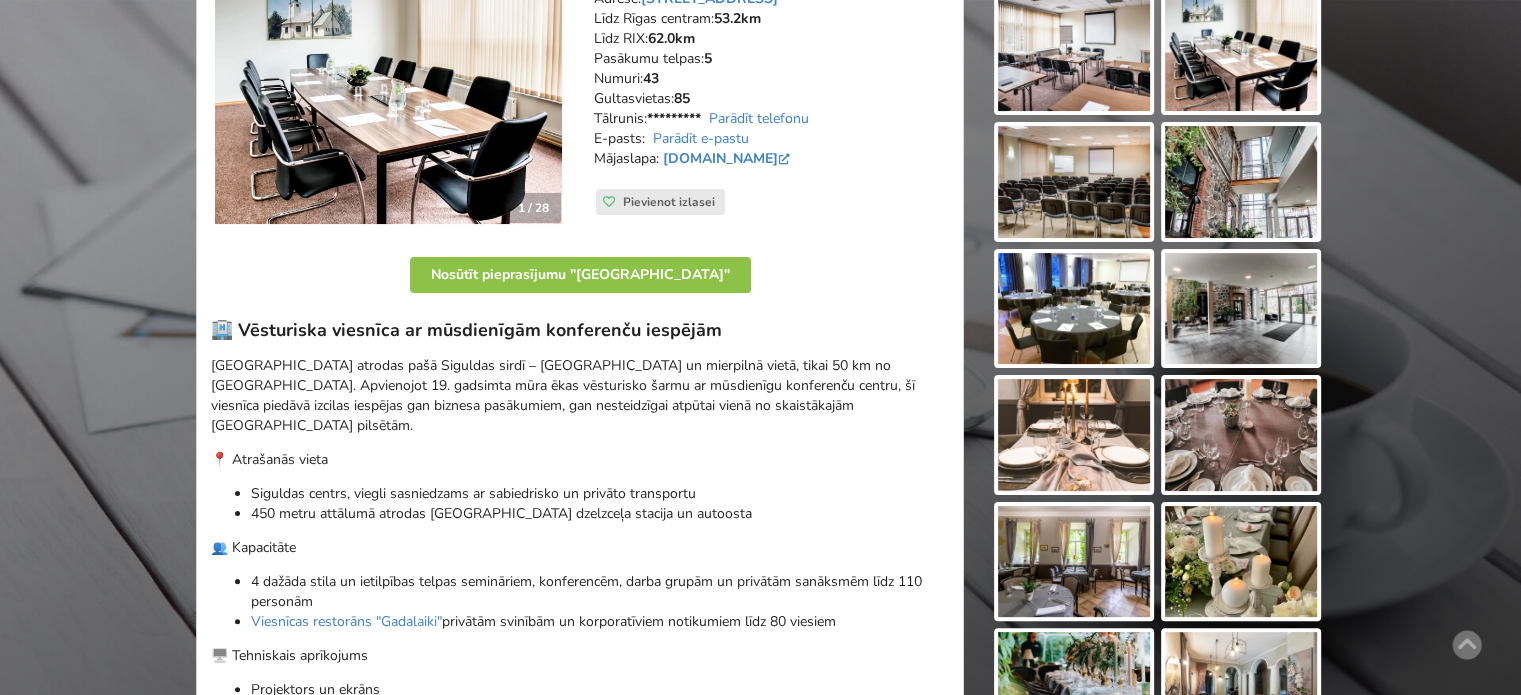 click on "[GEOGRAPHIC_DATA] atrodas pašā Siguldas sirdī – [GEOGRAPHIC_DATA] un mierpilnā vietā, tikai 50 km no [GEOGRAPHIC_DATA]. Apvienojot 19. gadsimta mūra ēkas vēsturisko šarmu ar mūsdienīgu konferenču centru, šī viesnīca piedāvā izcilas iespējas gan biznesa pasākumiem, gan nesteidzīgai atpūtai vienā no skaistākajām [GEOGRAPHIC_DATA] pilsētām." at bounding box center (580, 396) 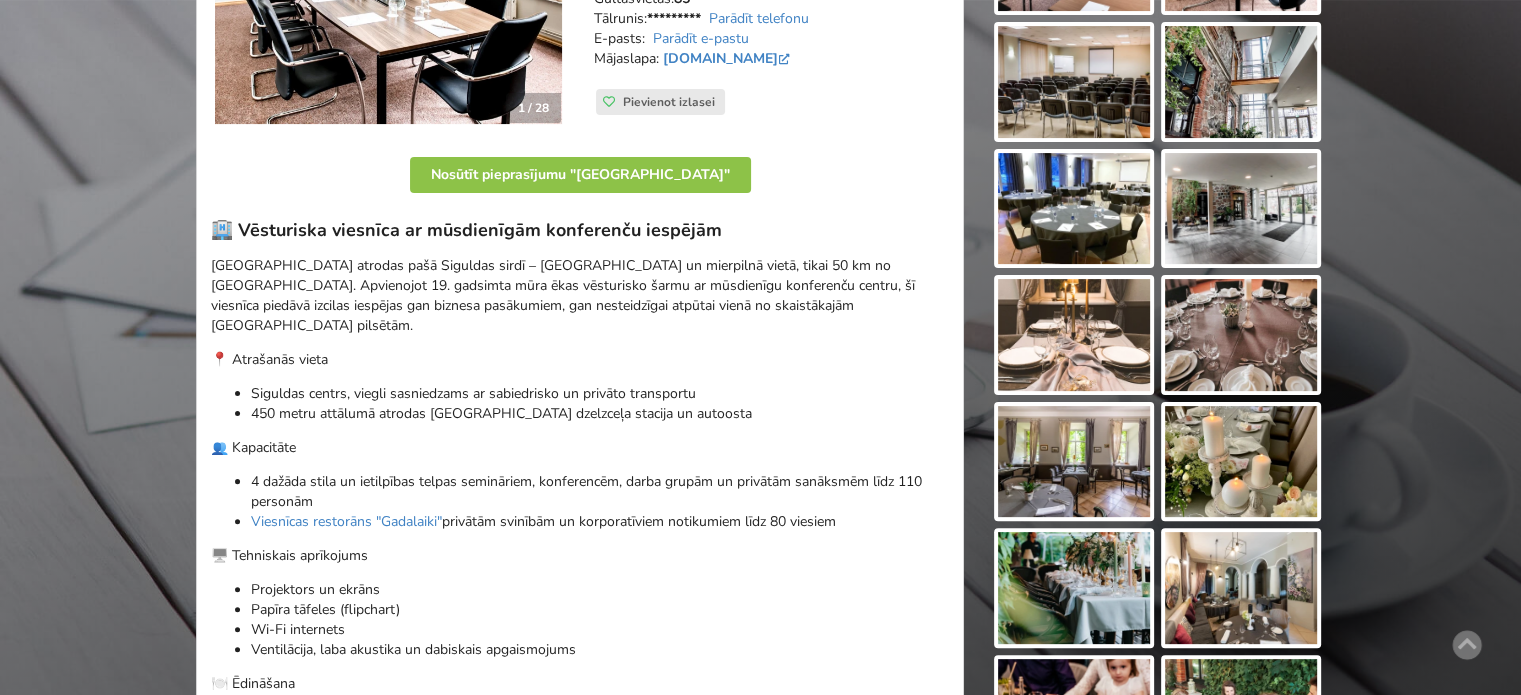 scroll, scrollTop: 569, scrollLeft: 0, axis: vertical 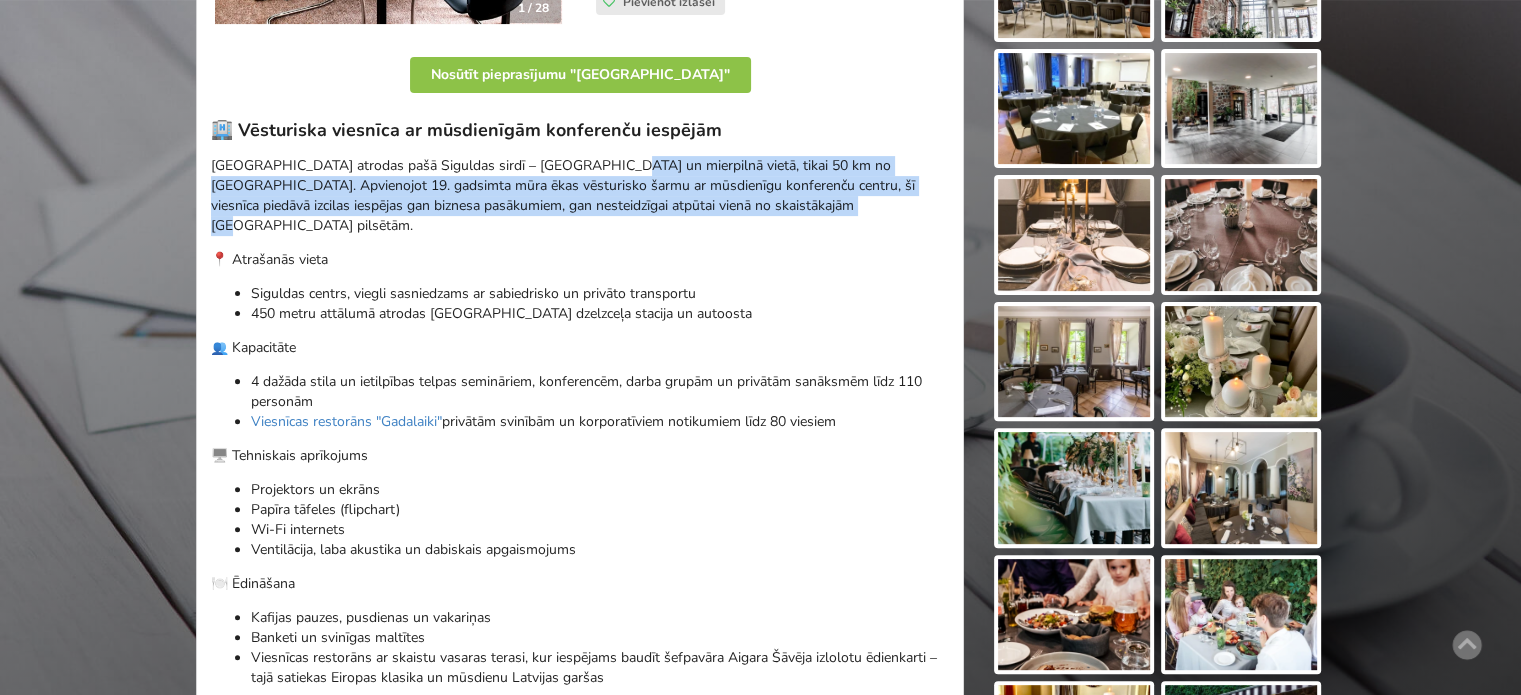 drag, startPoint x: 589, startPoint y: 171, endPoint x: 780, endPoint y: 212, distance: 195.35097 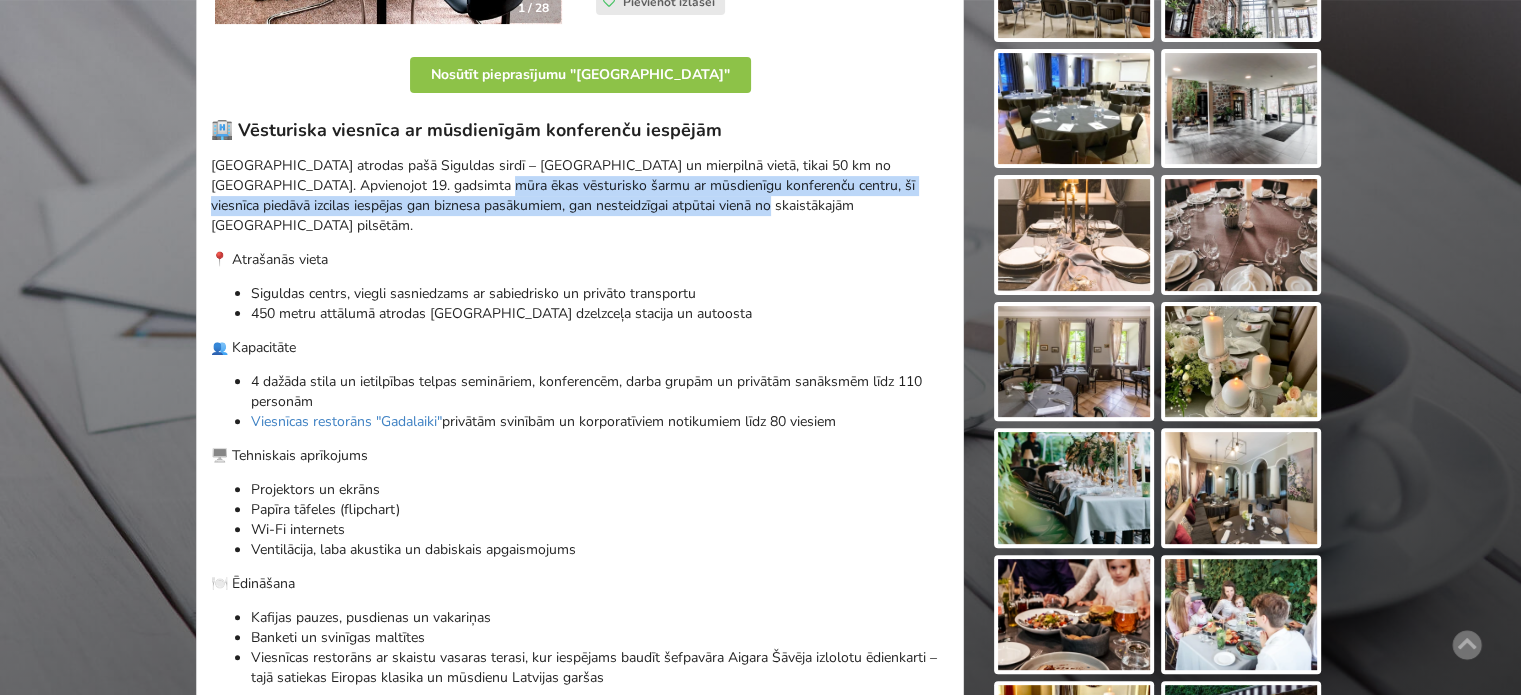 drag, startPoint x: 430, startPoint y: 175, endPoint x: 662, endPoint y: 203, distance: 233.68355 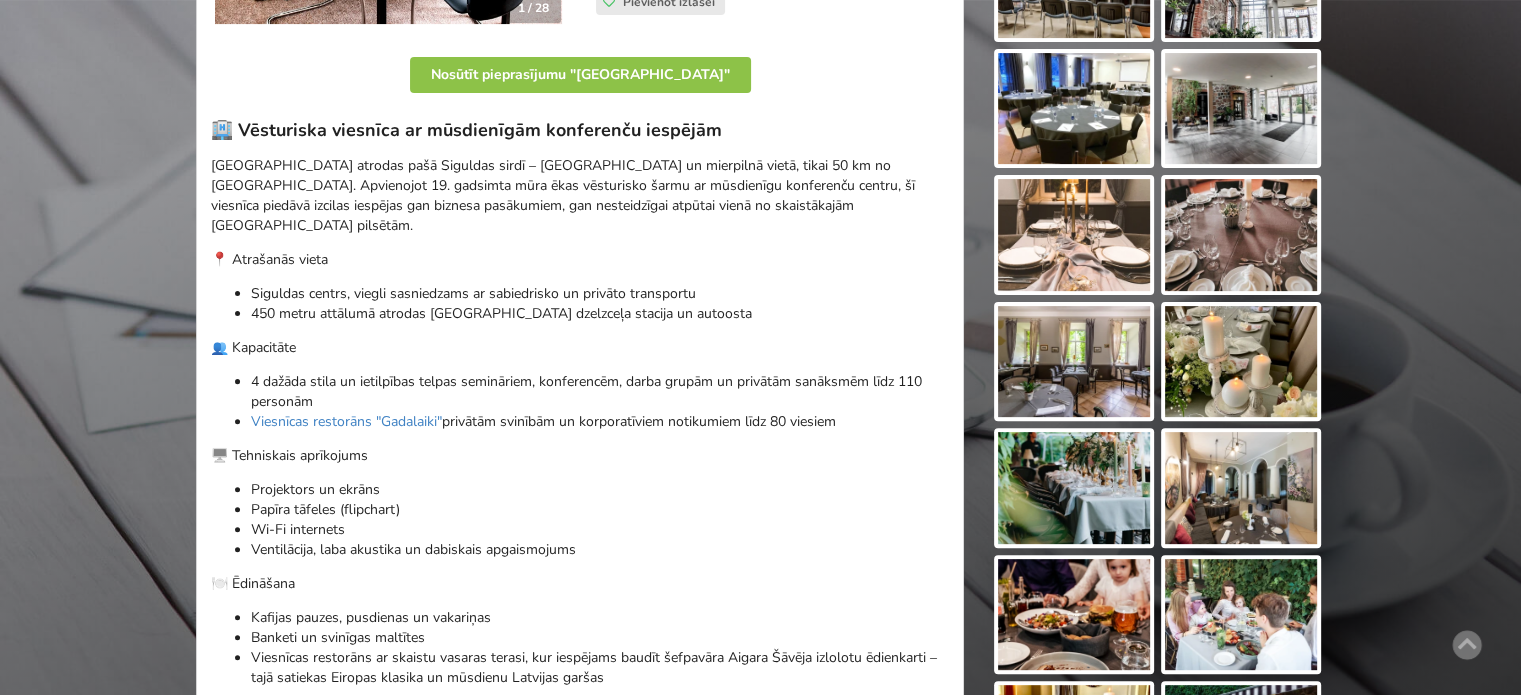 click on "[GEOGRAPHIC_DATA] atrodas pašā Siguldas sirdī – [GEOGRAPHIC_DATA] un mierpilnā vietā, tikai 50 km no [GEOGRAPHIC_DATA]. Apvienojot 19. gadsimta mūra ēkas vēsturisko šarmu ar mūsdienīgu konferenču centru, šī viesnīca piedāvā izcilas iespējas gan biznesa pasākumiem, gan nesteidzīgai atpūtai vienā no skaistākajām [GEOGRAPHIC_DATA] pilsētām." at bounding box center [580, 196] 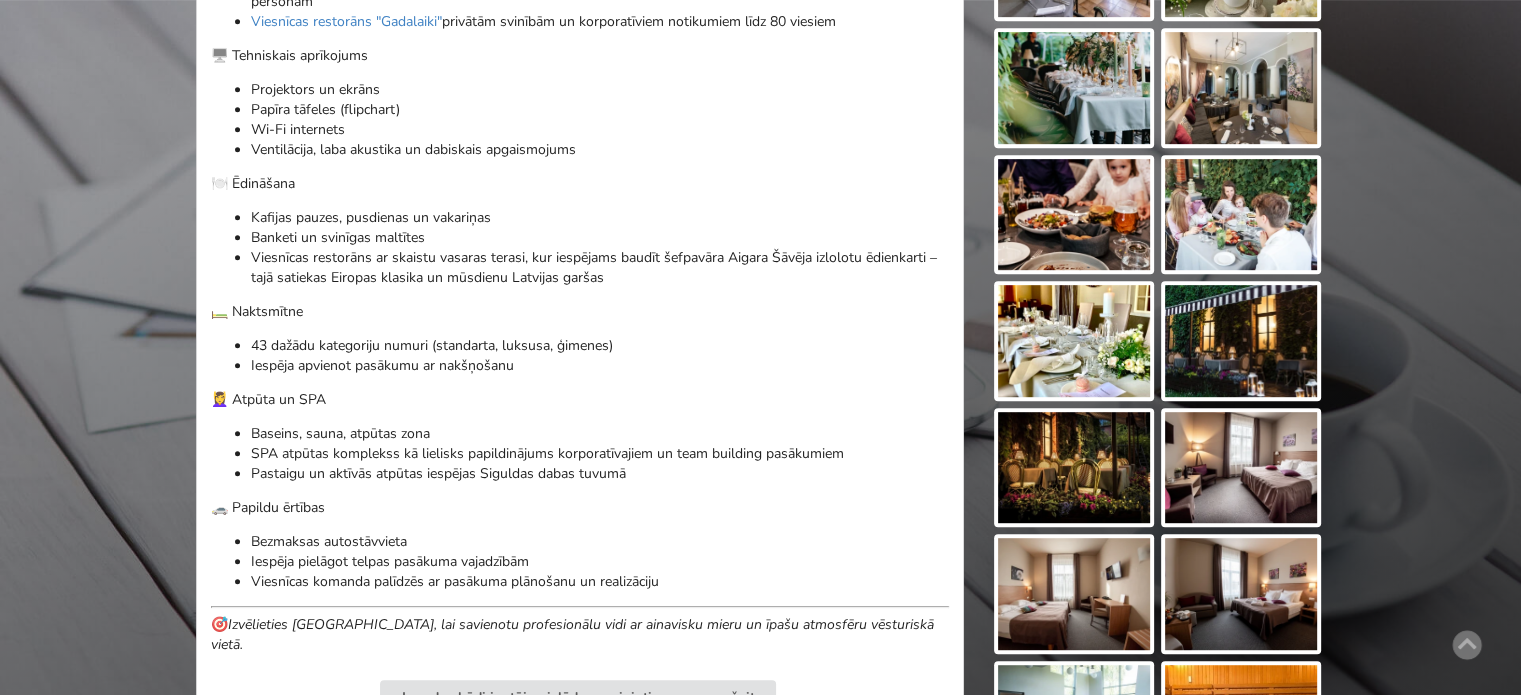 scroll, scrollTop: 1069, scrollLeft: 0, axis: vertical 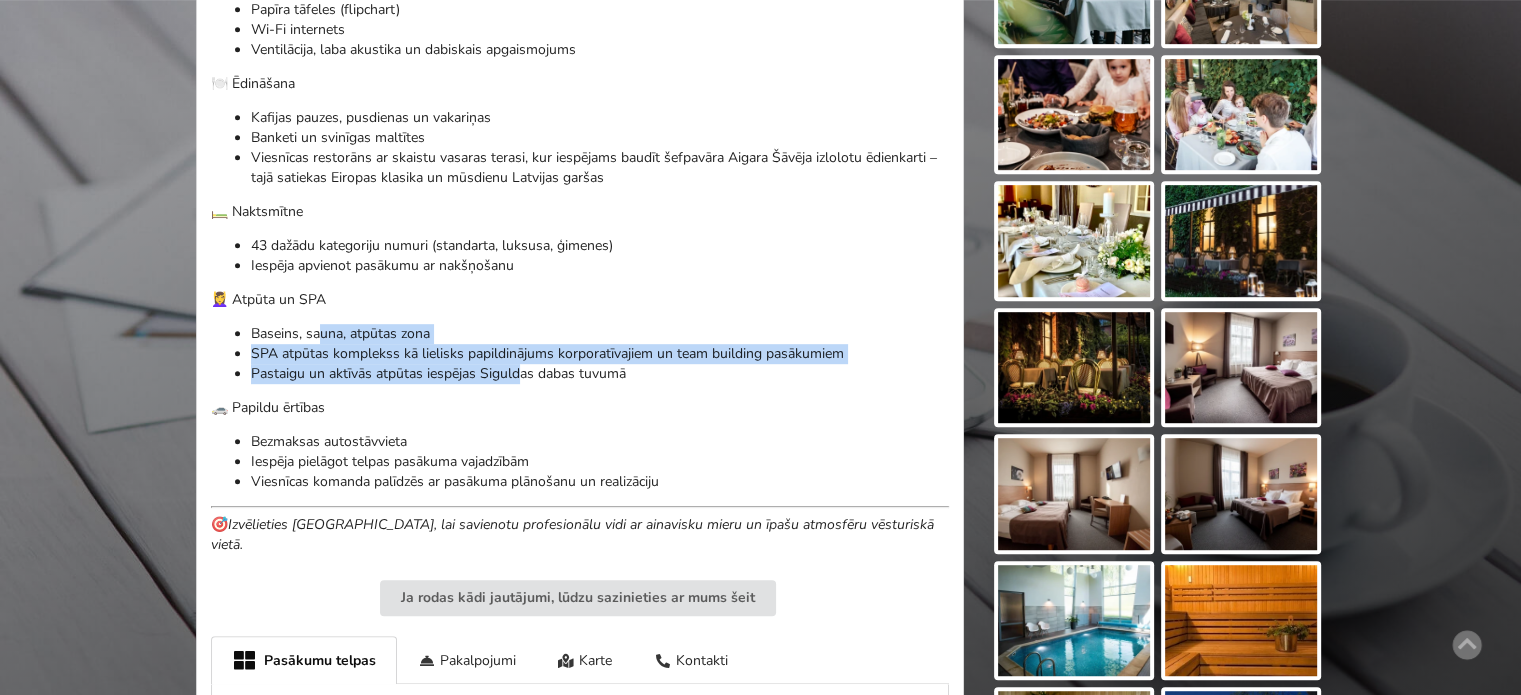 drag, startPoint x: 324, startPoint y: 302, endPoint x: 548, endPoint y: 363, distance: 232.15727 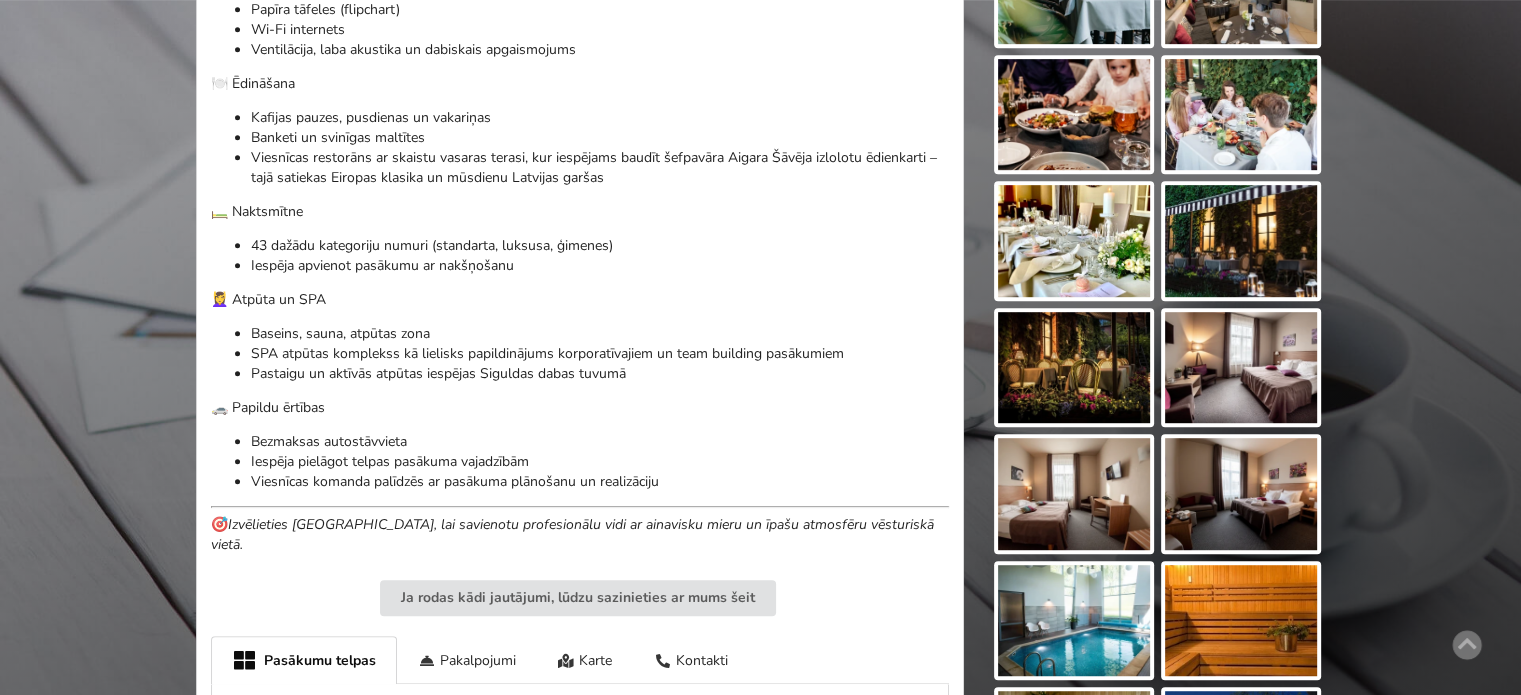 click on "🏨 Vēsturiska viesnīca ar mūsdienīgām konferenču iespējām
Viesnīca Hotel Sigulda atrodas pašā Siguldas sirdī – gleznainā un mierpilnā vietā, tikai 50 km no Rīgas. Apvienojot 19. gadsimta mūra ēkas vēsturisko šarmu ar mūsdienīgu konferenču centru, šī viesnīca piedāvā izcilas iespējas gan biznesa pasākumiem, gan nesteidzīgai atpūtai vienā no skaistākajām Latvijas pilsētām.
📍 Atrašanās vieta
Siguldas centrs, viegli sasniedzams ar sabiedrisko un privāto transportu
450 metru attālumā atrodas Siguldas dzelzceļa stacija un autoosta
👥 Kapacitāte
4 dažāda stila un ietilpības telpas semināriem, konferencēm, darba grupām un privātām sanāksmēm līdz 110 personām
Viesnīcas restorāns "Gadalaiki"  privātām svinībām un korporatīviem notikumiem līdz 80 viesiem
🖥️ Tehniskais aprīkojums
Projektors un ekrāns
Papīra tāfeles (flipchart)" at bounding box center [580, 87] 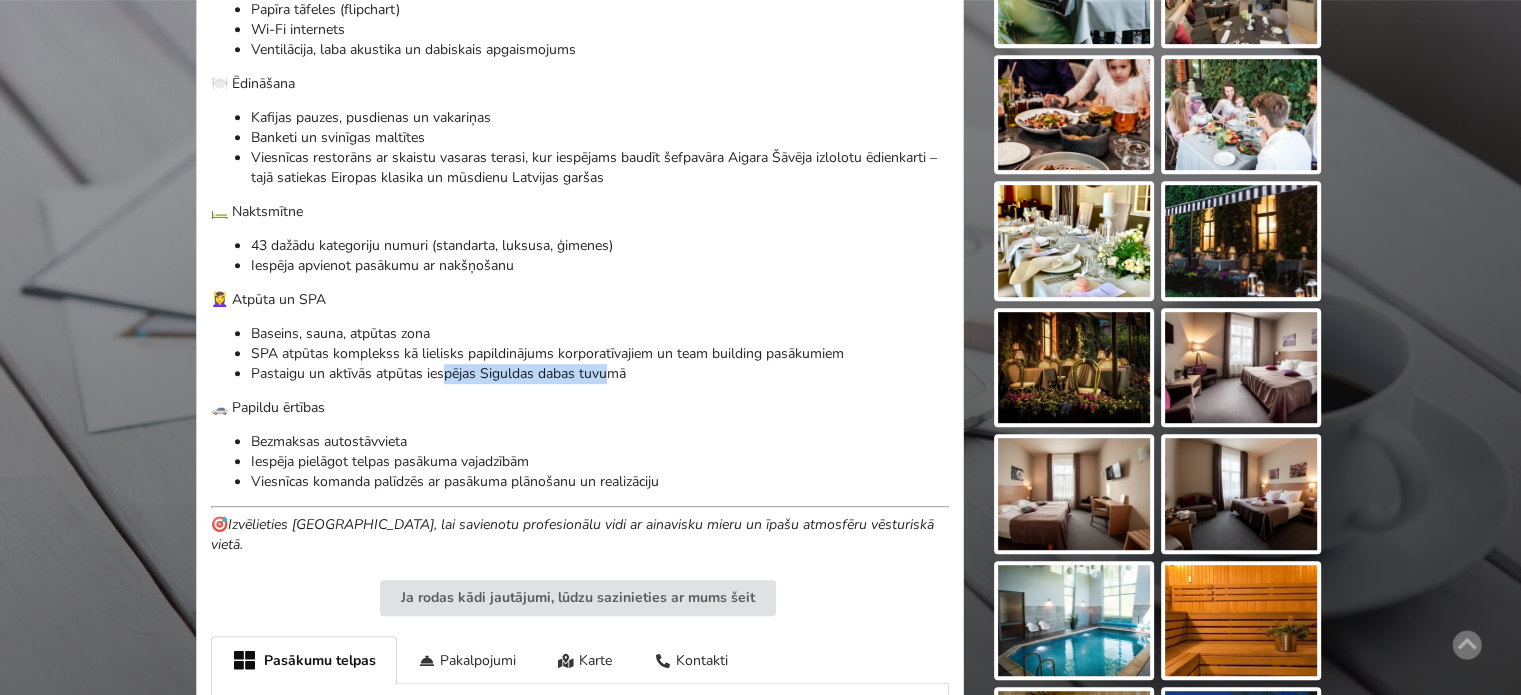 drag, startPoint x: 604, startPoint y: 354, endPoint x: 344, endPoint y: 339, distance: 260.43234 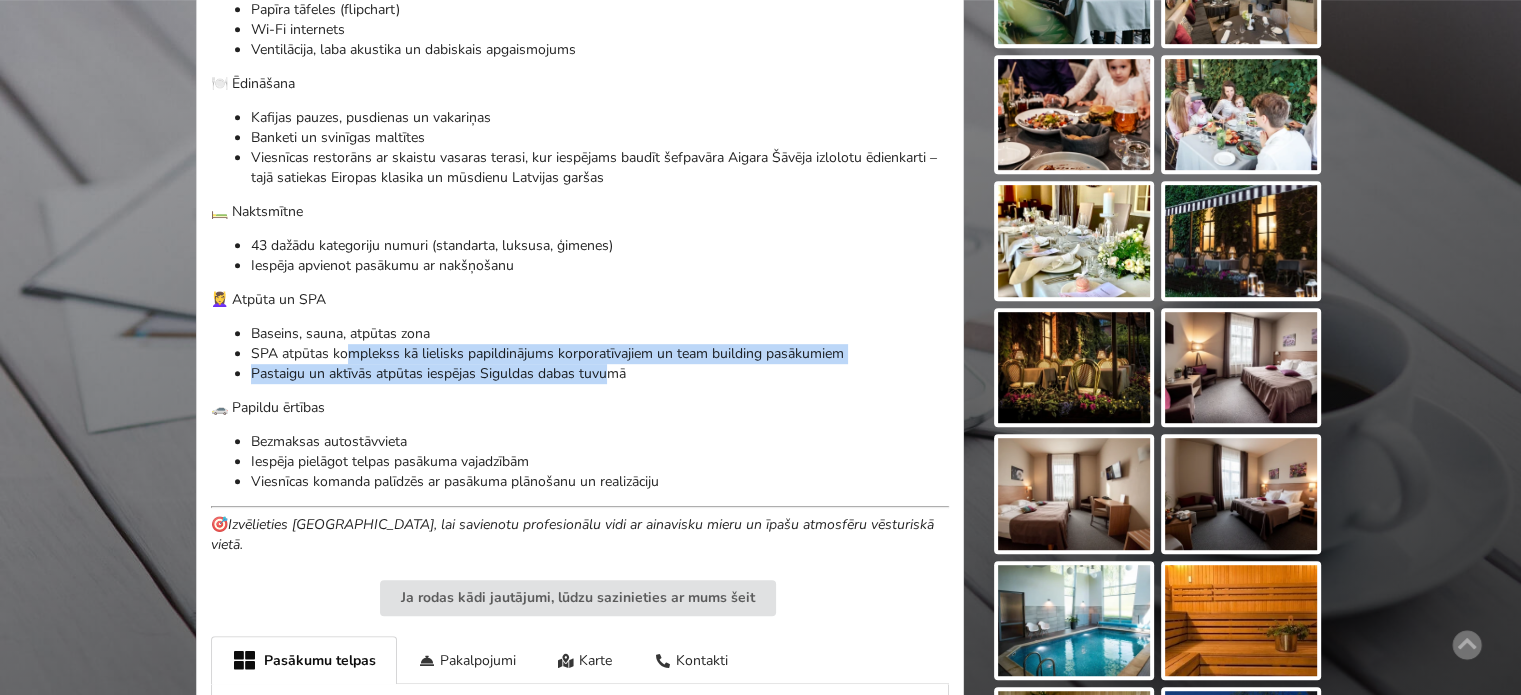 drag, startPoint x: 343, startPoint y: 337, endPoint x: 332, endPoint y: 323, distance: 17.804493 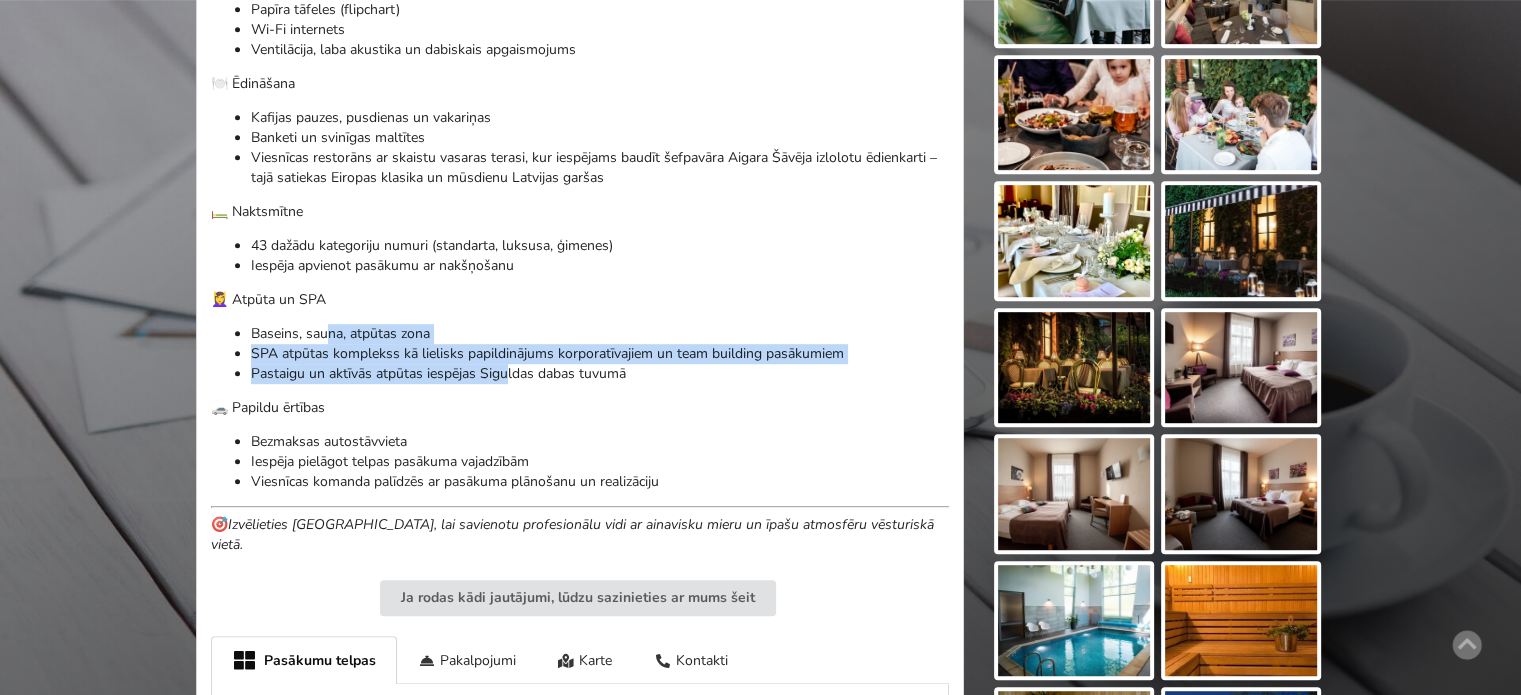 drag, startPoint x: 505, startPoint y: 342, endPoint x: 612, endPoint y: 357, distance: 108.04629 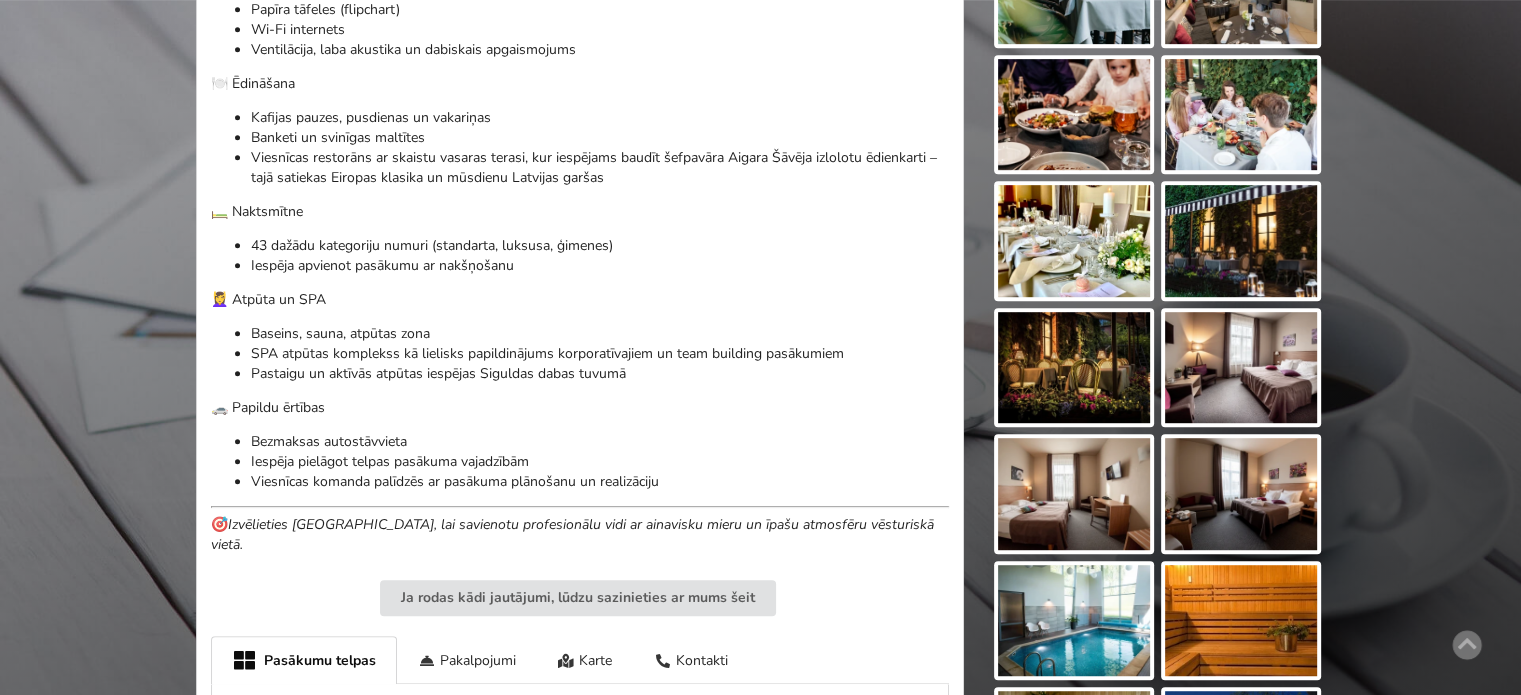 click on "Pastaigu un aktīvās atpūtas iespējas Siguldas dabas tuvumā" at bounding box center [600, 374] 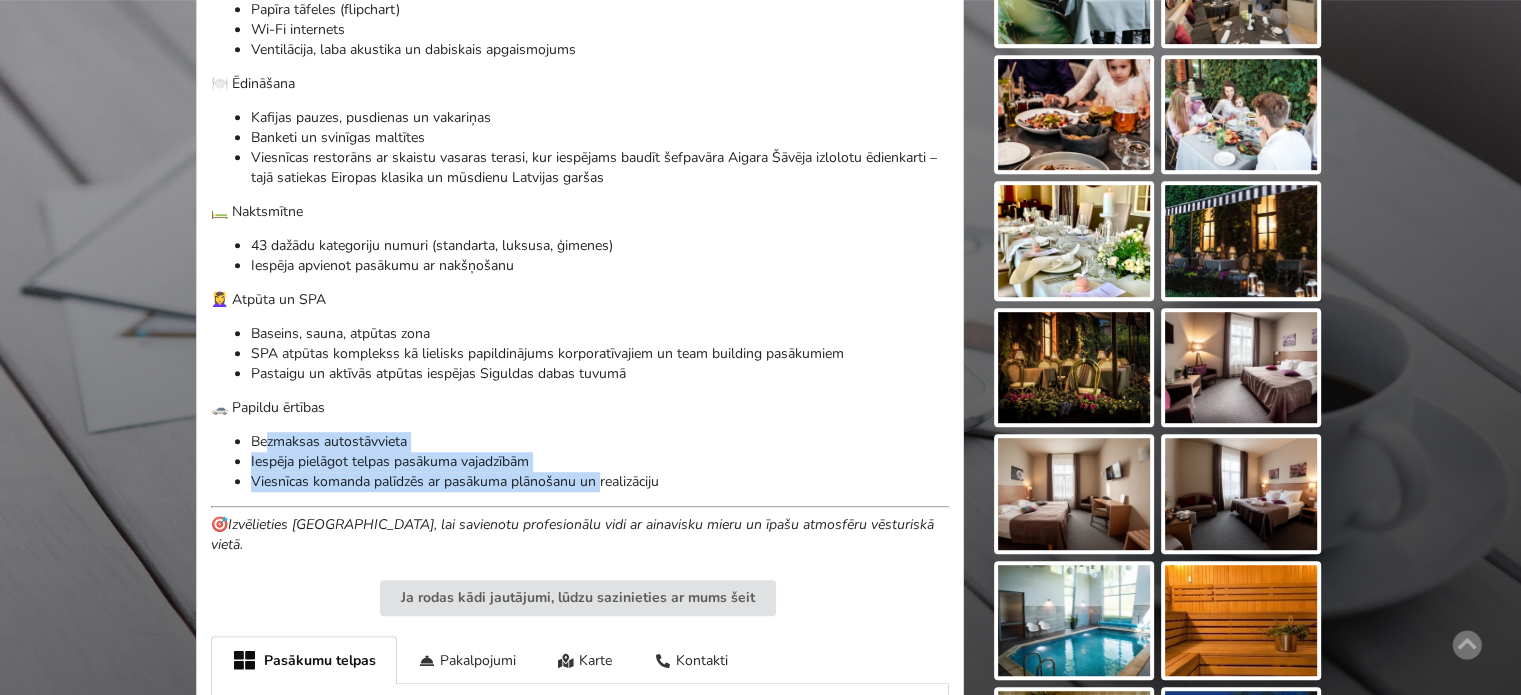 drag, startPoint x: 278, startPoint y: 411, endPoint x: 617, endPoint y: 453, distance: 341.59186 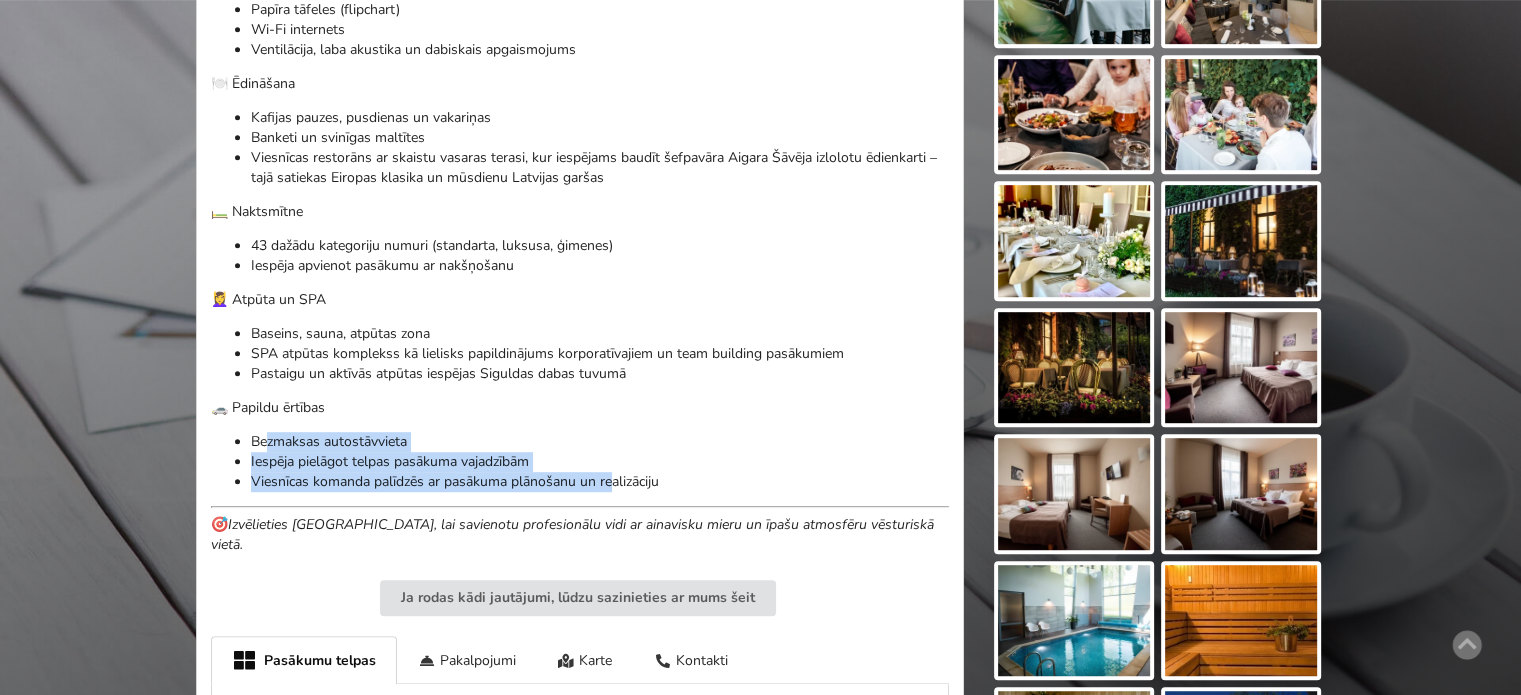 click on "Viesnīcas komanda palīdzēs ar pasākuma plānošanu un realizāciju" at bounding box center [600, 482] 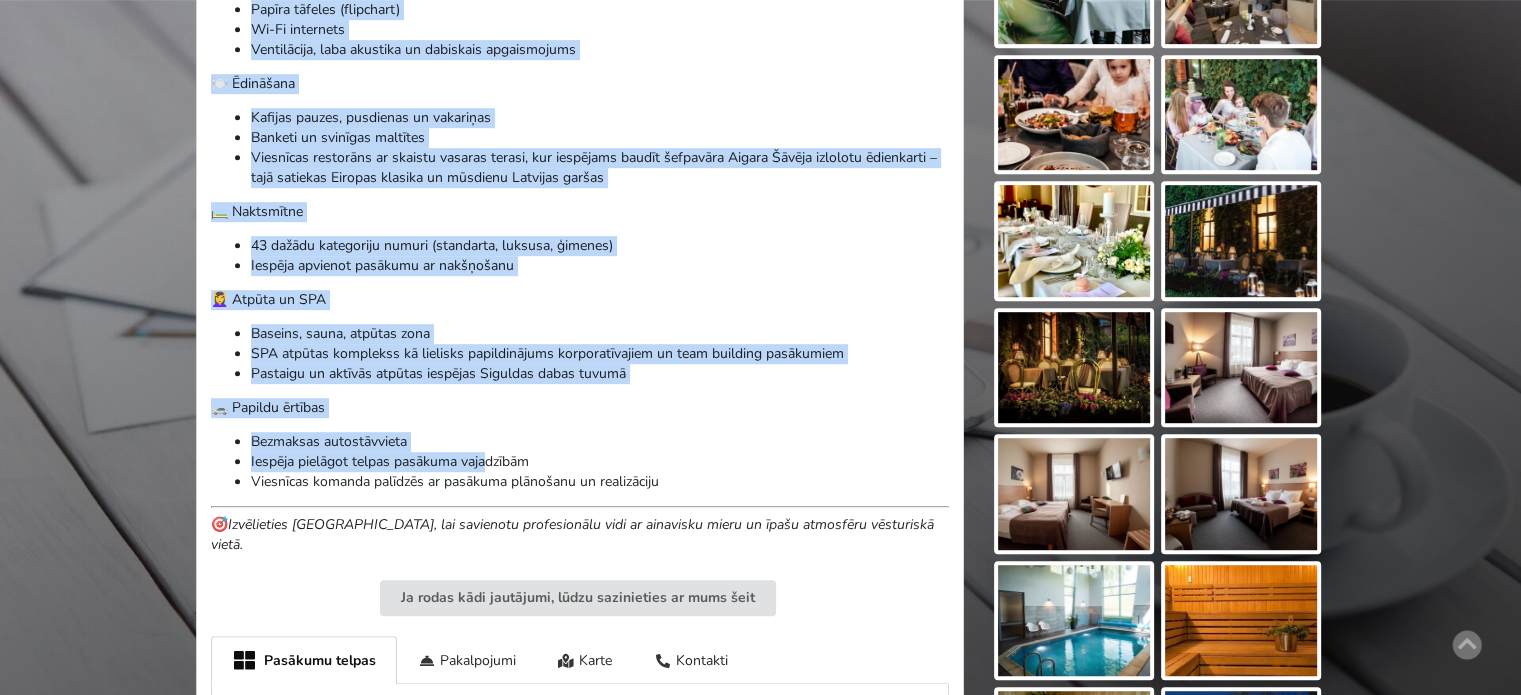 scroll, scrollTop: 1169, scrollLeft: 0, axis: vertical 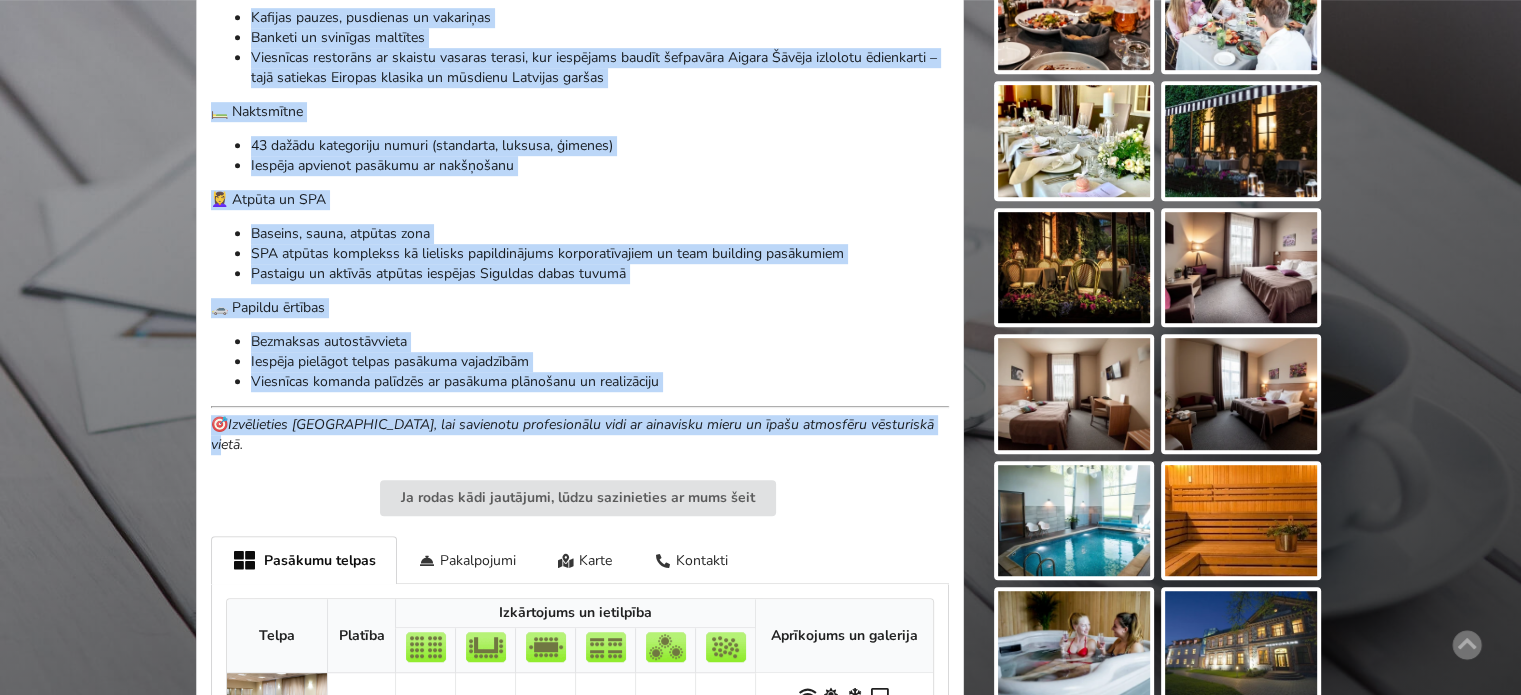 drag, startPoint x: 214, startPoint y: 128, endPoint x: 926, endPoint y: 394, distance: 760.0658 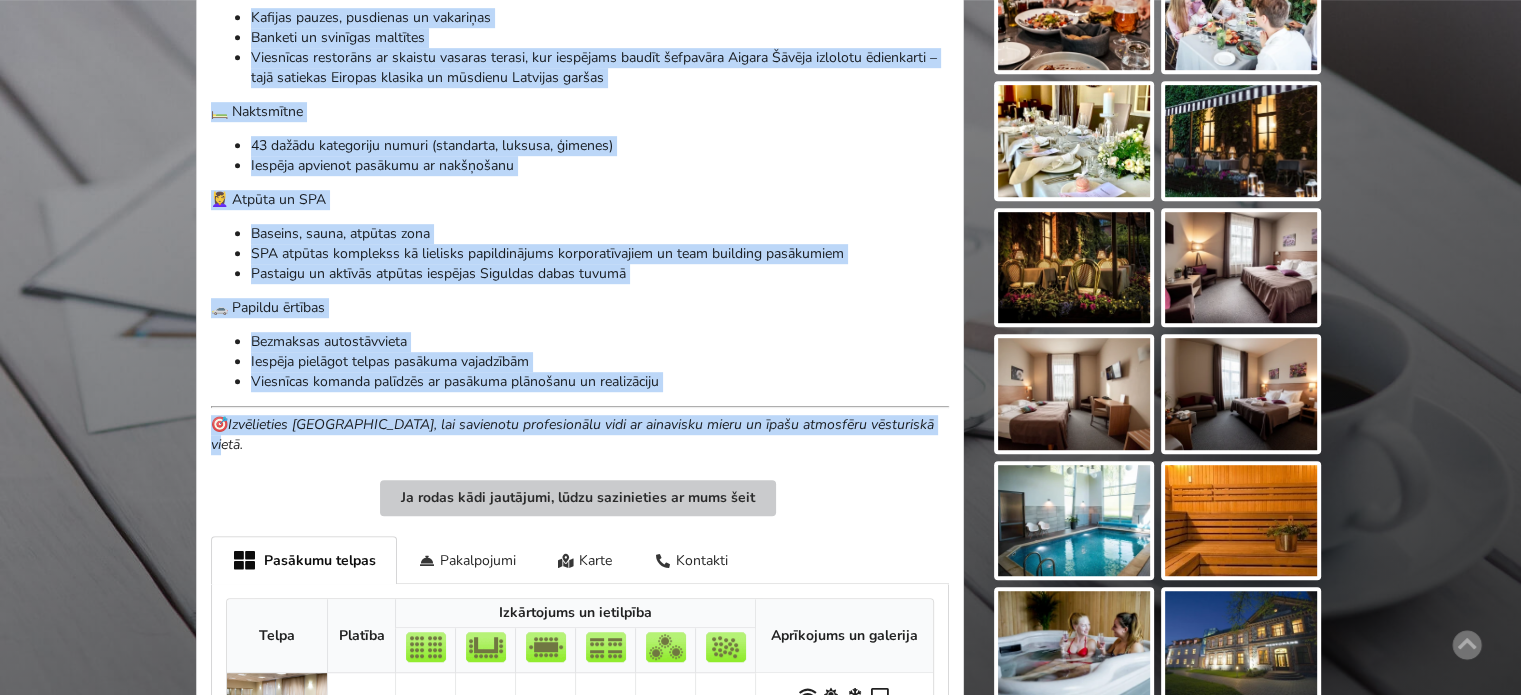 scroll, scrollTop: 1569, scrollLeft: 0, axis: vertical 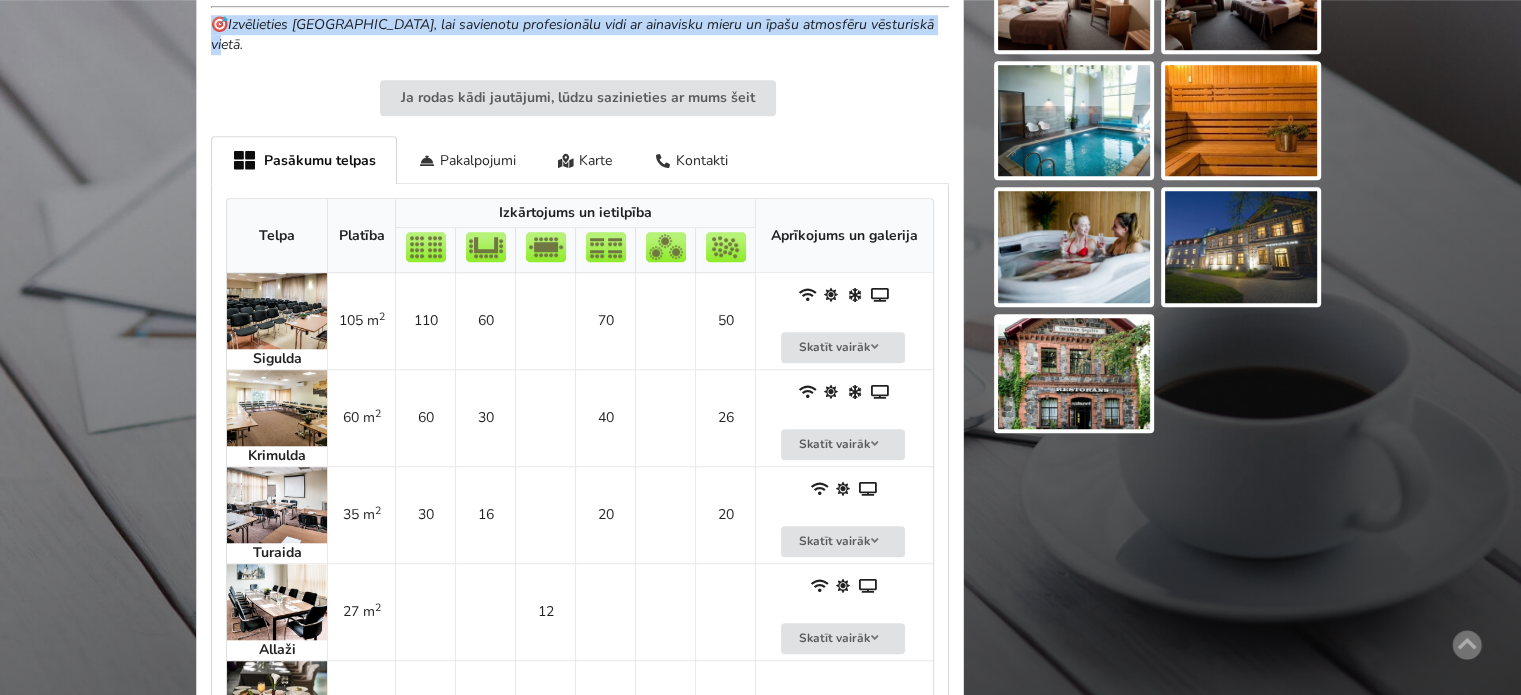 click at bounding box center [277, 408] 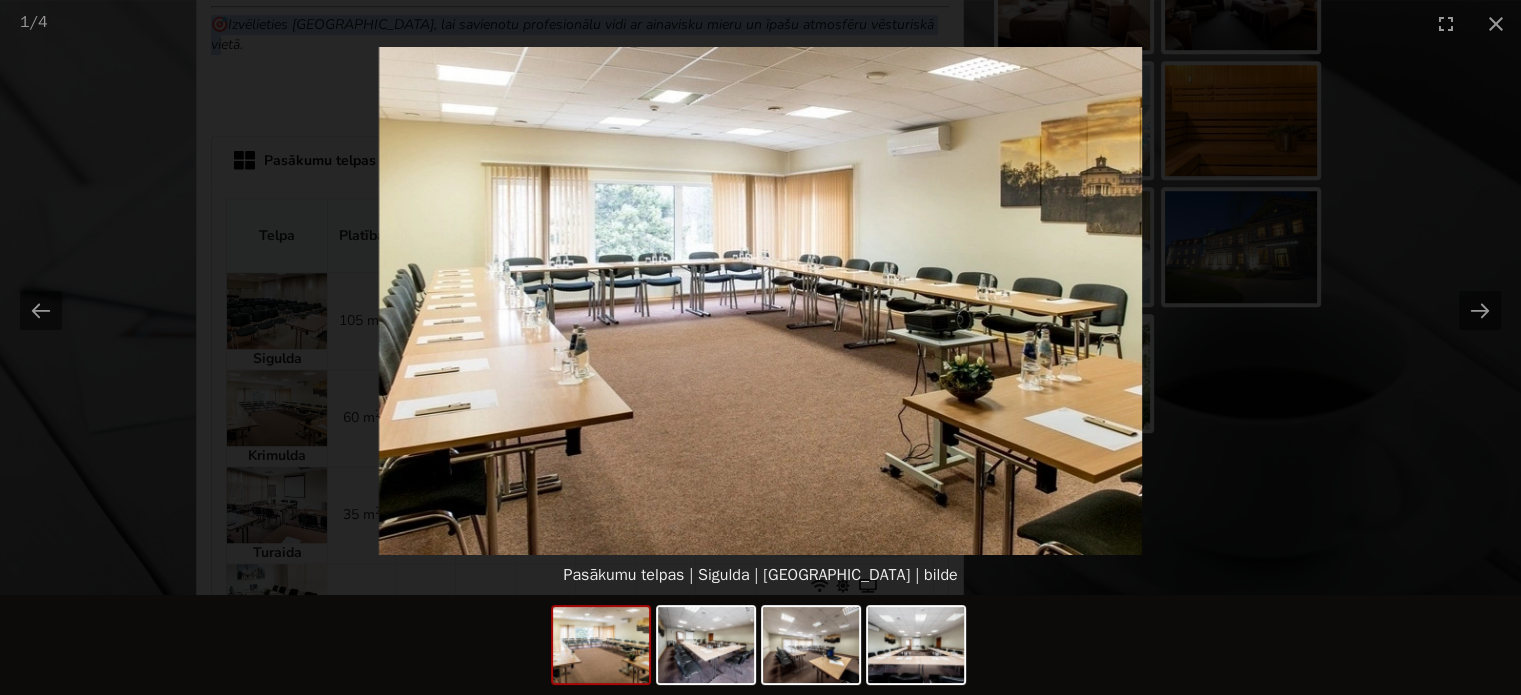 scroll, scrollTop: 0, scrollLeft: 0, axis: both 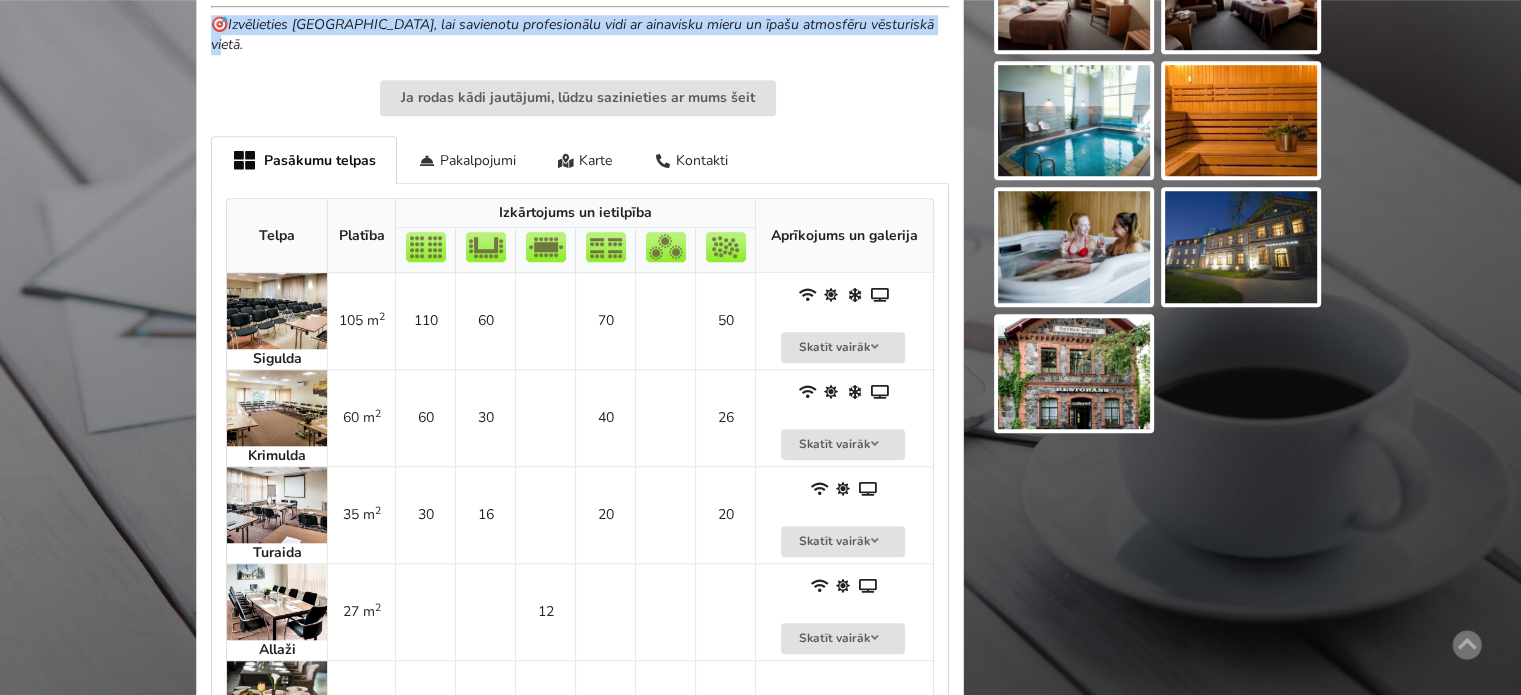 click at bounding box center [277, 311] 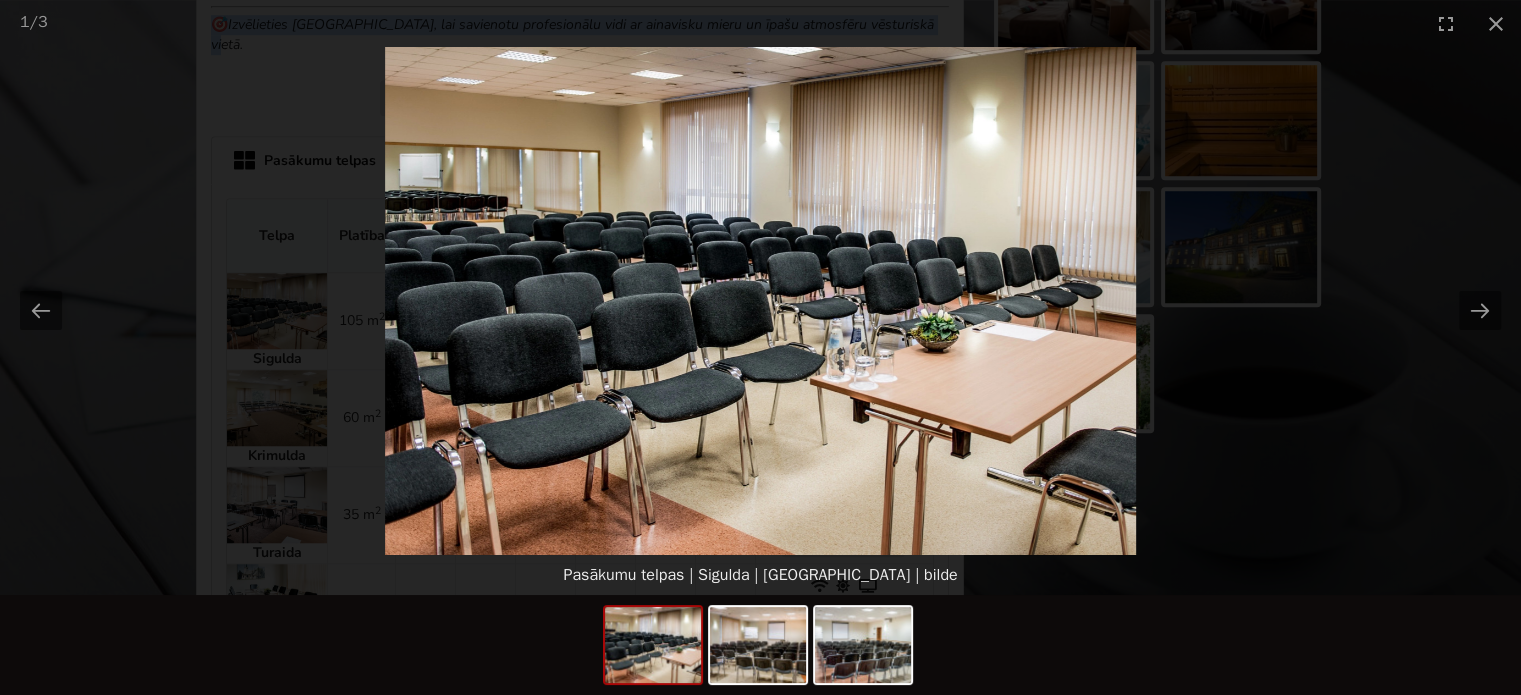 click at bounding box center (760, 301) 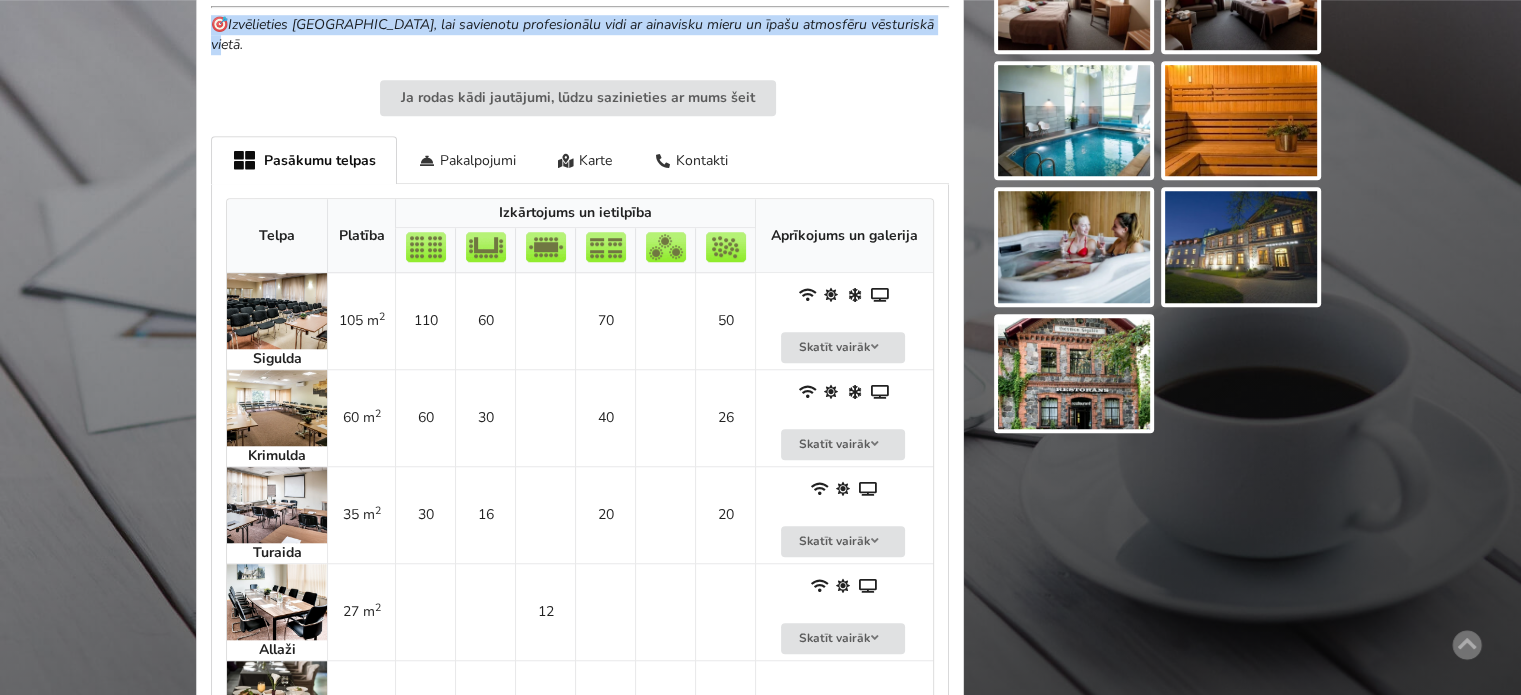 click at bounding box center (277, 311) 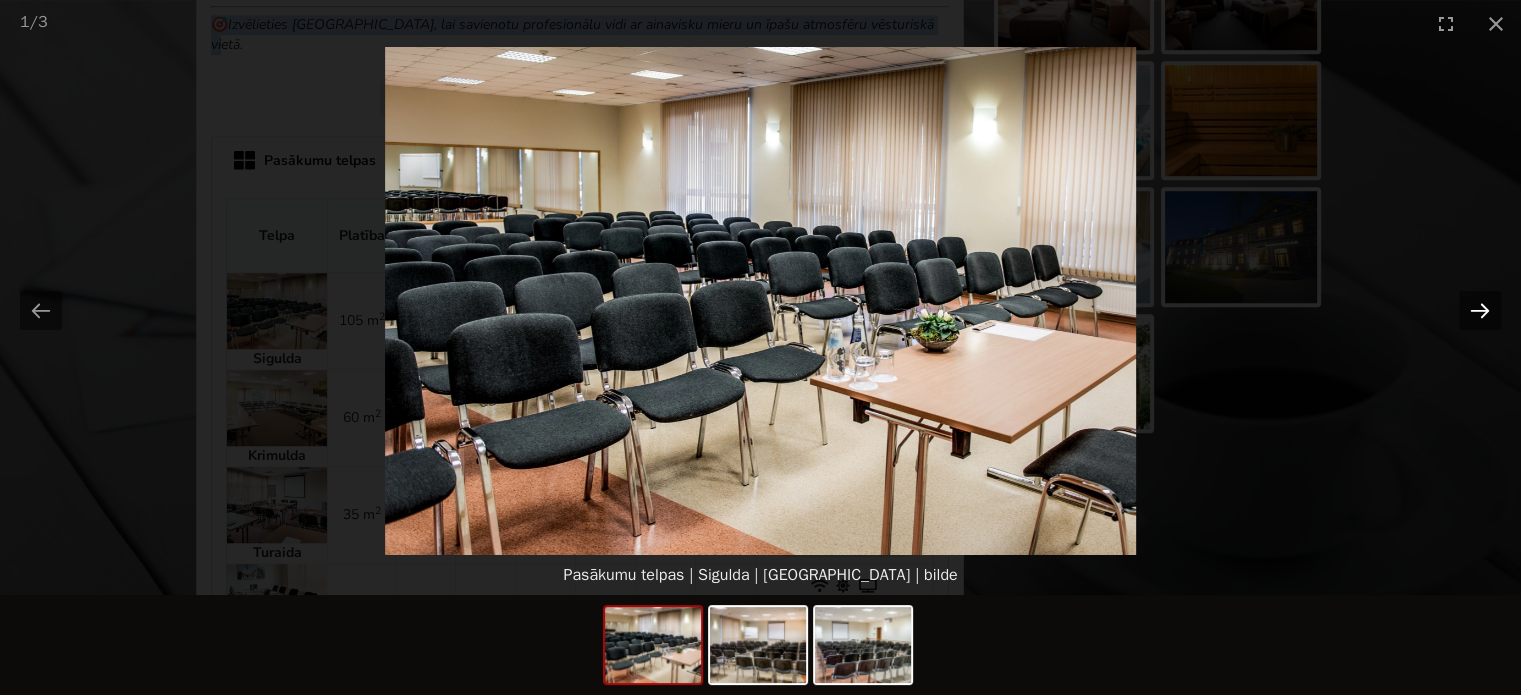 click at bounding box center (1480, 310) 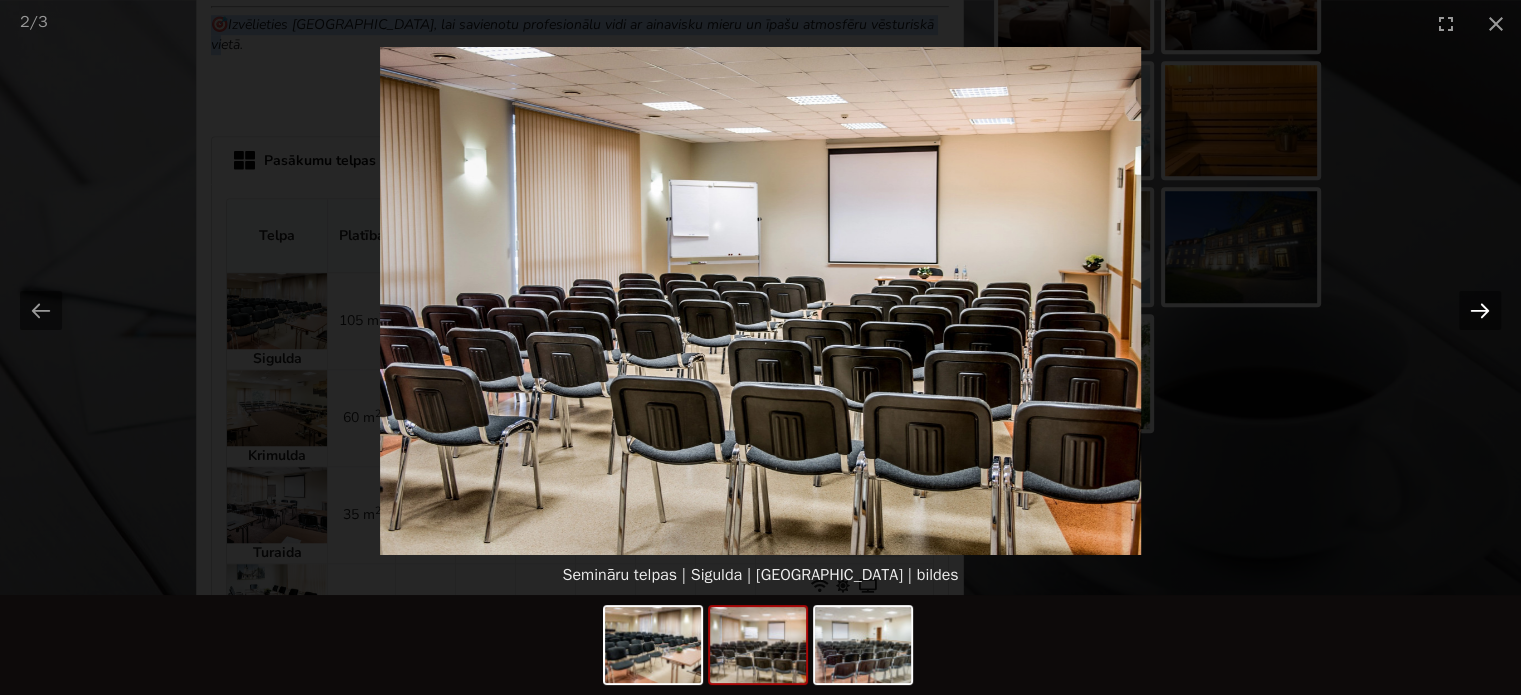 click at bounding box center [1480, 310] 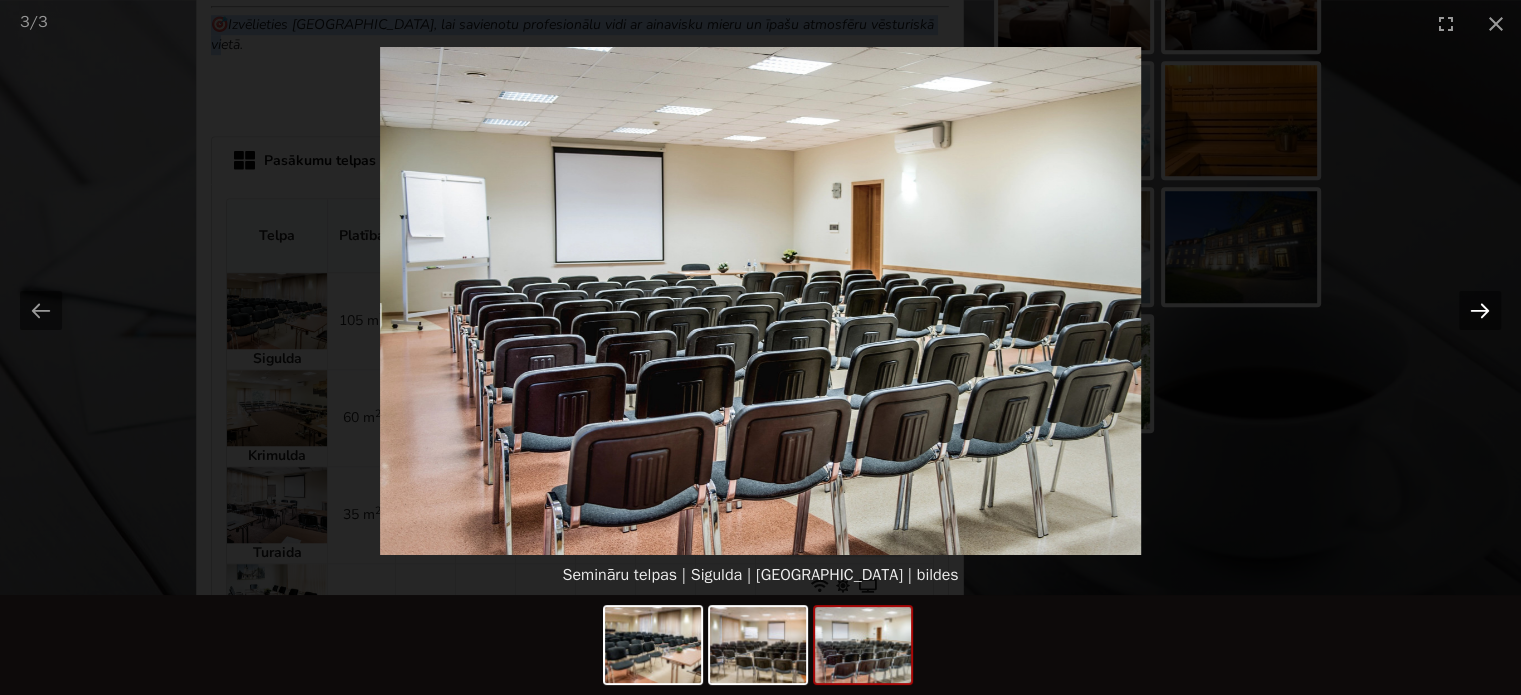 click at bounding box center (1480, 310) 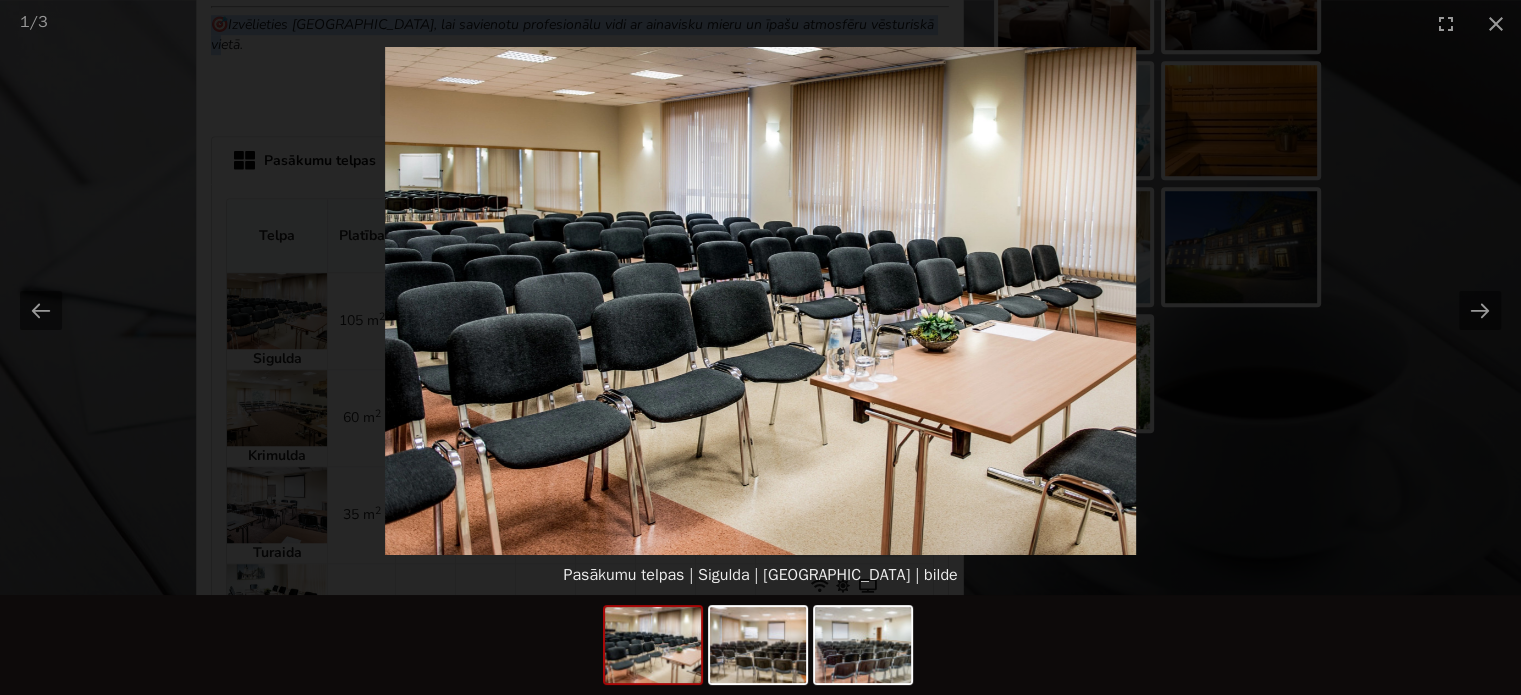 scroll, scrollTop: 0, scrollLeft: 0, axis: both 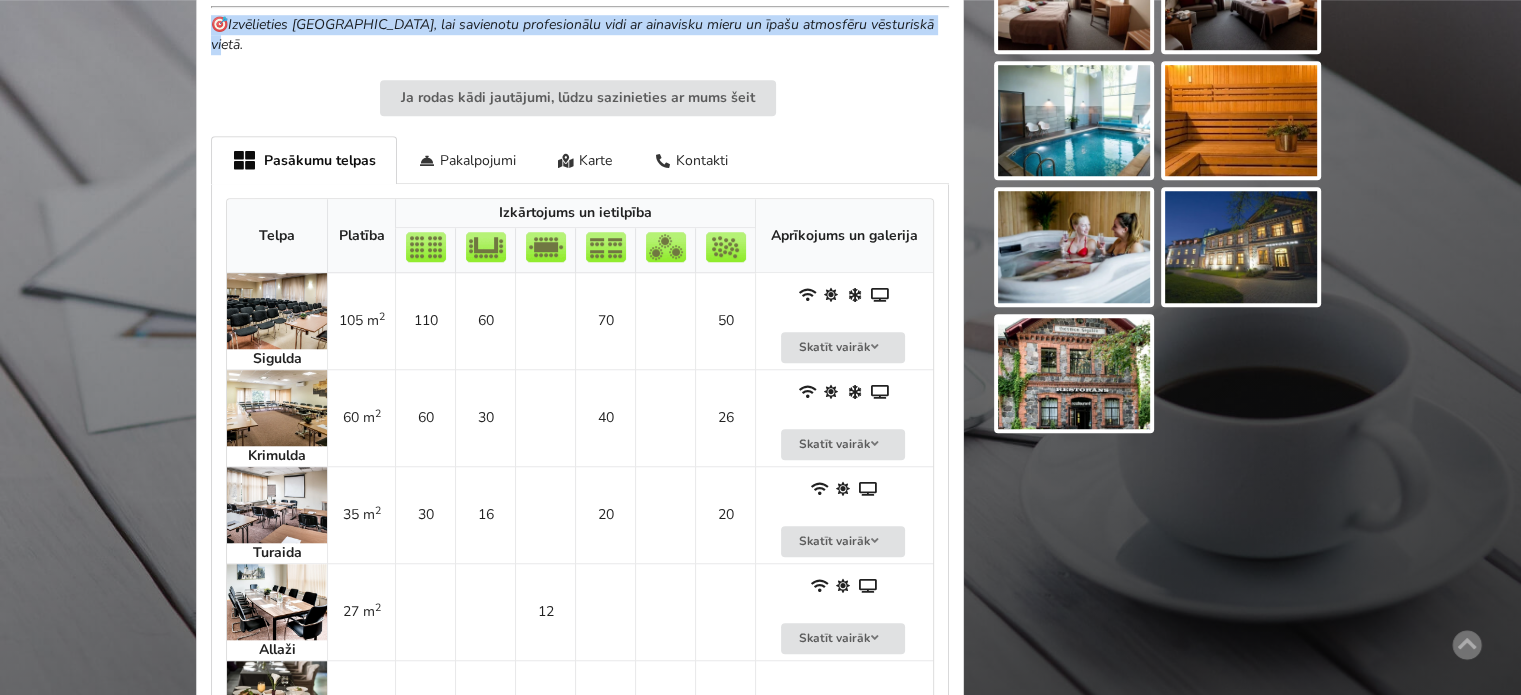 click at bounding box center (277, 505) 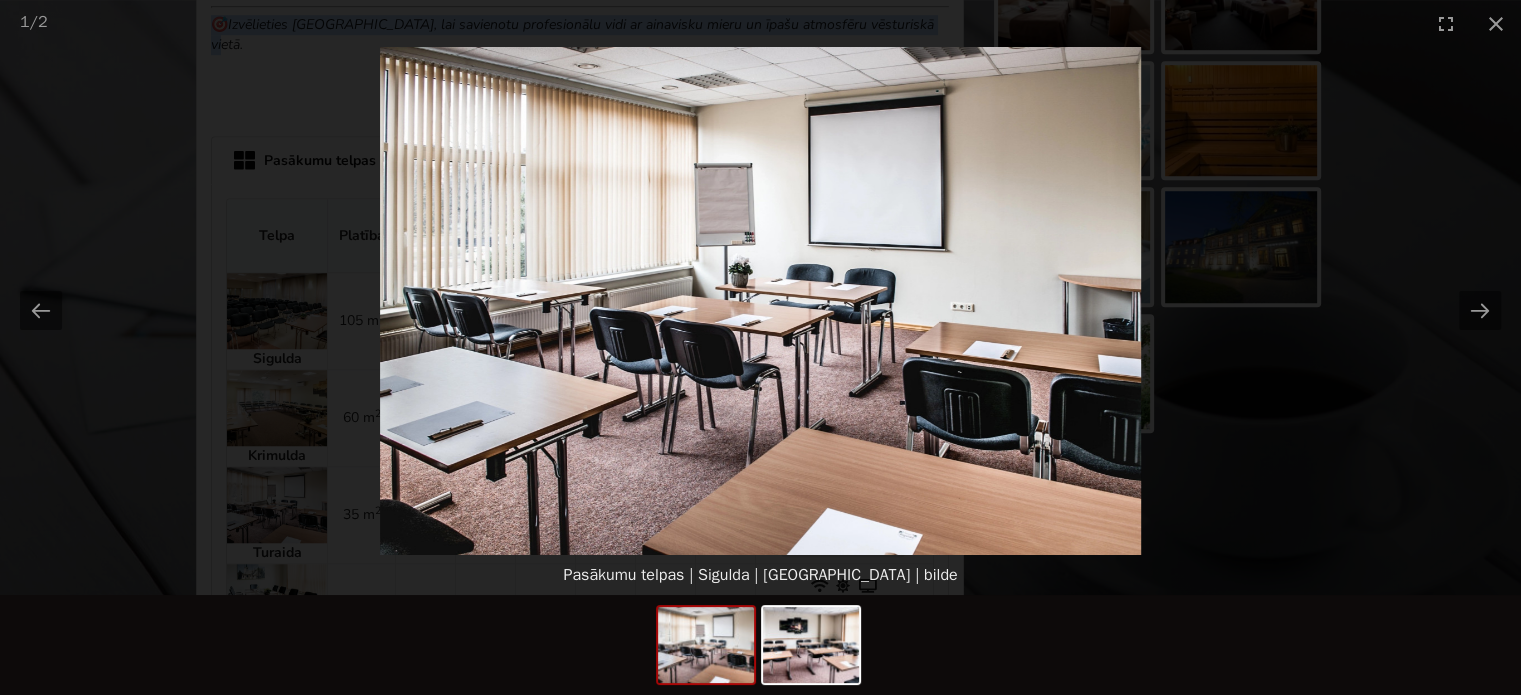 click at bounding box center (760, 301) 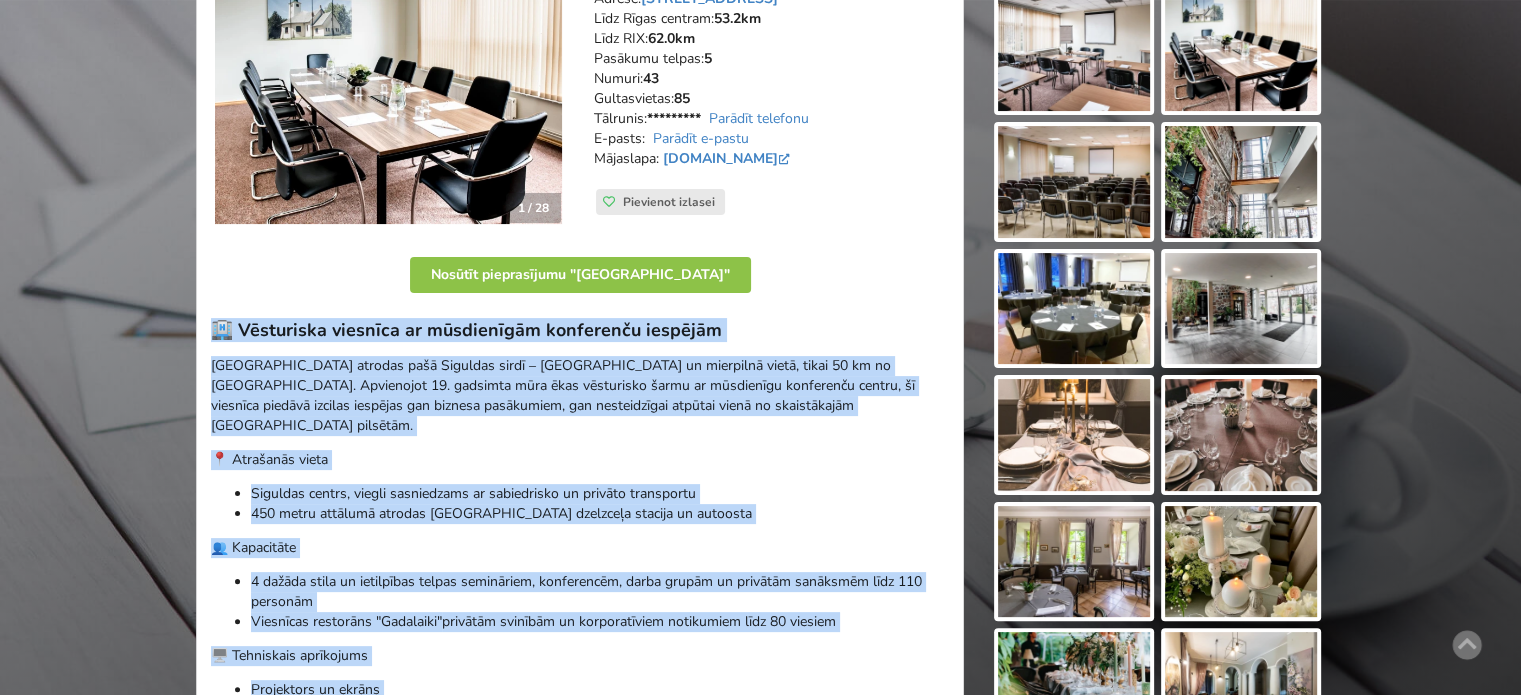 scroll, scrollTop: 0, scrollLeft: 0, axis: both 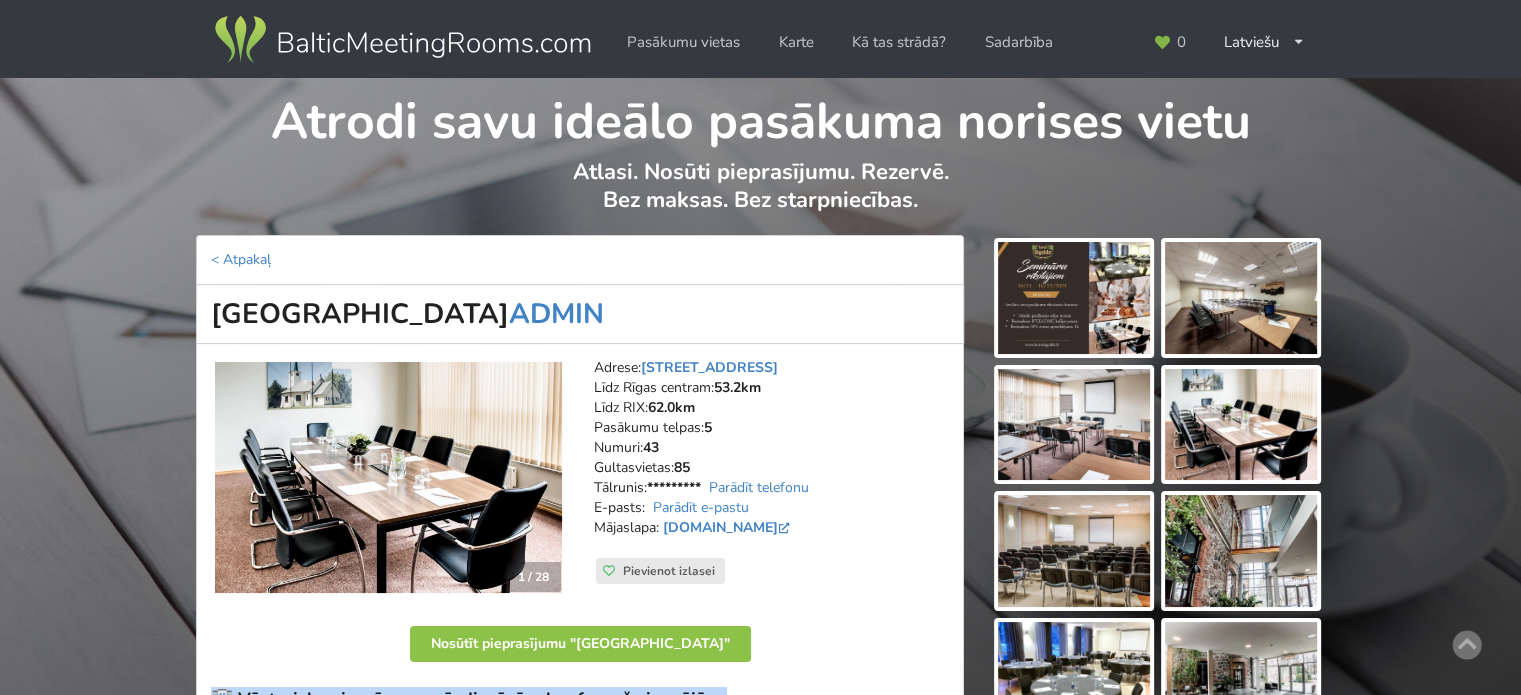 click at bounding box center [1074, 298] 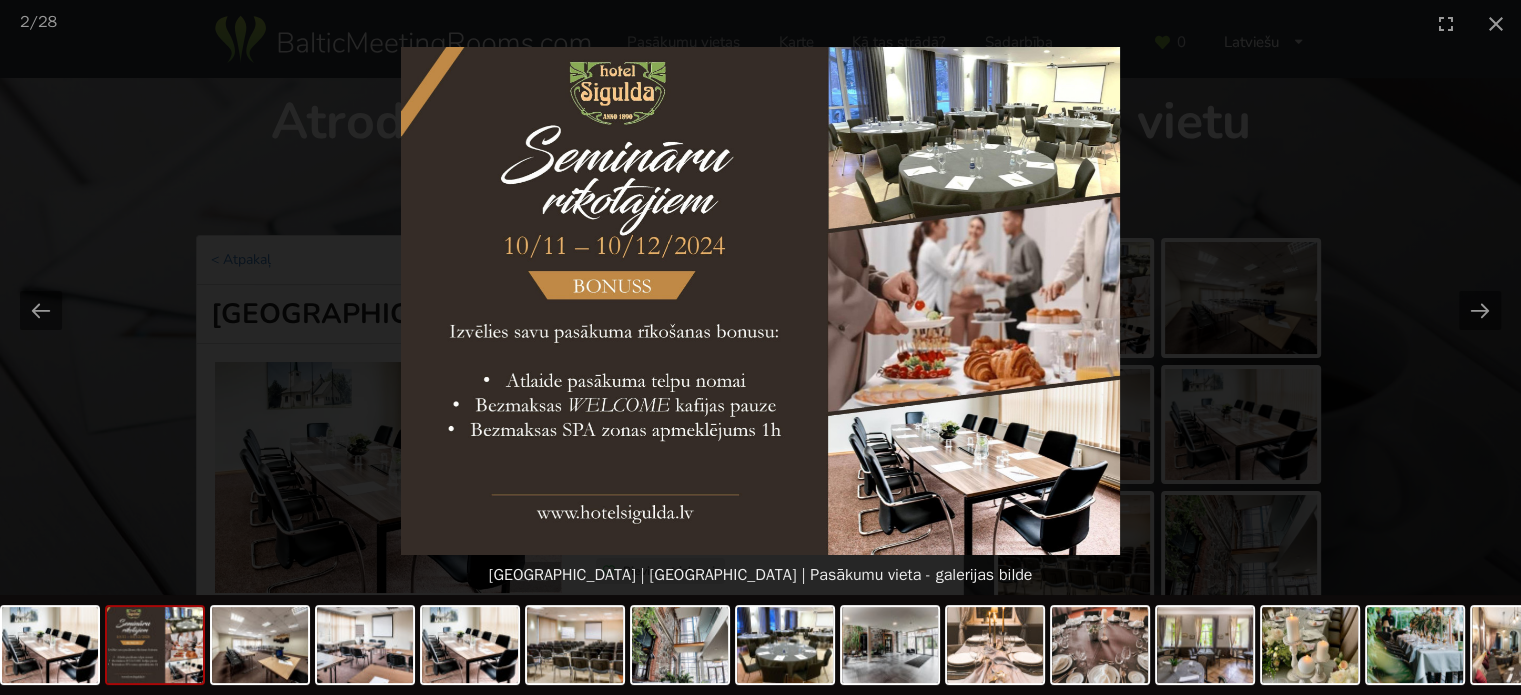 click at bounding box center [760, 301] 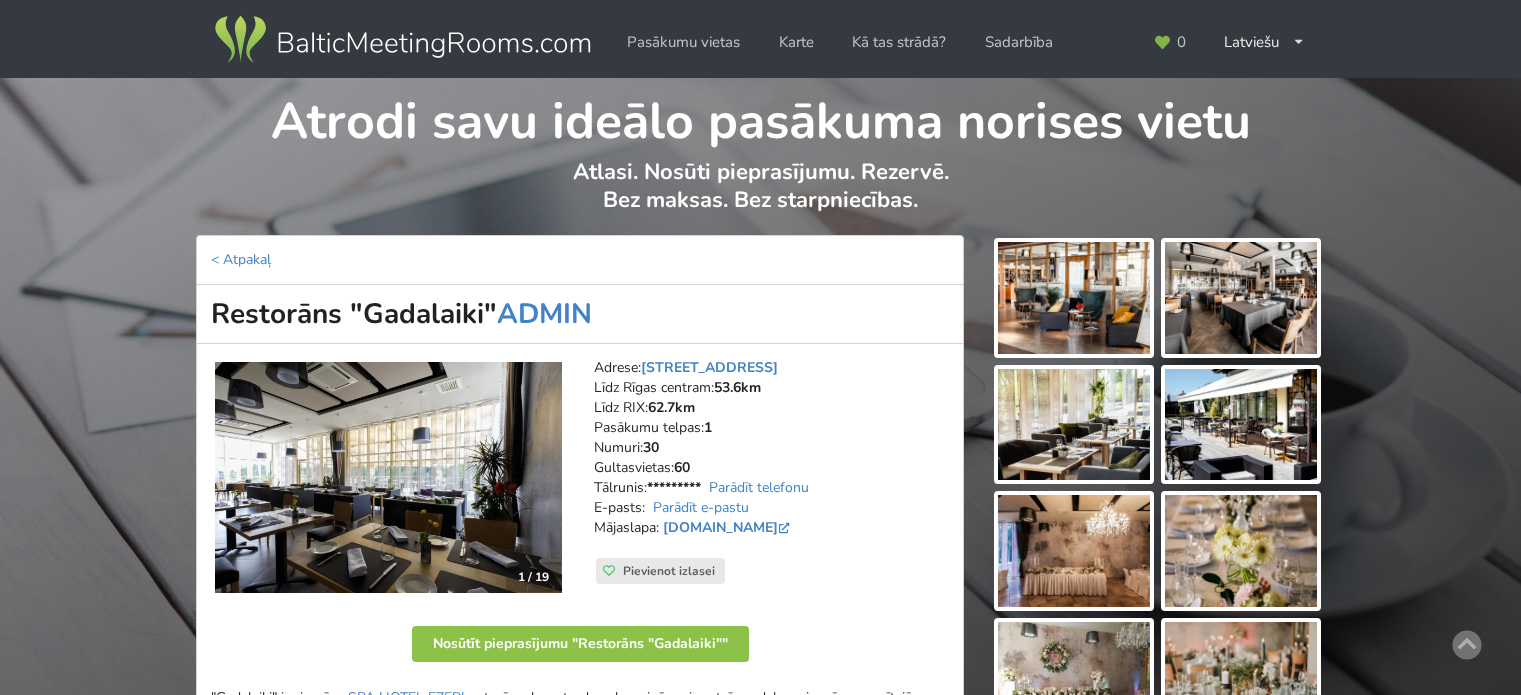 scroll, scrollTop: 0, scrollLeft: 0, axis: both 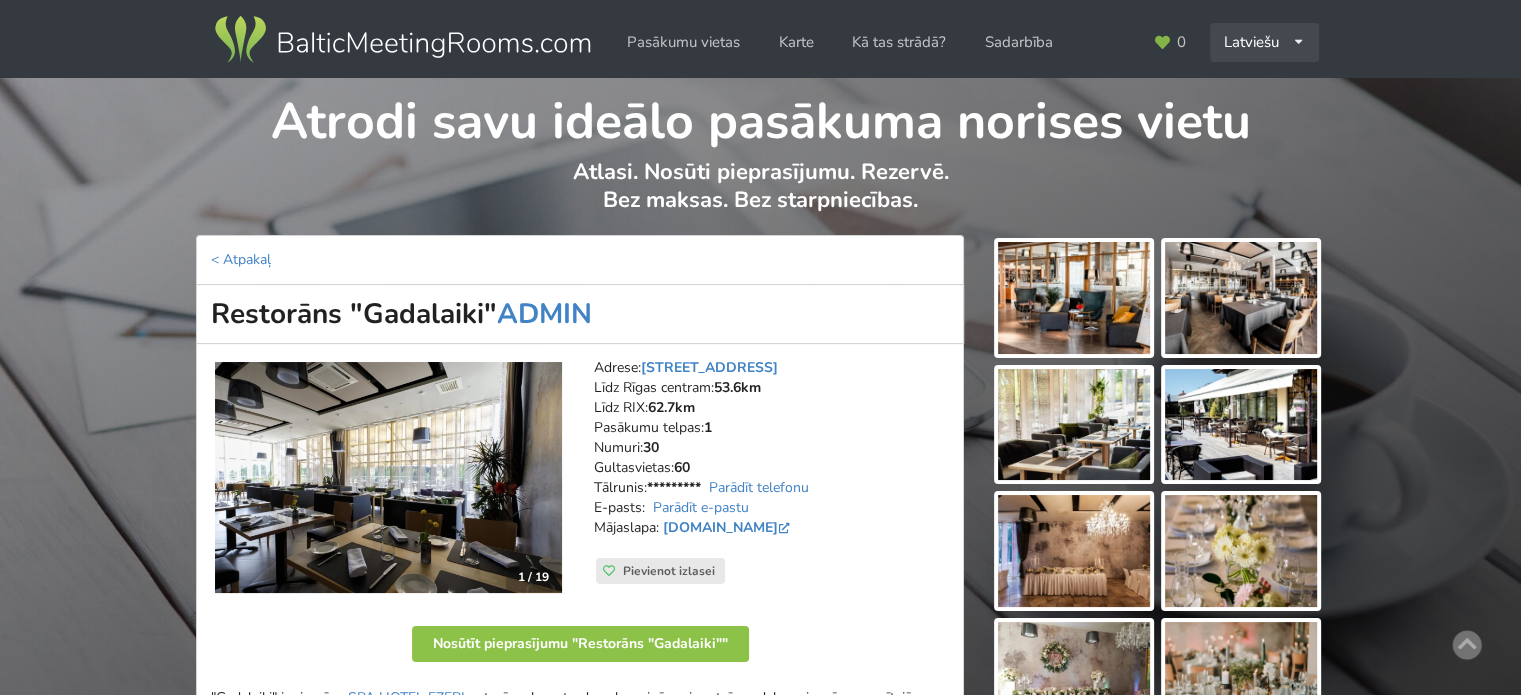 click on "Latviešu
English
Русский" at bounding box center (1264, 42) 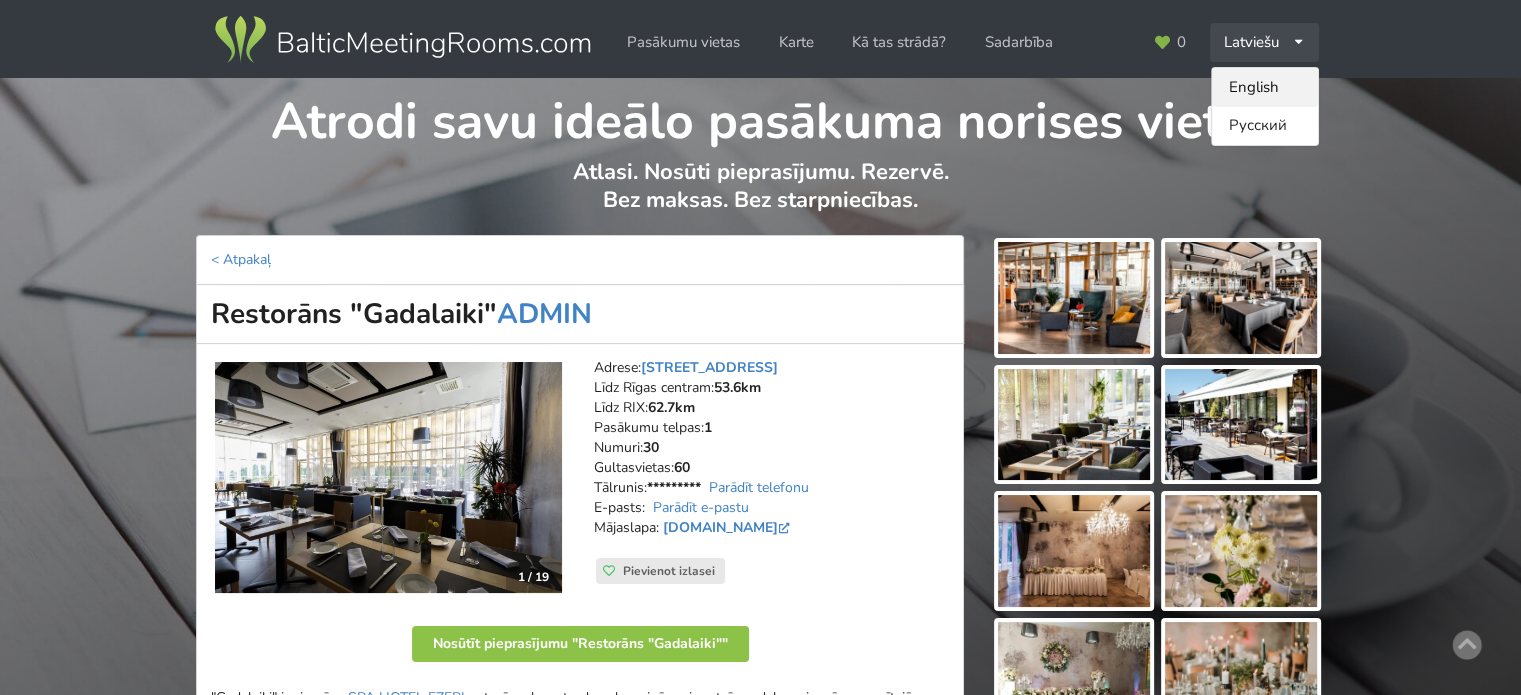click on "English" at bounding box center [1265, 87] 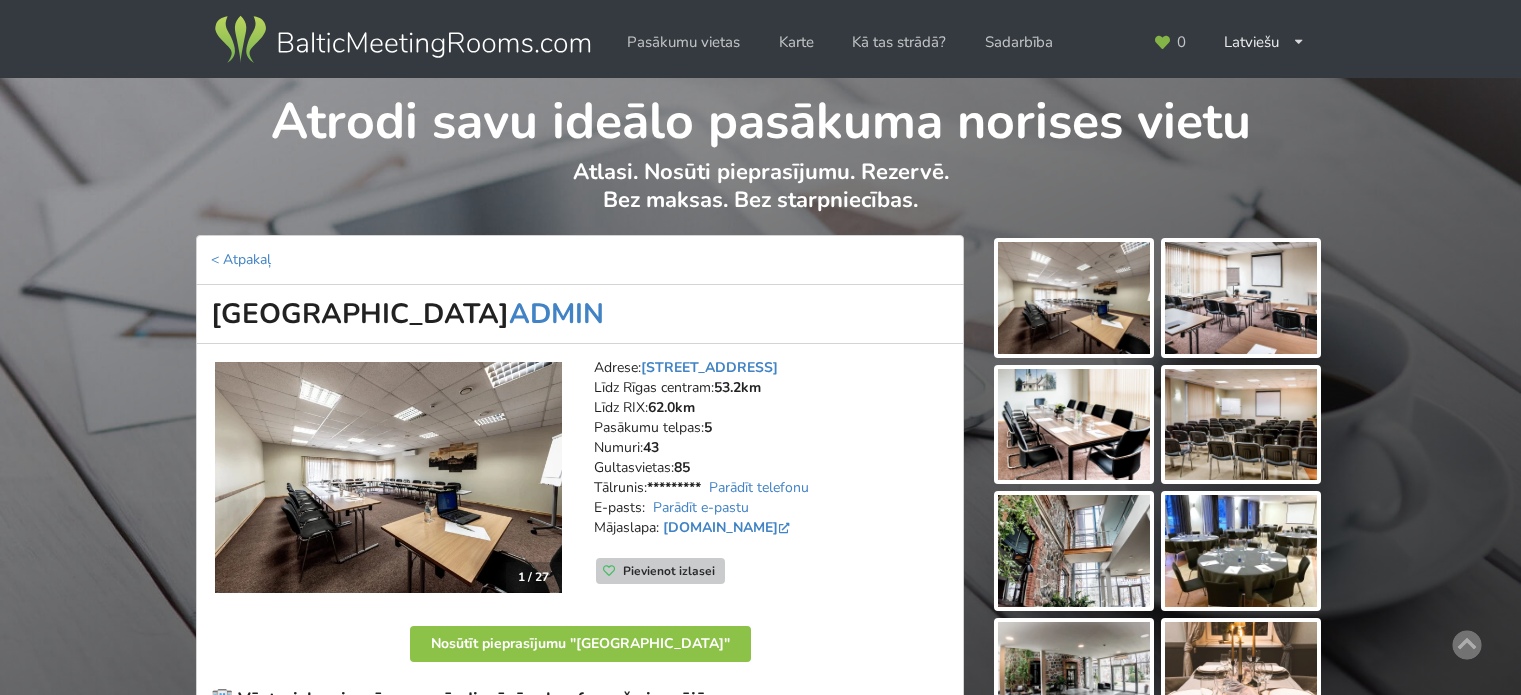 scroll, scrollTop: 0, scrollLeft: 0, axis: both 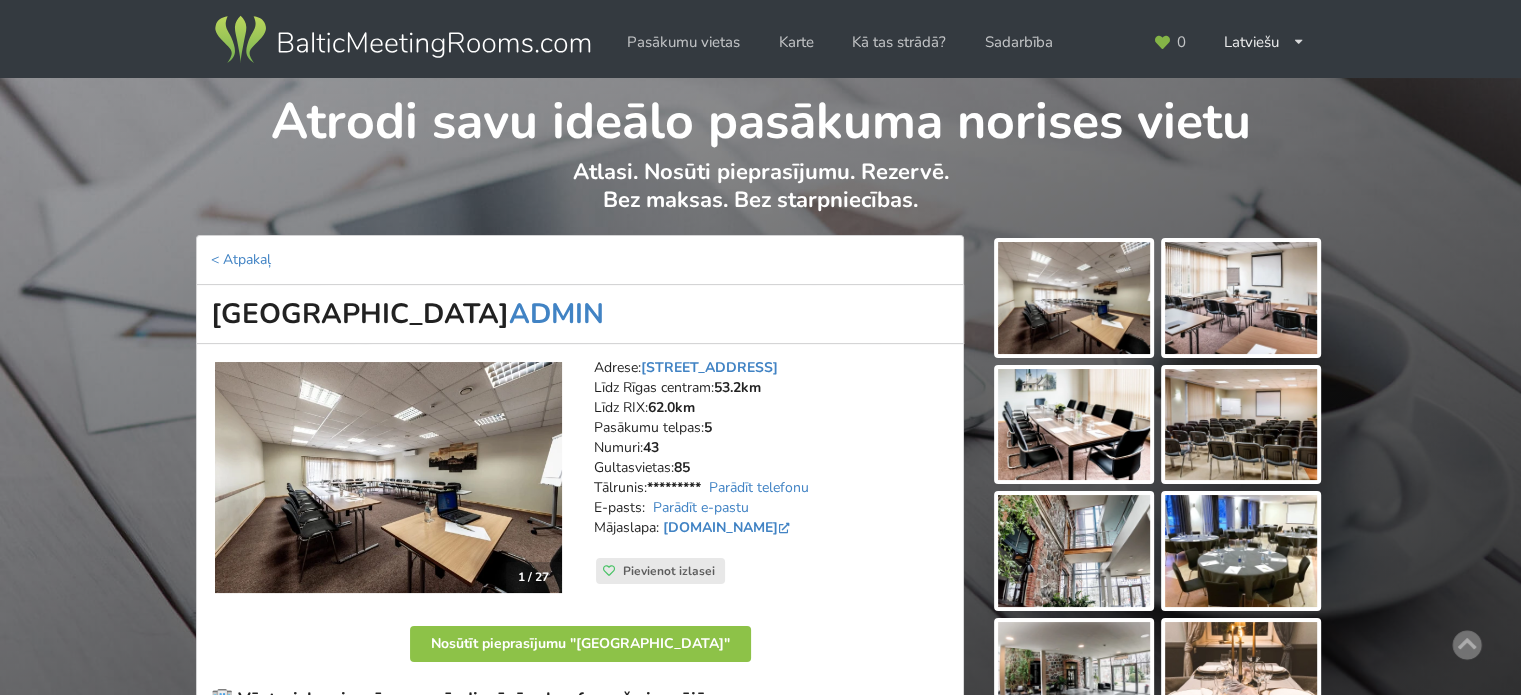 click at bounding box center (1074, 298) 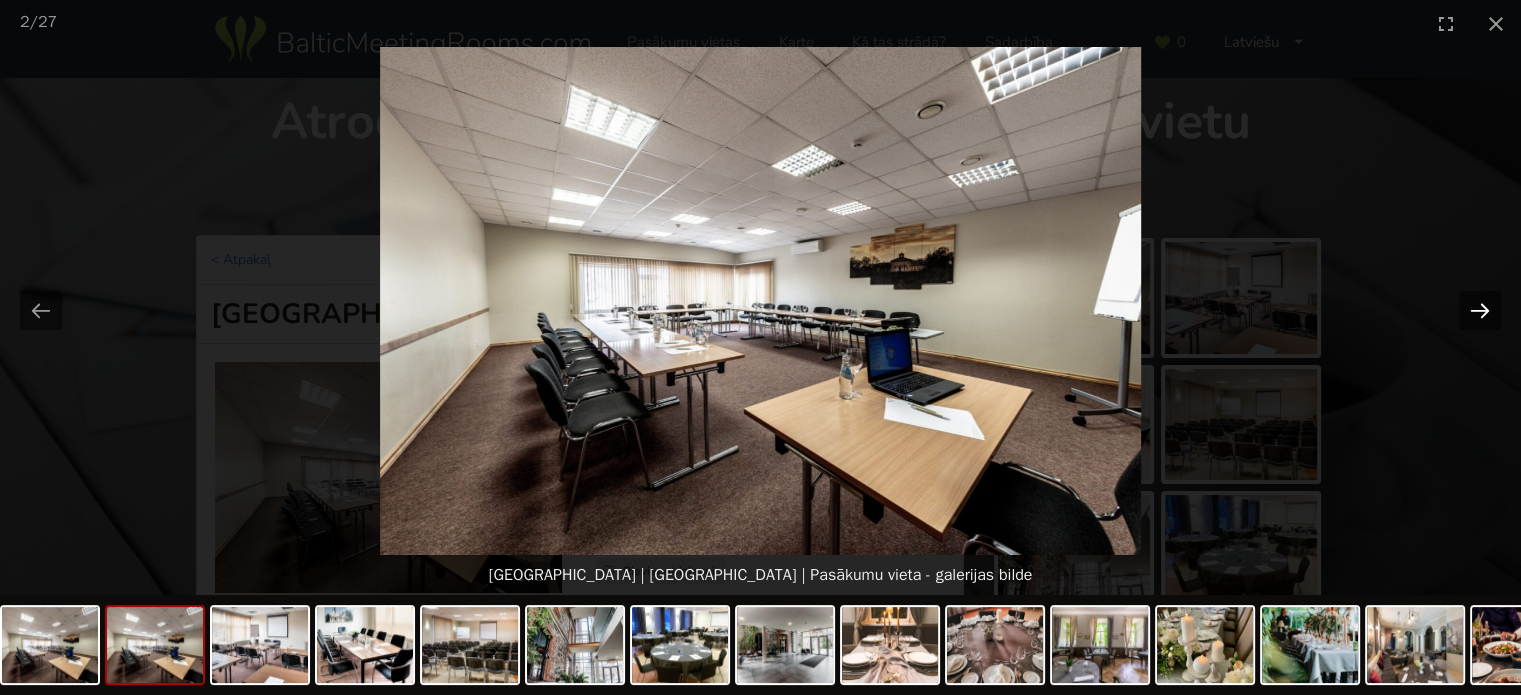 click at bounding box center (1480, 310) 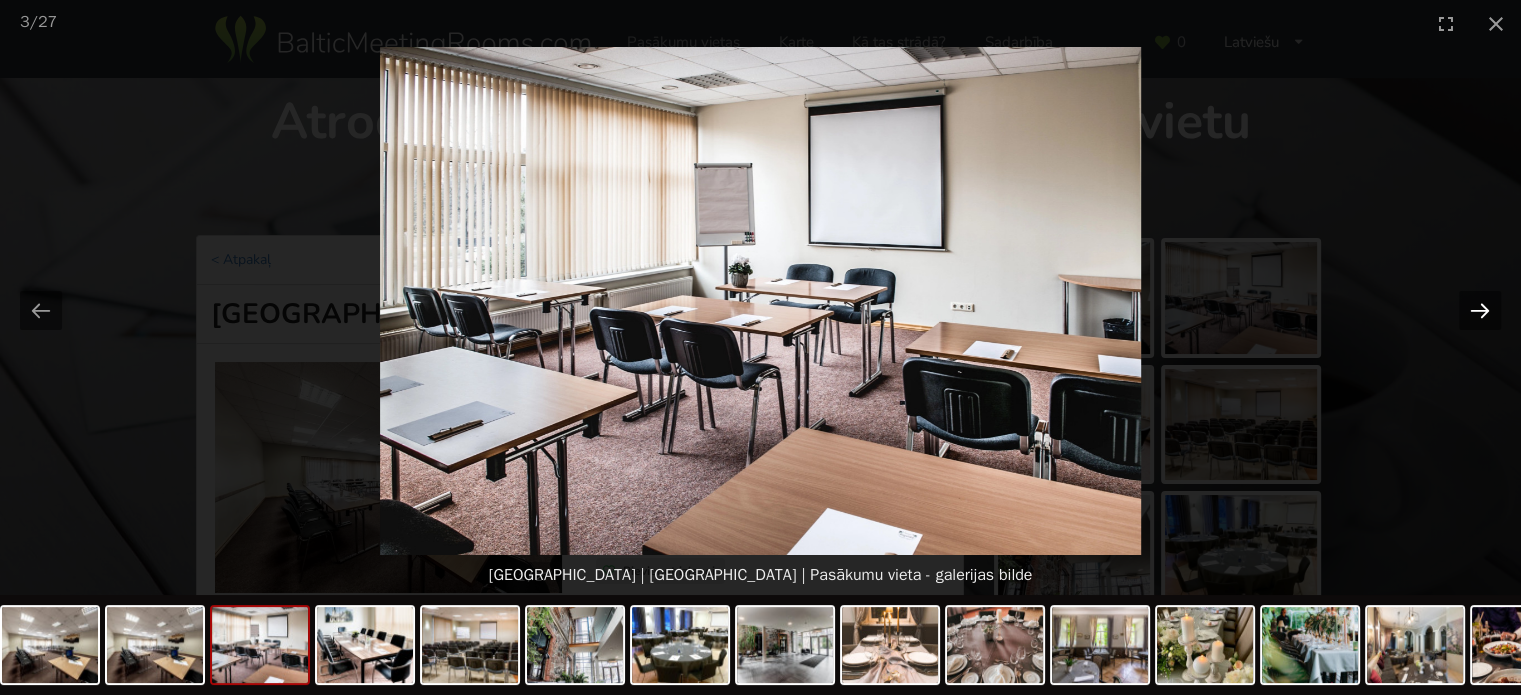 click at bounding box center (1480, 310) 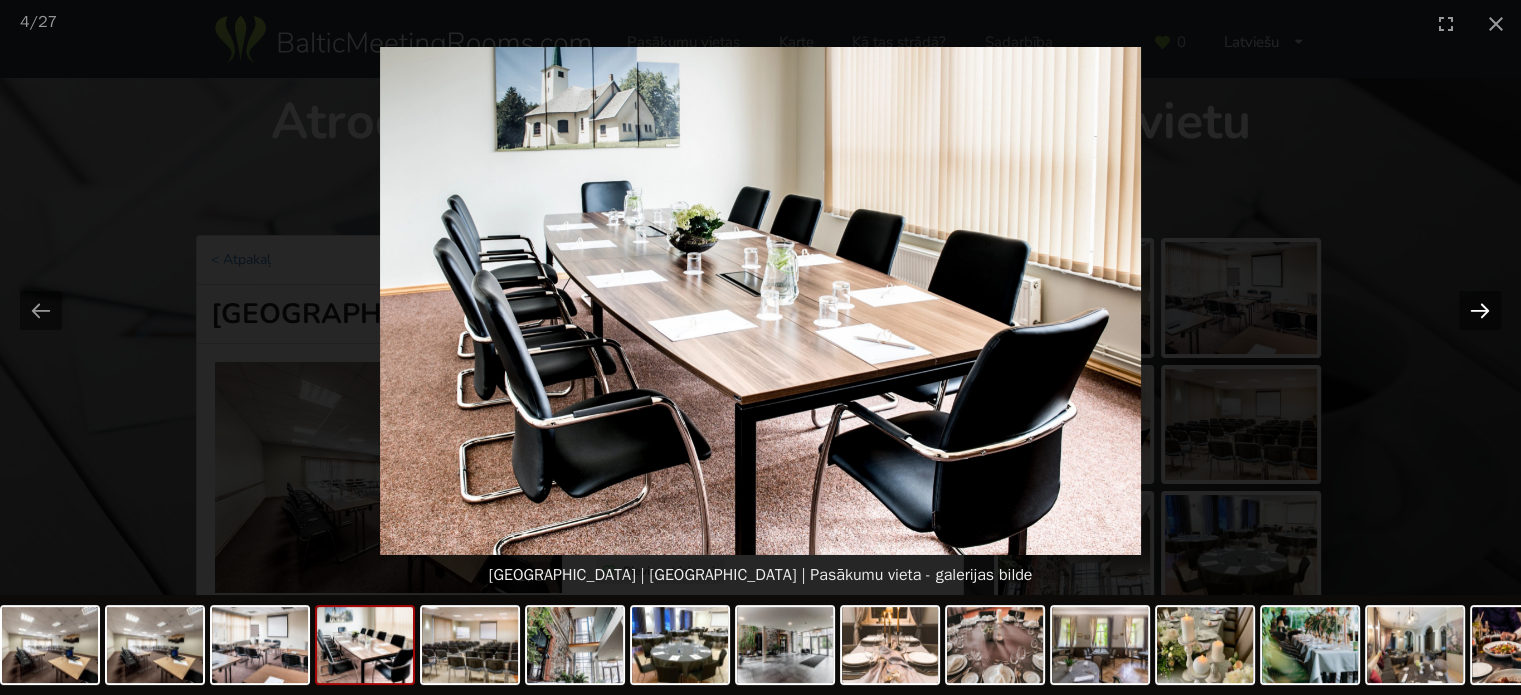 click at bounding box center [1480, 310] 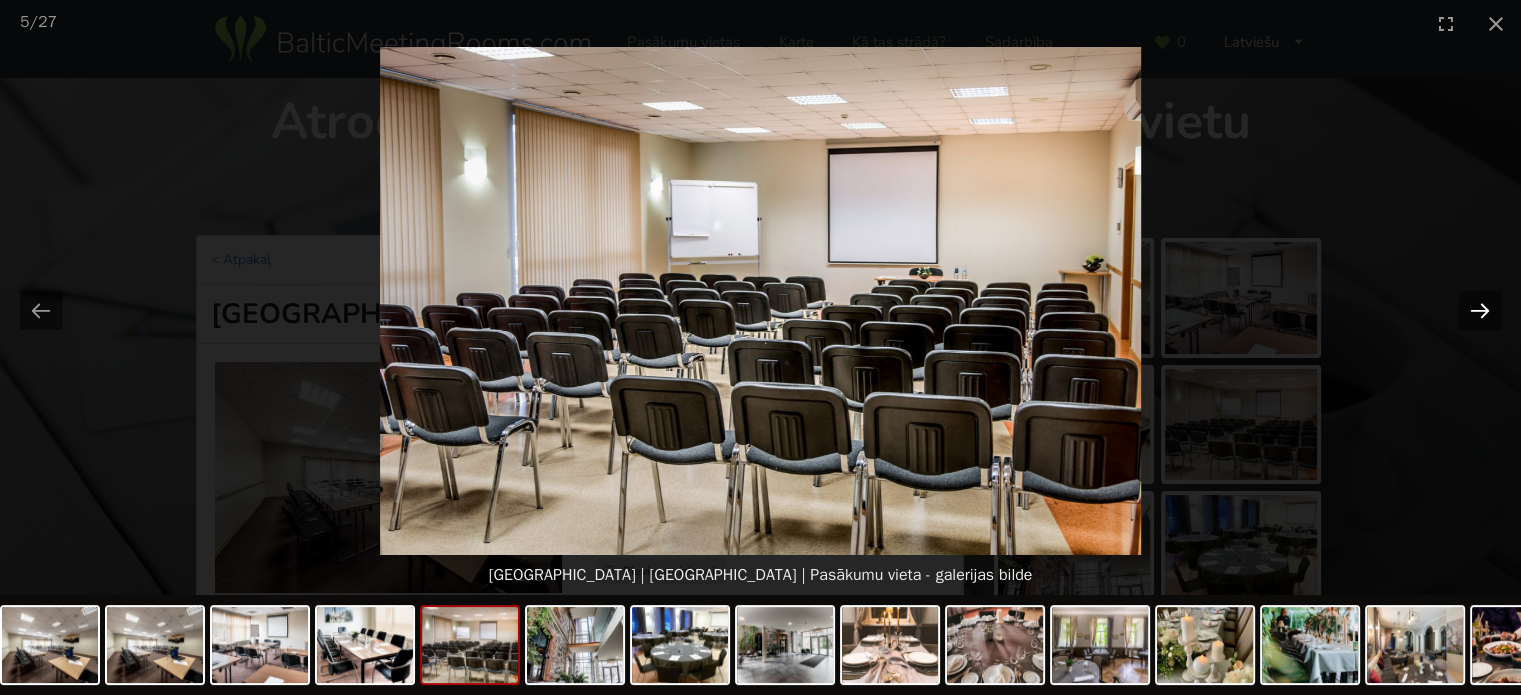 click at bounding box center [1480, 310] 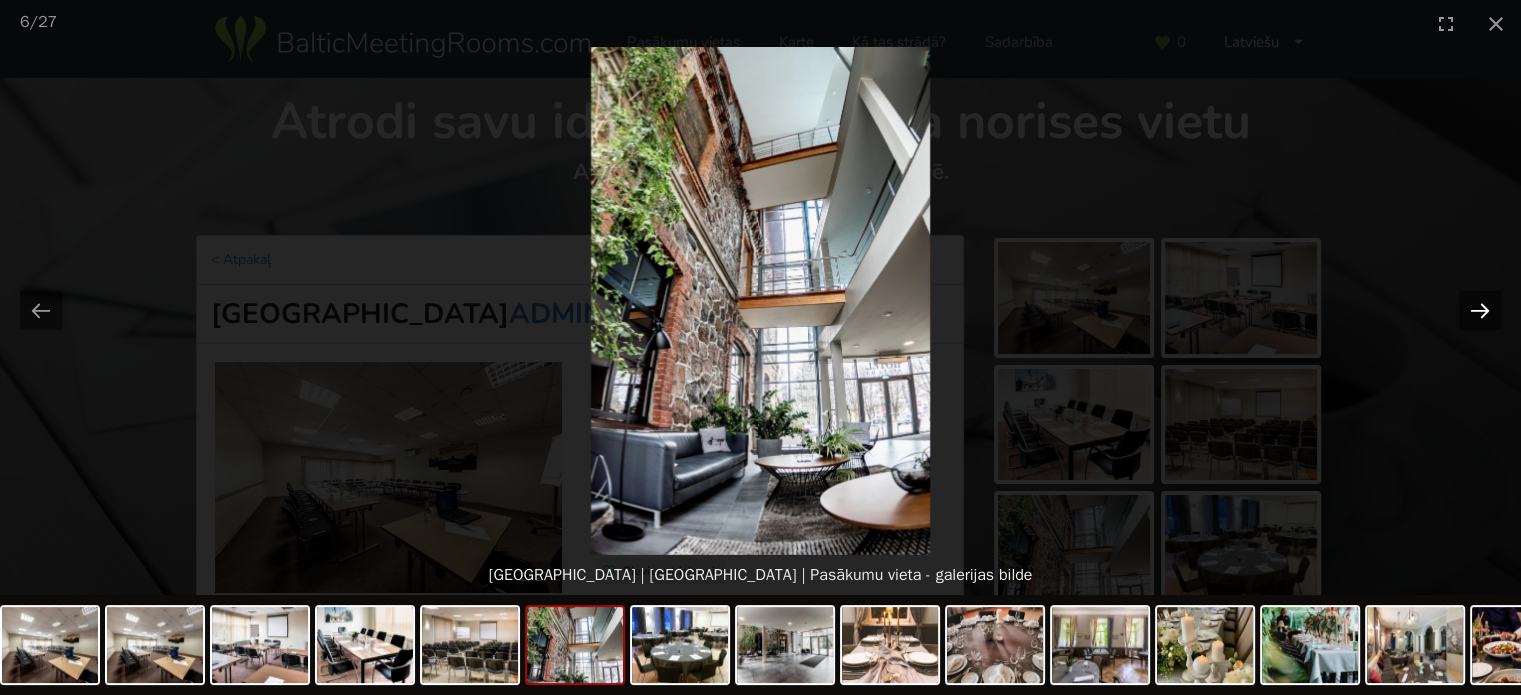 click at bounding box center (1480, 310) 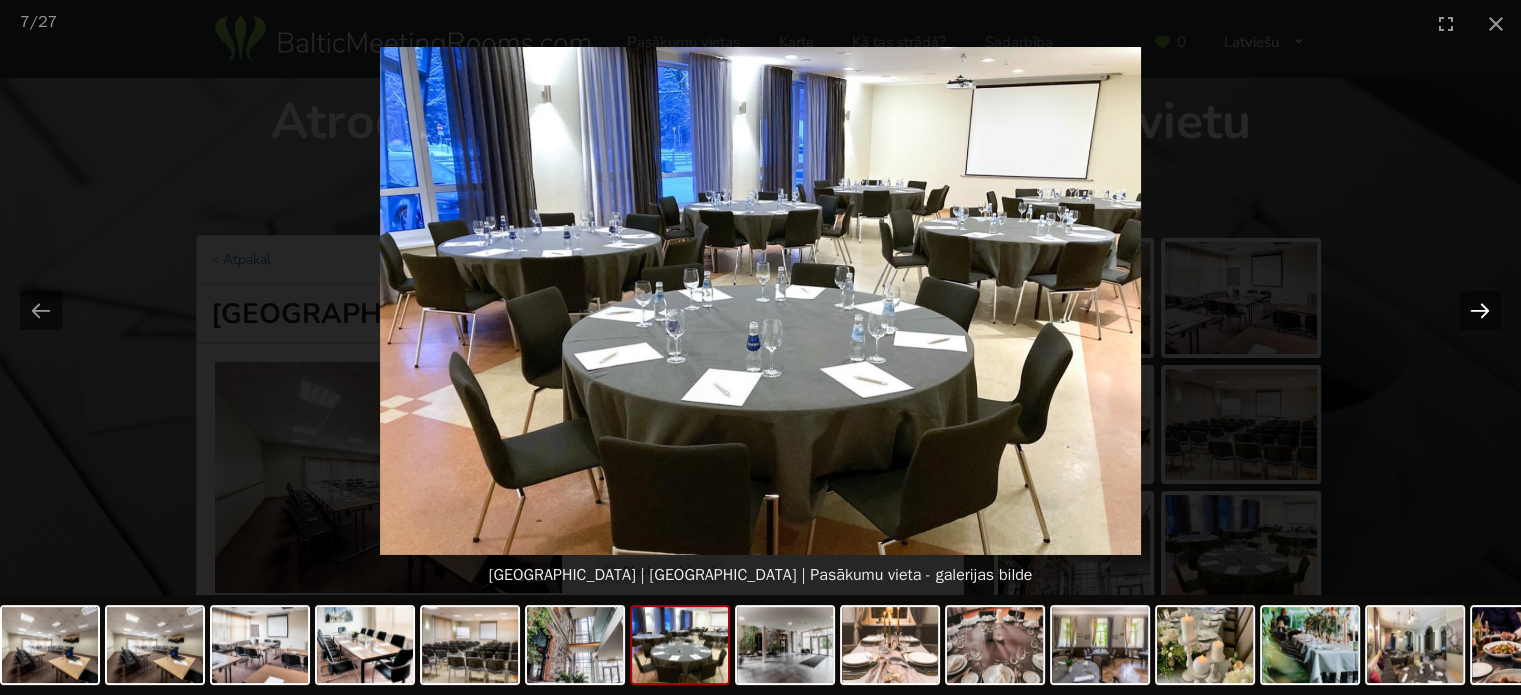 click at bounding box center [1480, 310] 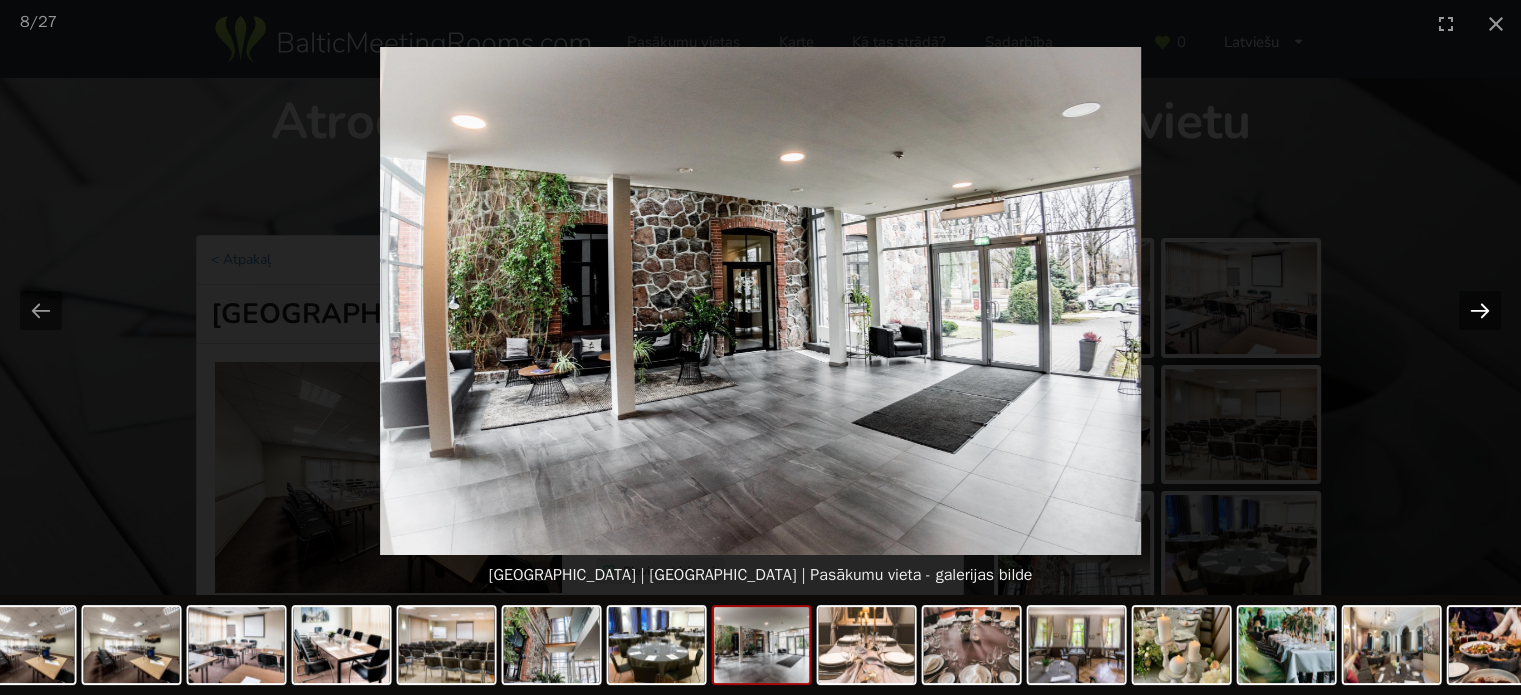 click at bounding box center [1480, 310] 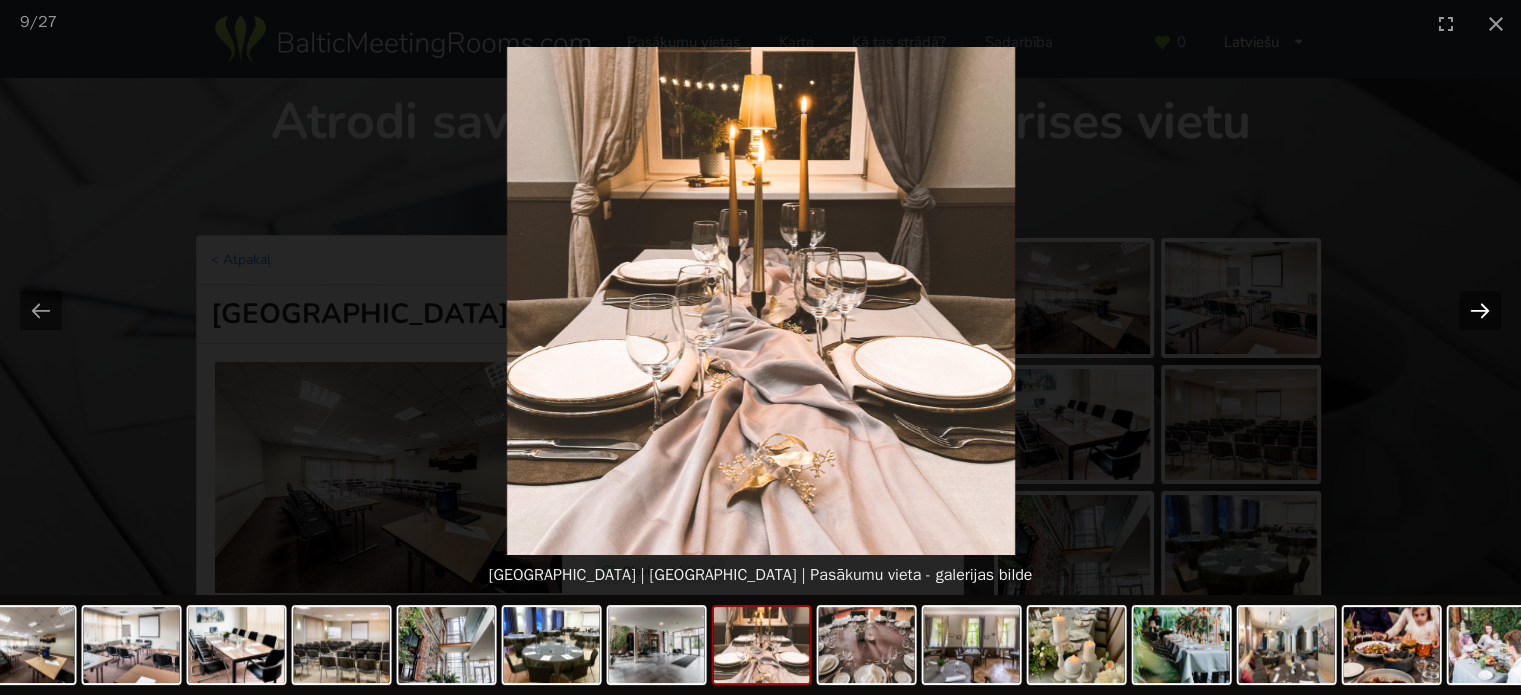 click at bounding box center [1480, 310] 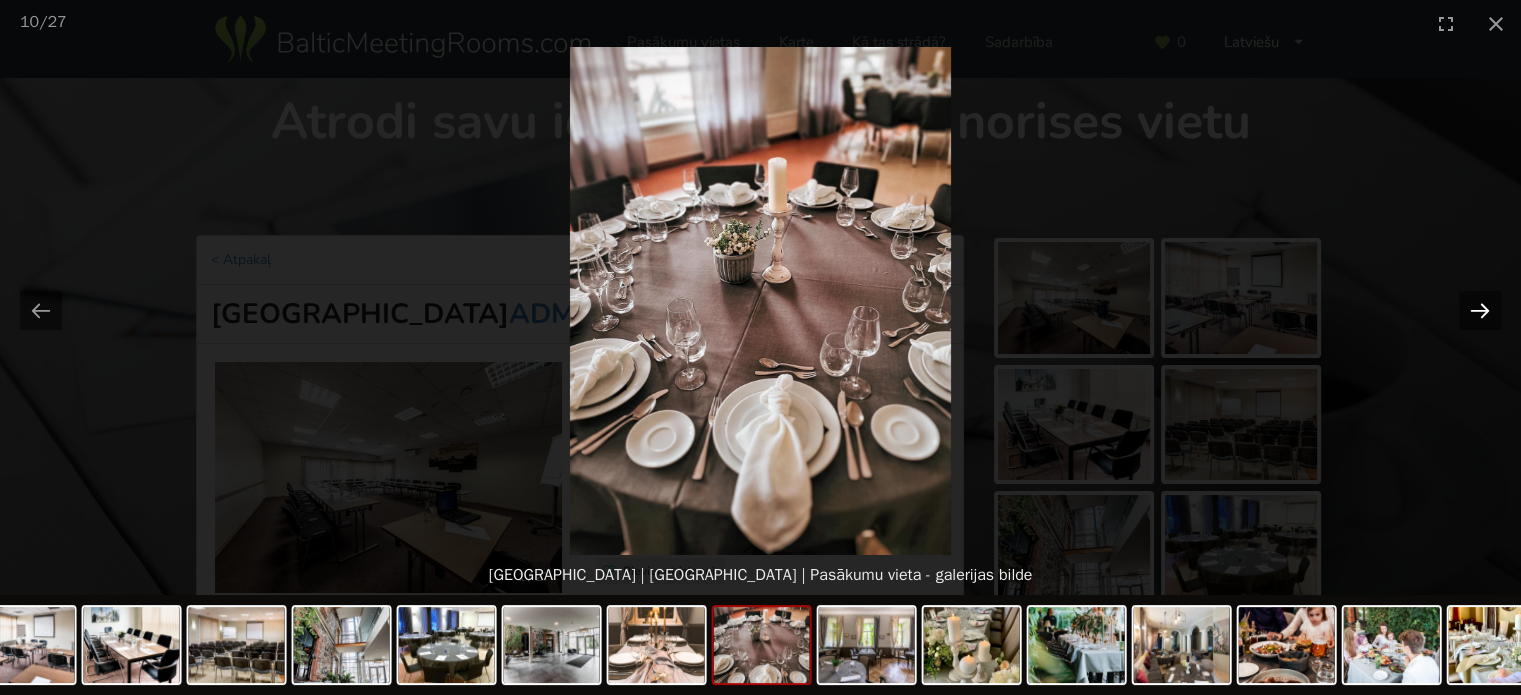click at bounding box center [1480, 310] 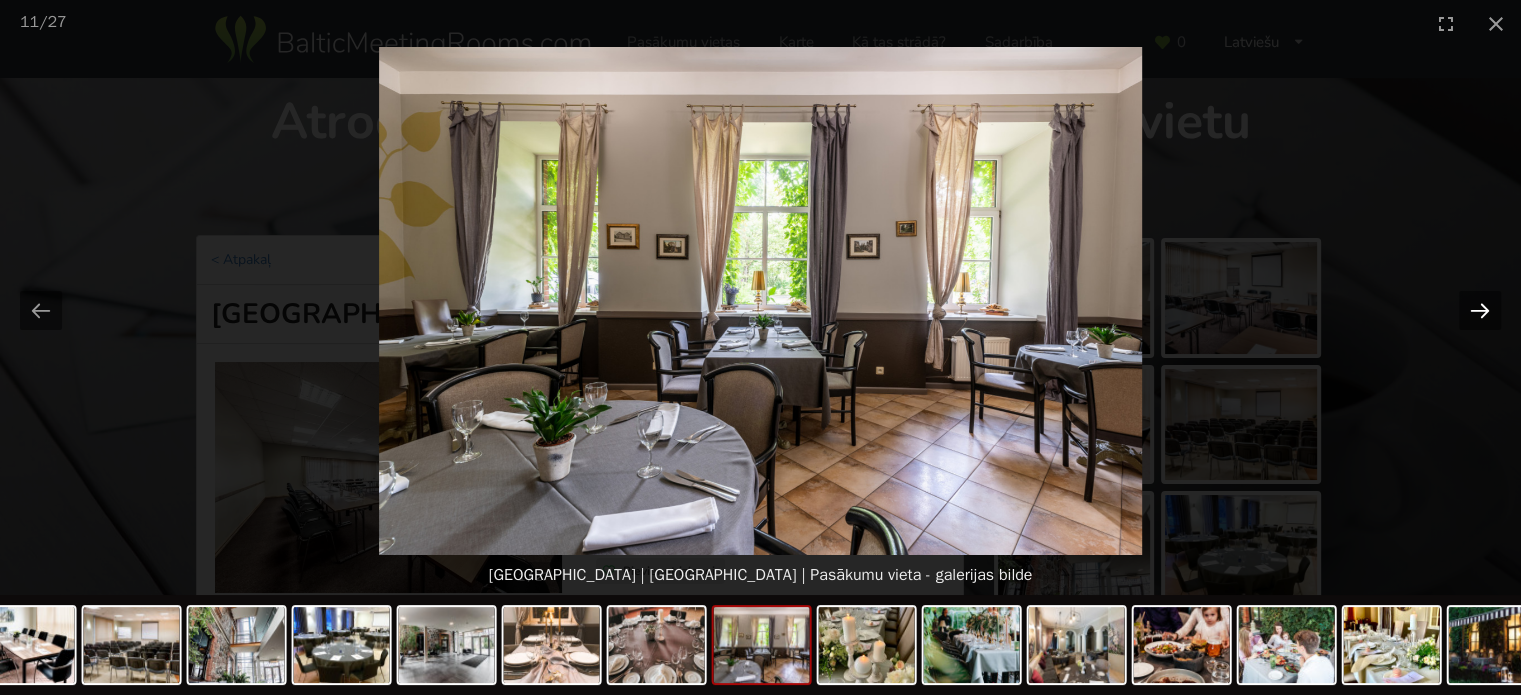 click at bounding box center [1480, 310] 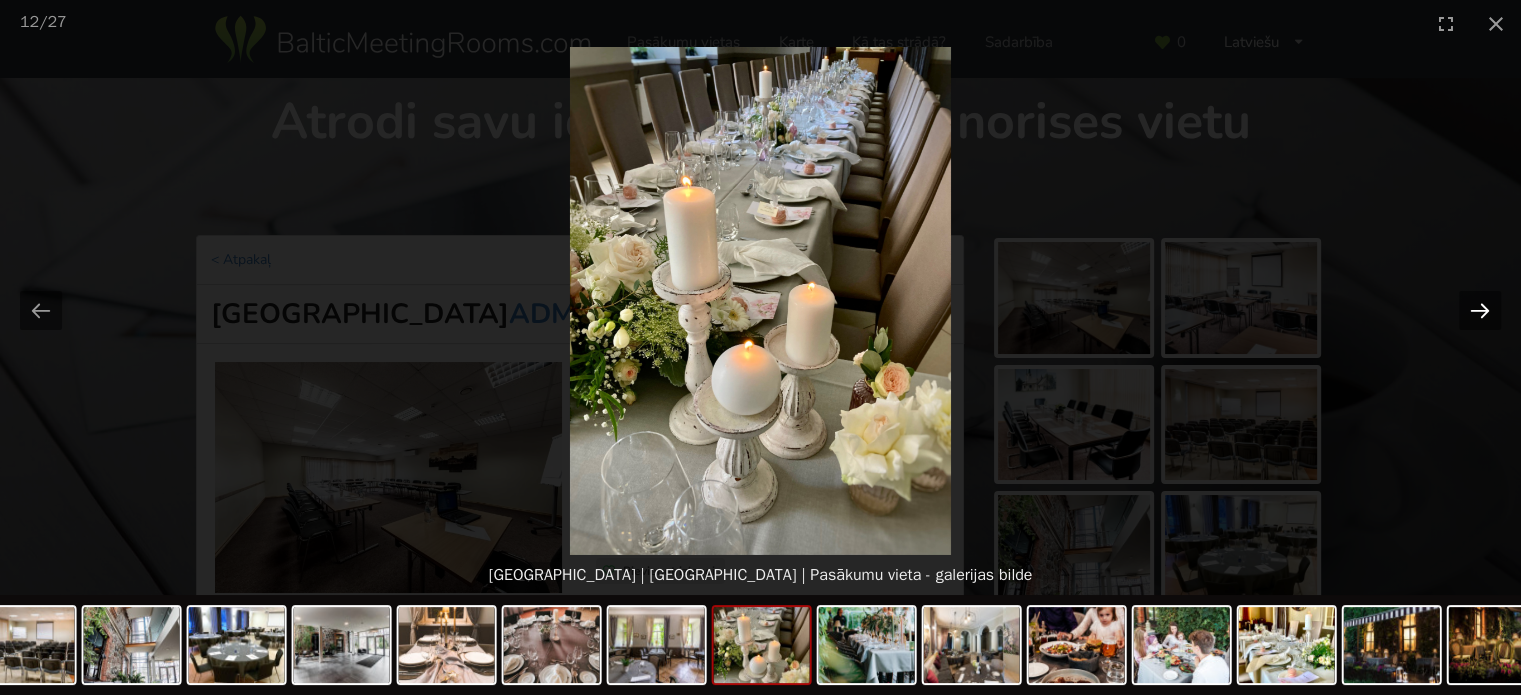 click at bounding box center [1480, 310] 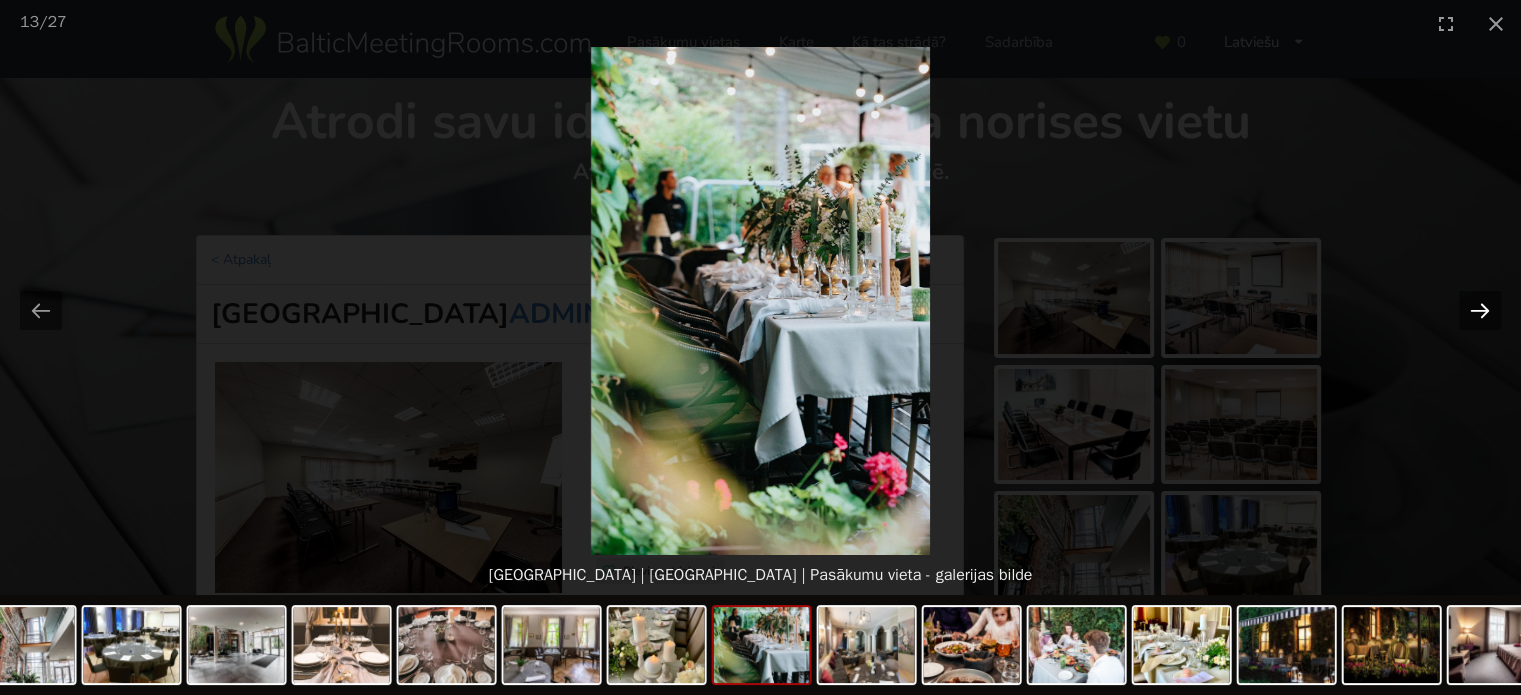 click at bounding box center (1480, 310) 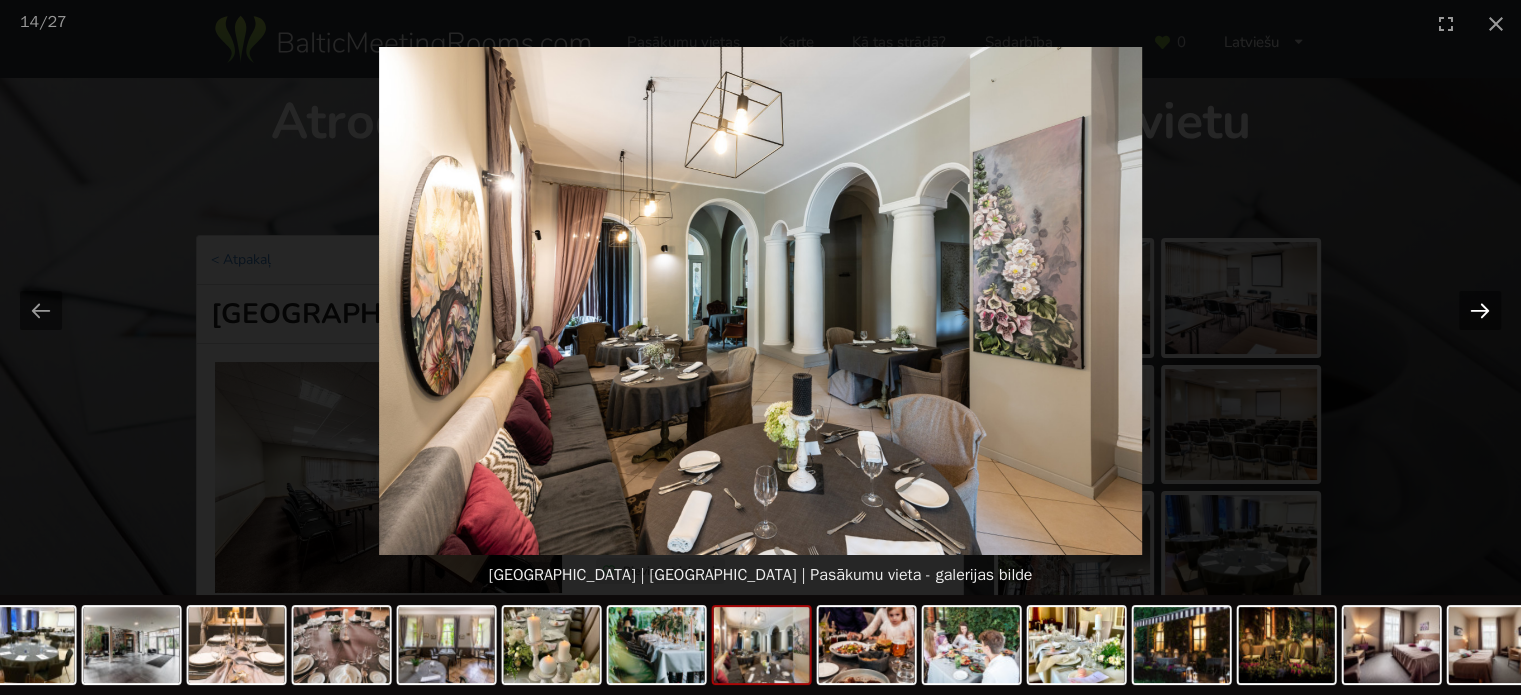click at bounding box center [1480, 310] 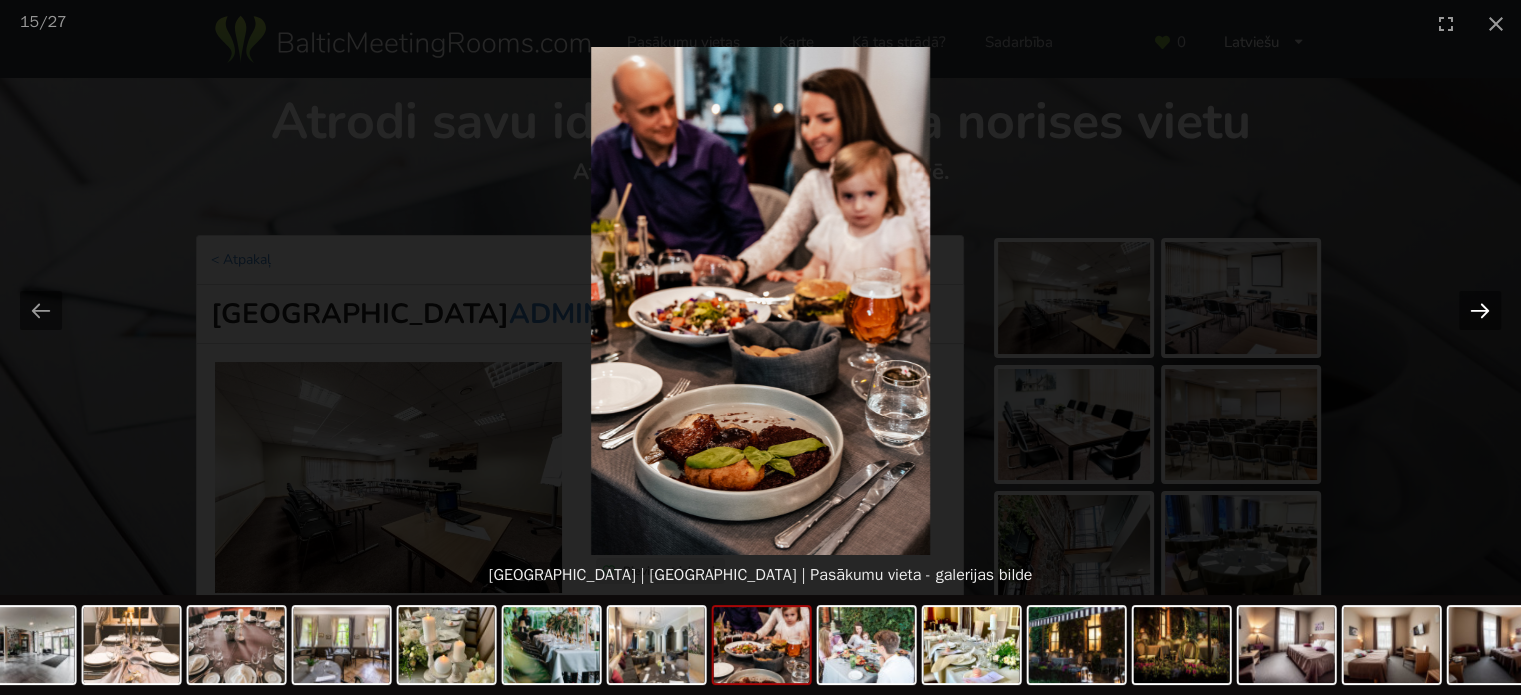 click at bounding box center (1480, 310) 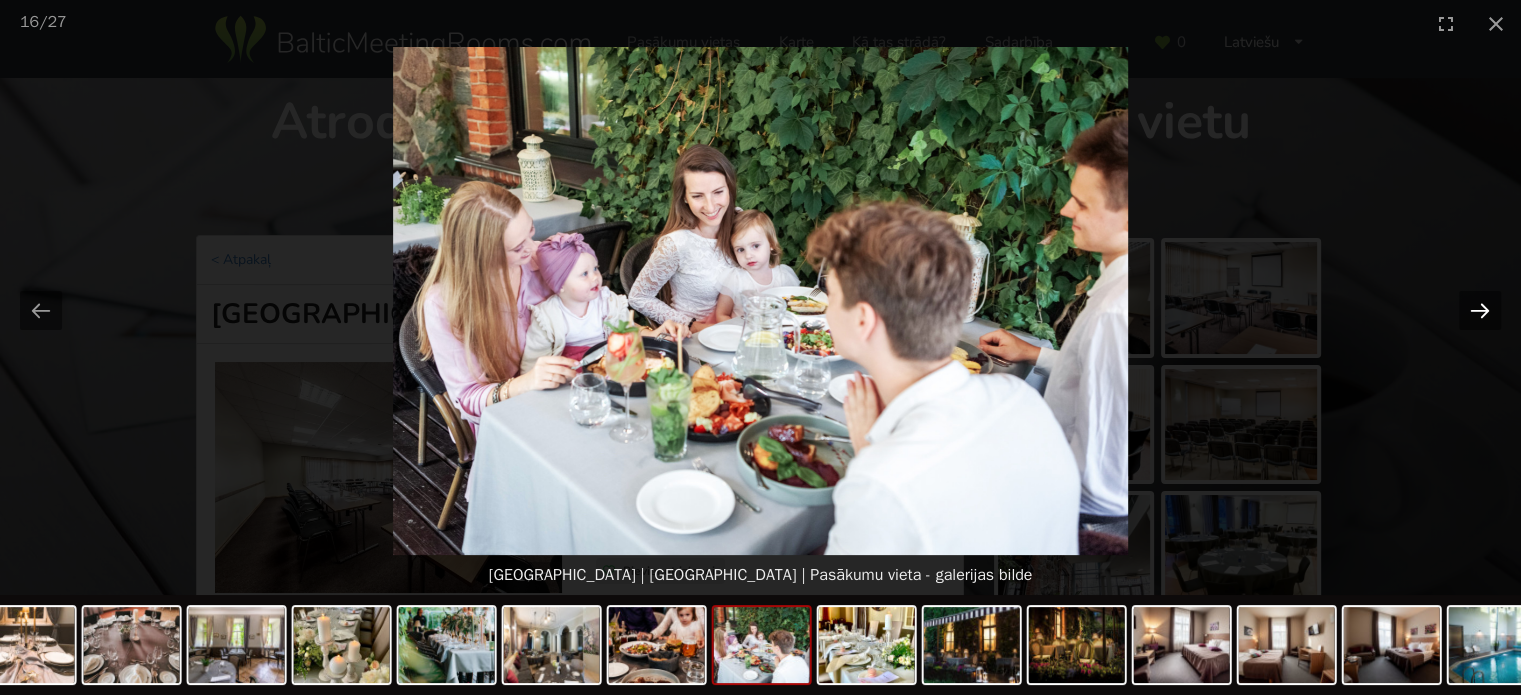 click at bounding box center (1480, 310) 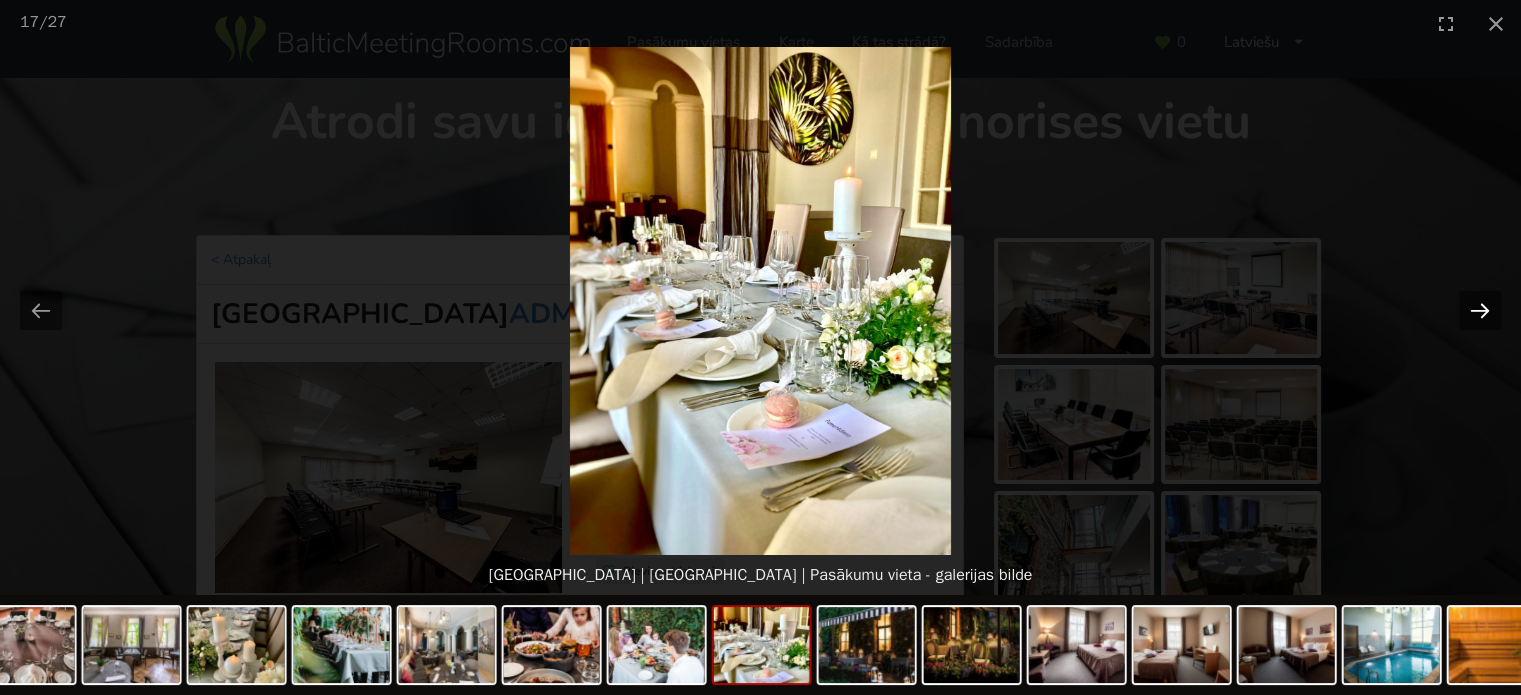 click at bounding box center [1480, 310] 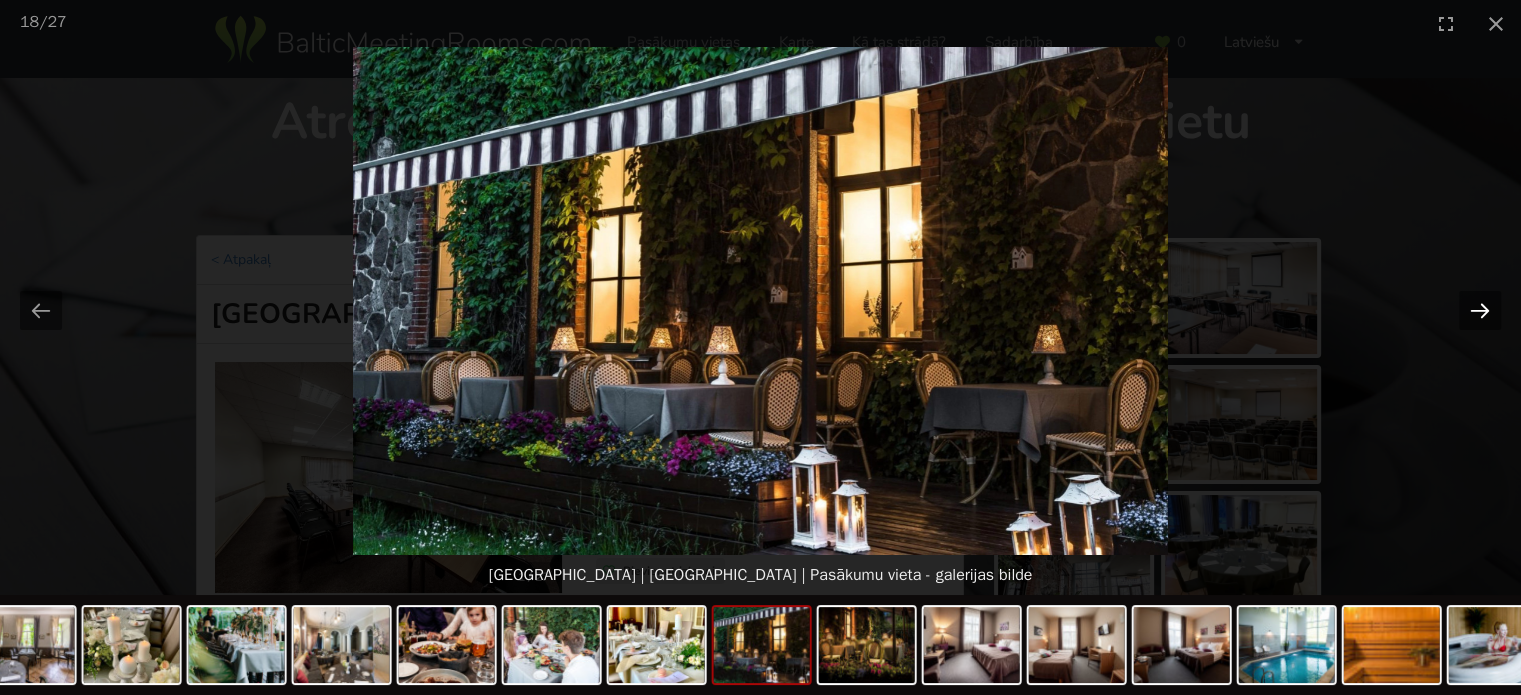 click at bounding box center (1480, 310) 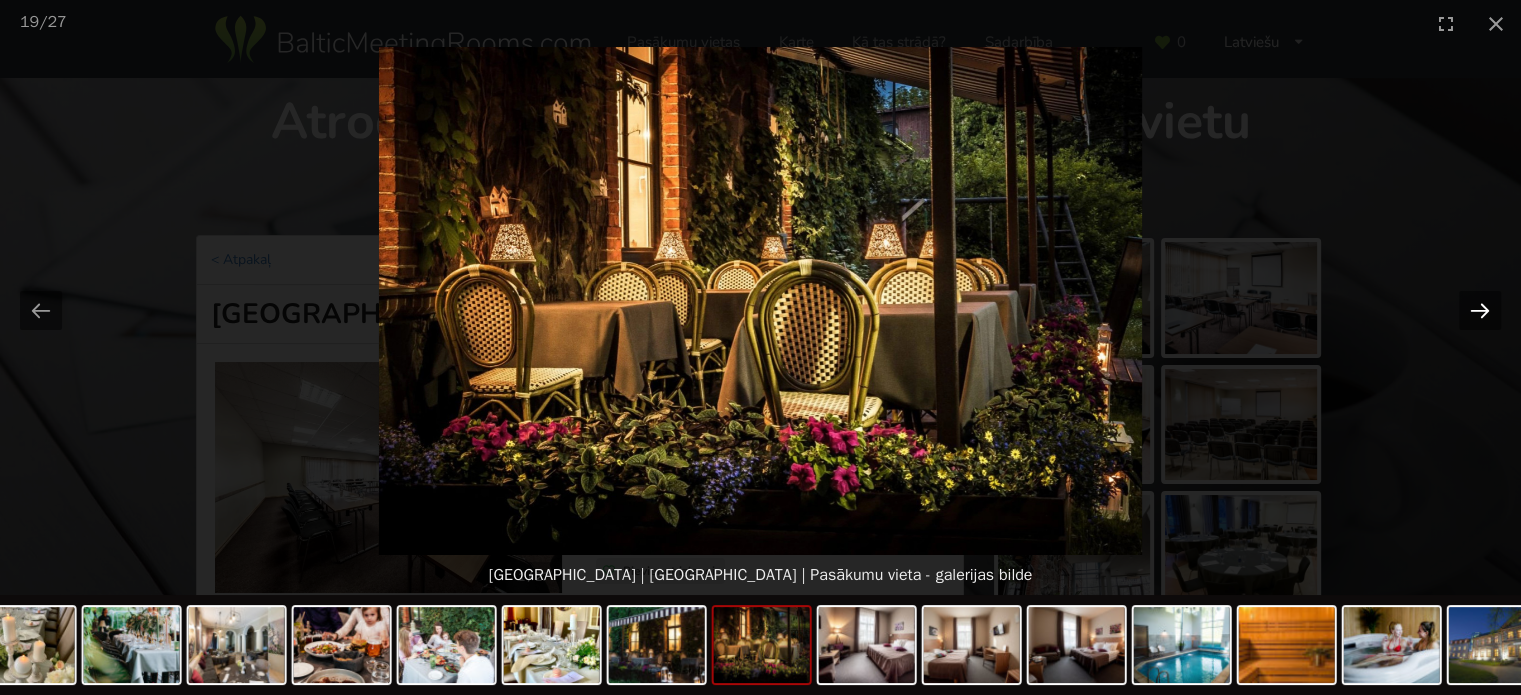 click at bounding box center (1480, 310) 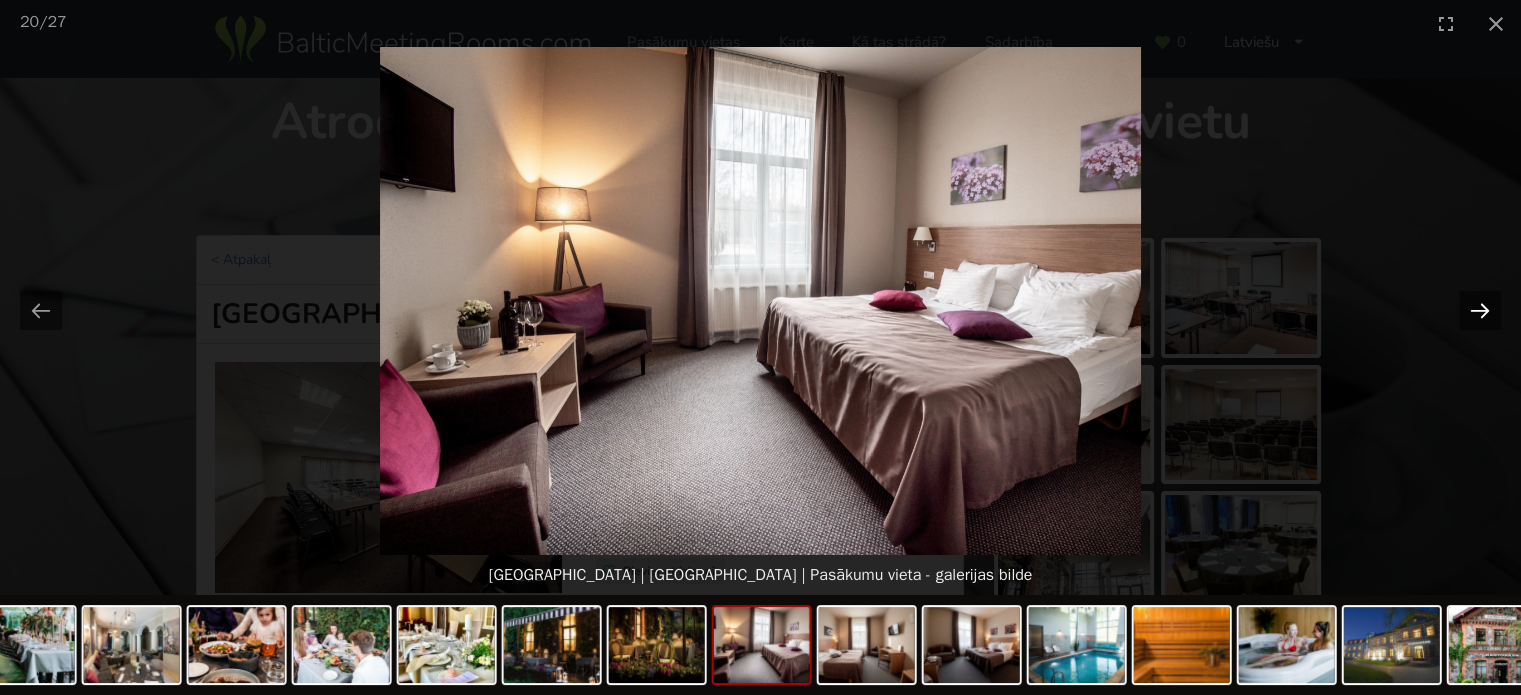 click at bounding box center (1480, 310) 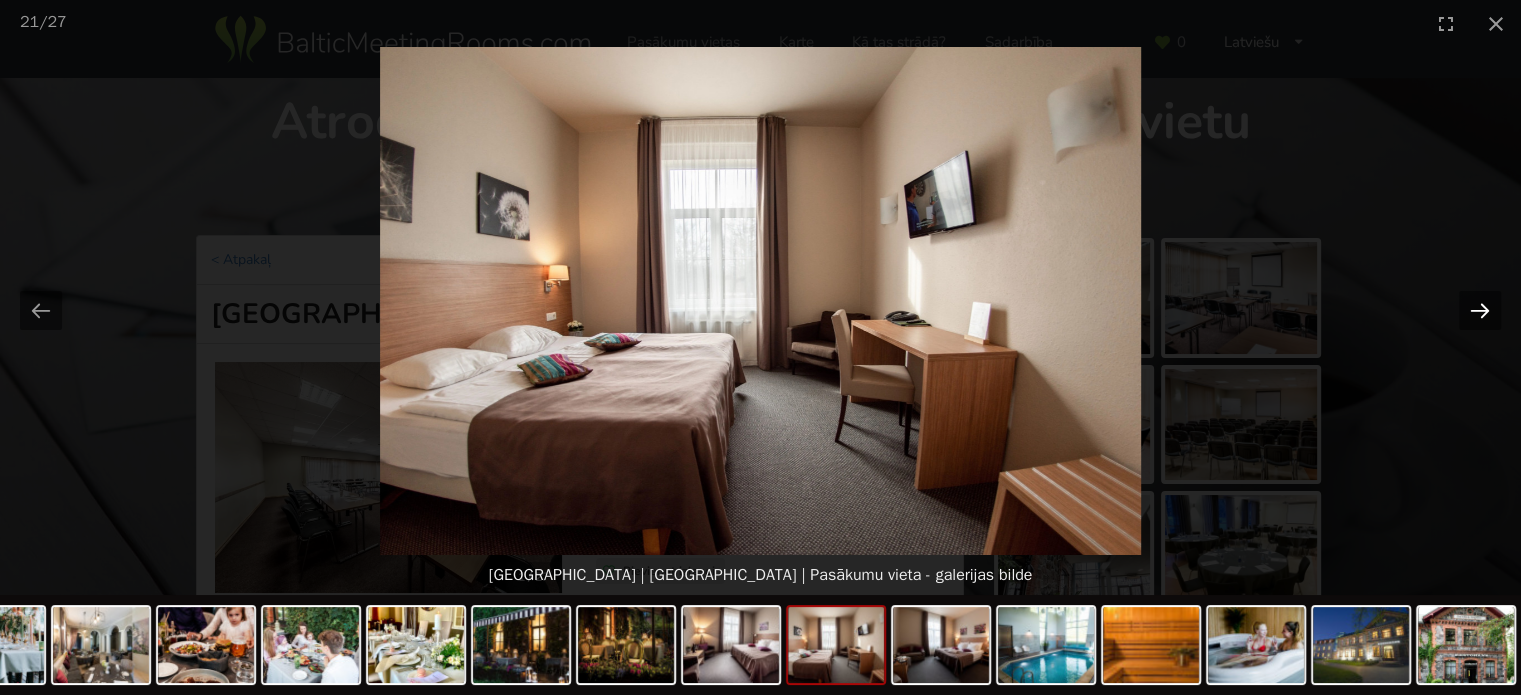 click at bounding box center [1480, 310] 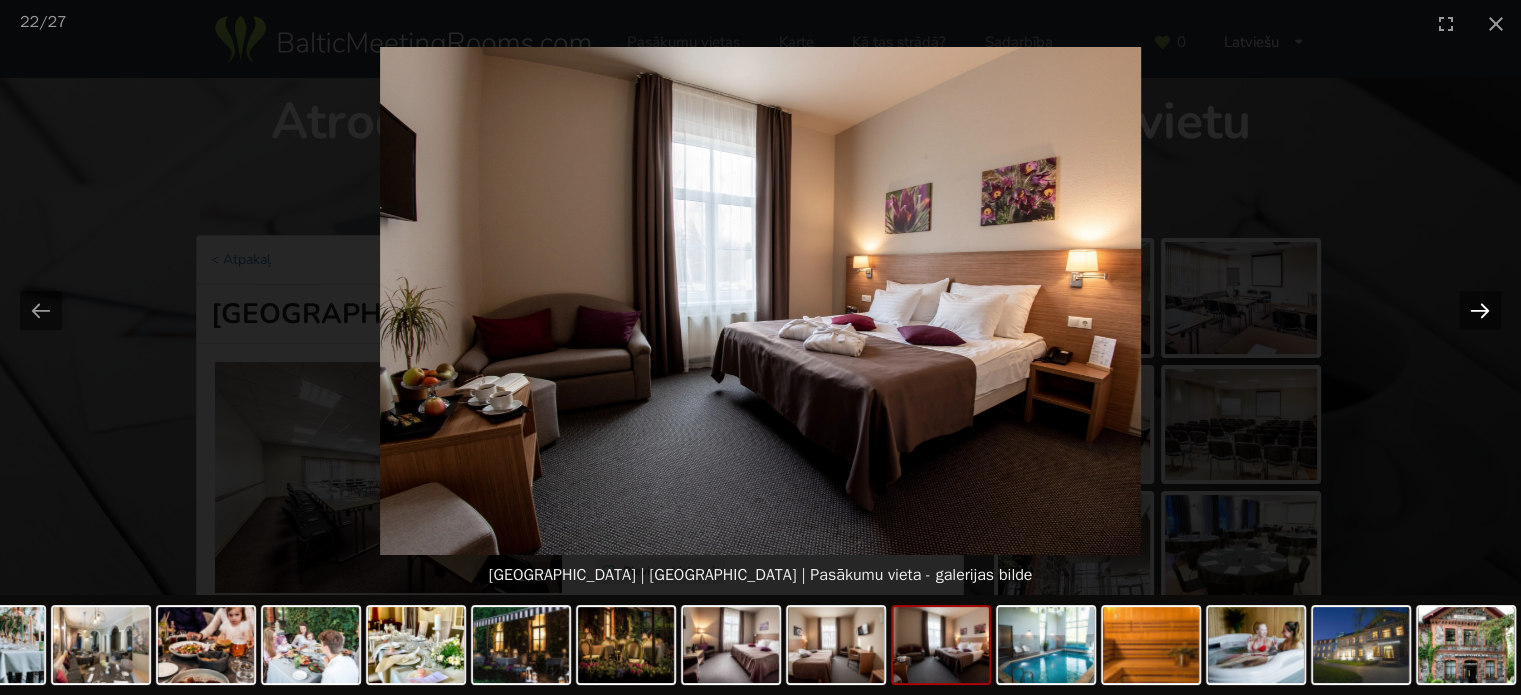 click at bounding box center [1480, 310] 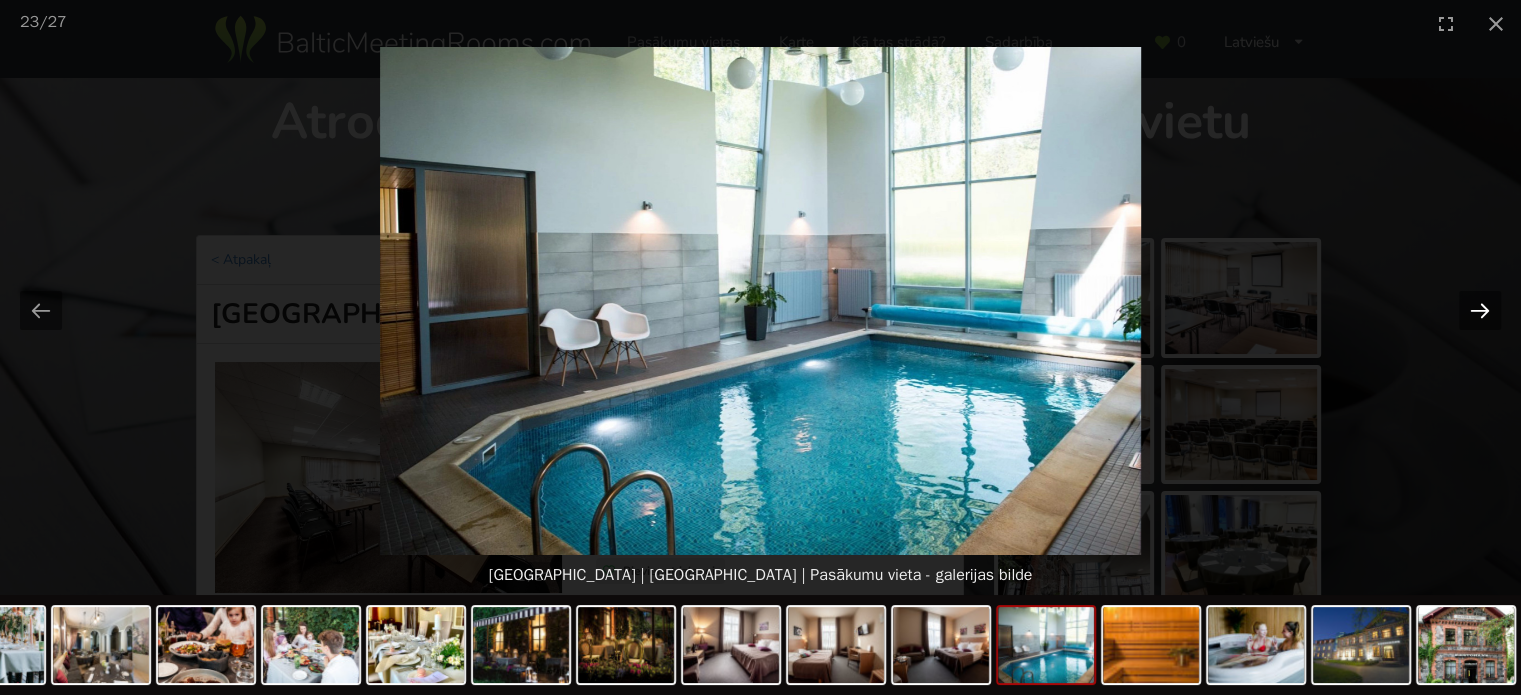click at bounding box center (1480, 310) 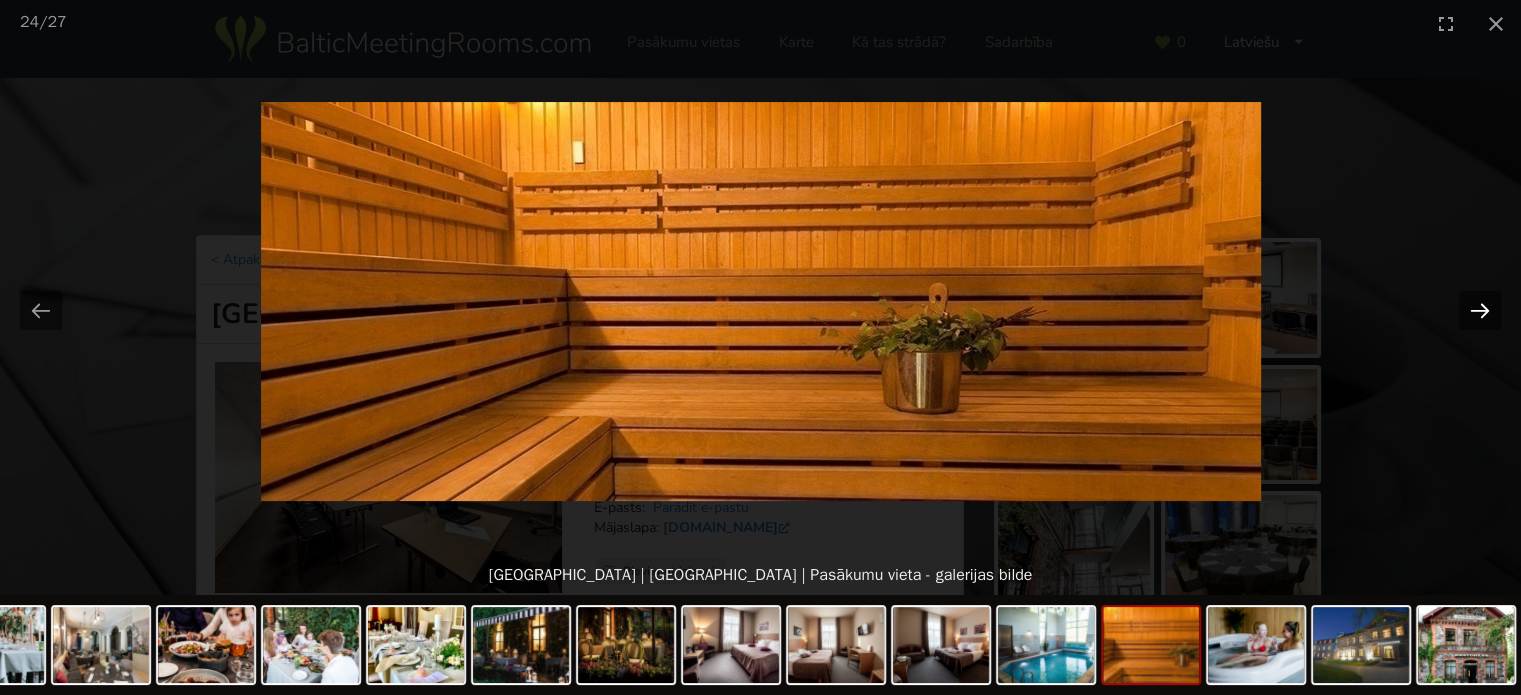 click at bounding box center (1480, 310) 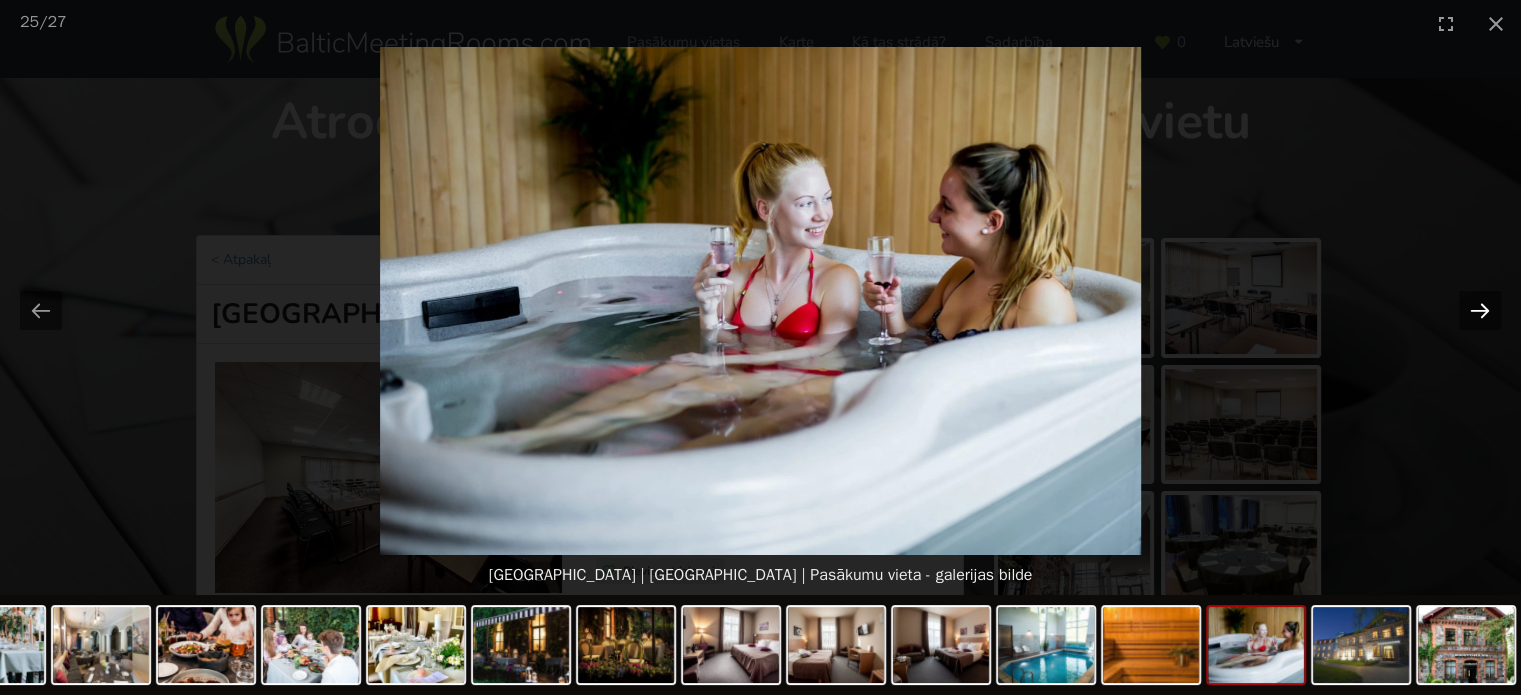 click at bounding box center [1480, 310] 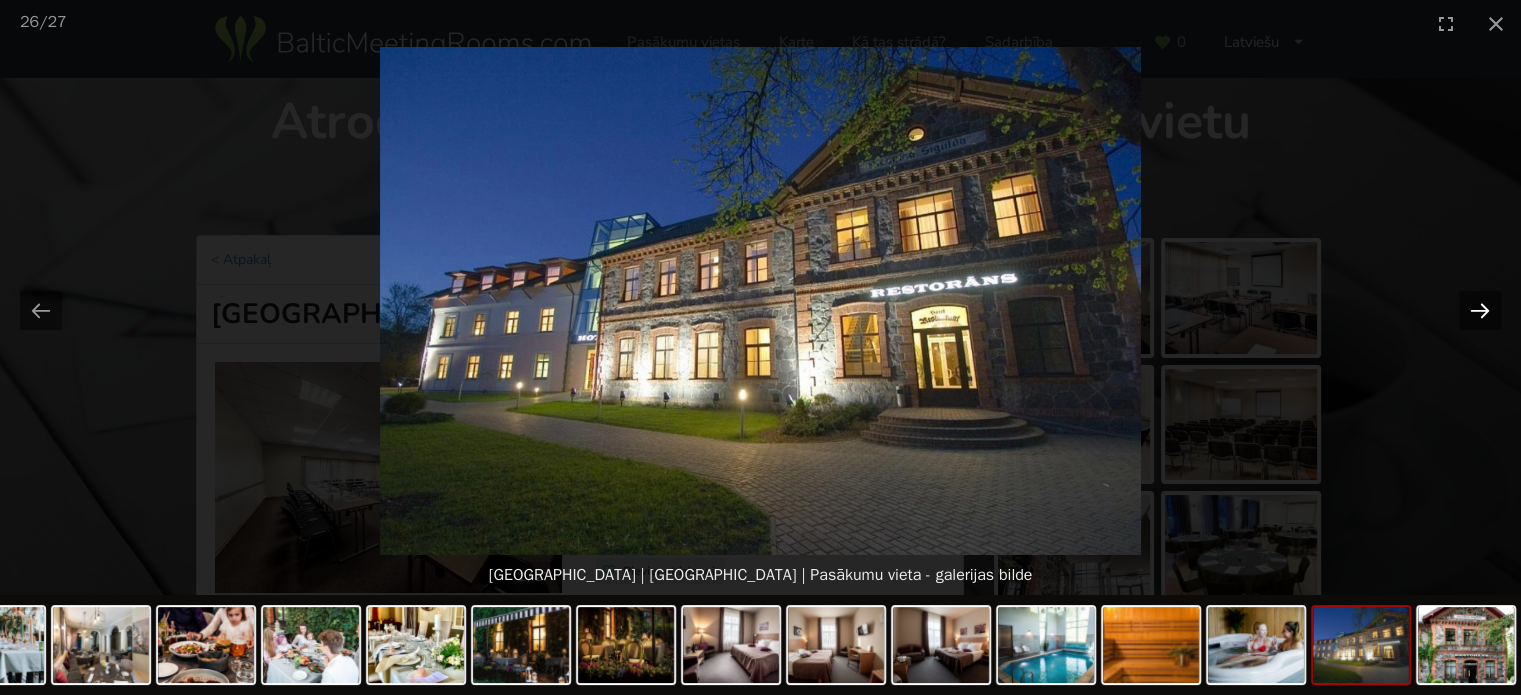 click at bounding box center (1480, 310) 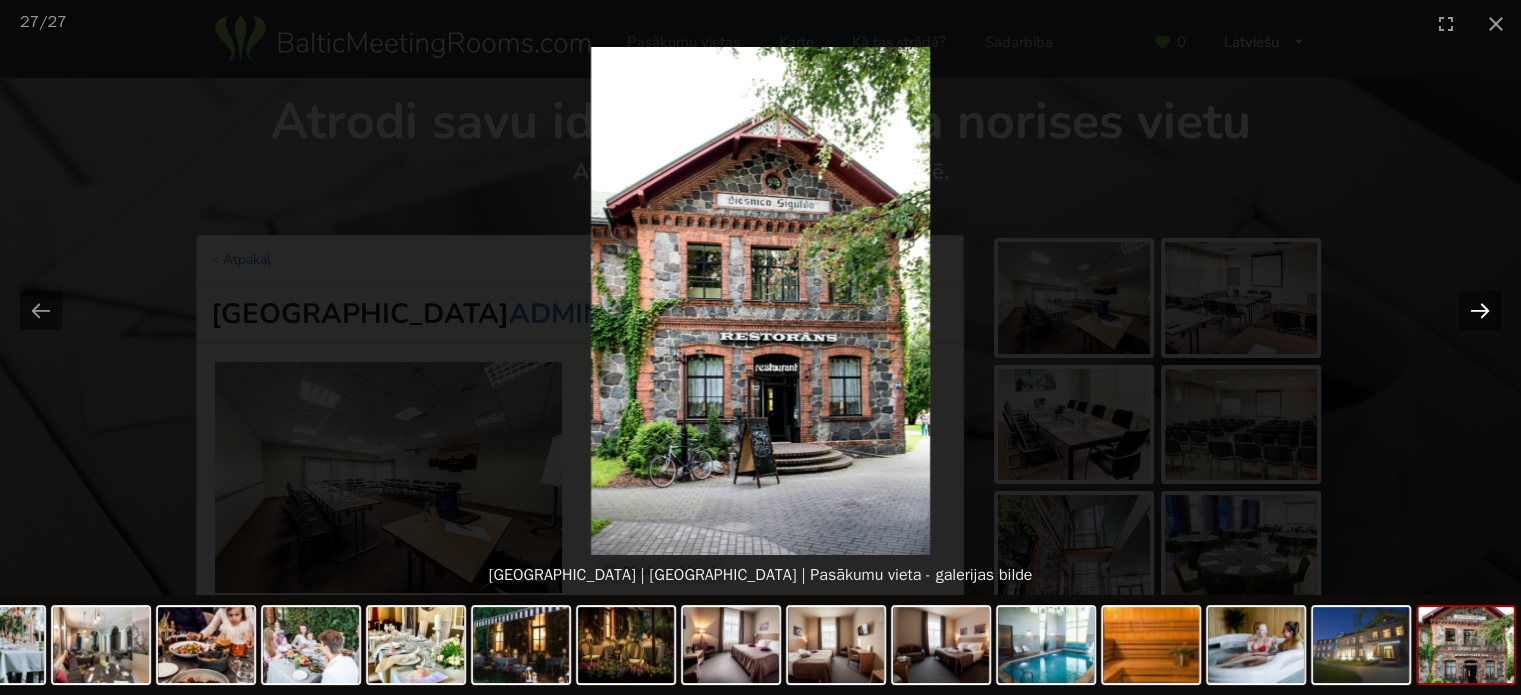 click at bounding box center (1480, 310) 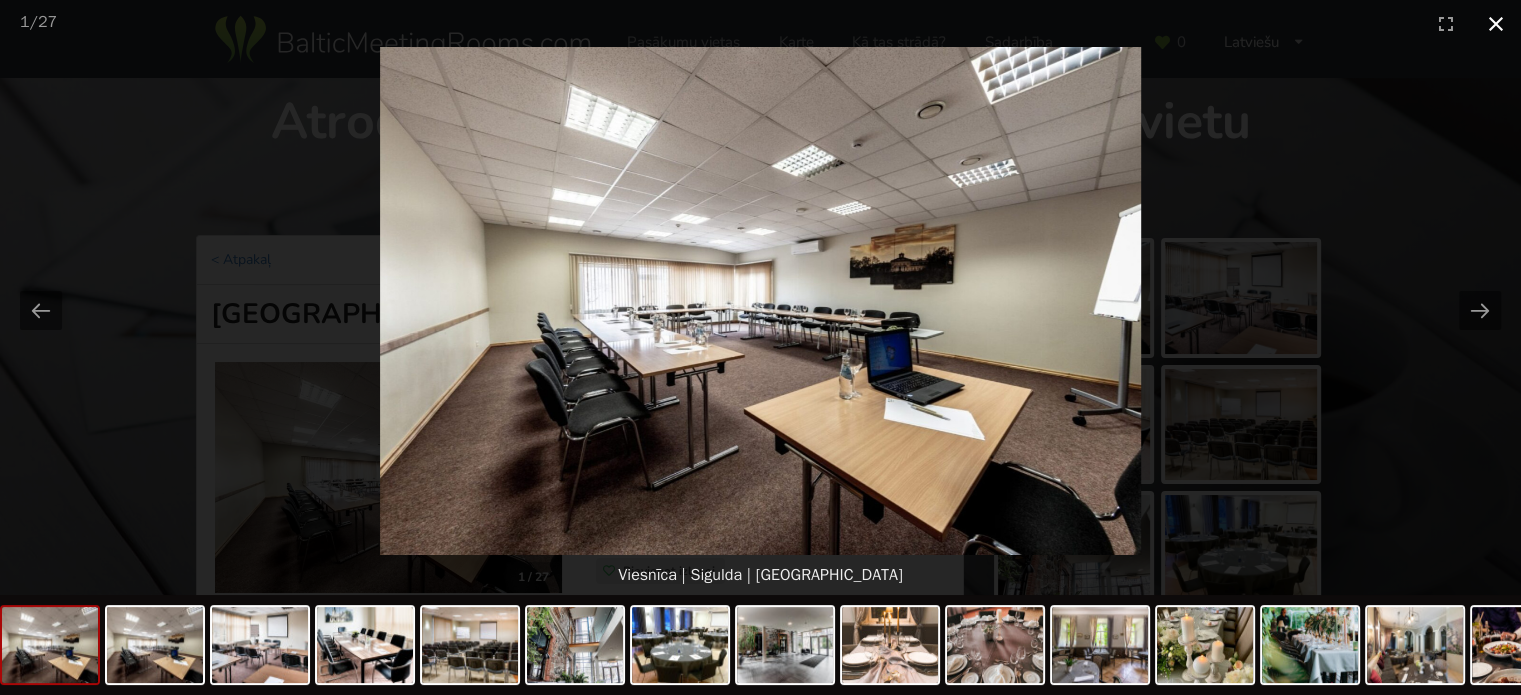 click at bounding box center [1496, 23] 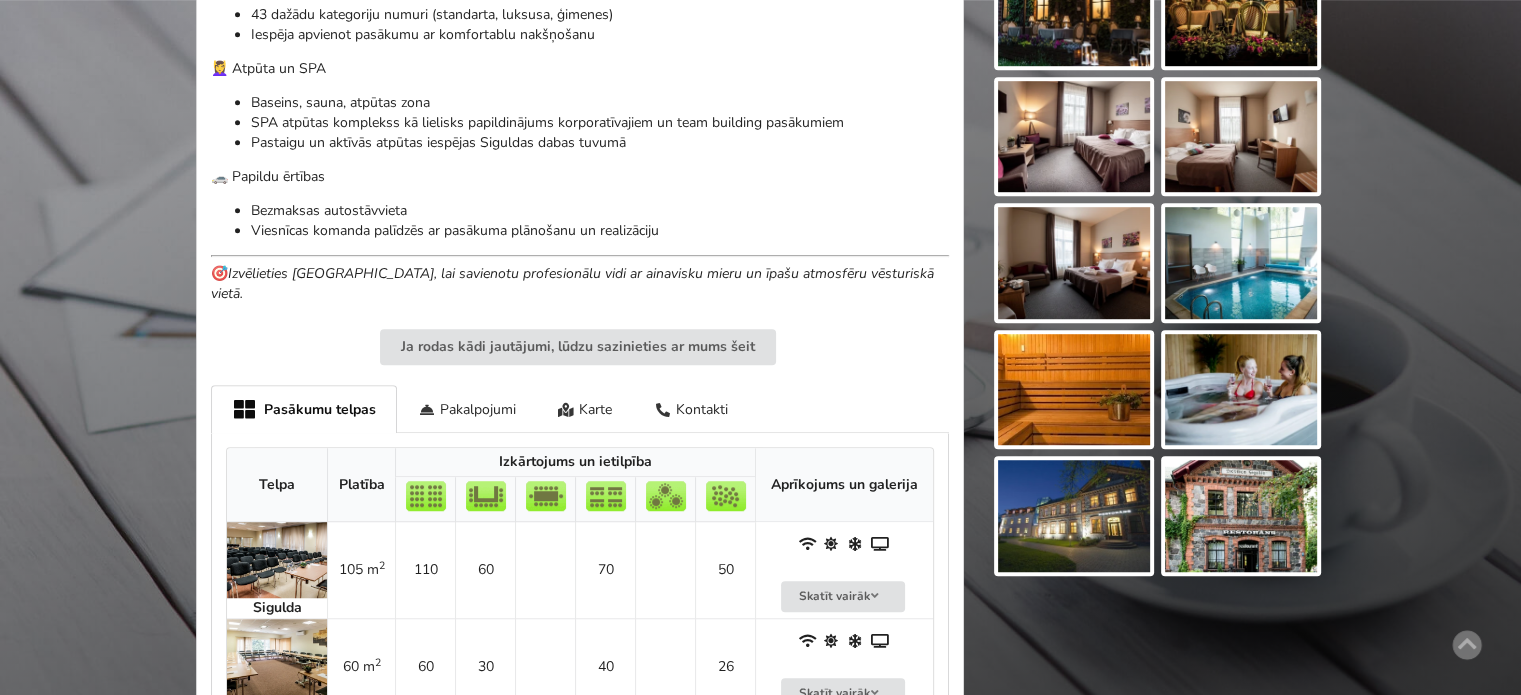 scroll, scrollTop: 1700, scrollLeft: 0, axis: vertical 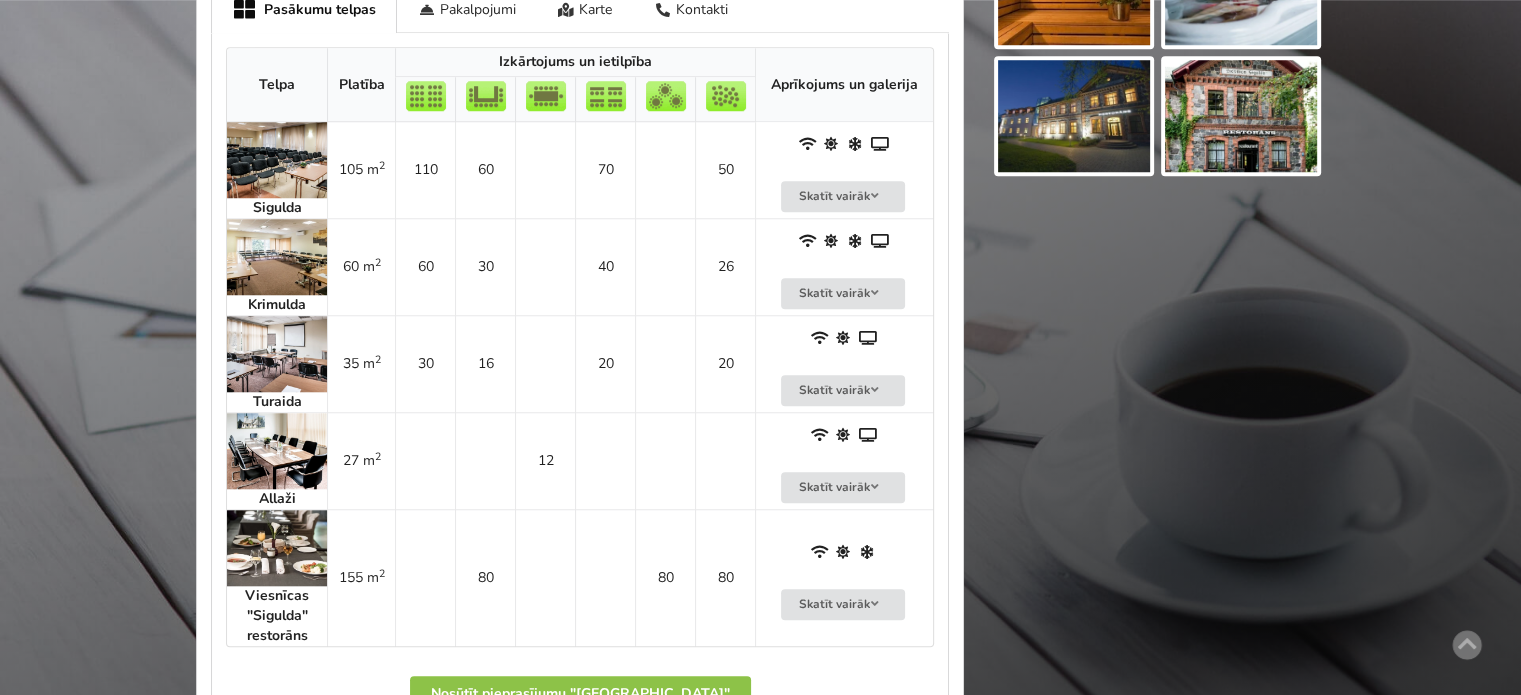 click at bounding box center [277, 160] 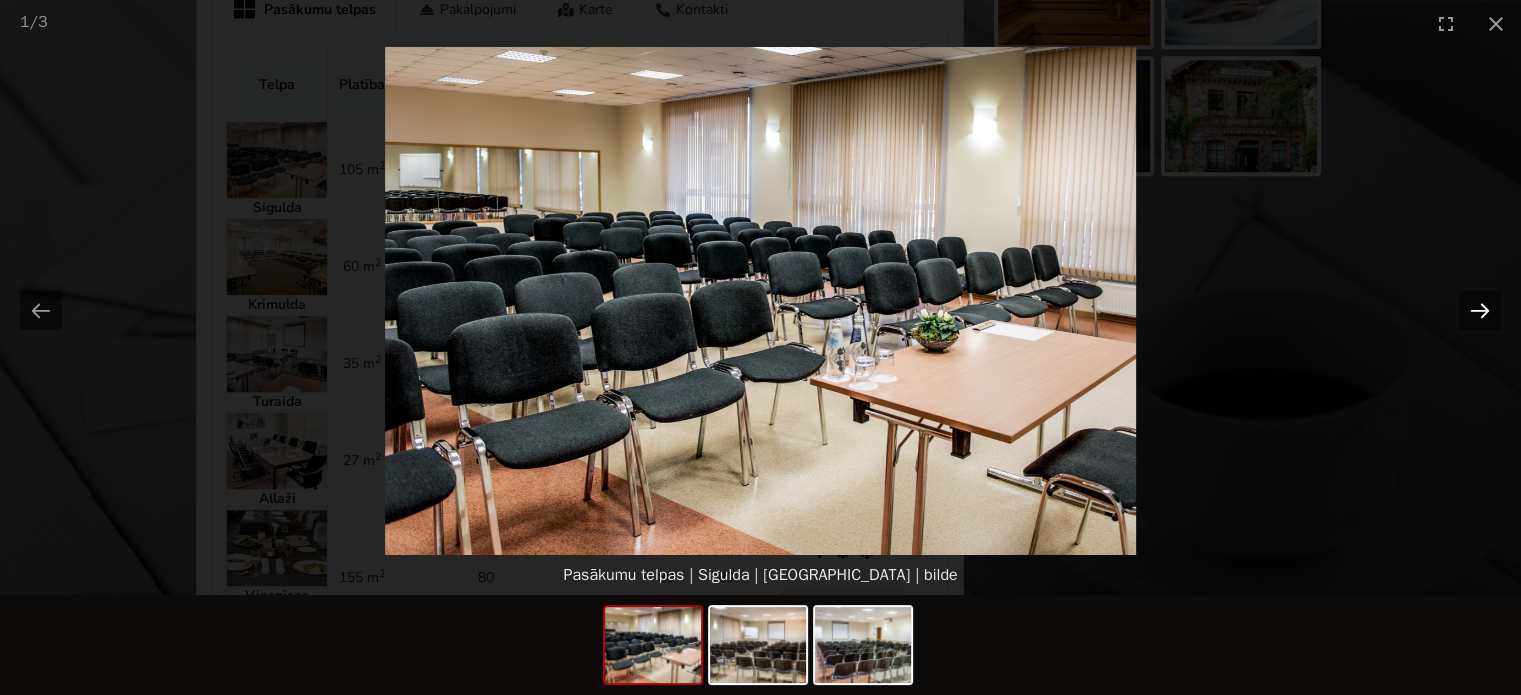 click at bounding box center (1480, 310) 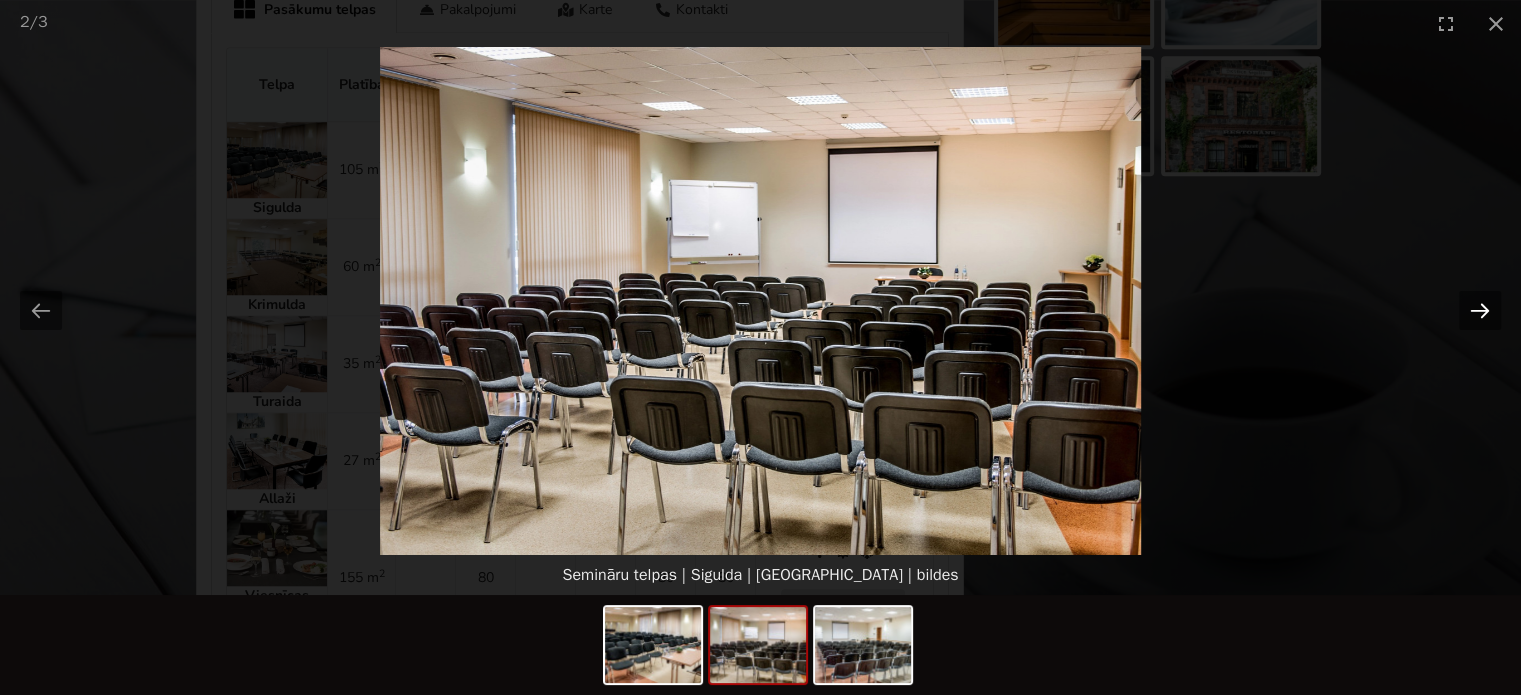 click at bounding box center [1480, 310] 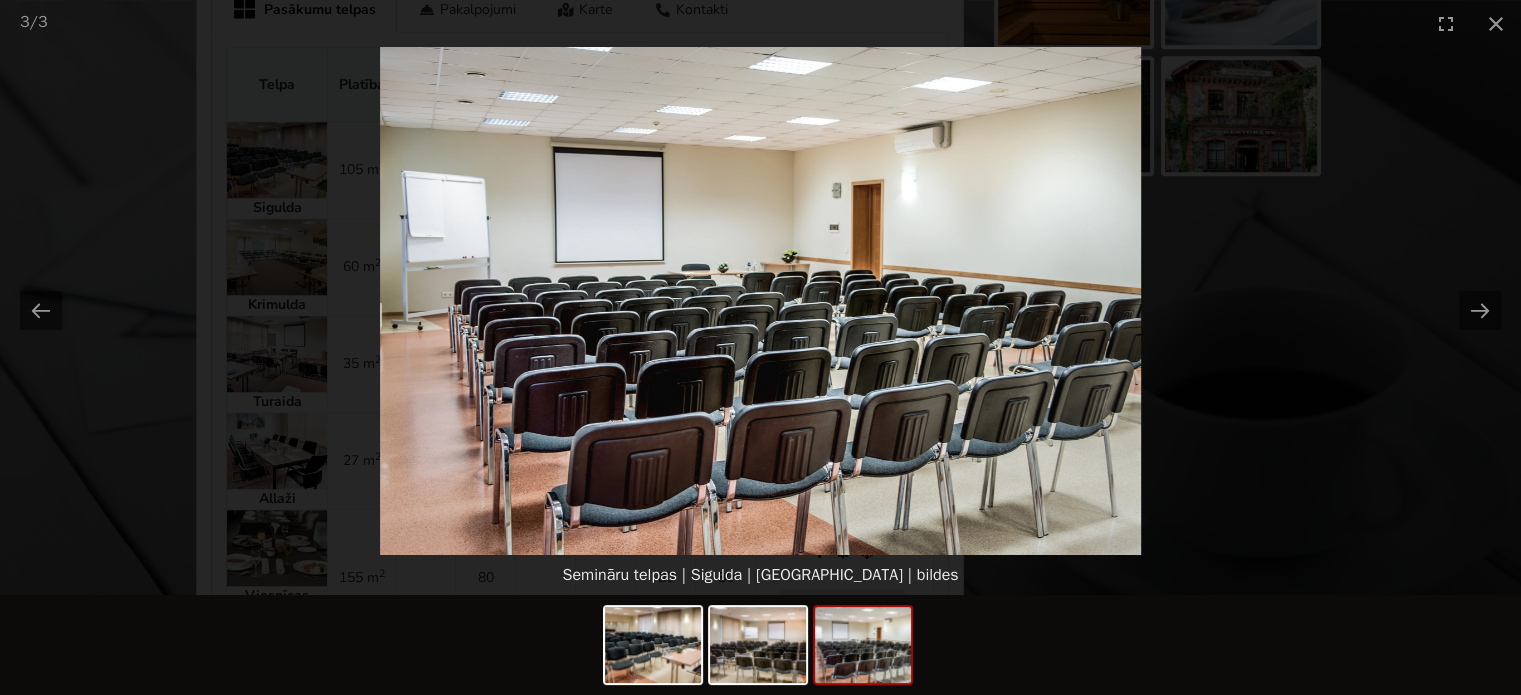 click at bounding box center [760, 301] 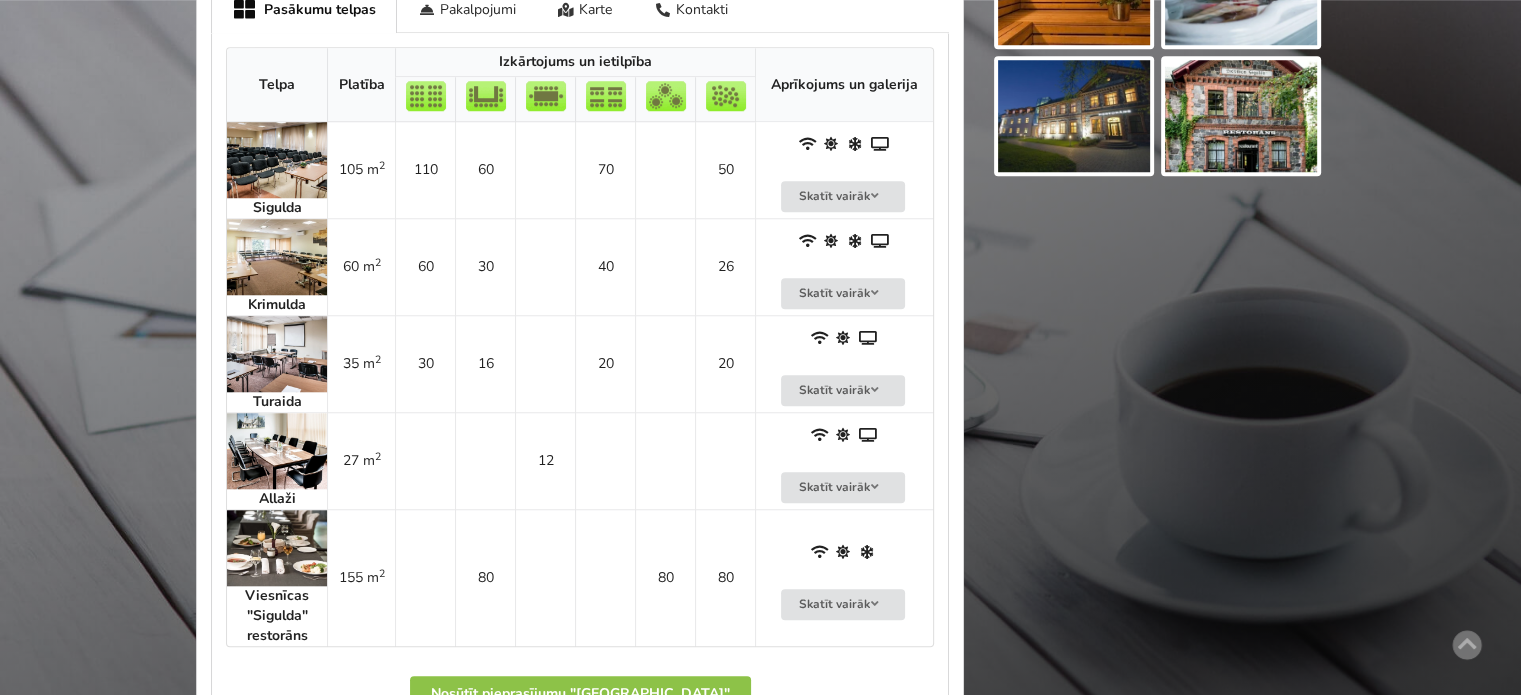 click at bounding box center [277, 257] 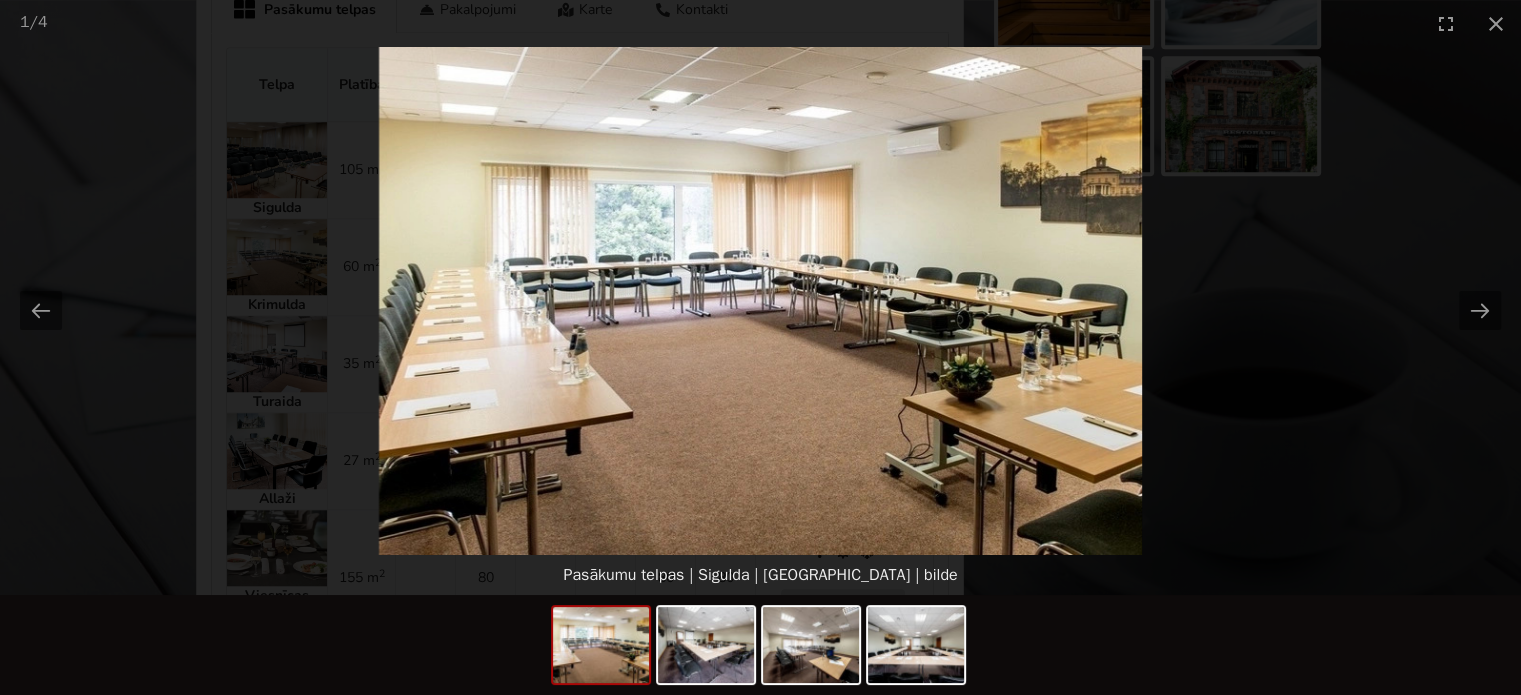 scroll, scrollTop: 0, scrollLeft: 0, axis: both 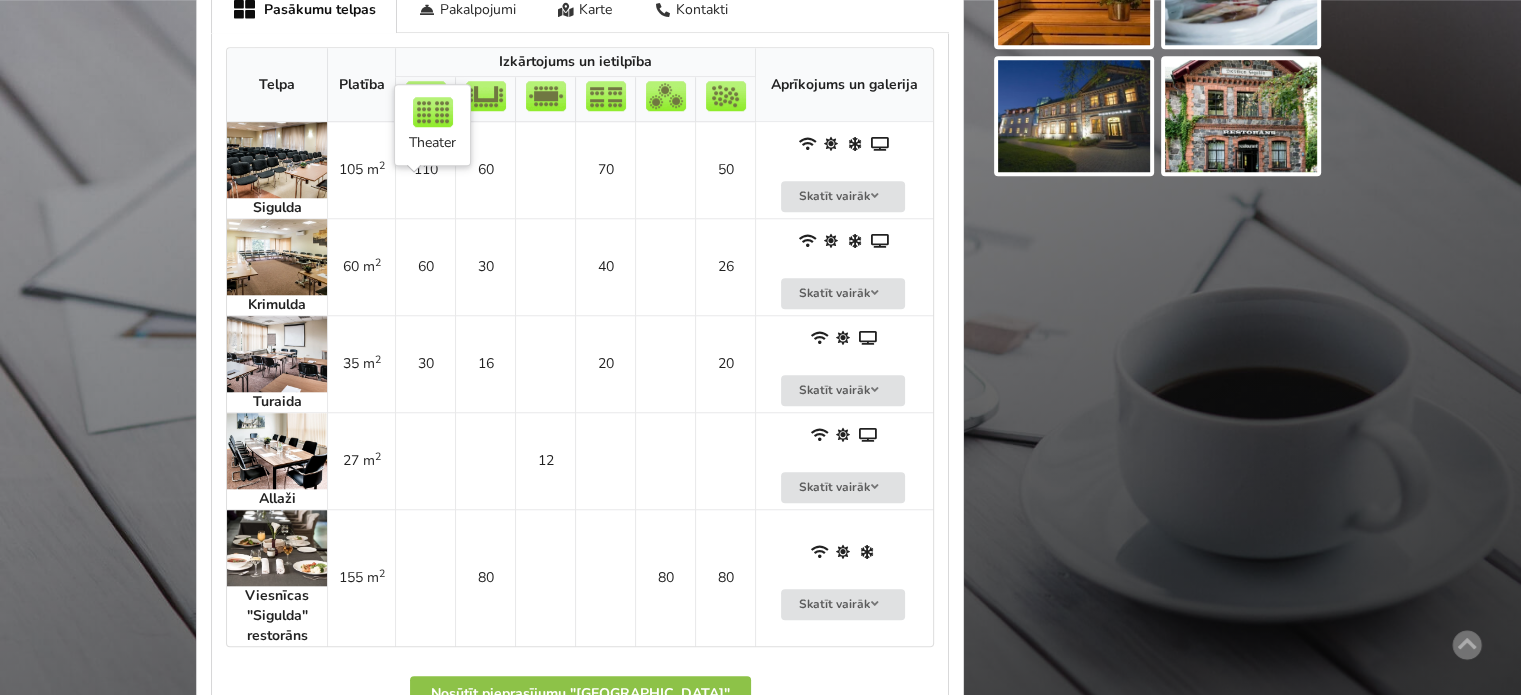 click on "30" at bounding box center [485, 266] 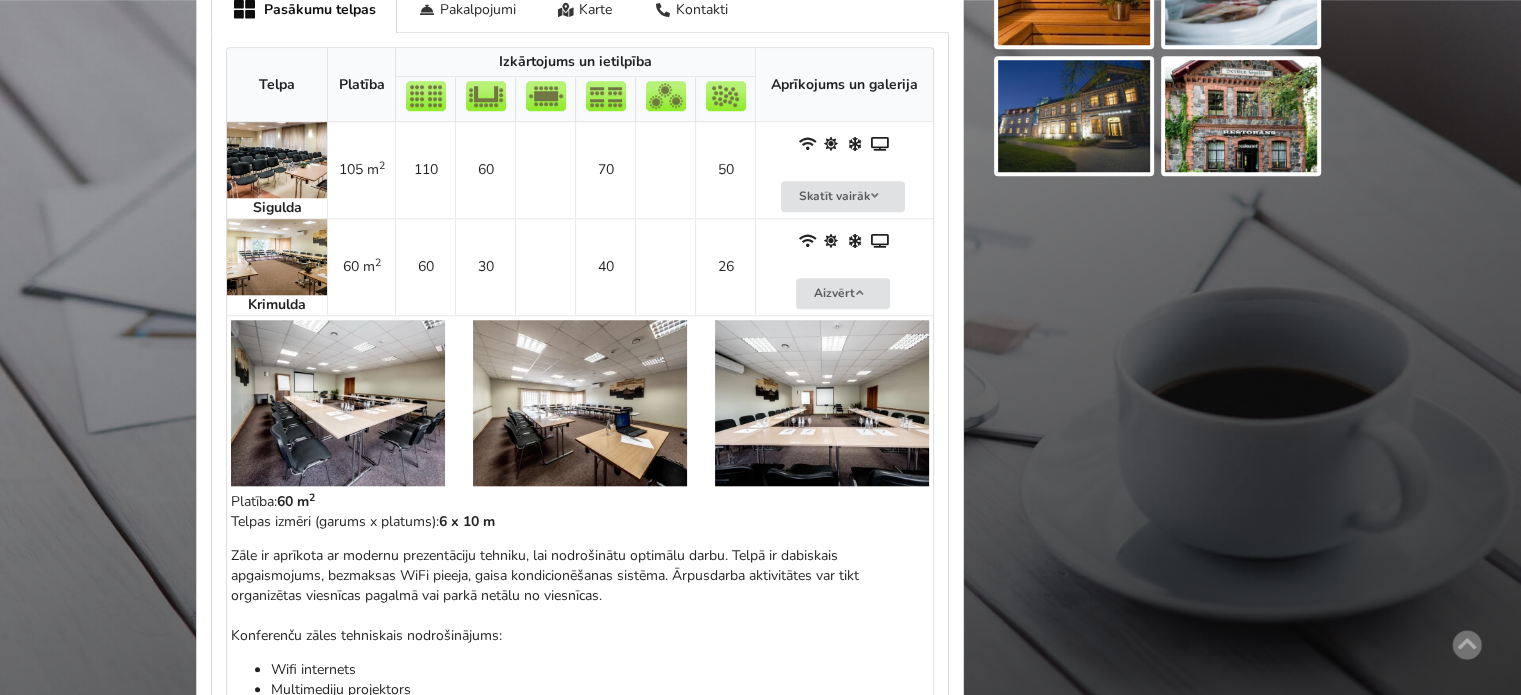 click at bounding box center [338, 403] 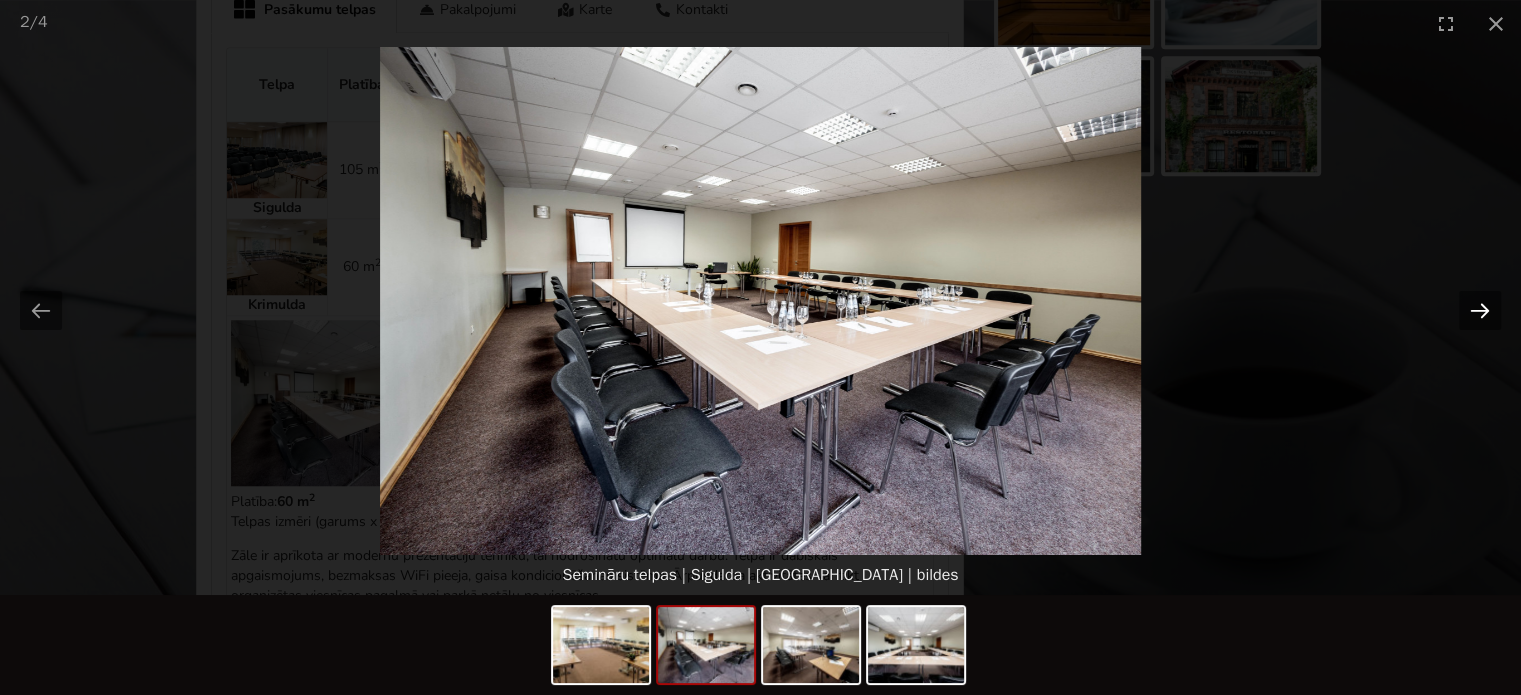 click at bounding box center [1480, 310] 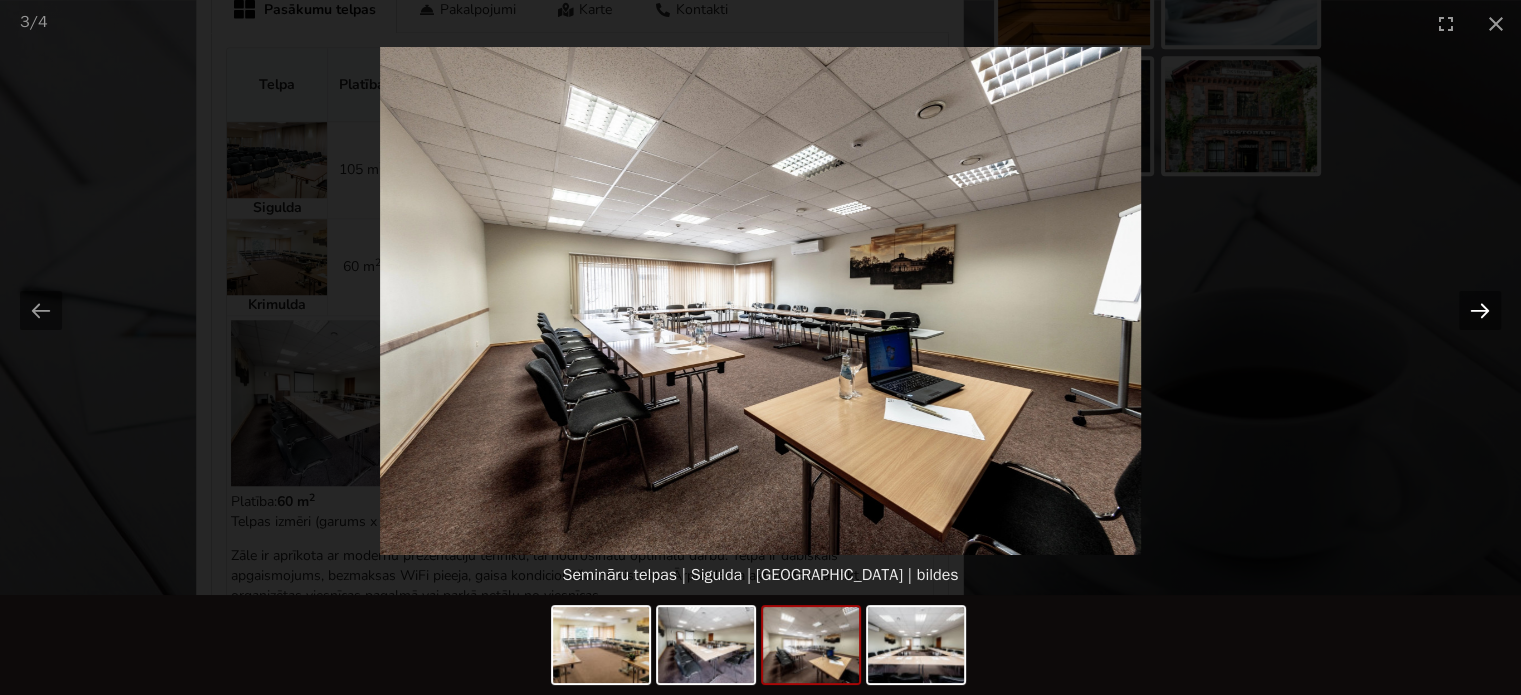 click at bounding box center (1480, 310) 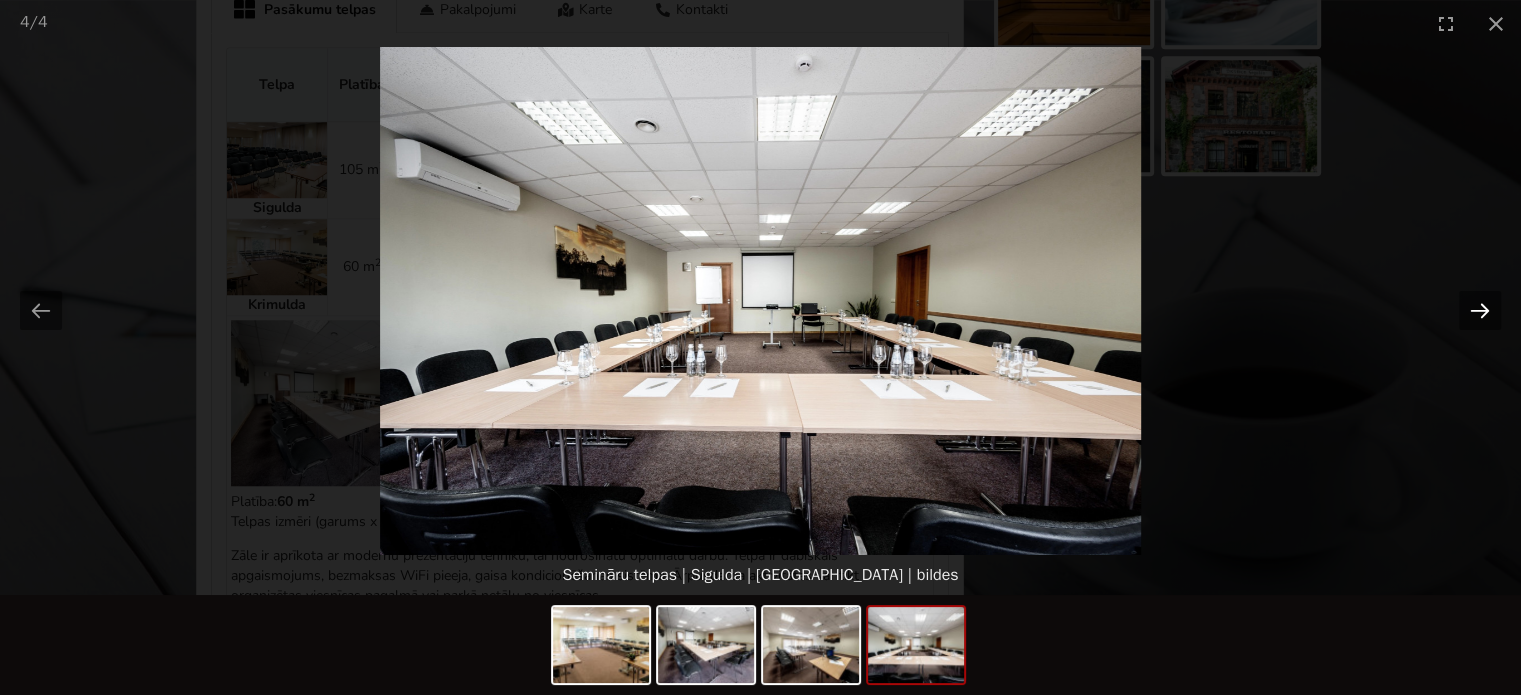 click at bounding box center [1480, 310] 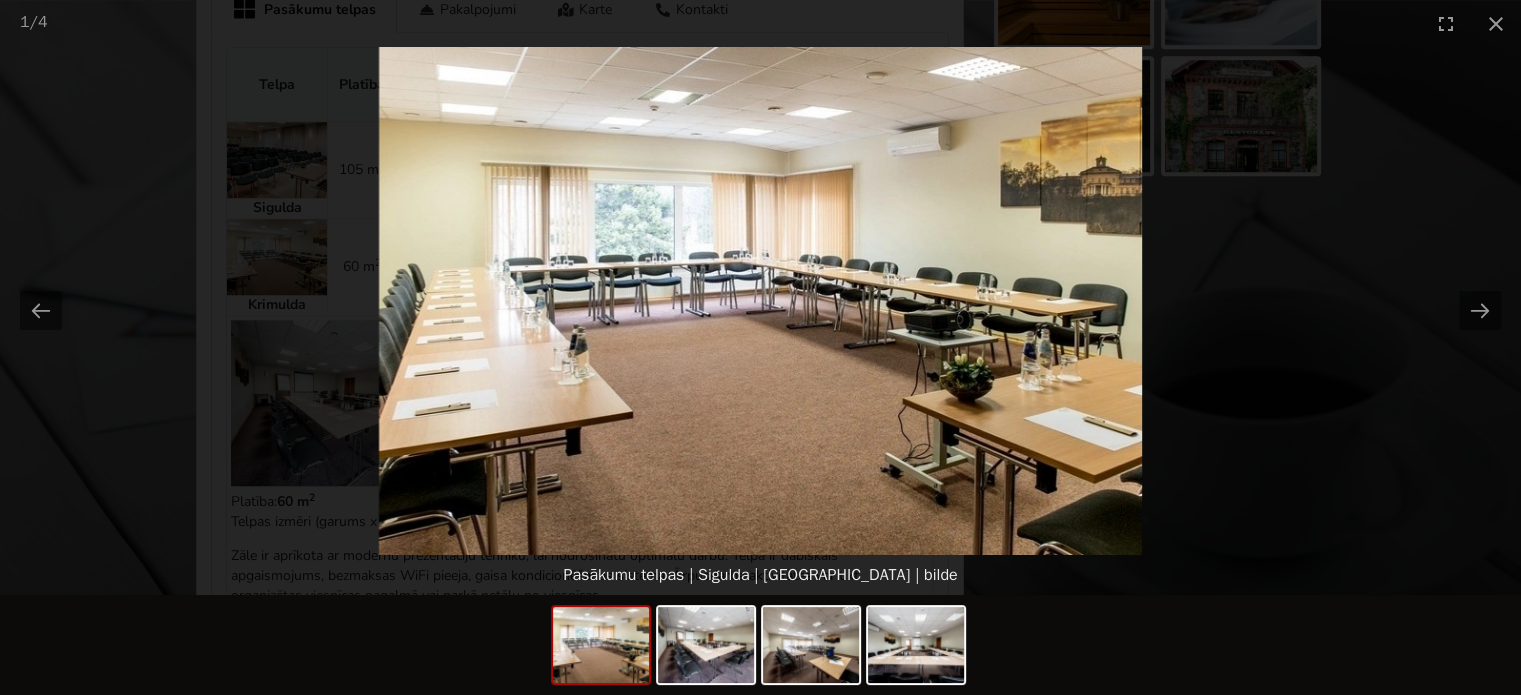 click at bounding box center [760, 301] 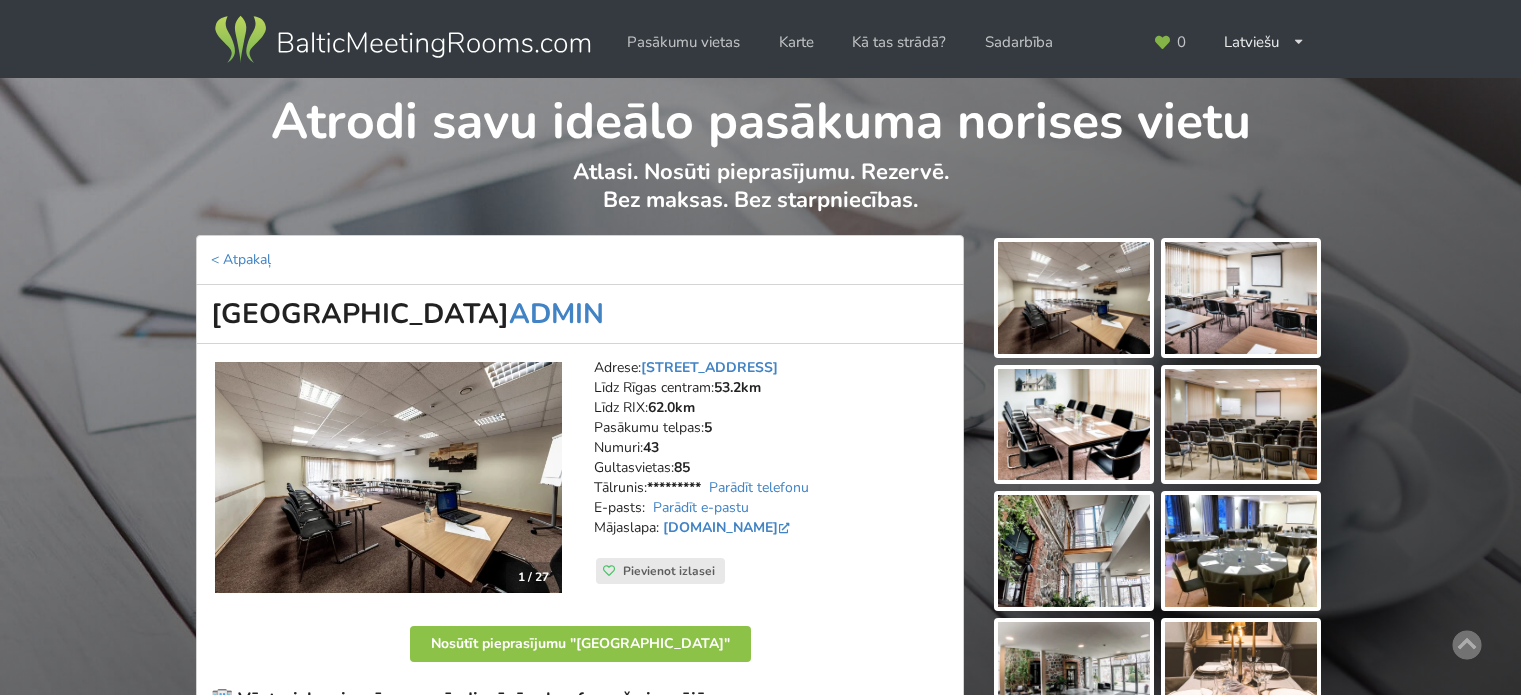 scroll, scrollTop: 1700, scrollLeft: 0, axis: vertical 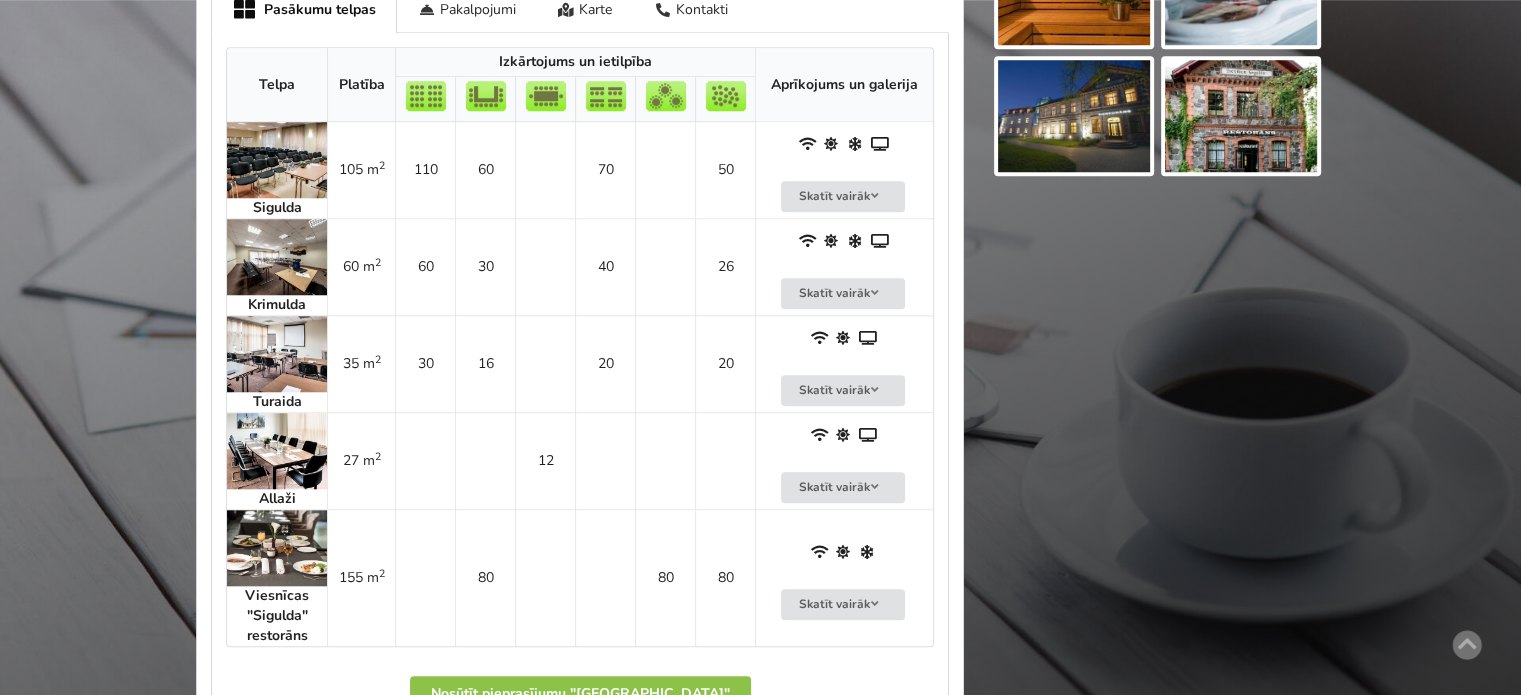 click at bounding box center [277, 257] 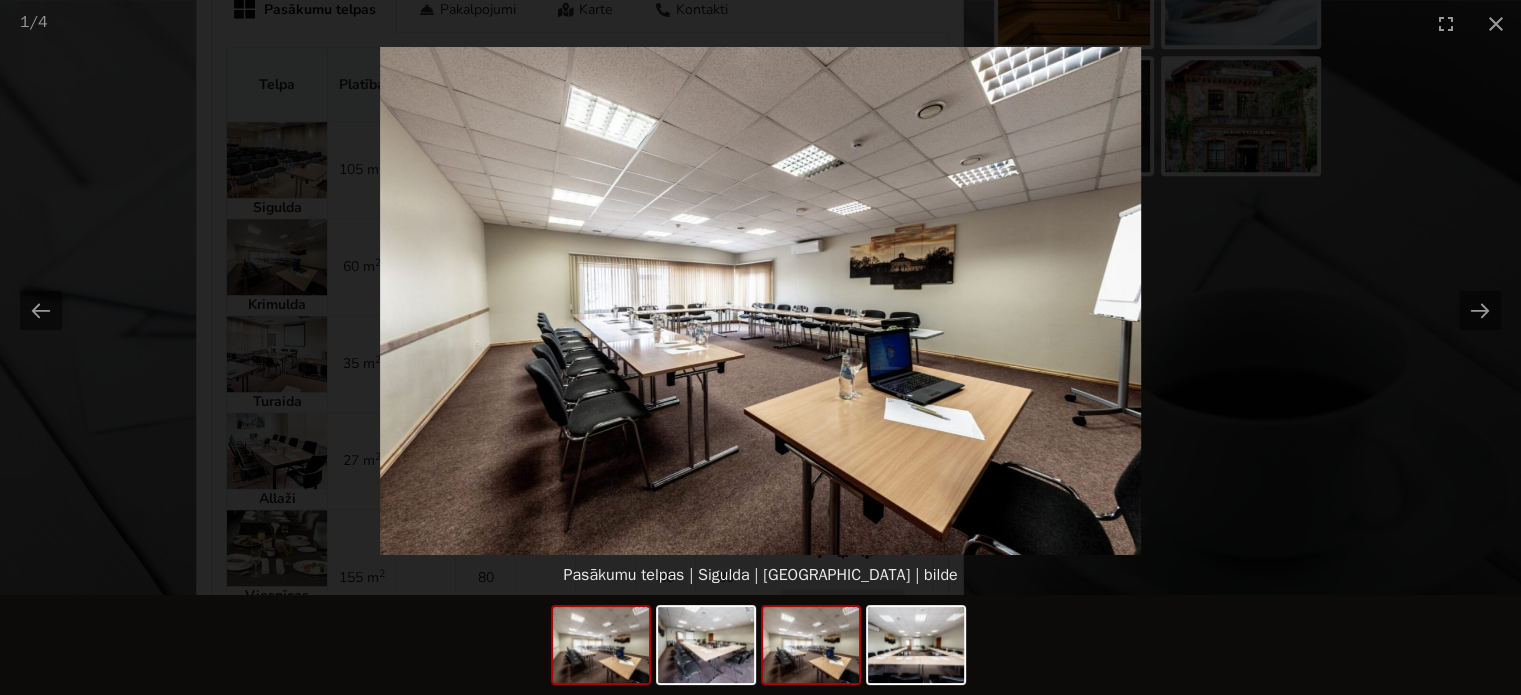 click at bounding box center [811, 645] 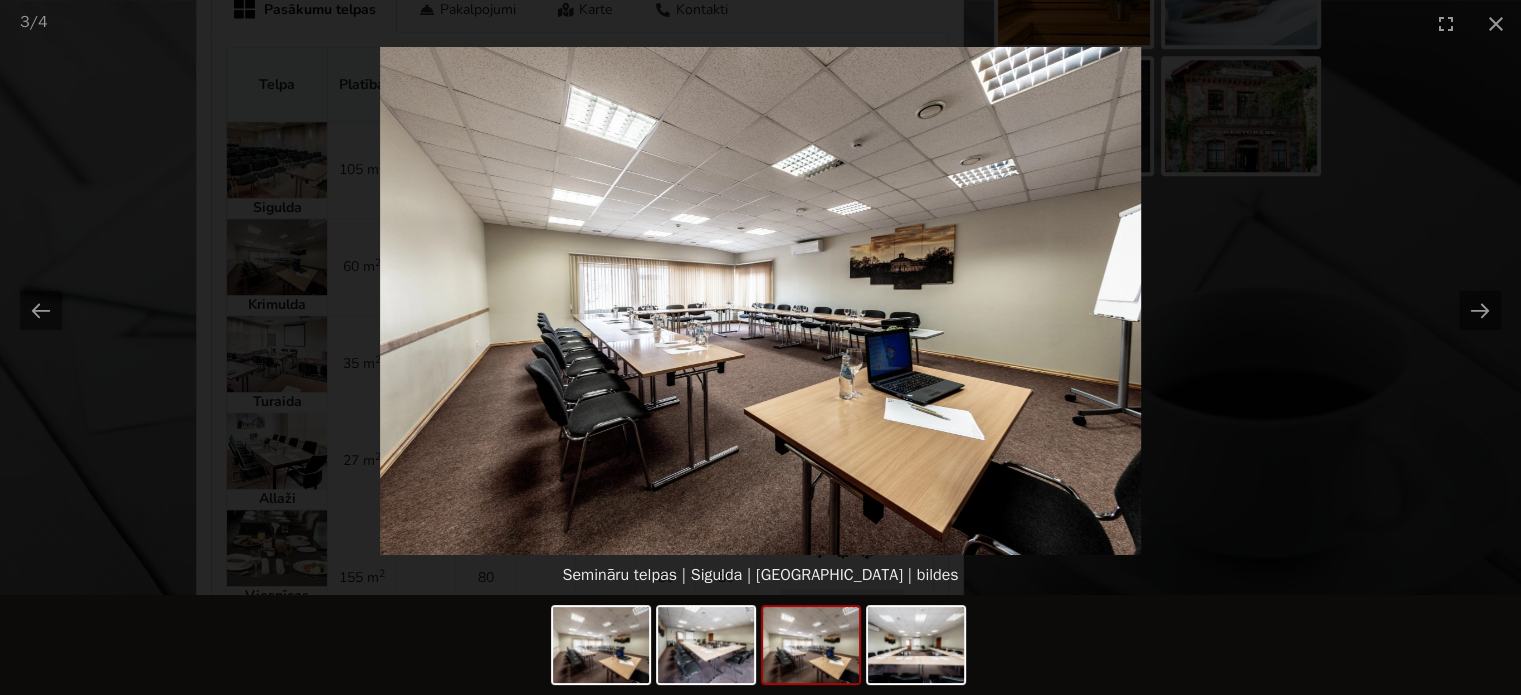 click at bounding box center [760, 301] 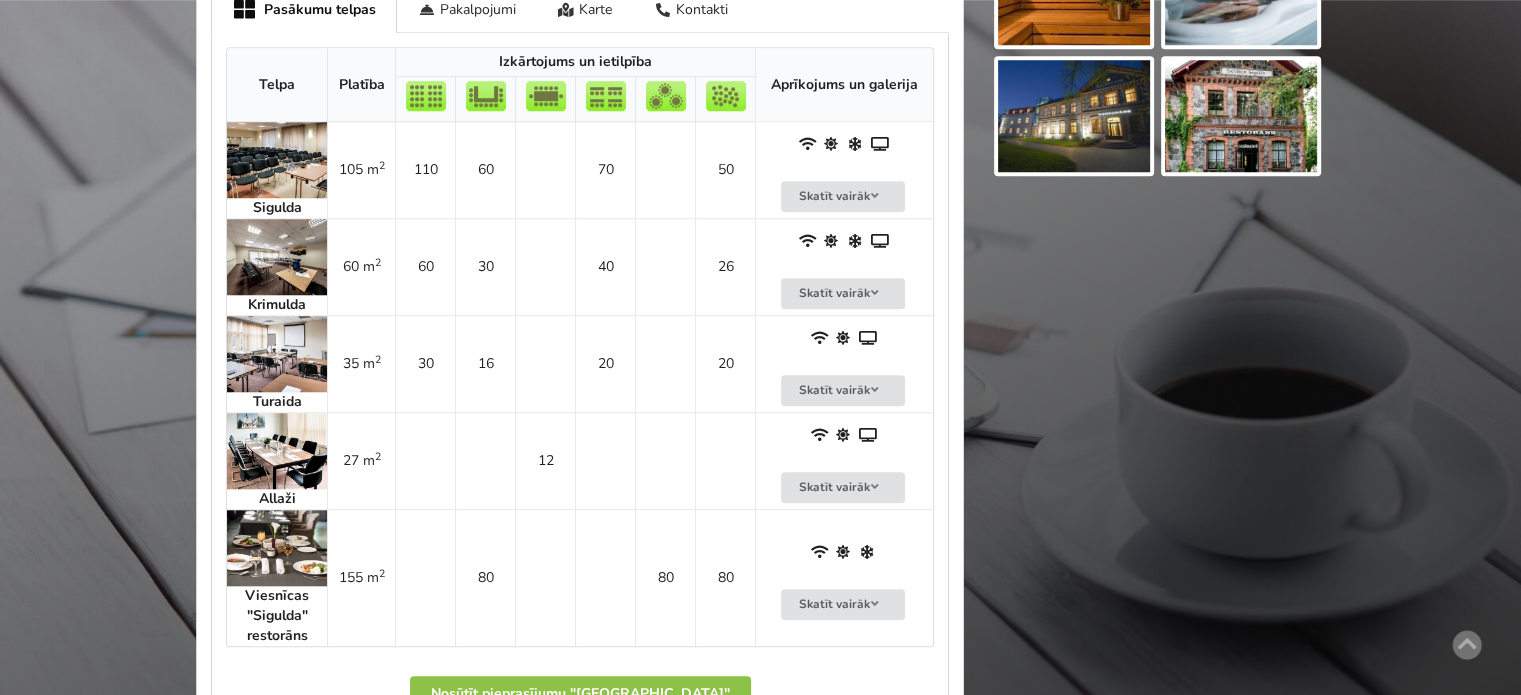 click at bounding box center [277, 354] 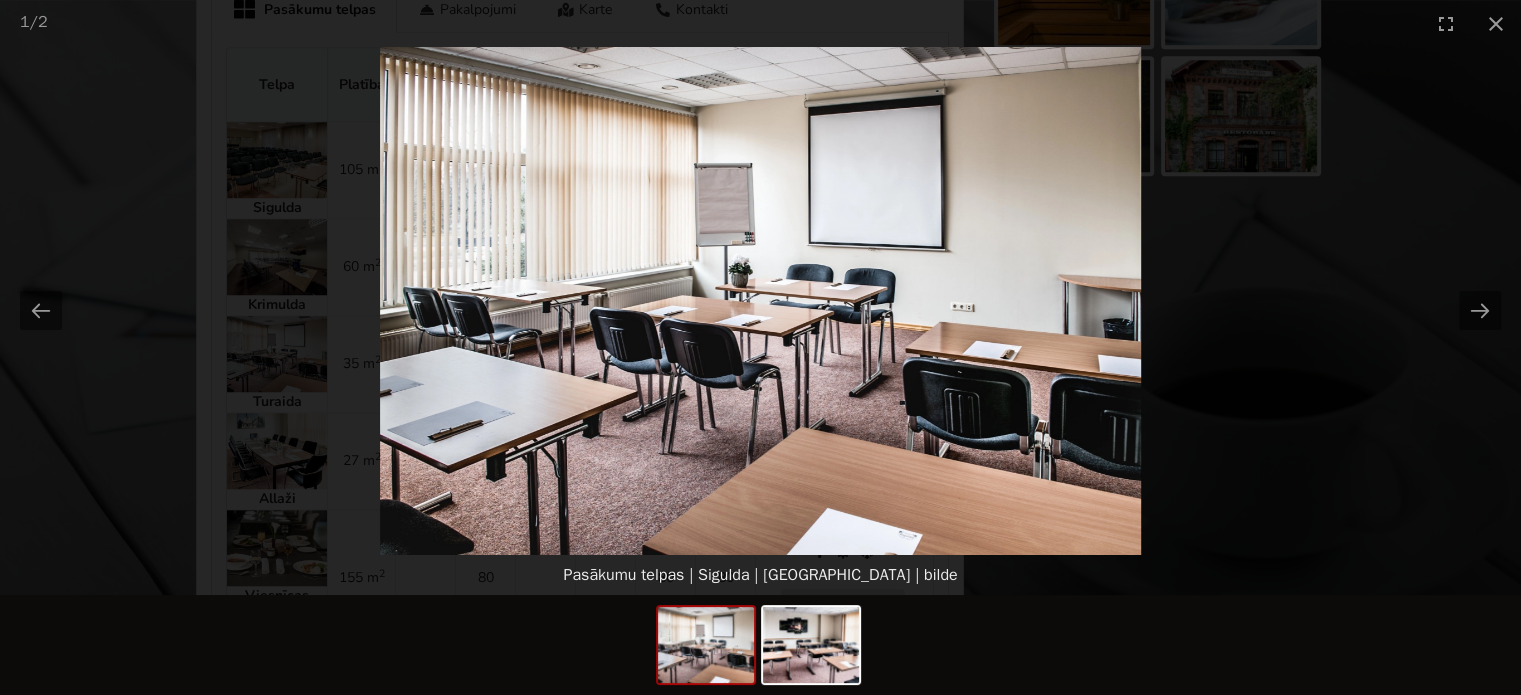 scroll, scrollTop: 0, scrollLeft: 0, axis: both 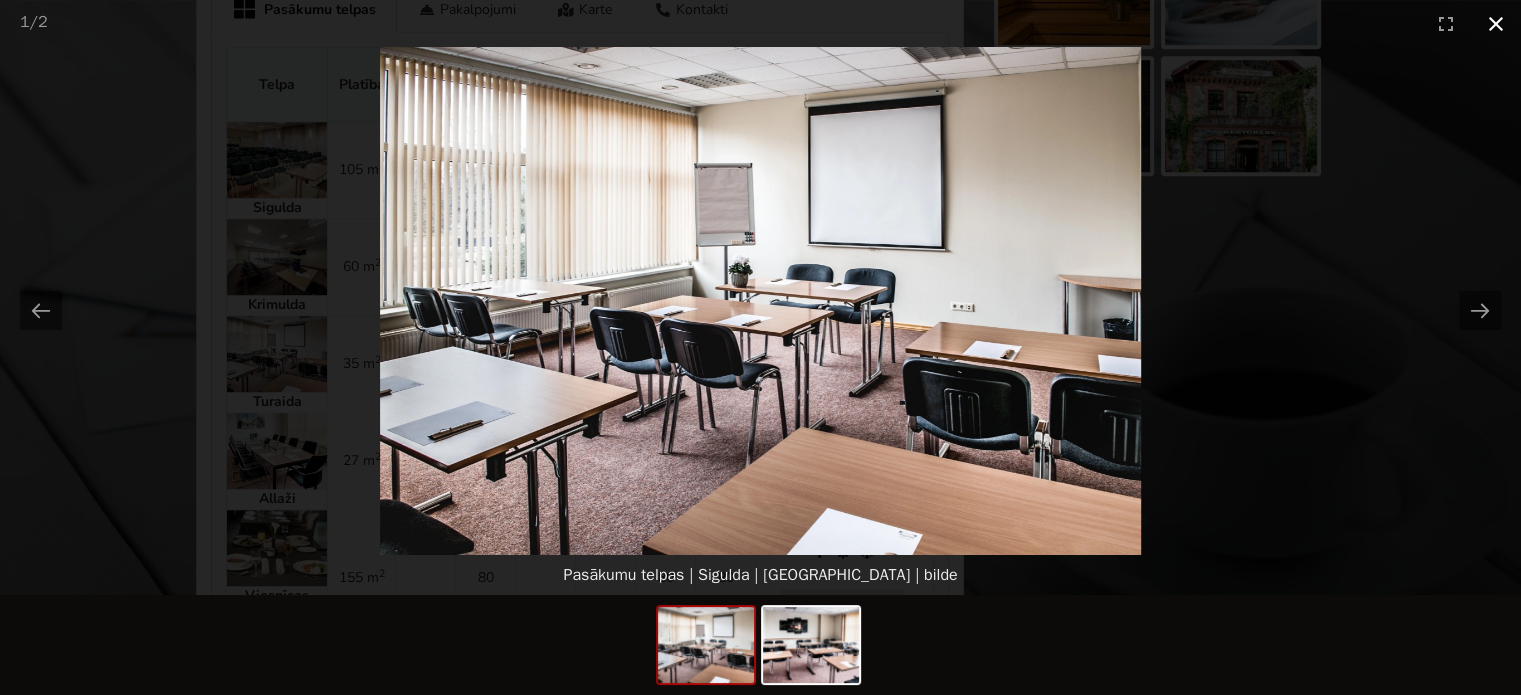 click at bounding box center (1496, 23) 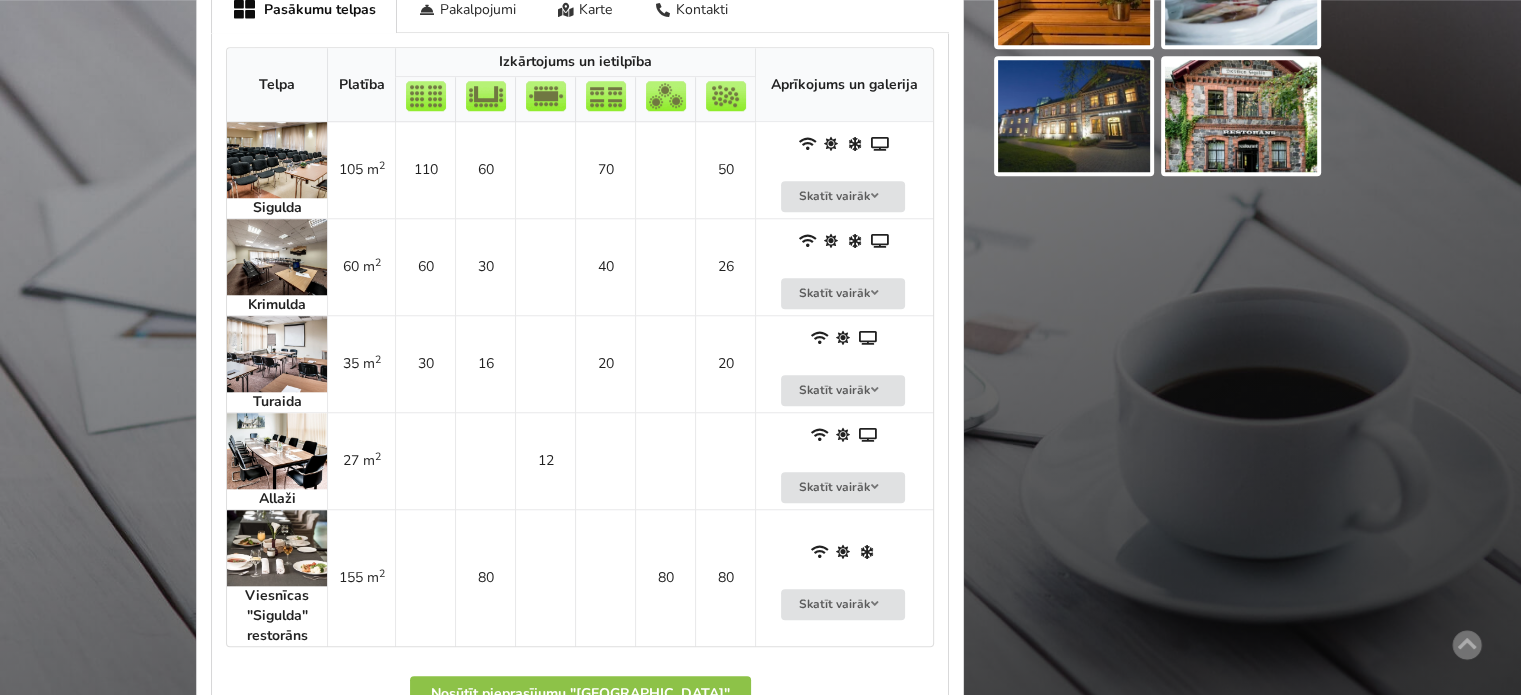 click at bounding box center [277, 257] 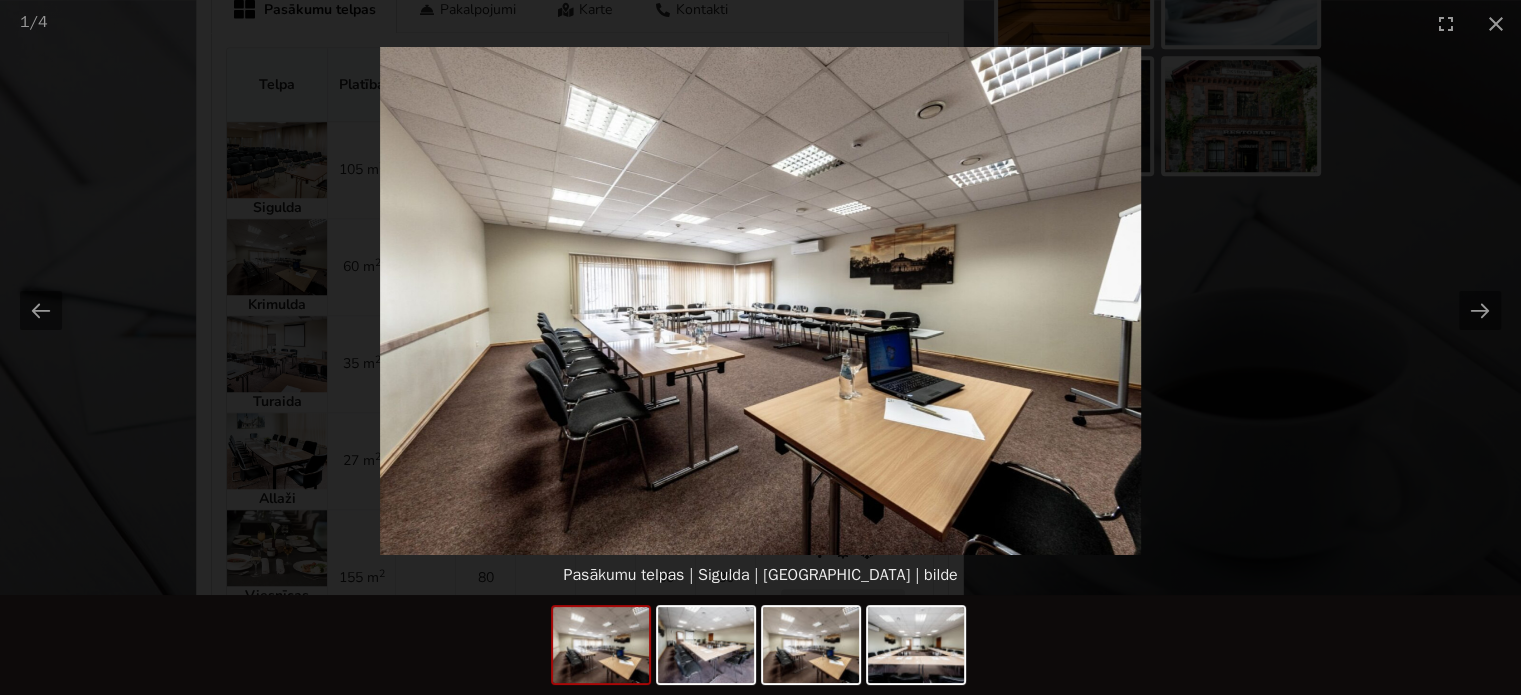 click at bounding box center (760, 301) 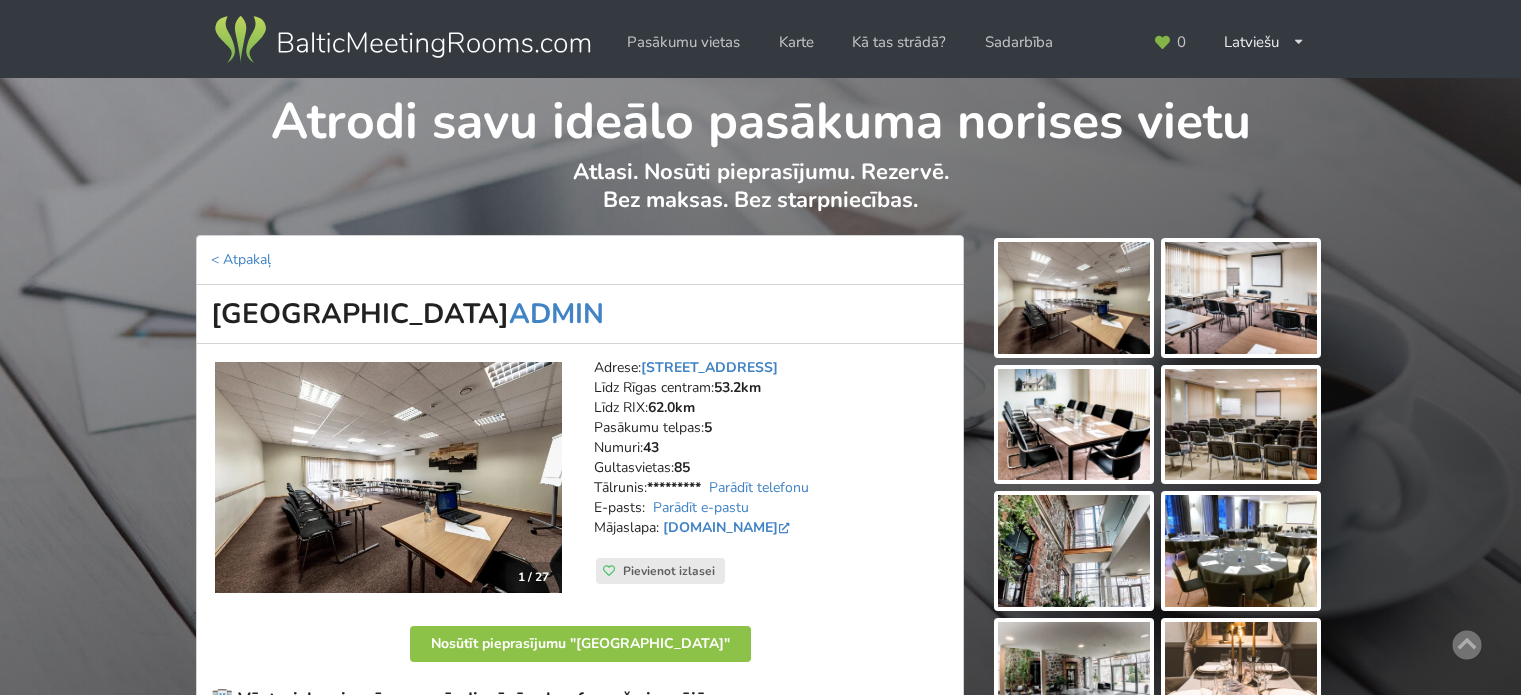 scroll, scrollTop: 1700, scrollLeft: 0, axis: vertical 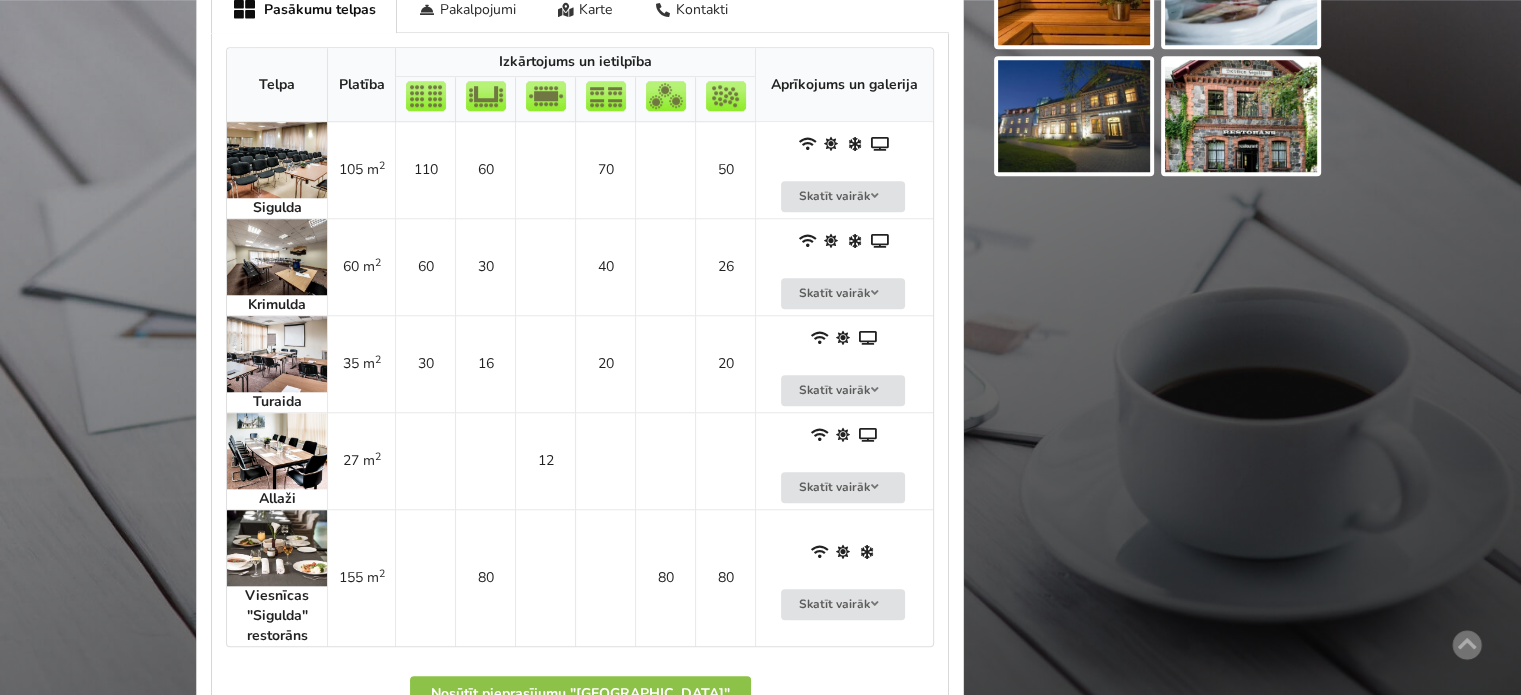 click at bounding box center [277, 354] 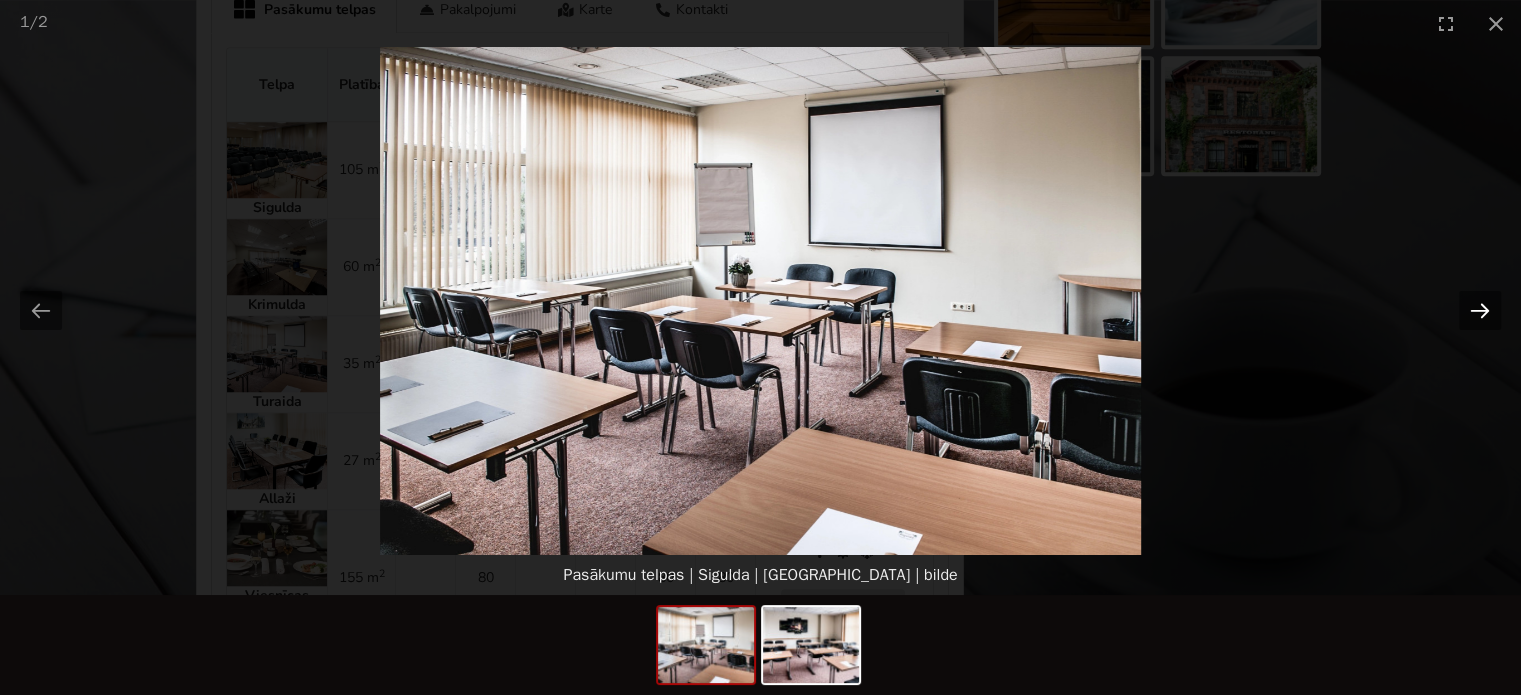 click at bounding box center [1480, 310] 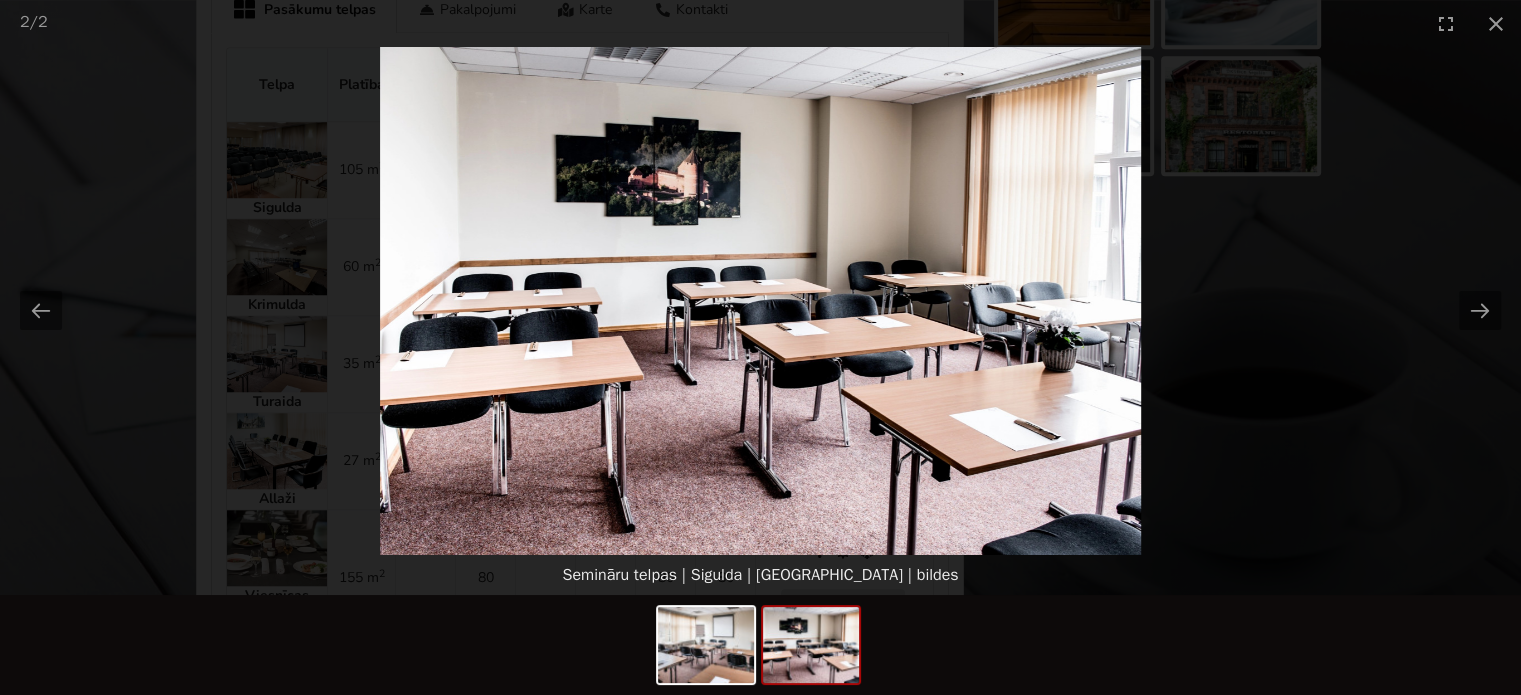 click at bounding box center [760, 301] 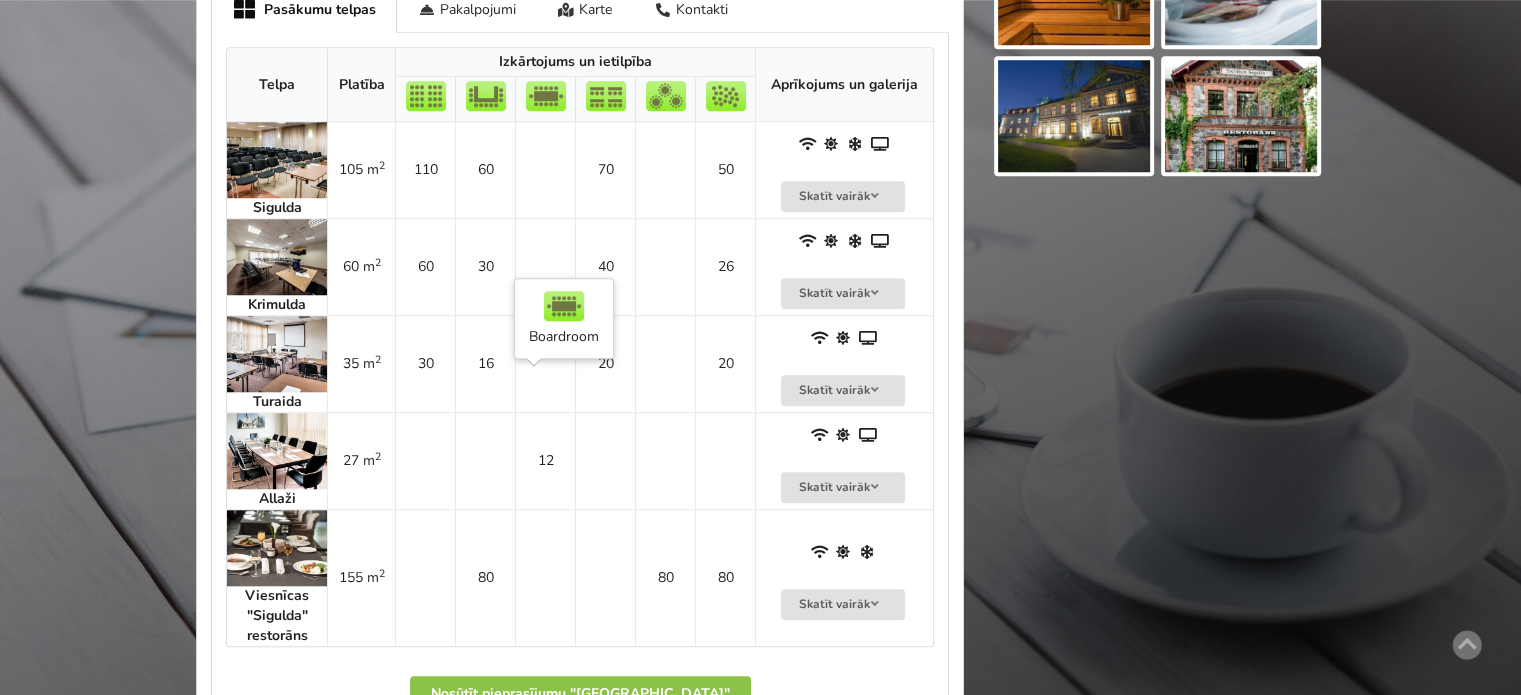 click at bounding box center (485, 460) 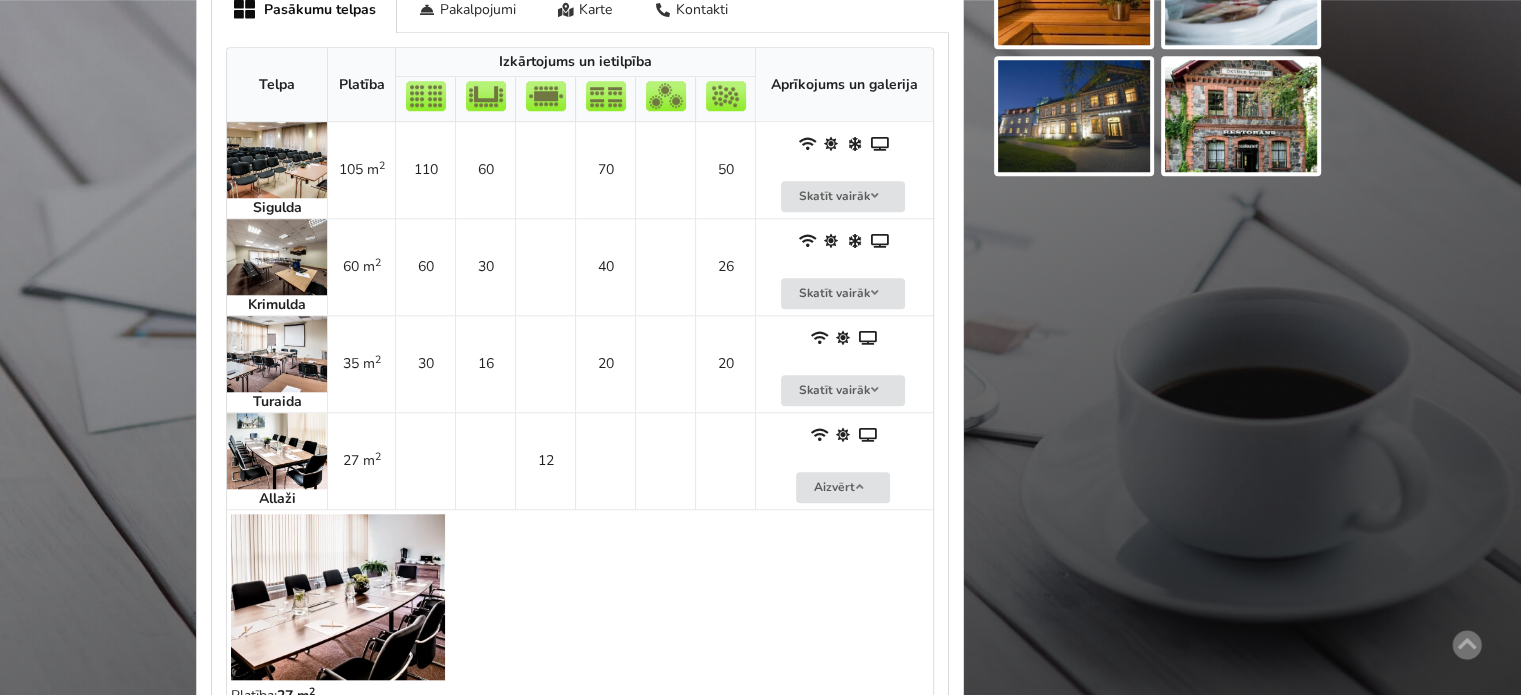 click at bounding box center (277, 451) 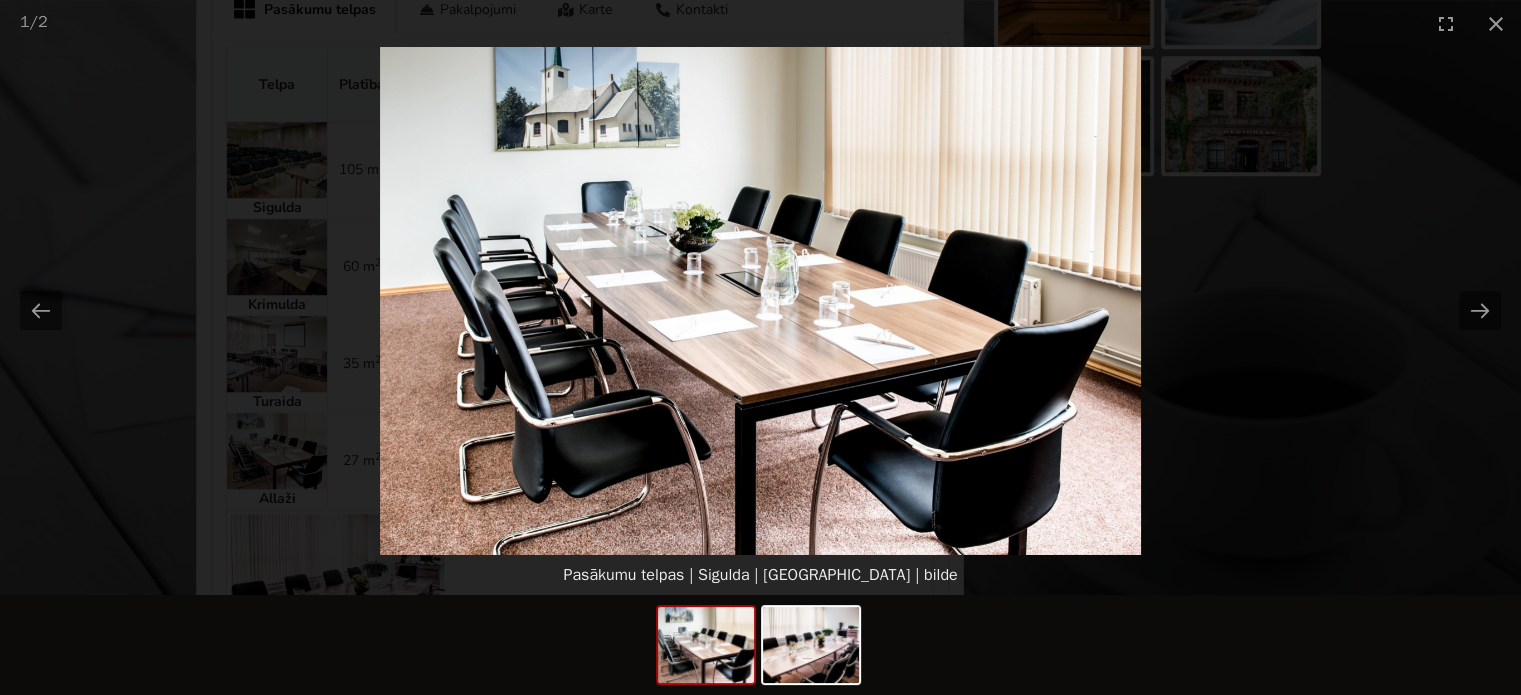 click at bounding box center (760, 301) 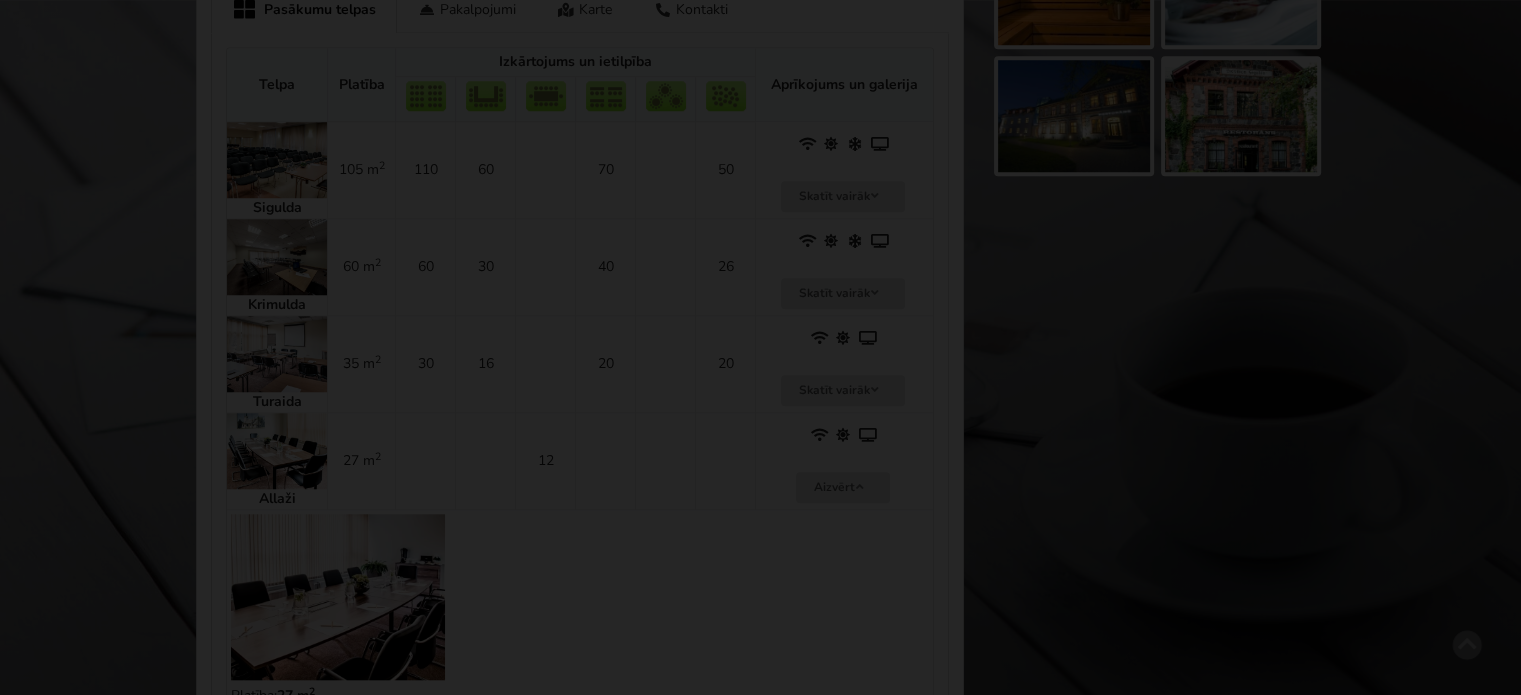 scroll, scrollTop: 1900, scrollLeft: 0, axis: vertical 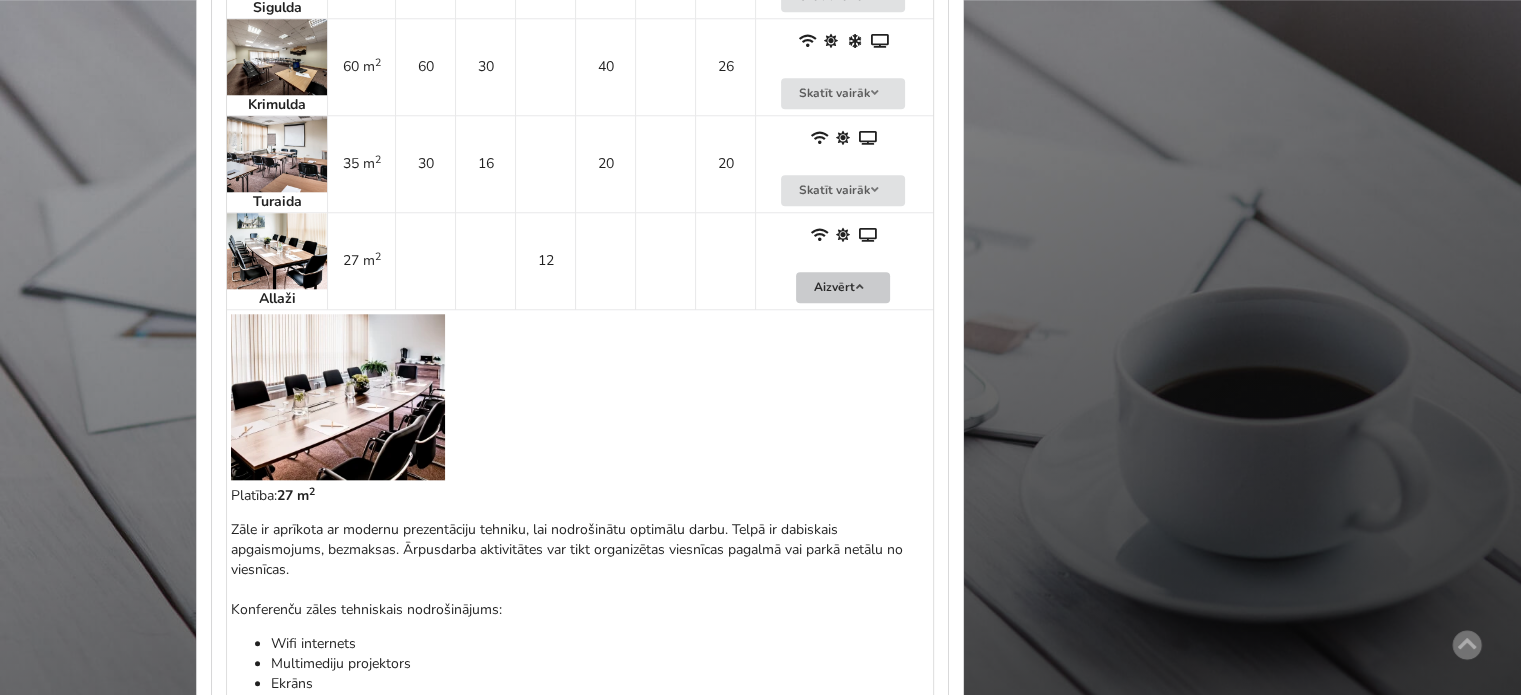 click on "Aizvērt" at bounding box center (843, 287) 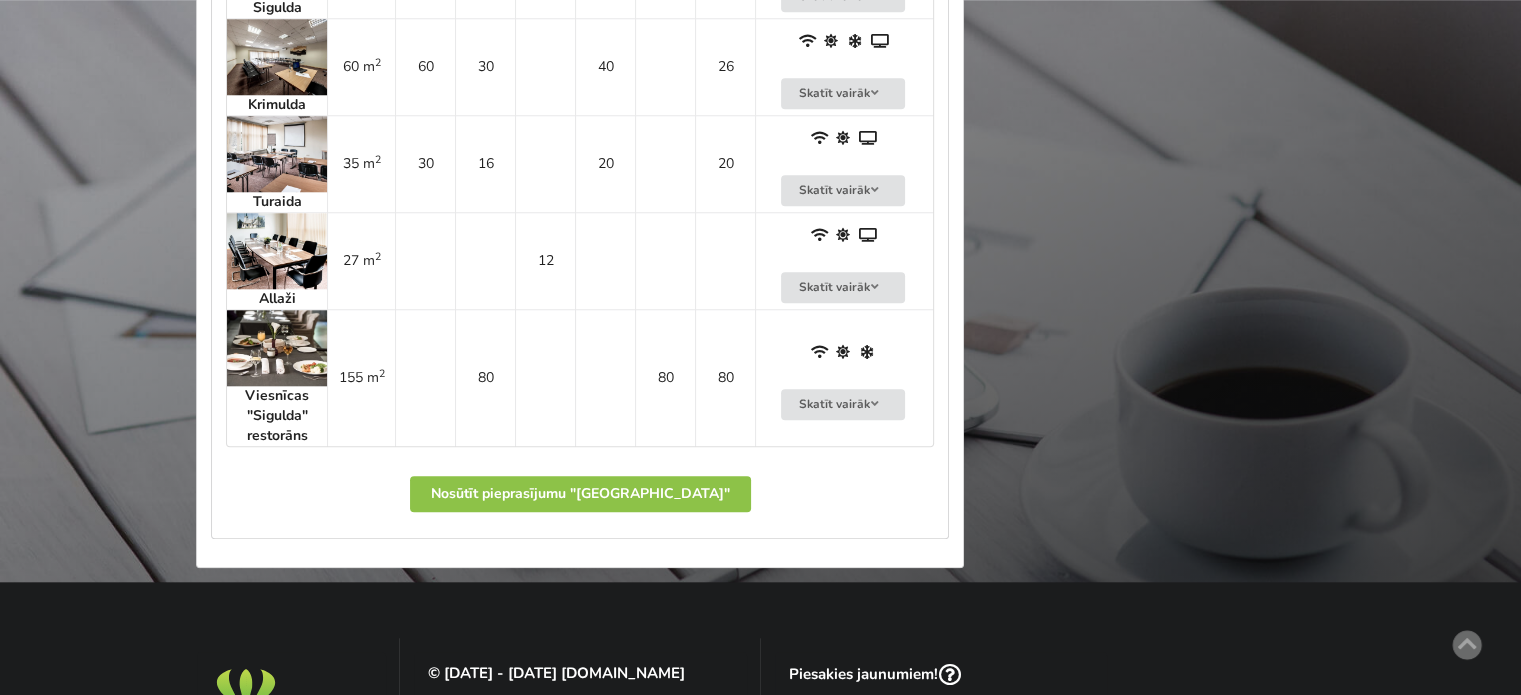 click at bounding box center (277, 348) 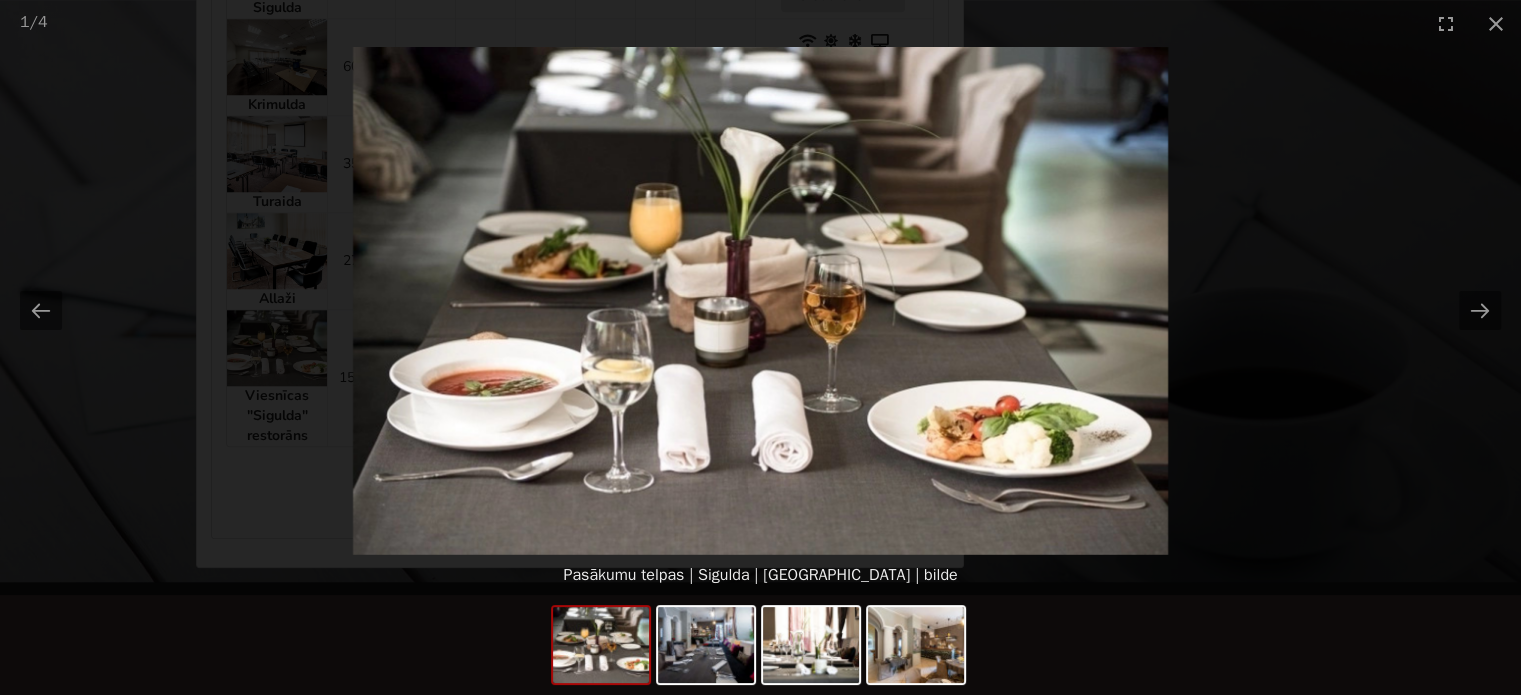 click at bounding box center [760, 301] 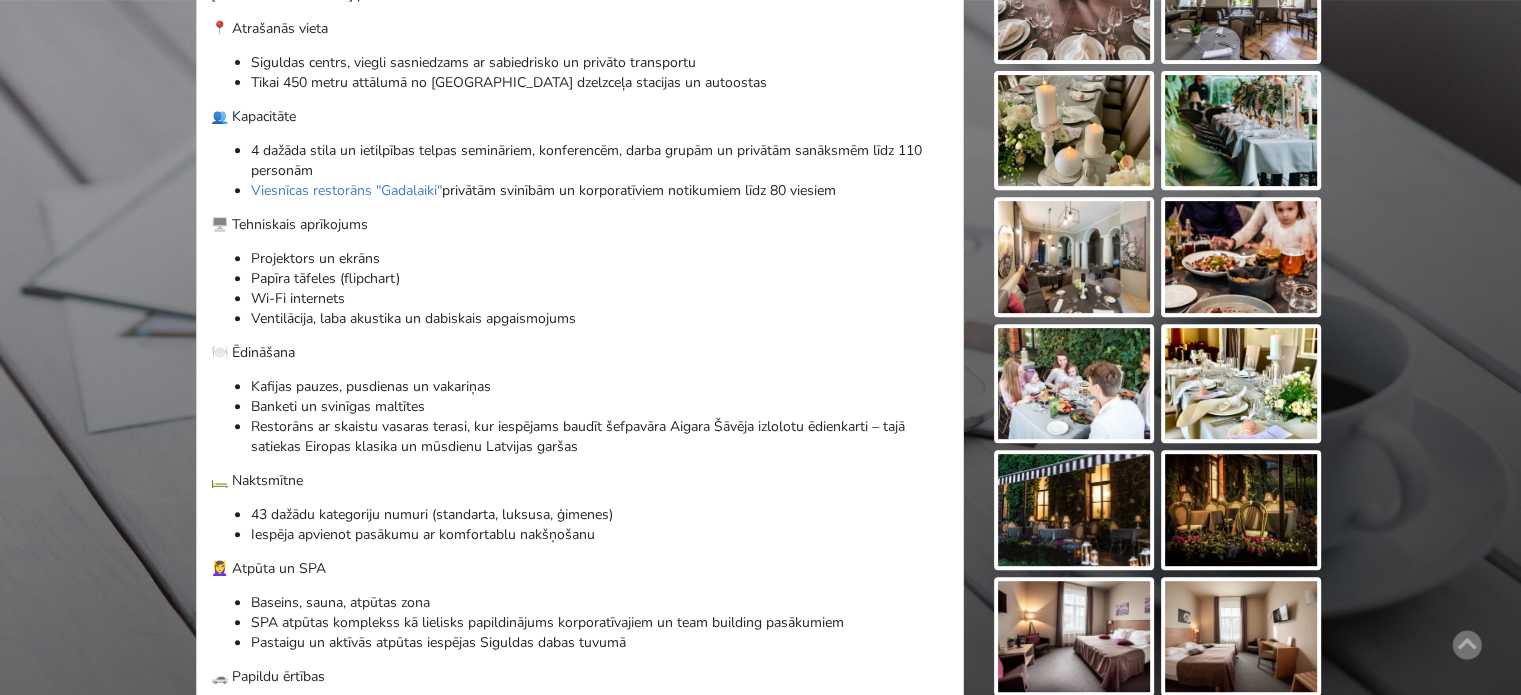 scroll, scrollTop: 900, scrollLeft: 0, axis: vertical 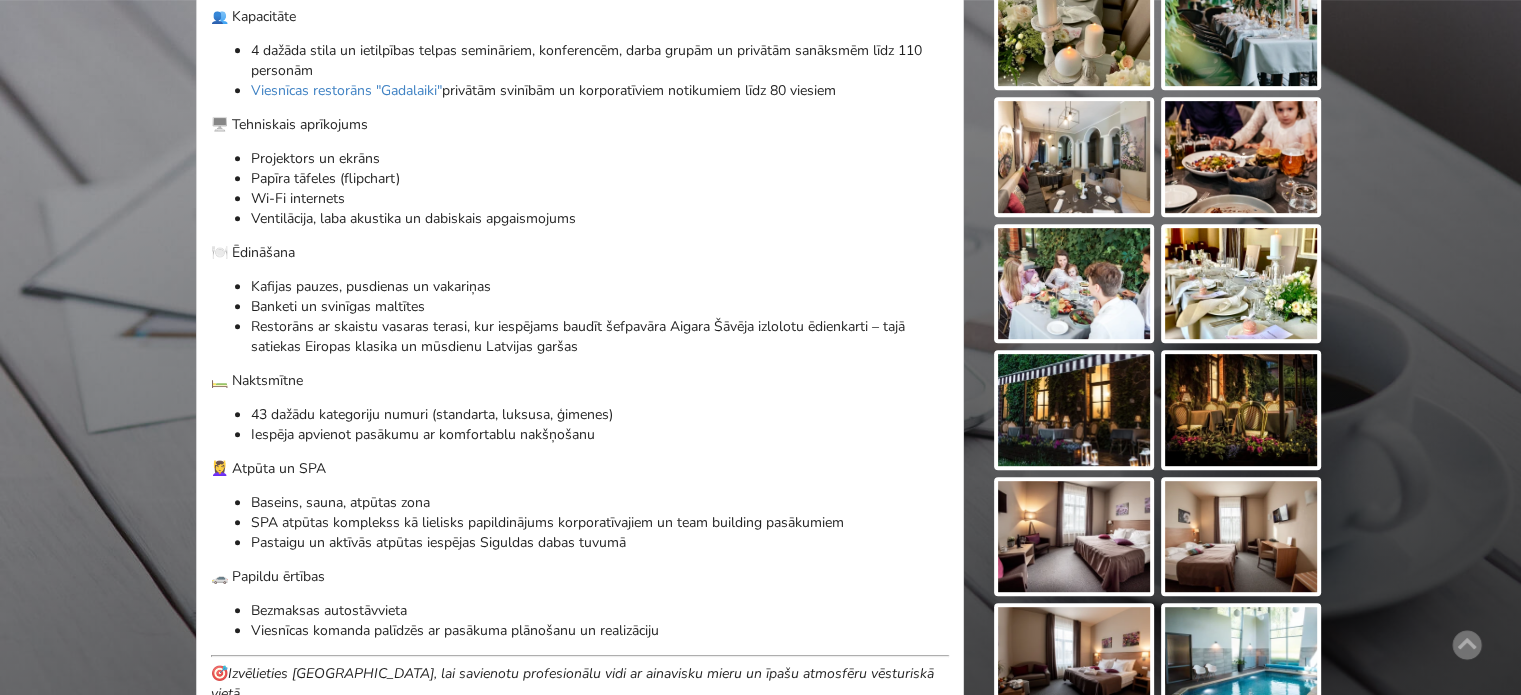 click at bounding box center (1241, 410) 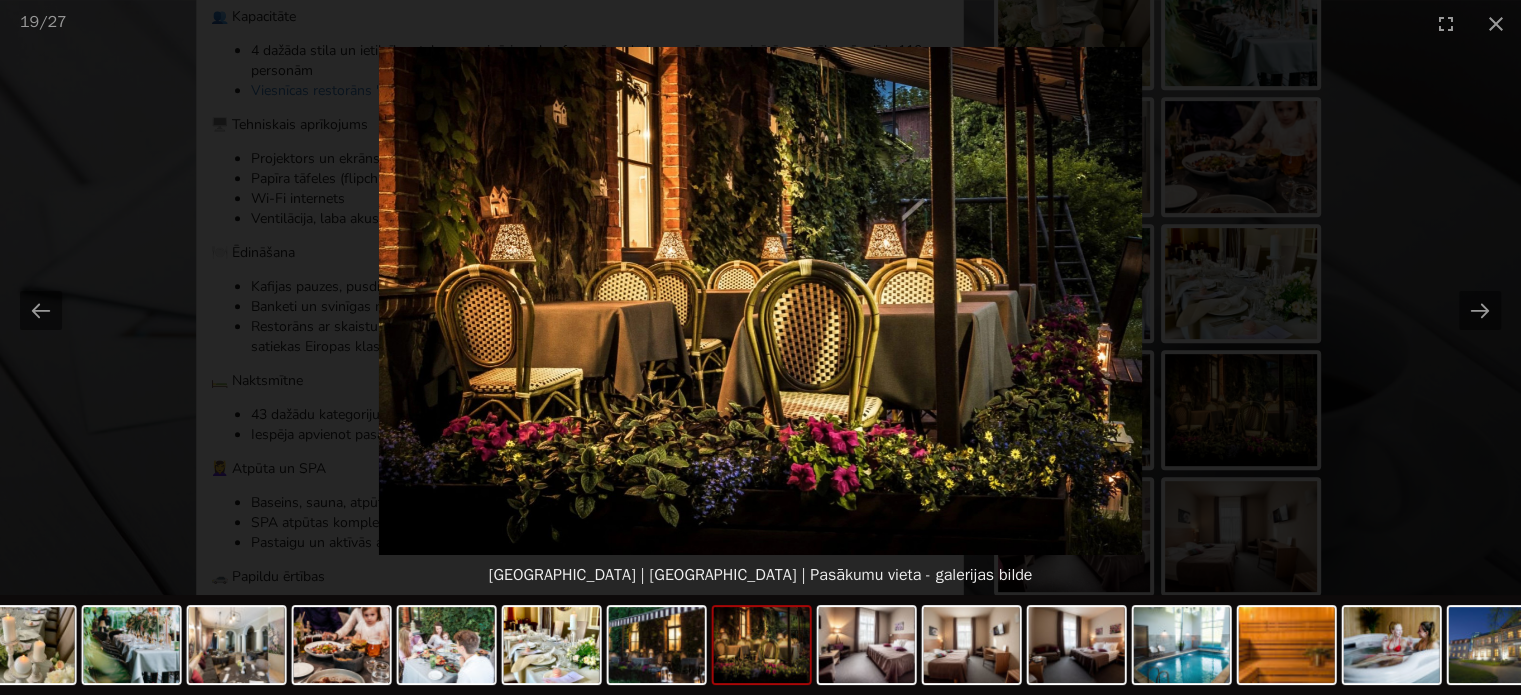 scroll, scrollTop: 0, scrollLeft: 0, axis: both 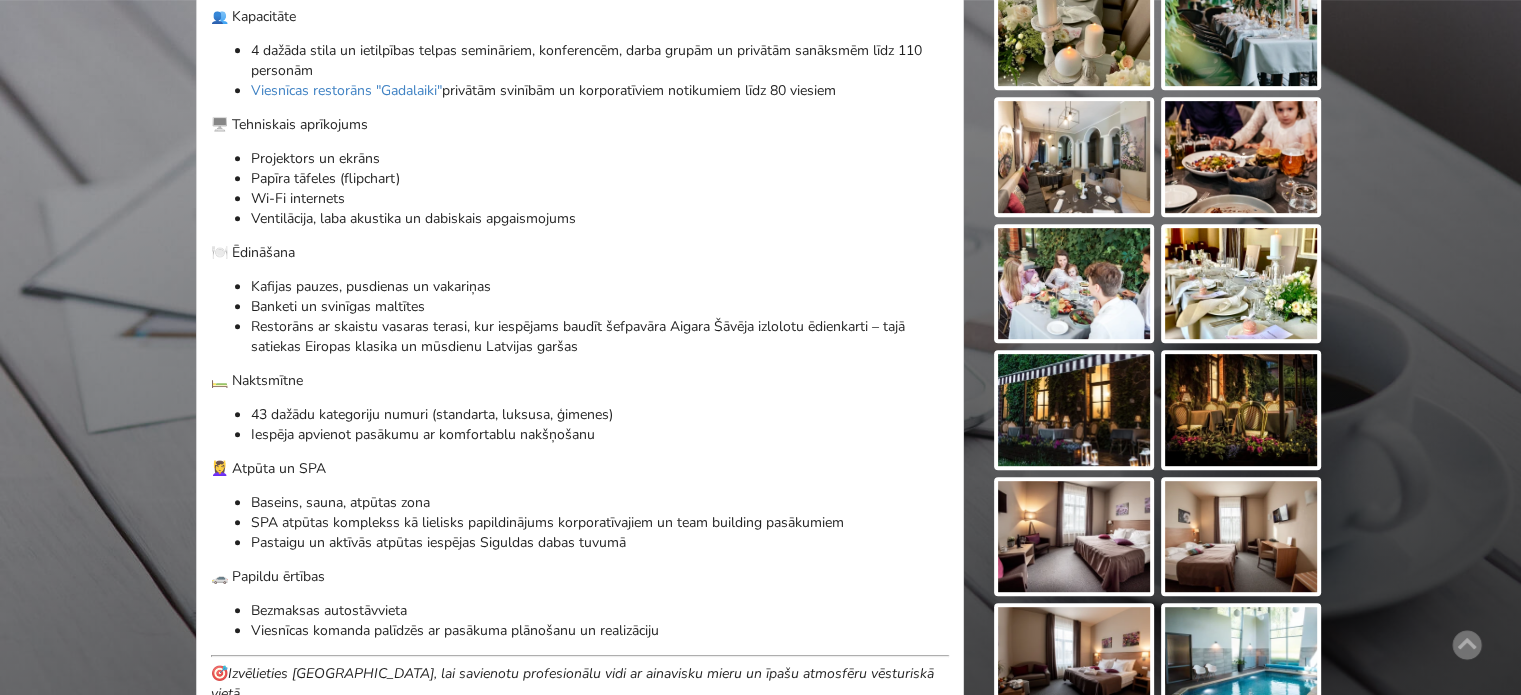 click at bounding box center [1074, 410] 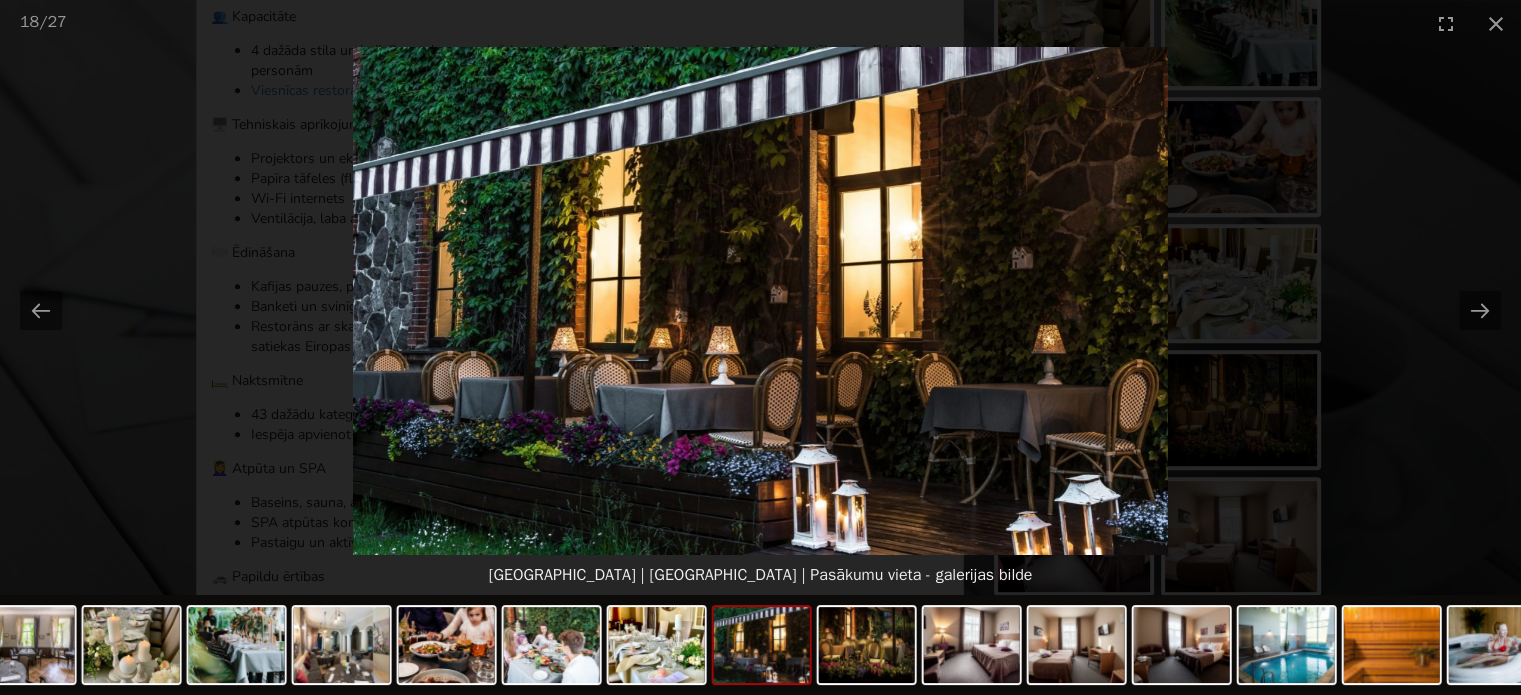 scroll, scrollTop: 0, scrollLeft: 0, axis: both 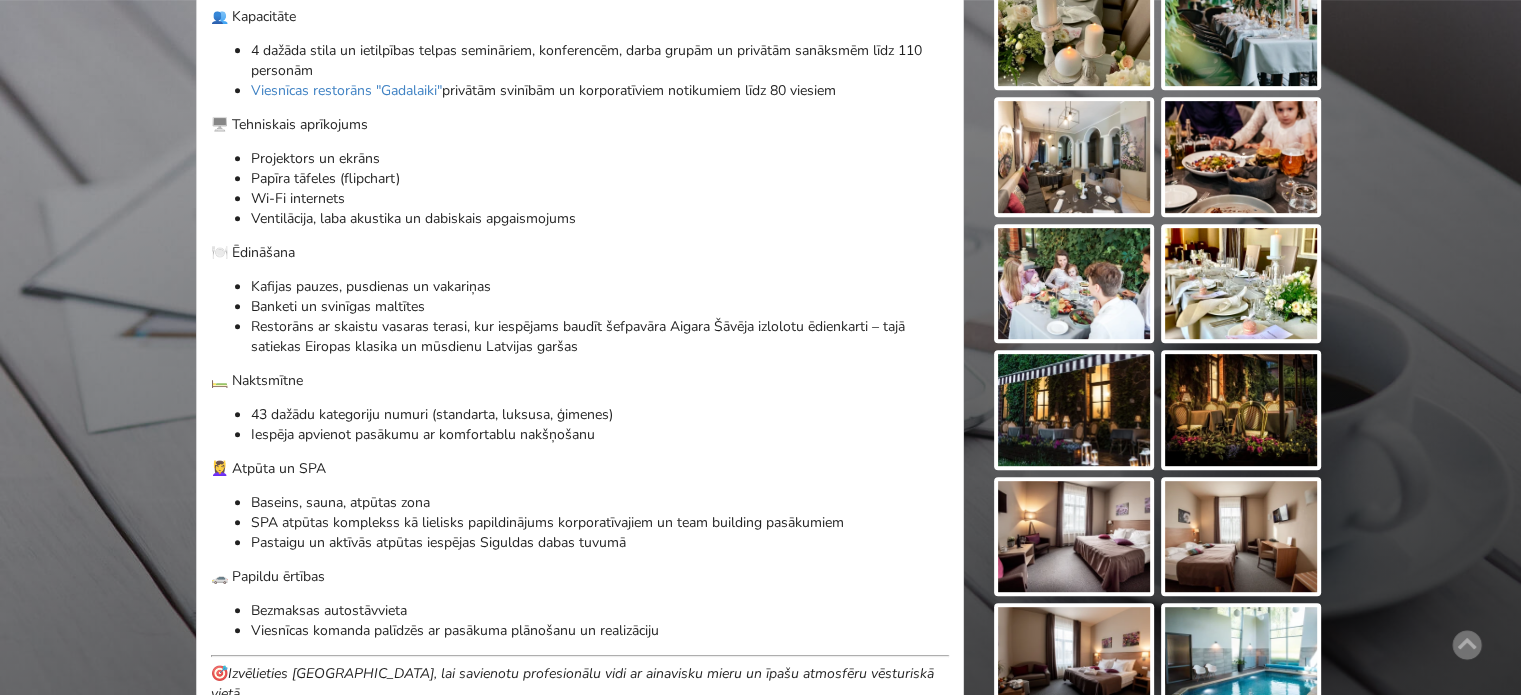 click at bounding box center (1074, 410) 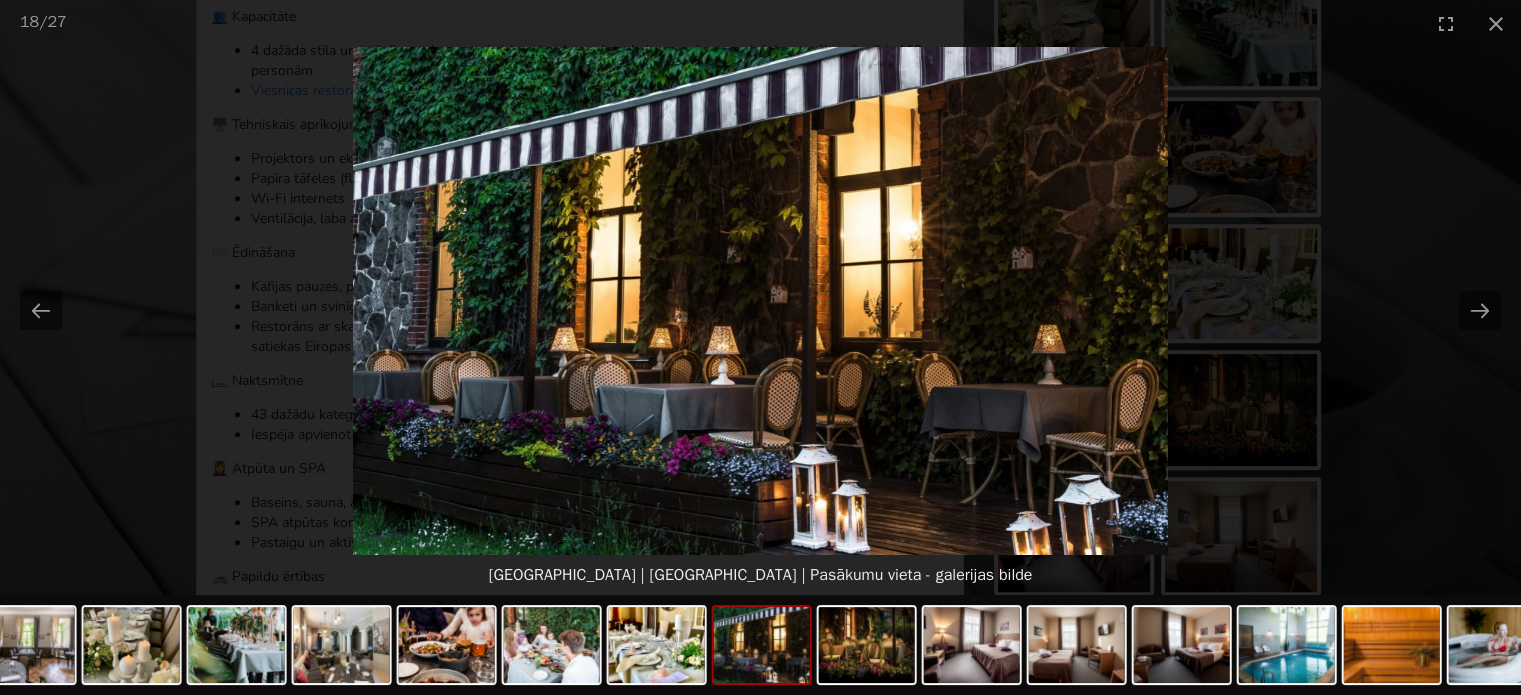 drag, startPoint x: 1445, startPoint y: 283, endPoint x: 1332, endPoint y: 226, distance: 126.56224 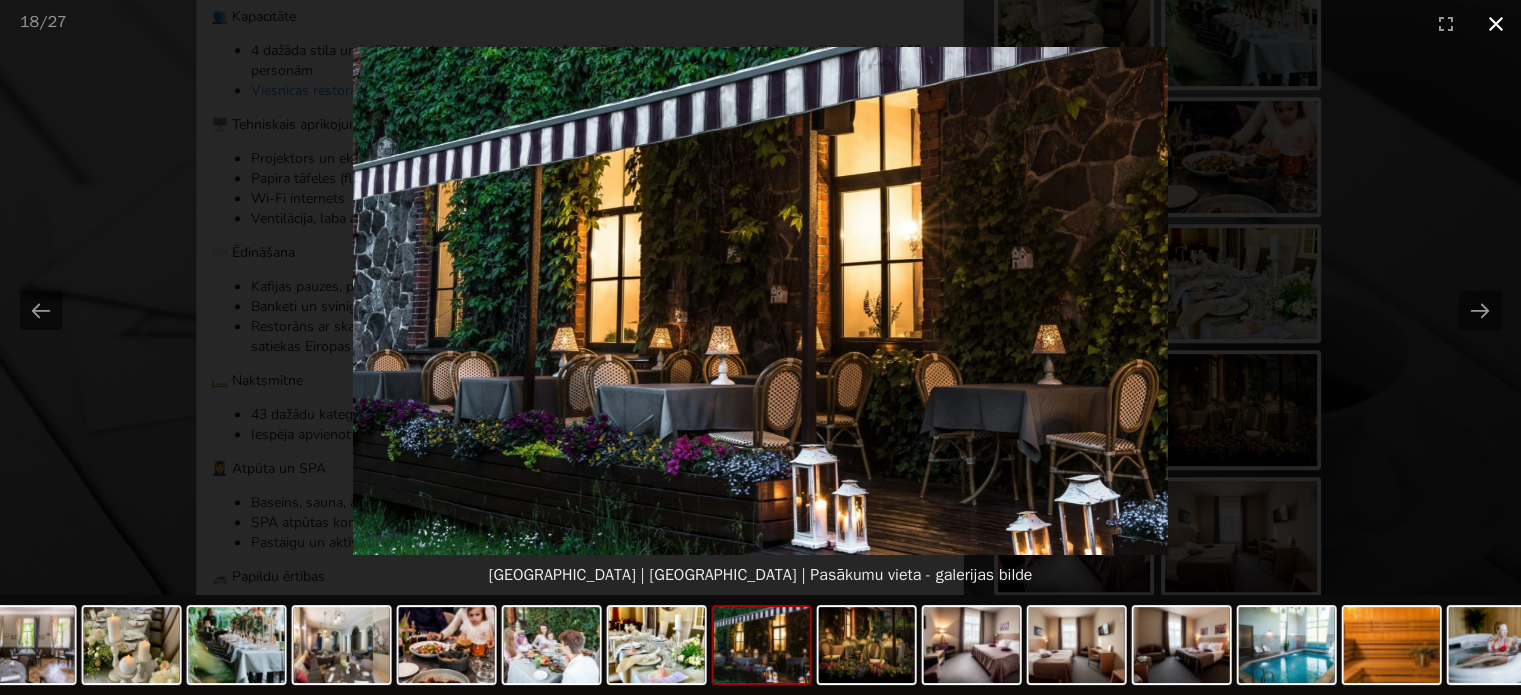 click at bounding box center (1496, 23) 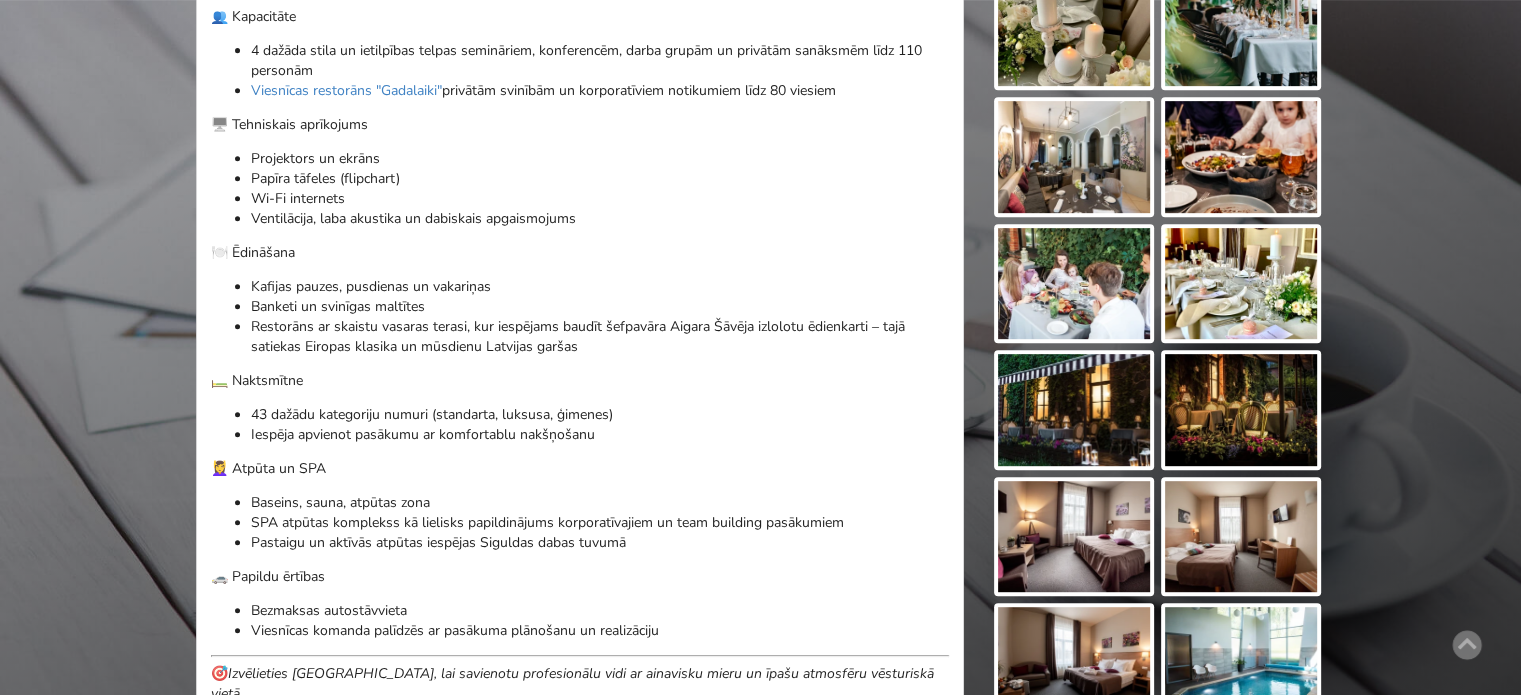 scroll, scrollTop: 500, scrollLeft: 0, axis: vertical 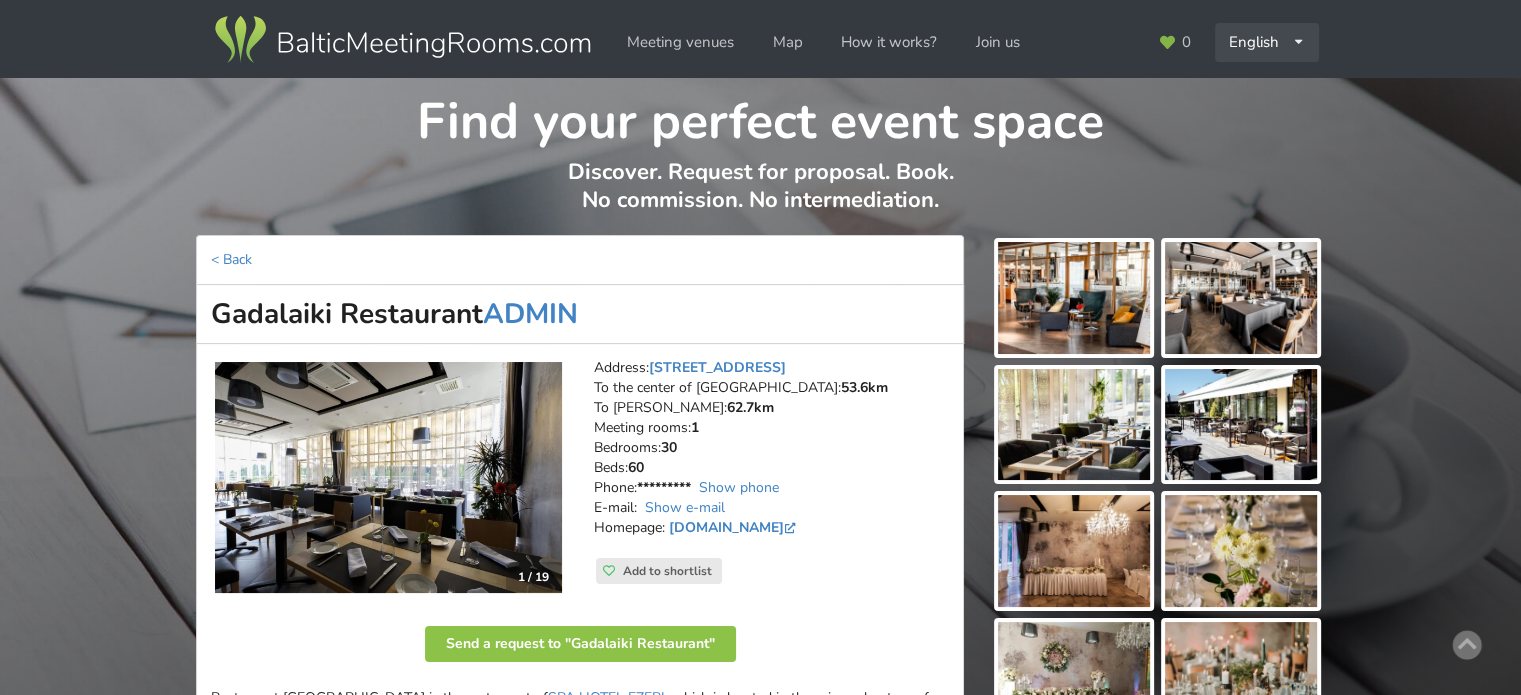 click on "English
Русский
Latviešu" at bounding box center (1267, 42) 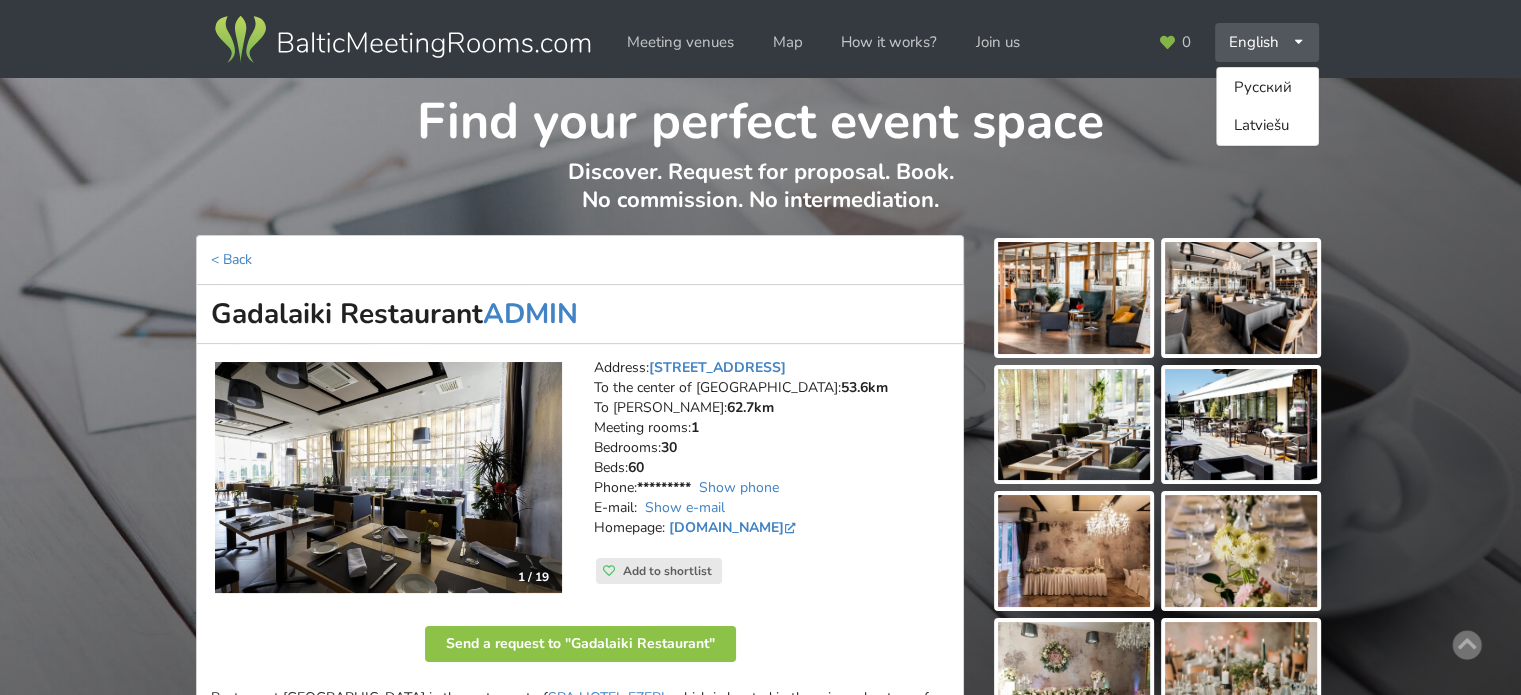 drag, startPoint x: 1264, startPoint y: 90, endPoint x: 1003, endPoint y: 74, distance: 261.48996 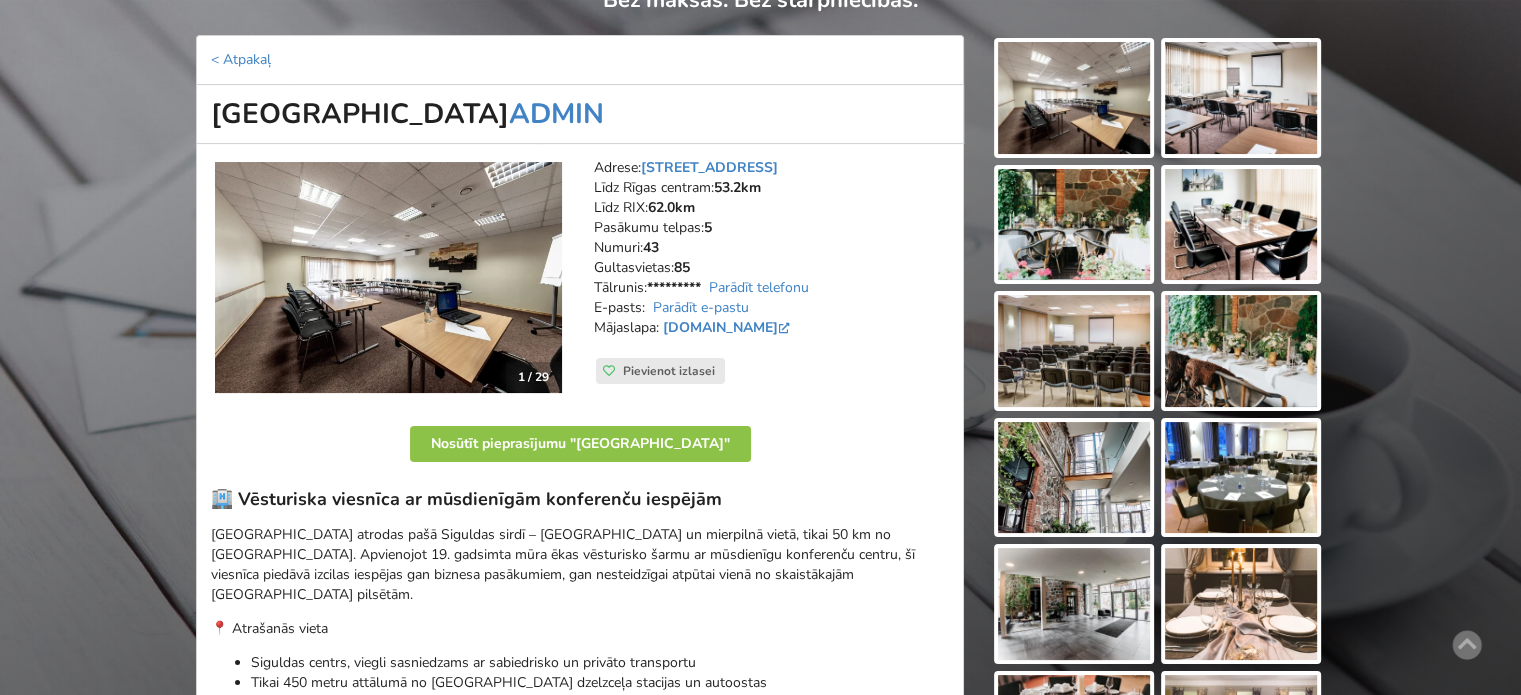 scroll, scrollTop: 0, scrollLeft: 0, axis: both 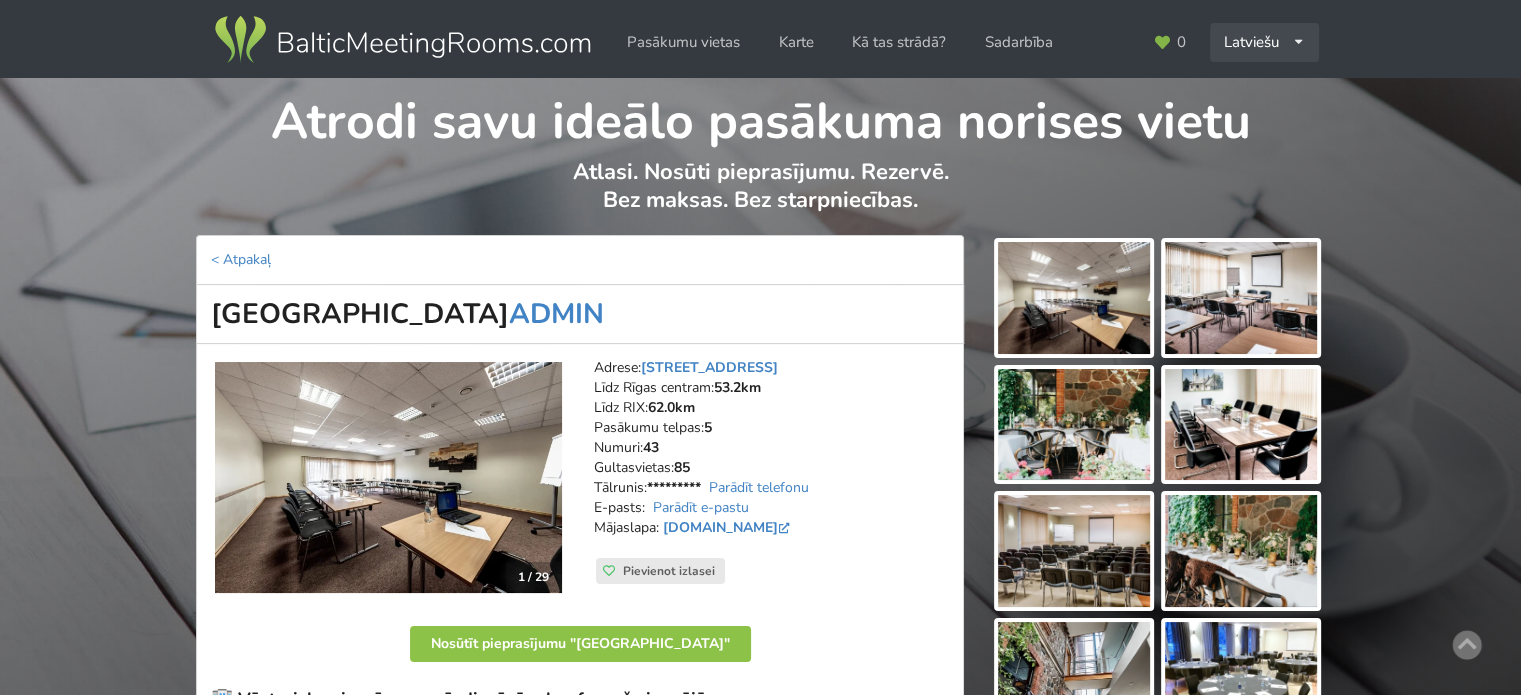 click on "Latviešu
English
Русский" at bounding box center (1264, 42) 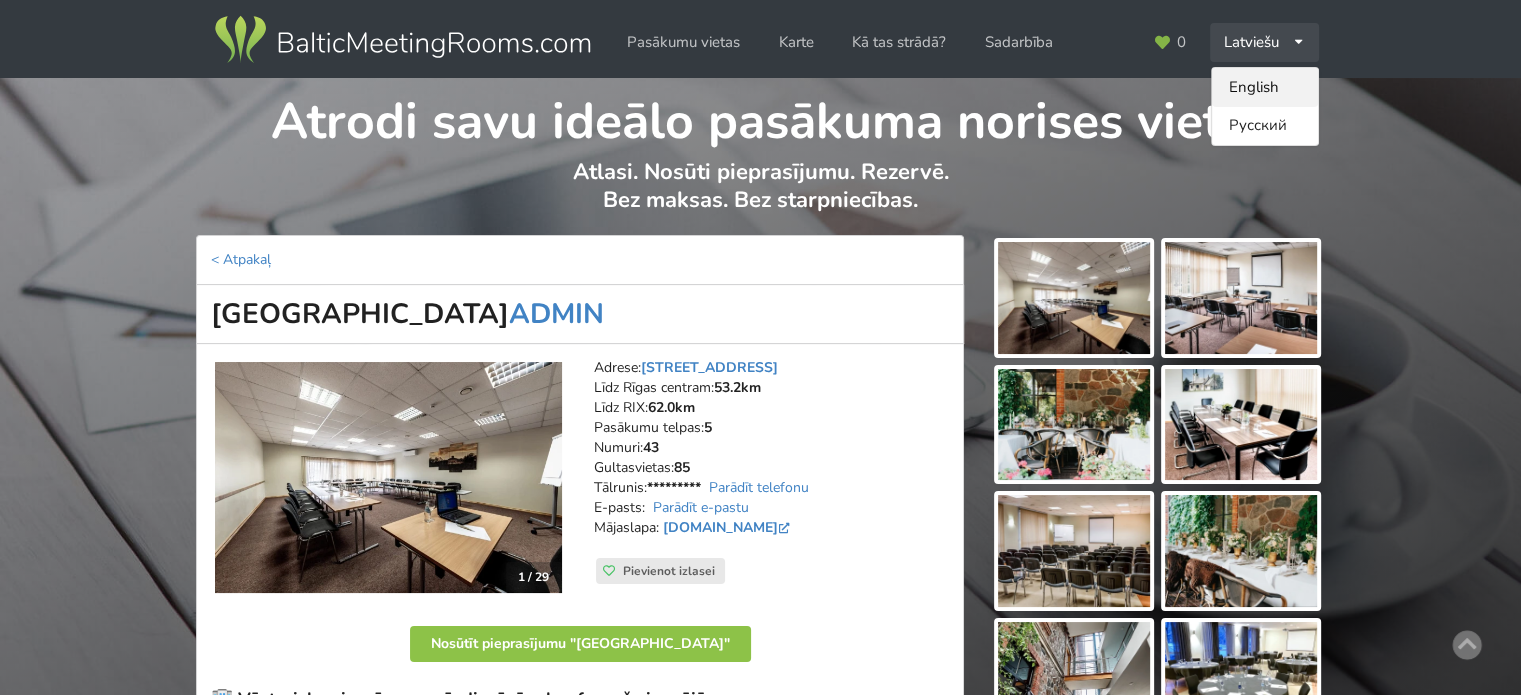 click on "English" at bounding box center [1265, 87] 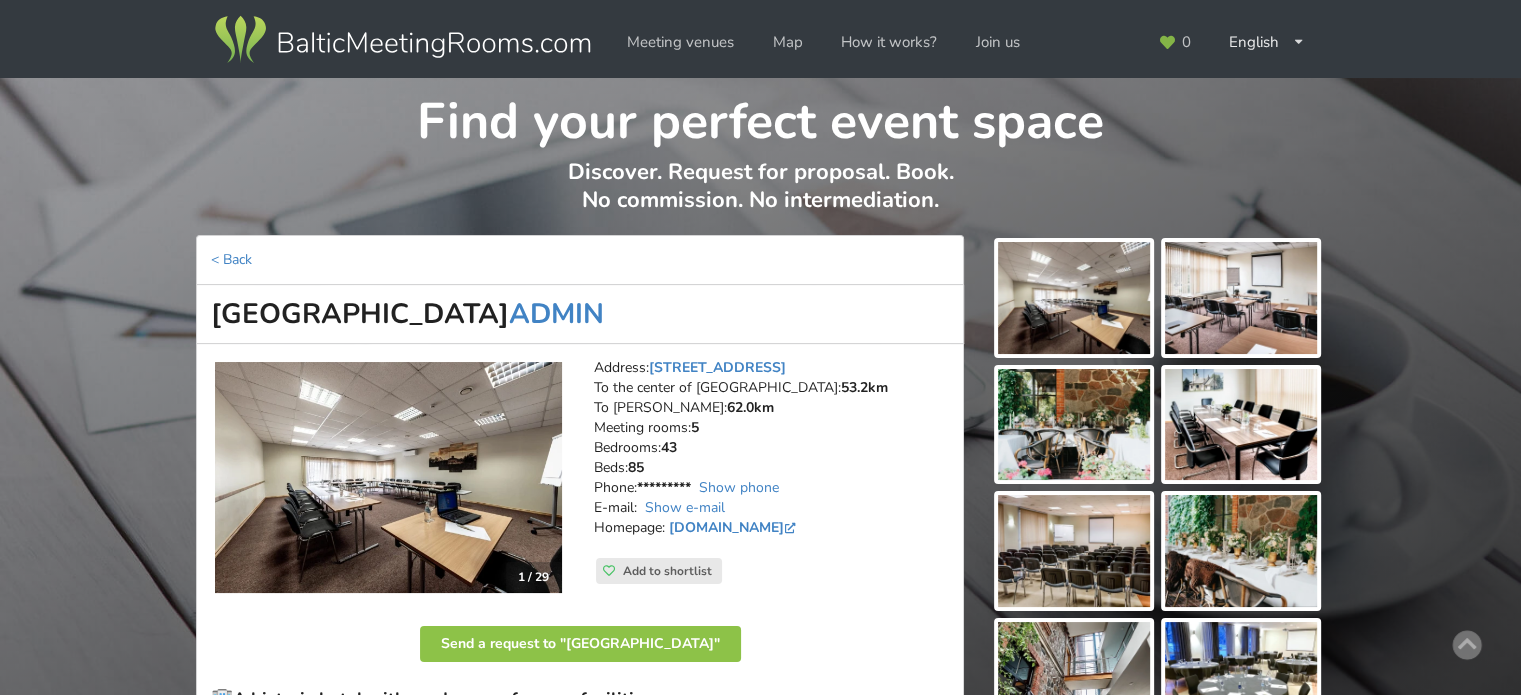 scroll, scrollTop: 200, scrollLeft: 0, axis: vertical 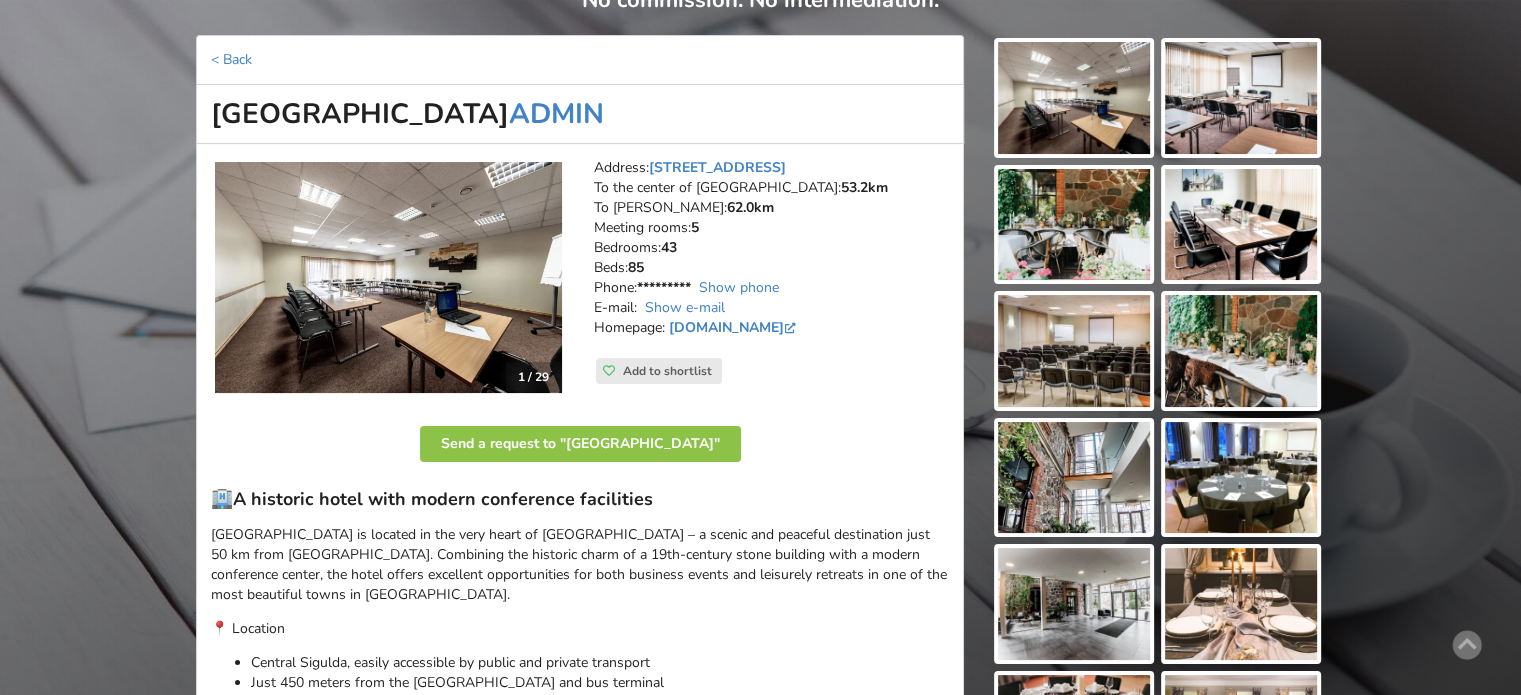 click at bounding box center (1241, 351) 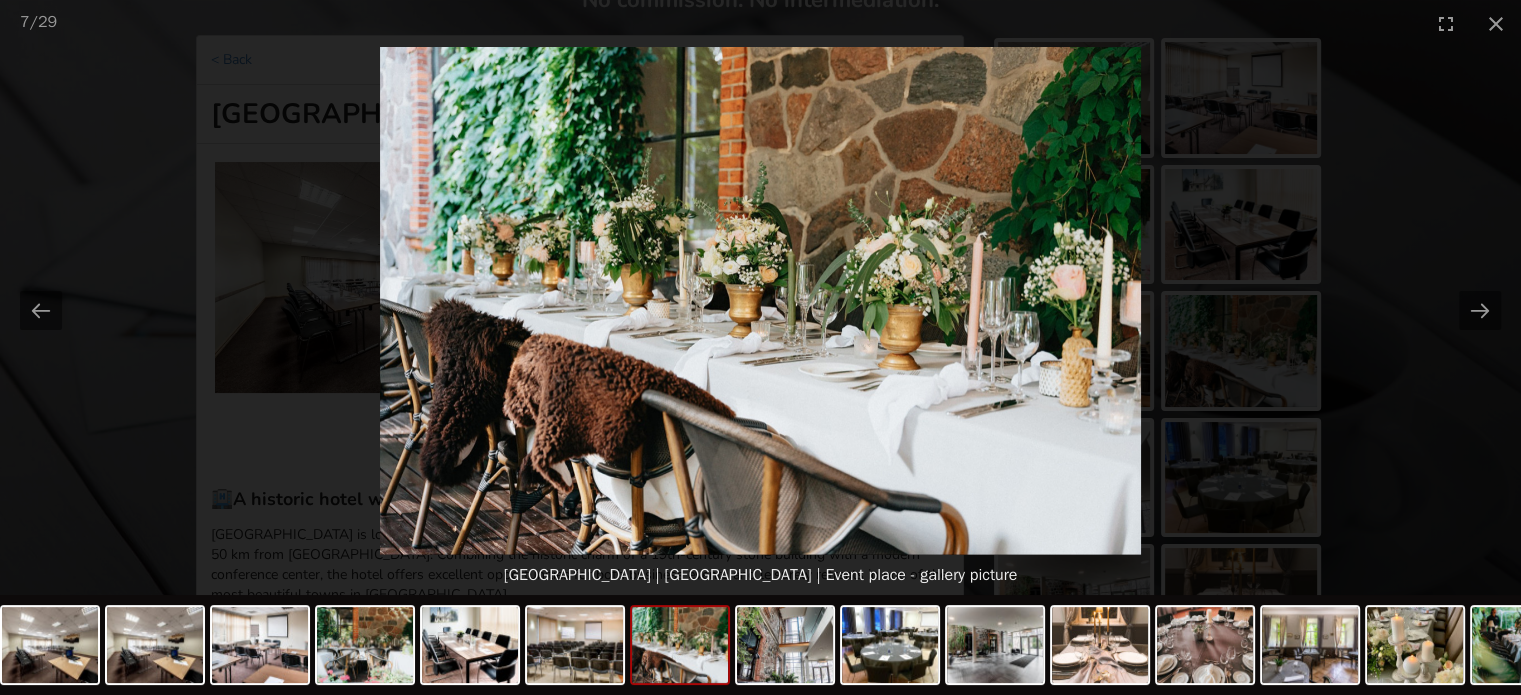 scroll, scrollTop: 0, scrollLeft: 0, axis: both 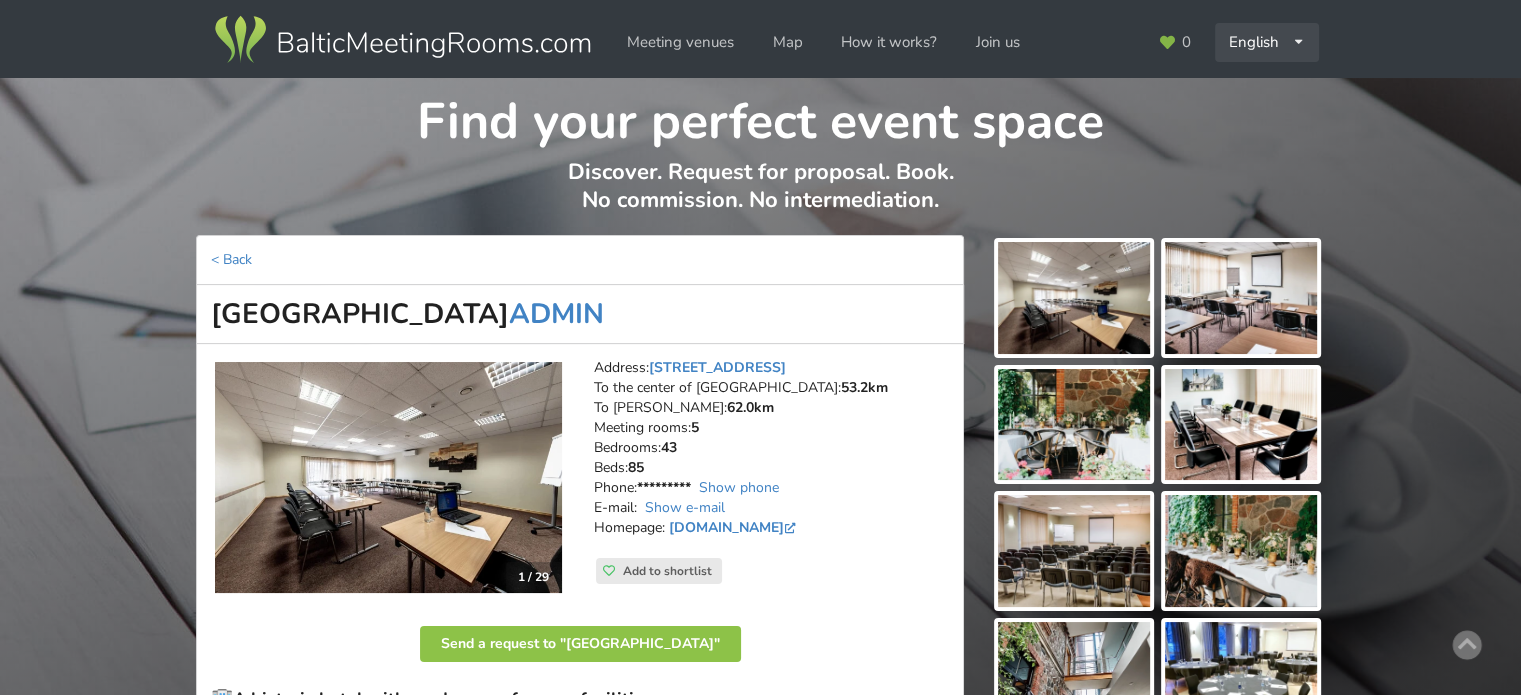 click on "English
Русский
Latviešu" at bounding box center (1267, 42) 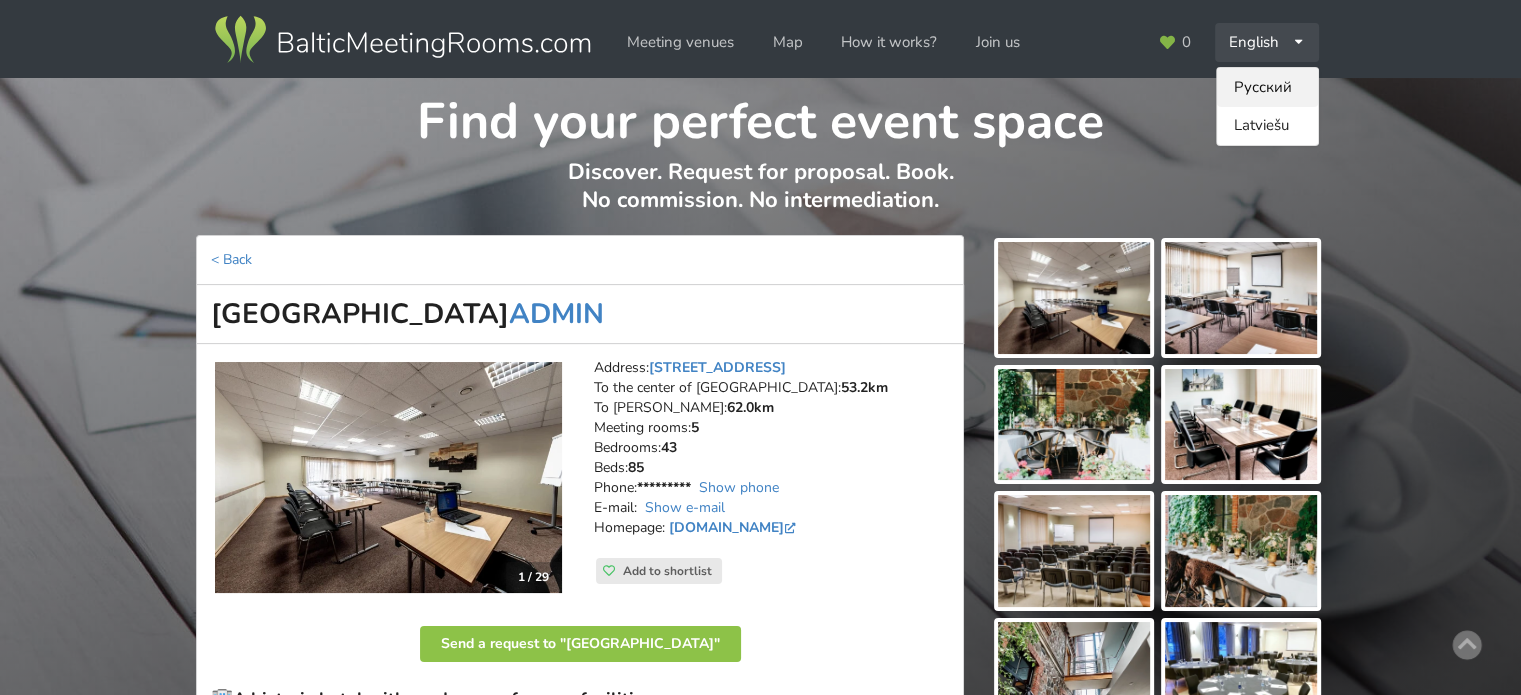 click on "Русский" at bounding box center [1267, 87] 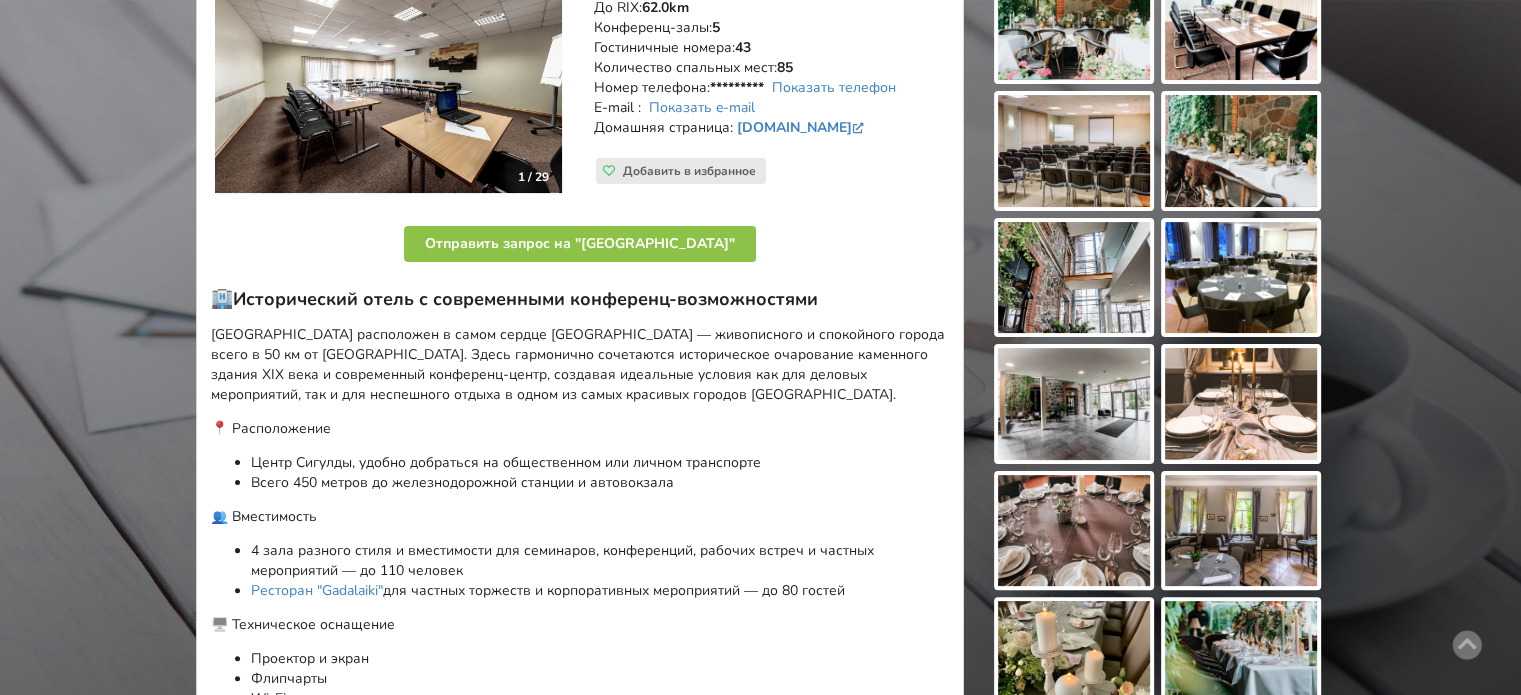 scroll, scrollTop: 0, scrollLeft: 0, axis: both 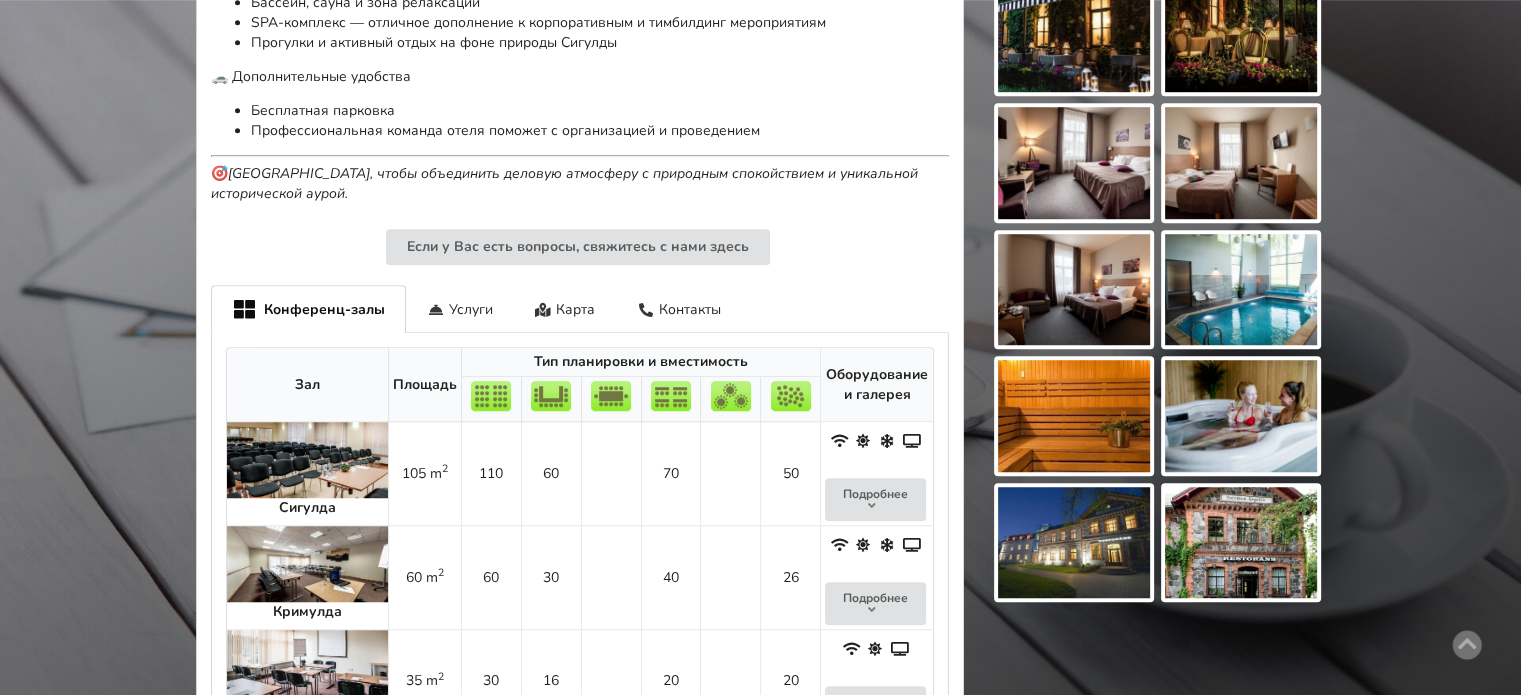 click at bounding box center [1241, 290] 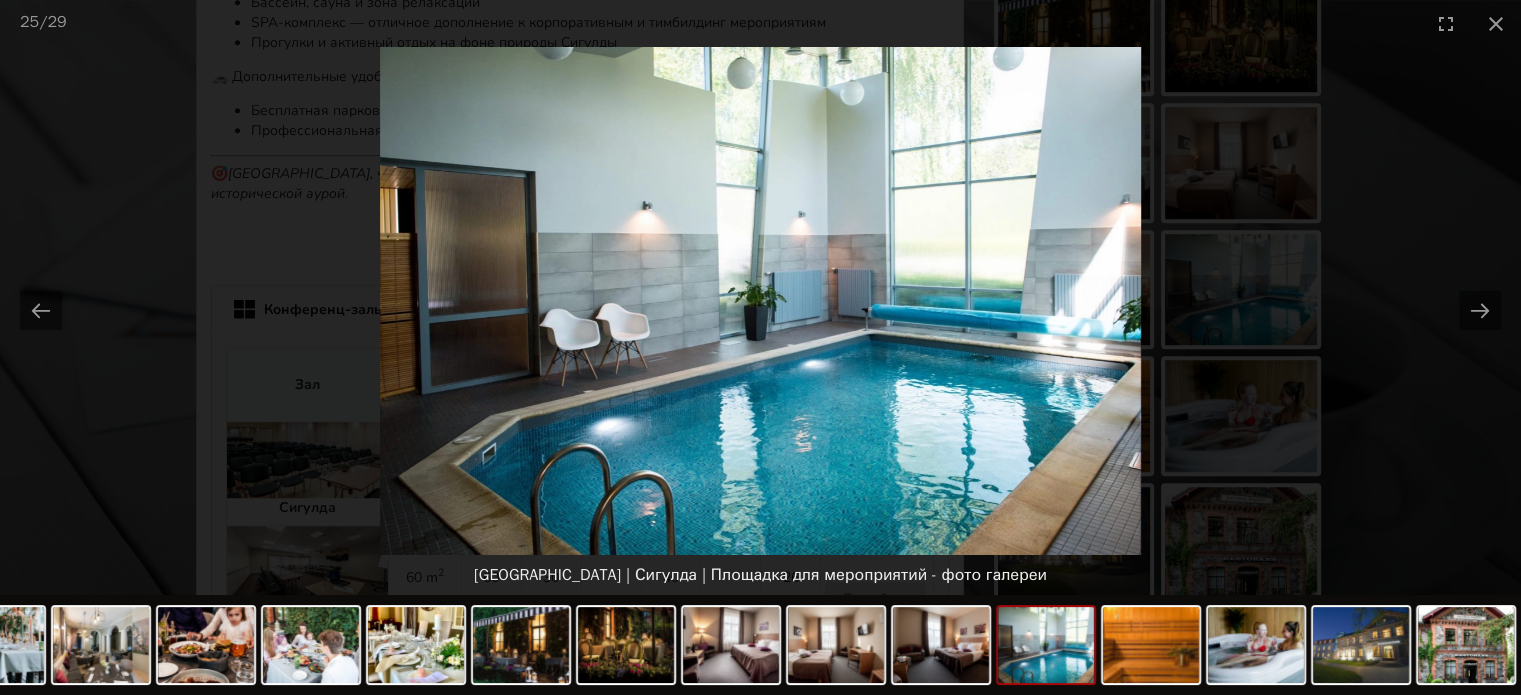 click at bounding box center (760, 301) 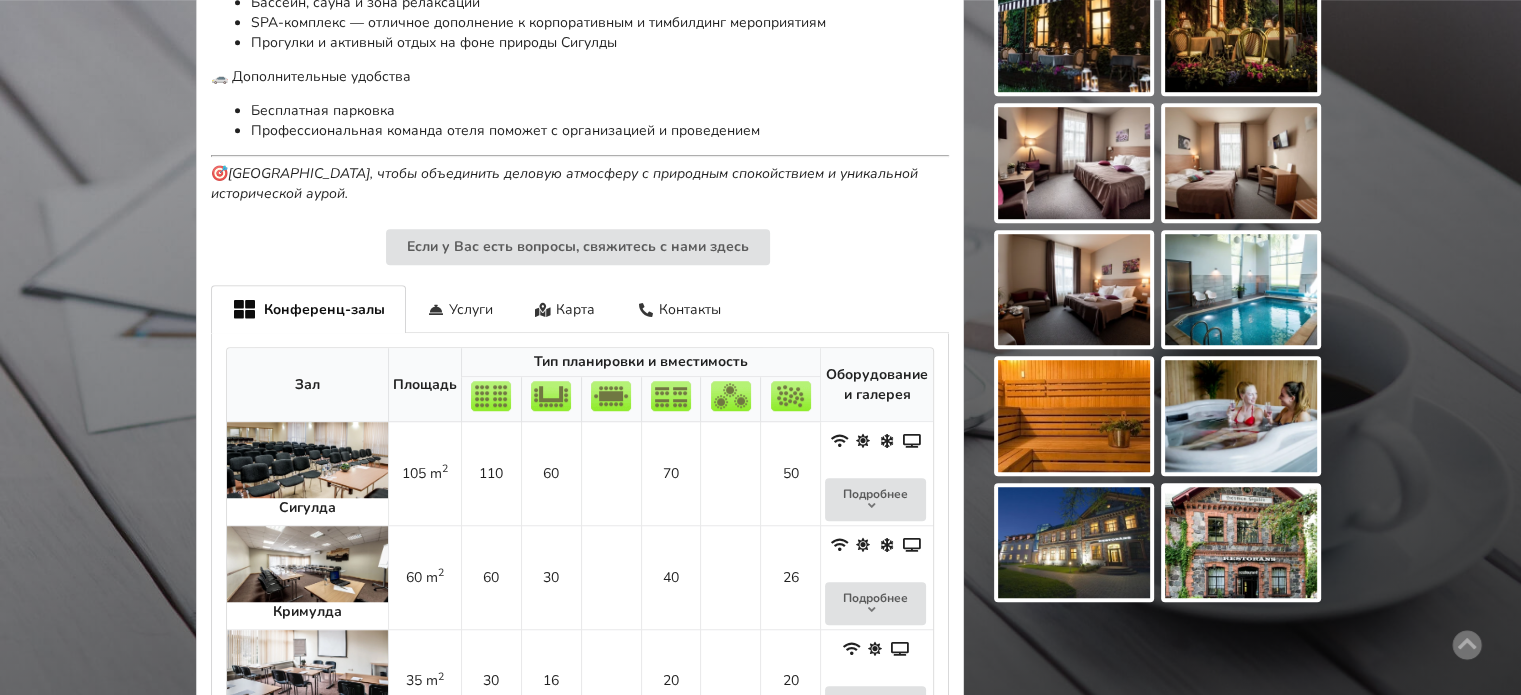 click at bounding box center [1241, 416] 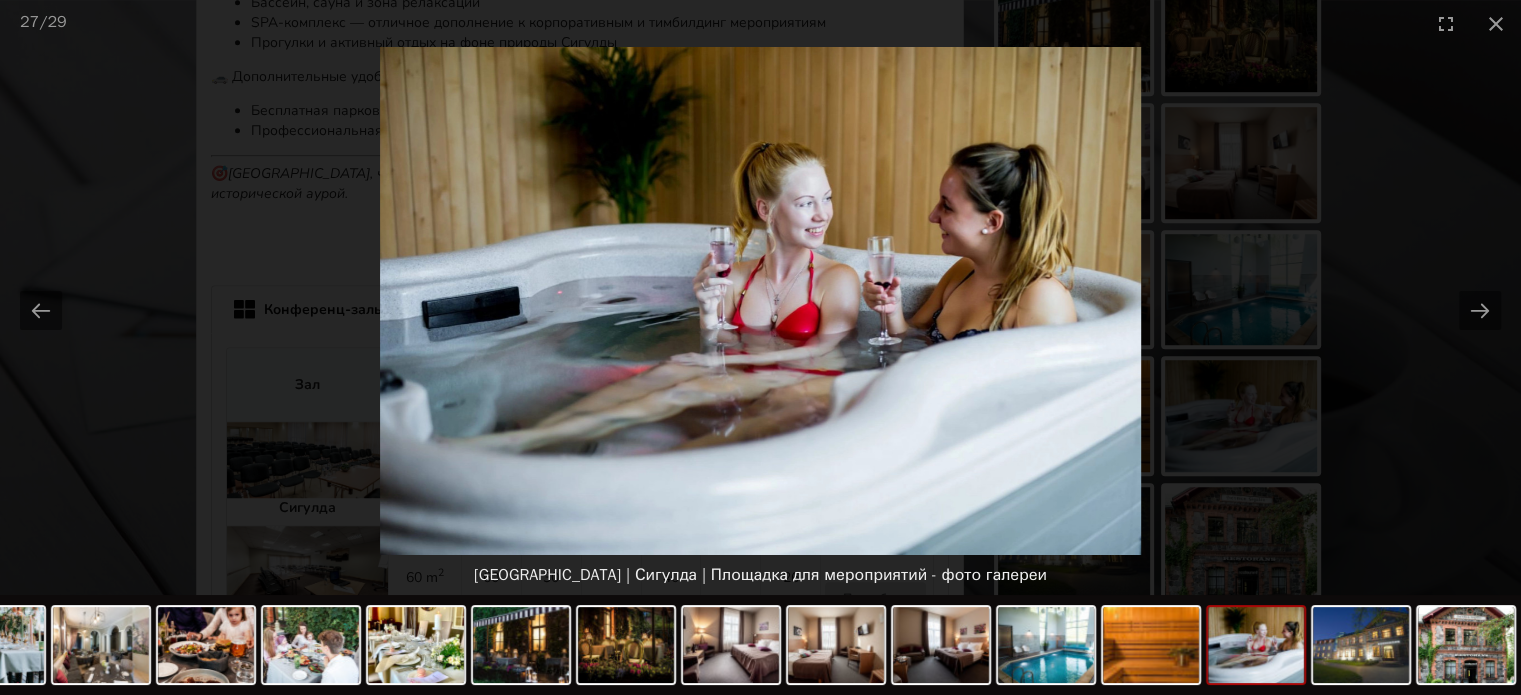 scroll, scrollTop: 0, scrollLeft: 0, axis: both 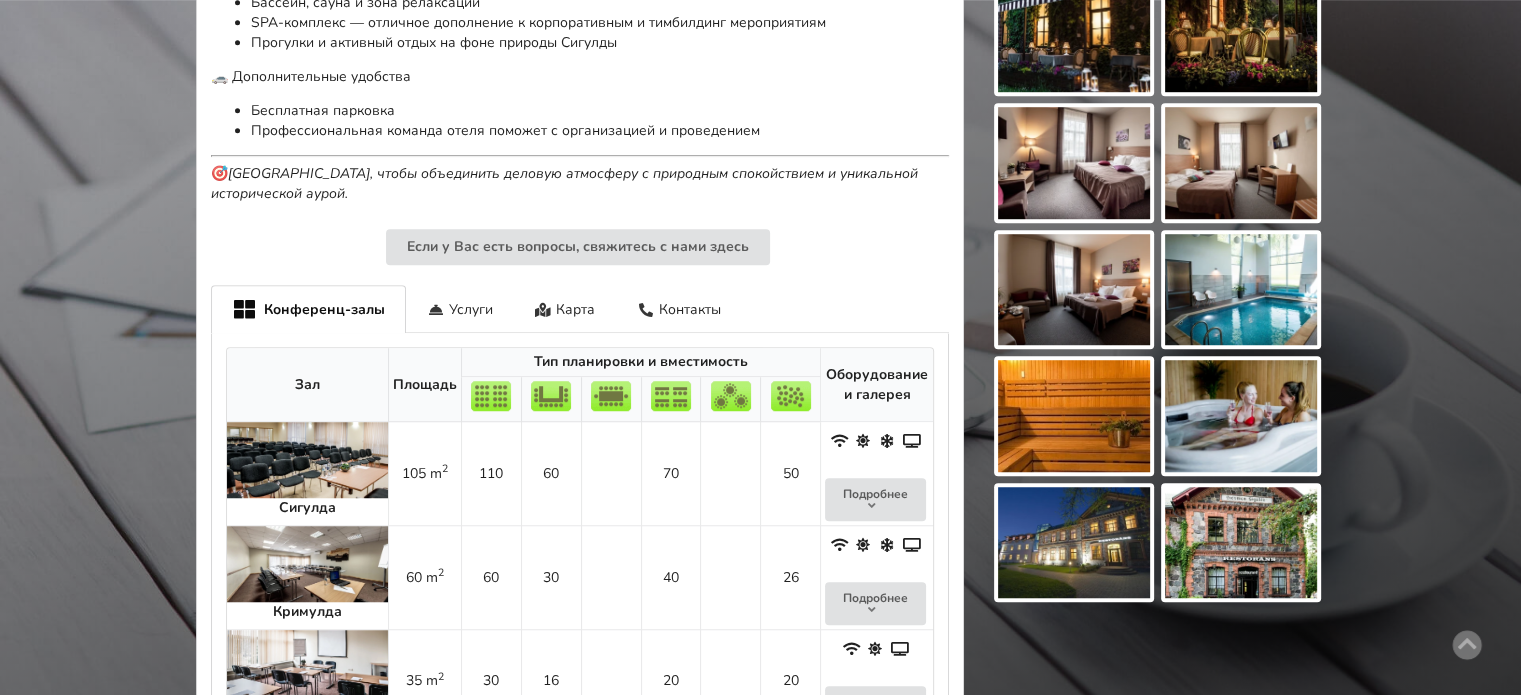 click at bounding box center [1074, 416] 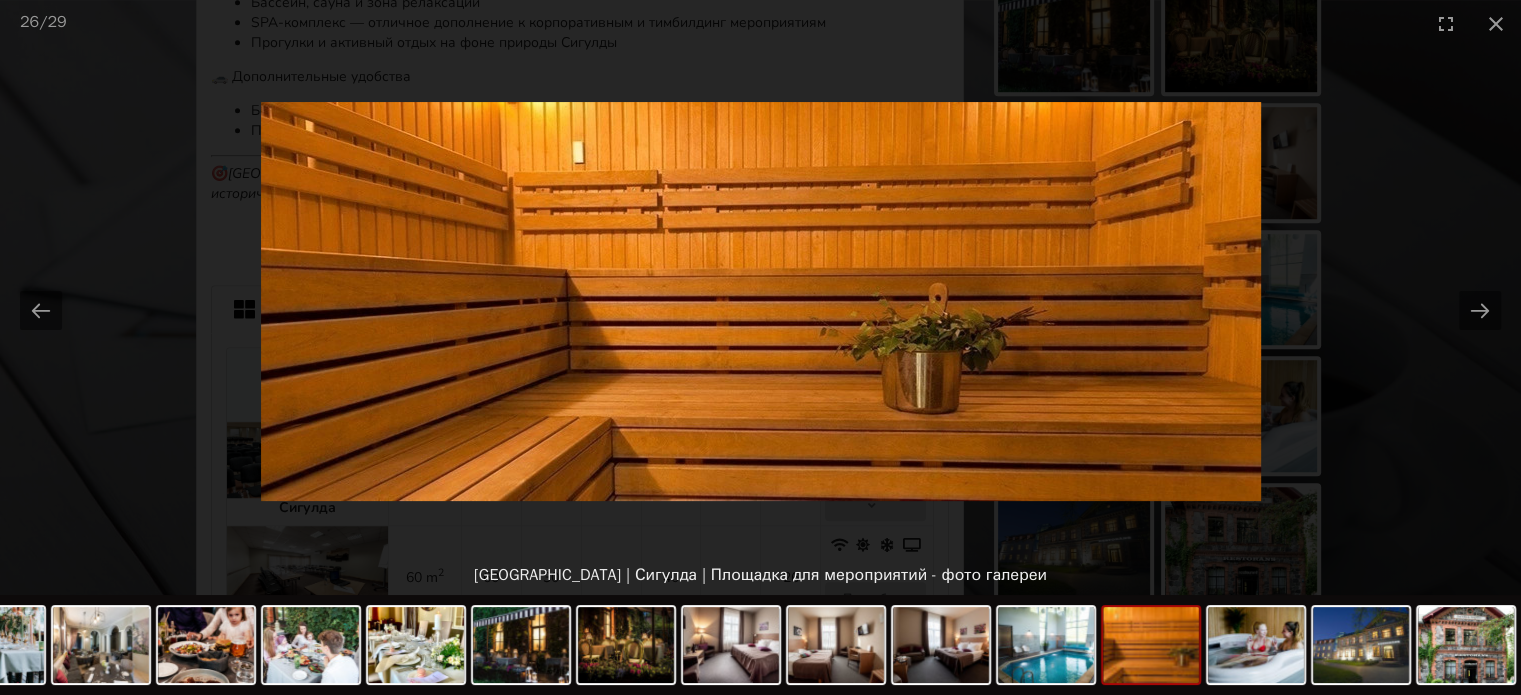 scroll, scrollTop: 0, scrollLeft: 0, axis: both 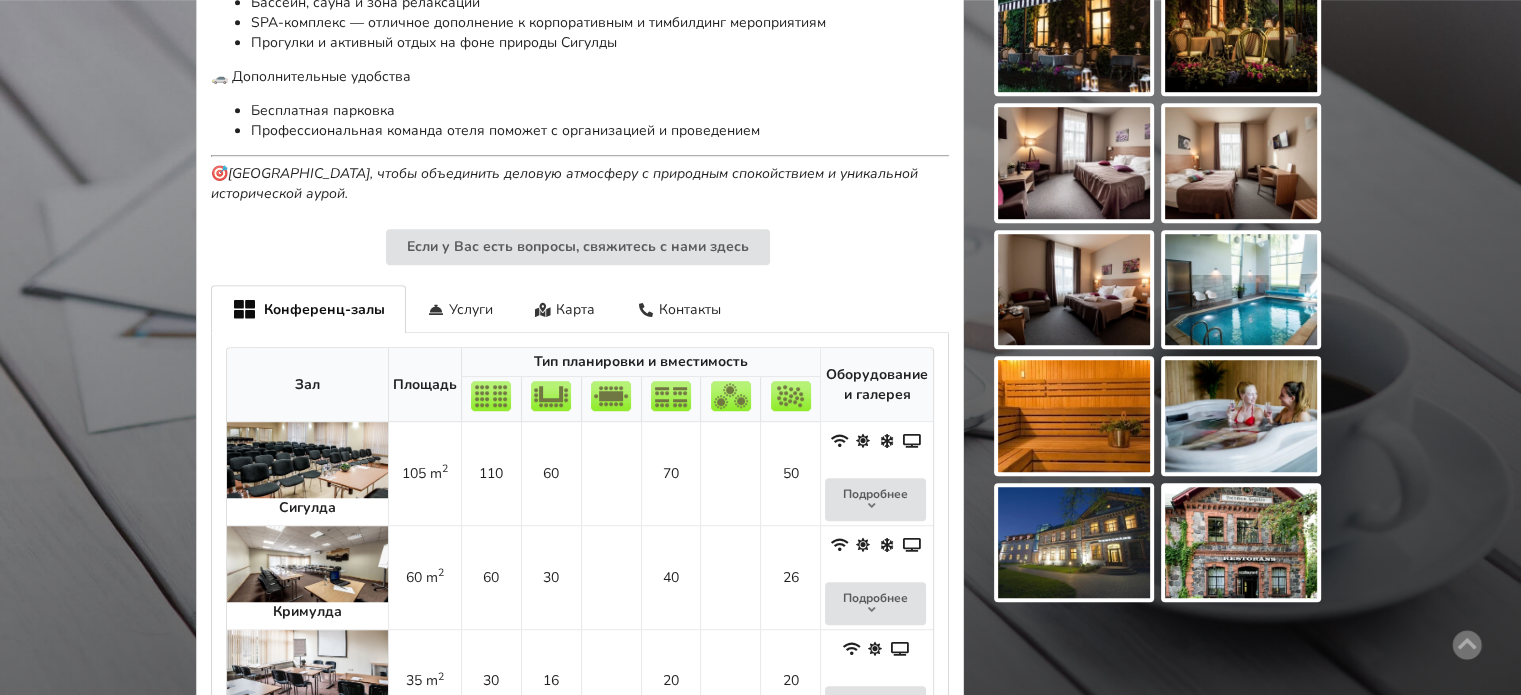 click at bounding box center [1241, 290] 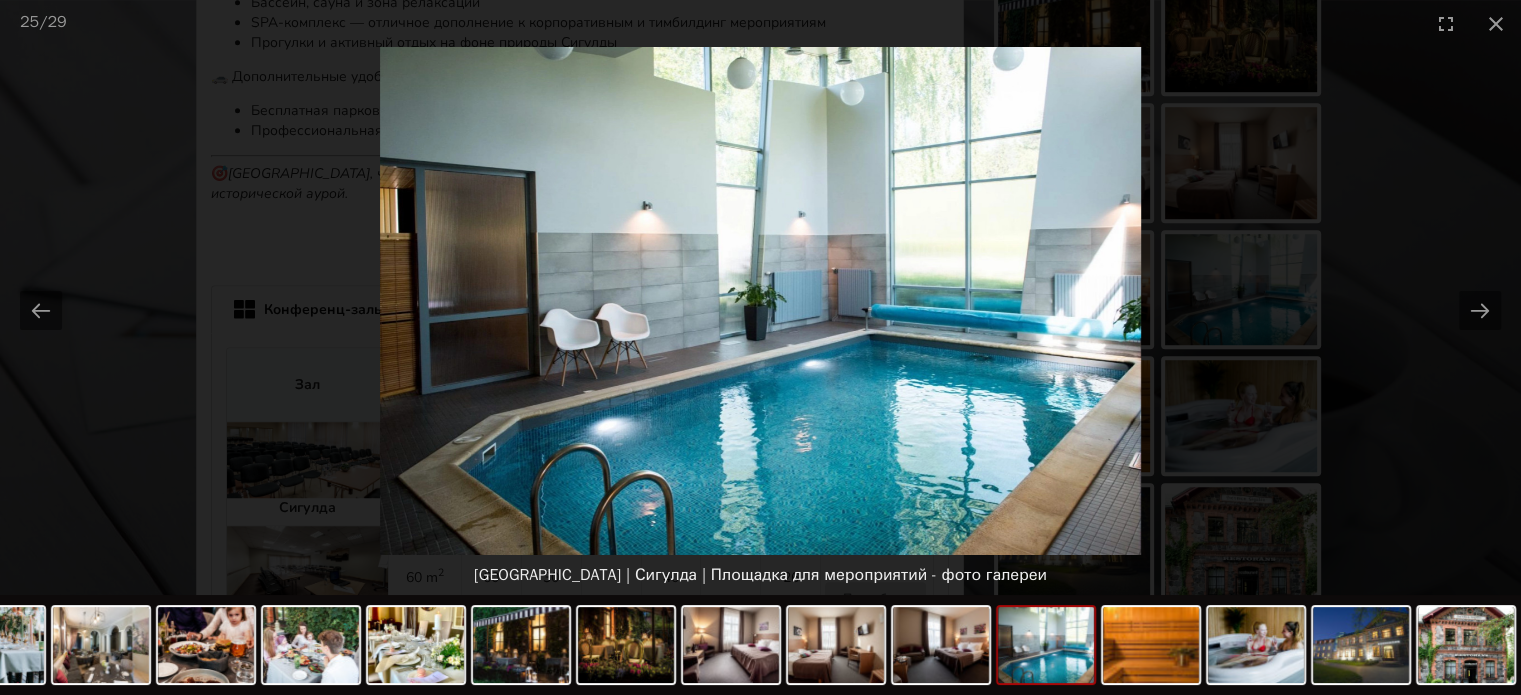 click at bounding box center (760, 301) 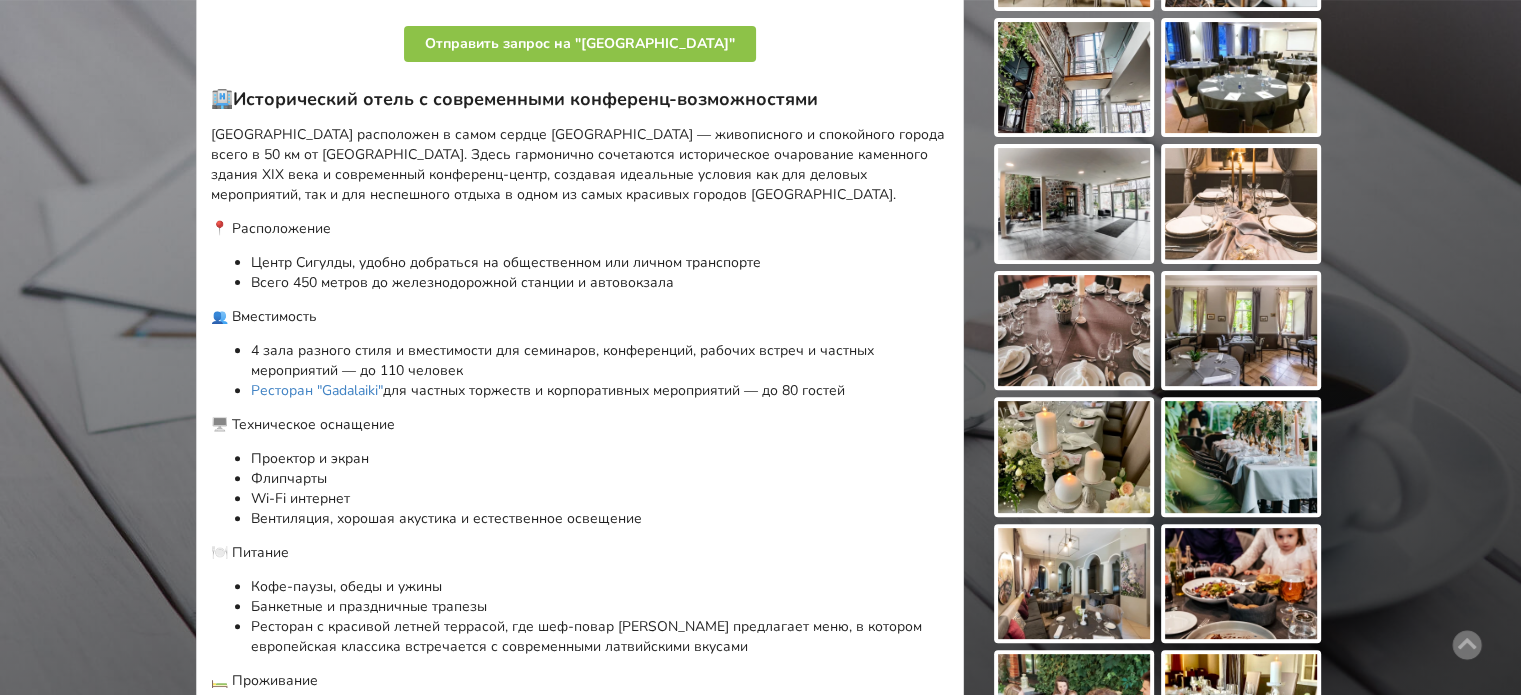scroll, scrollTop: 300, scrollLeft: 0, axis: vertical 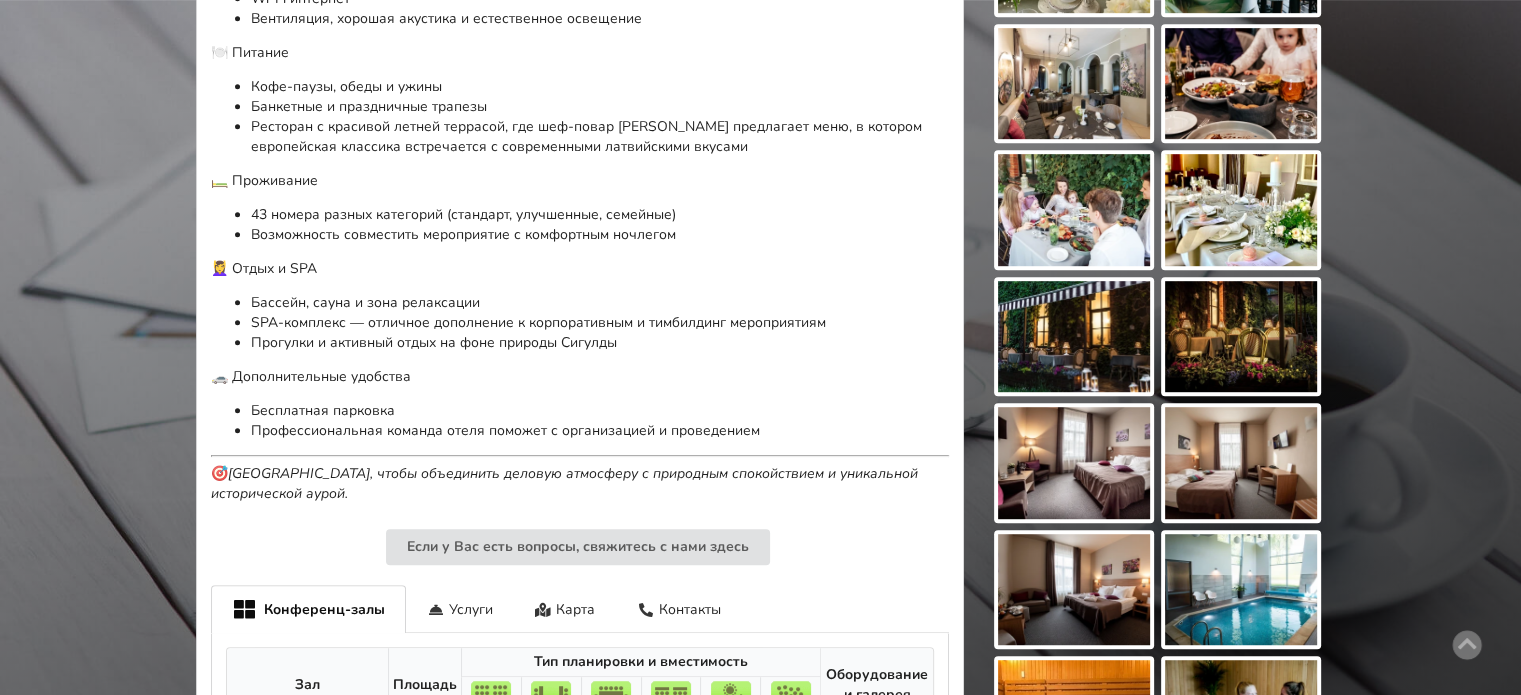 click at bounding box center [1074, 463] 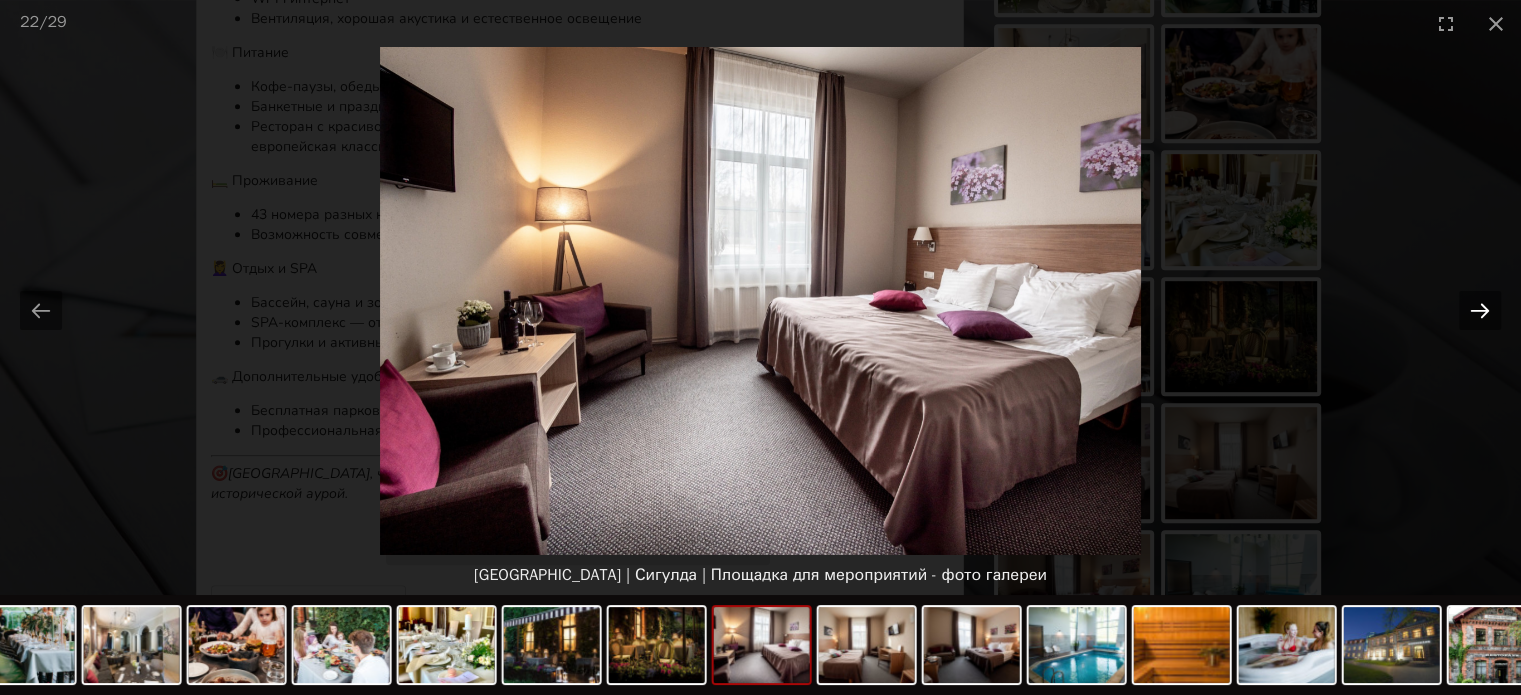 click at bounding box center (1480, 310) 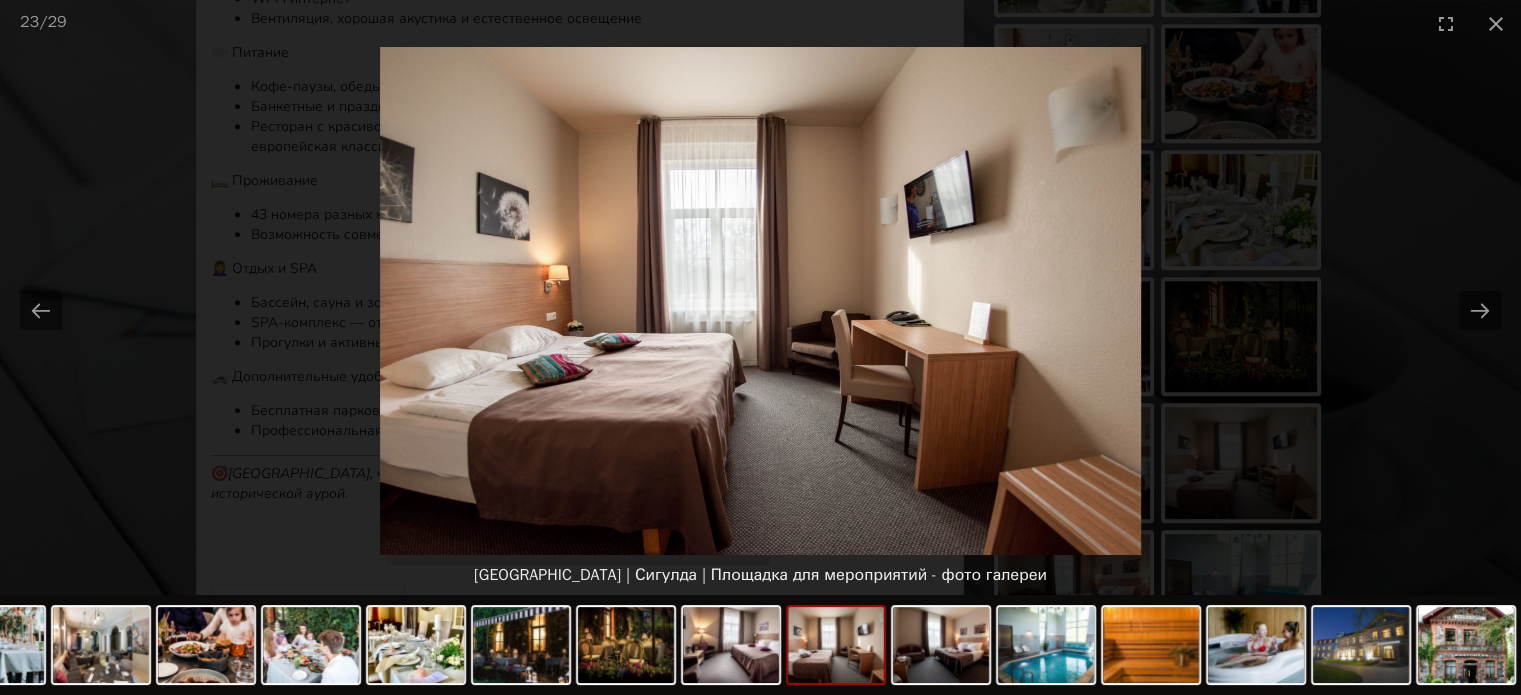 scroll, scrollTop: 0, scrollLeft: 0, axis: both 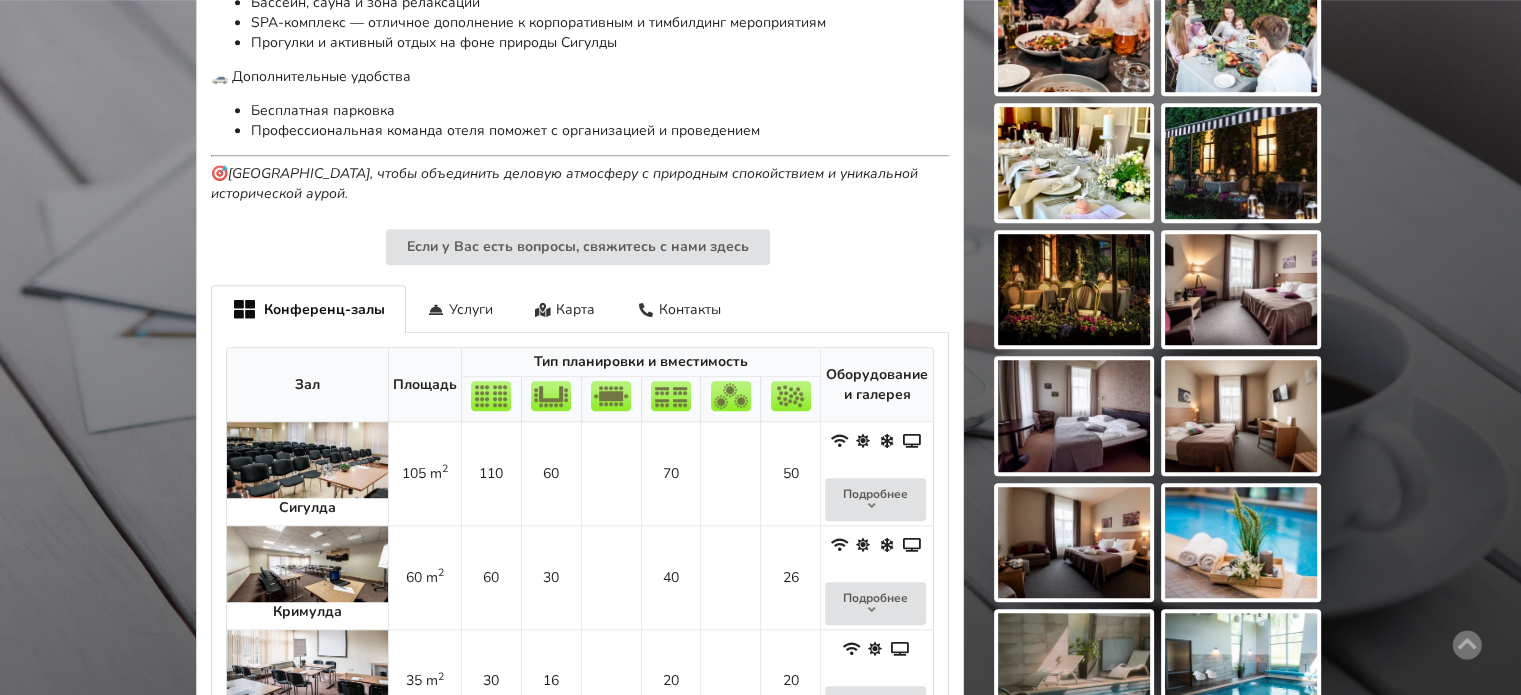 click at bounding box center [1241, 290] 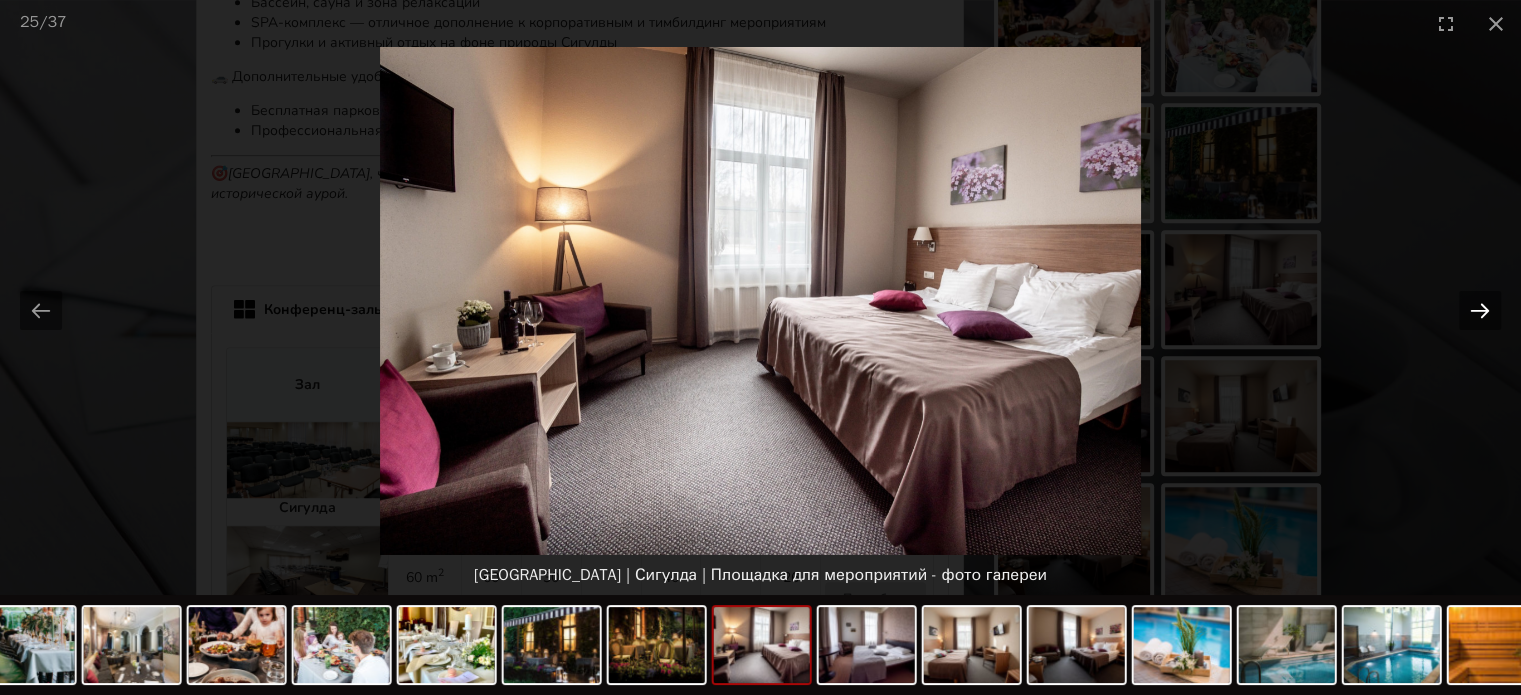 click at bounding box center [1480, 310] 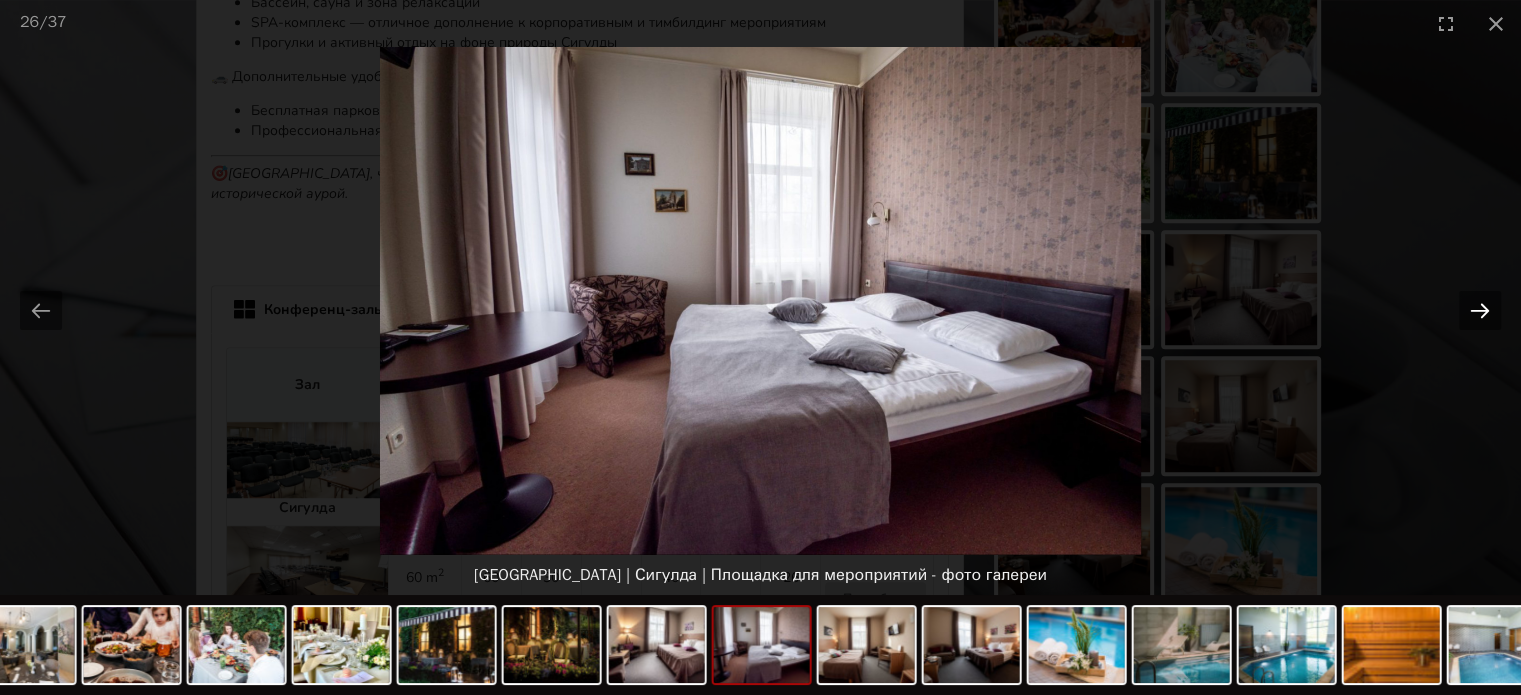 click at bounding box center [1480, 310] 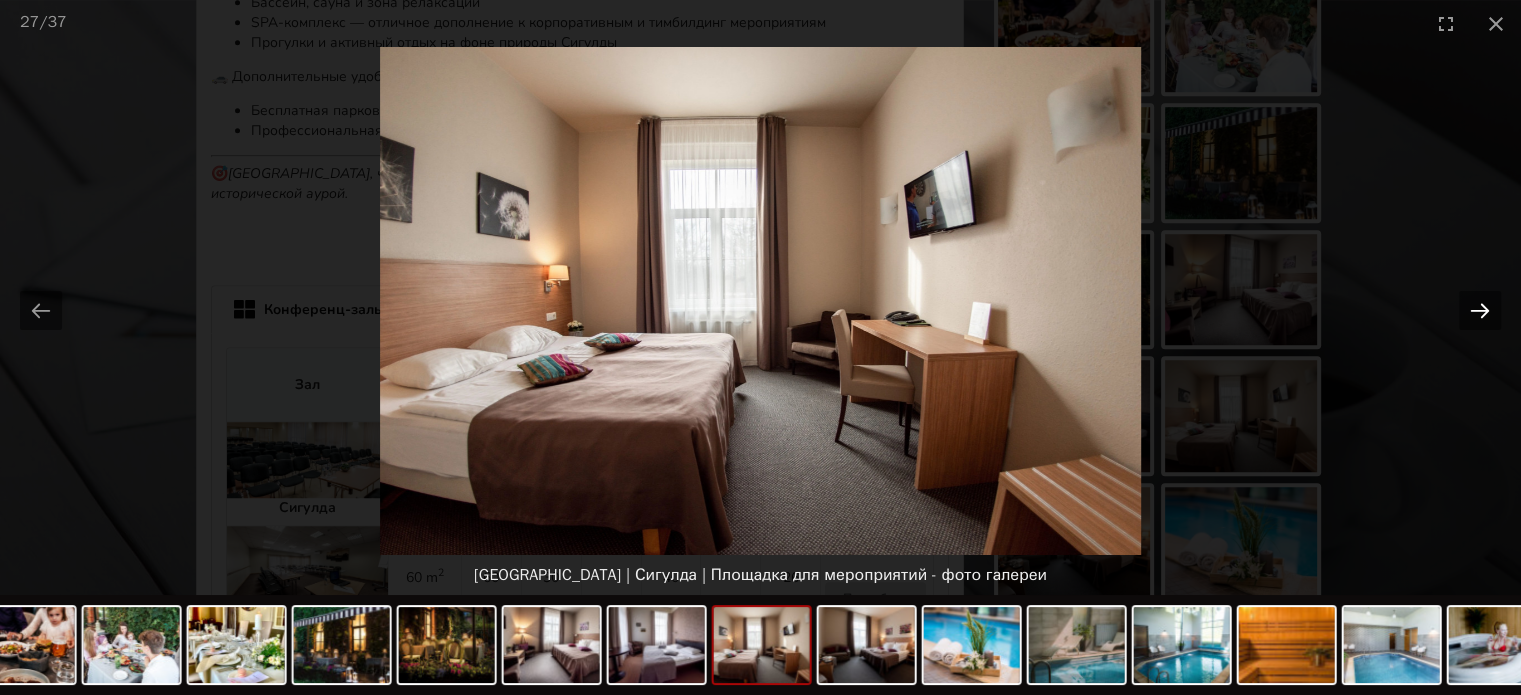 click at bounding box center [1480, 310] 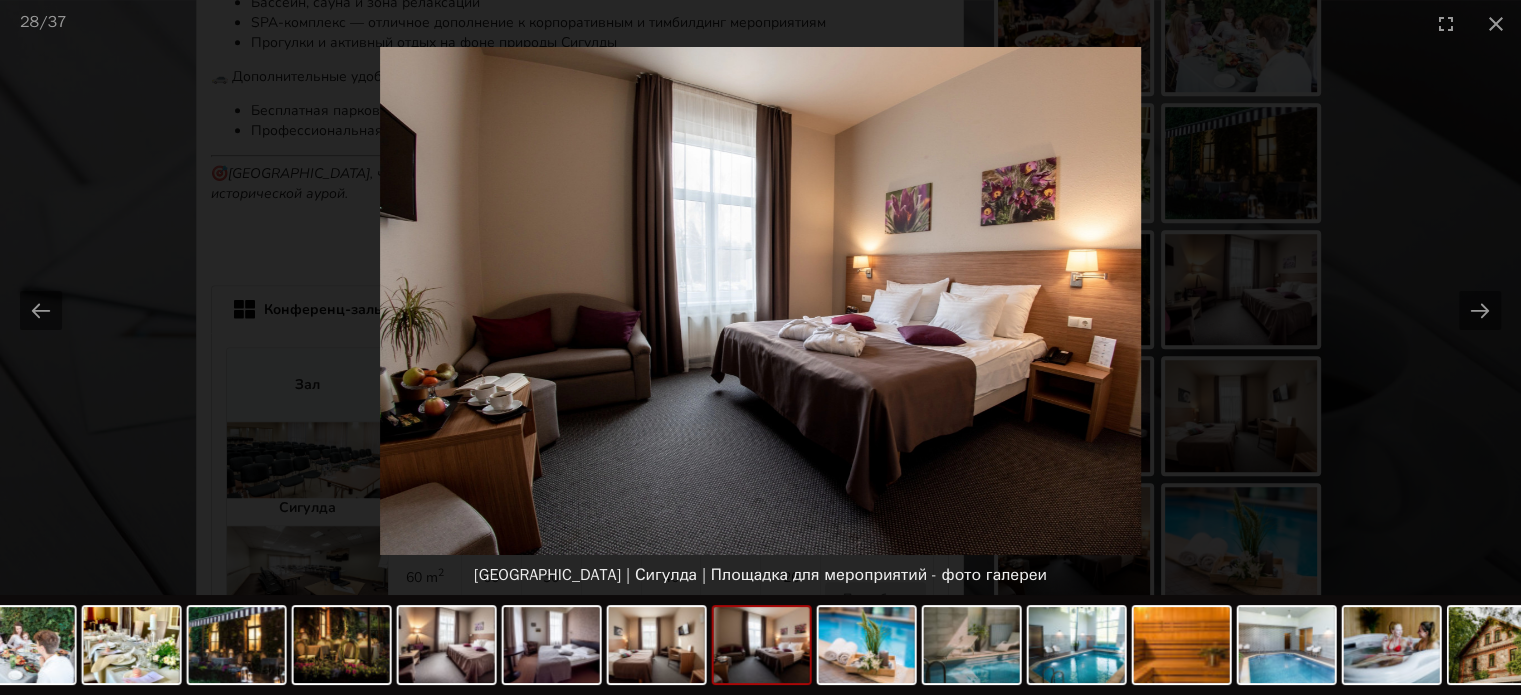 scroll, scrollTop: 0, scrollLeft: 0, axis: both 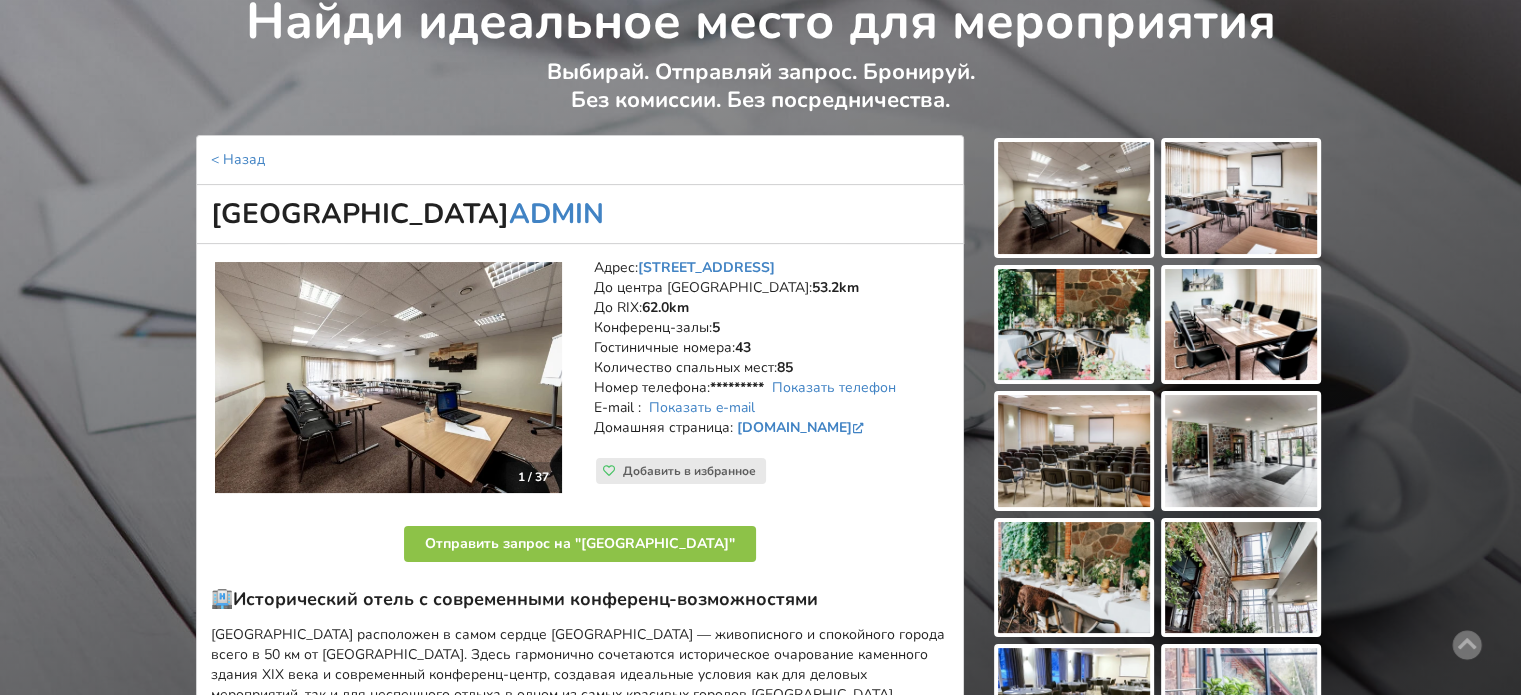 click at bounding box center (1074, 325) 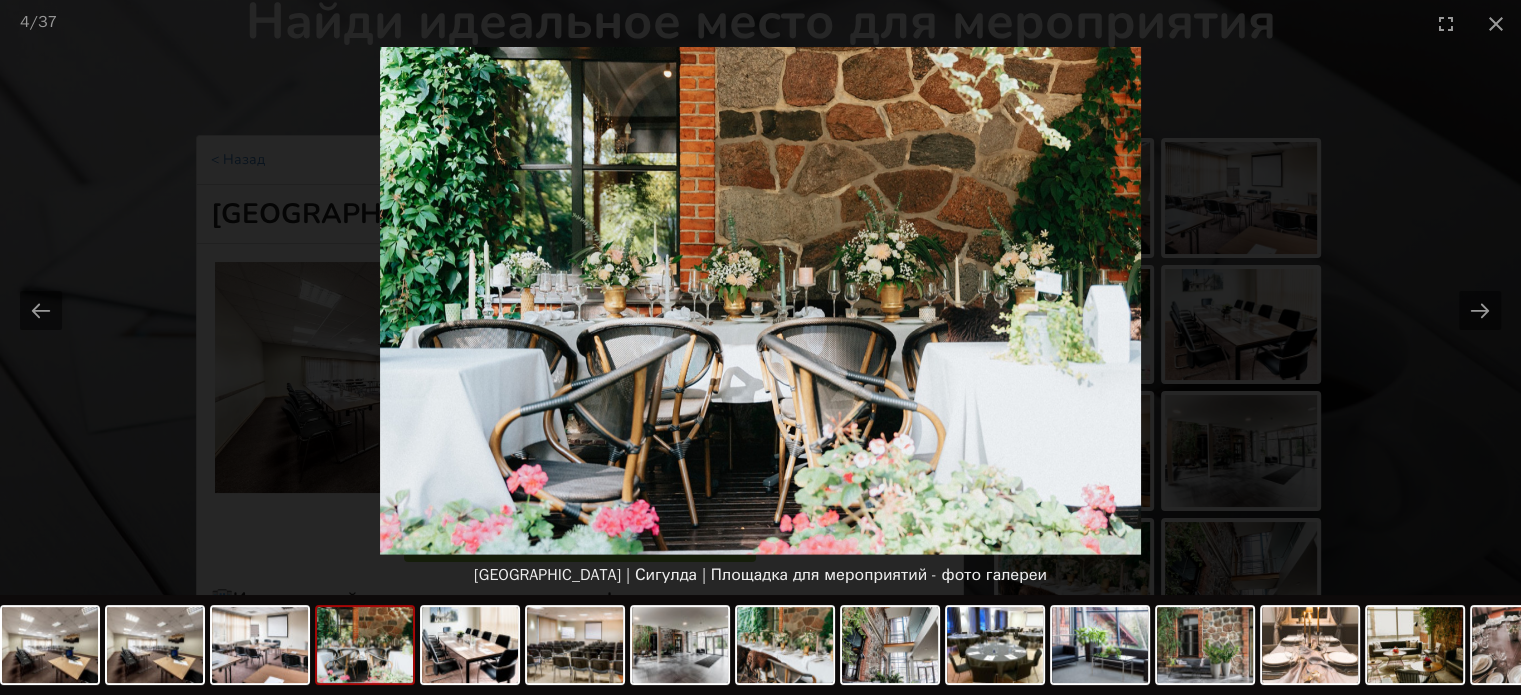 scroll, scrollTop: 0, scrollLeft: 0, axis: both 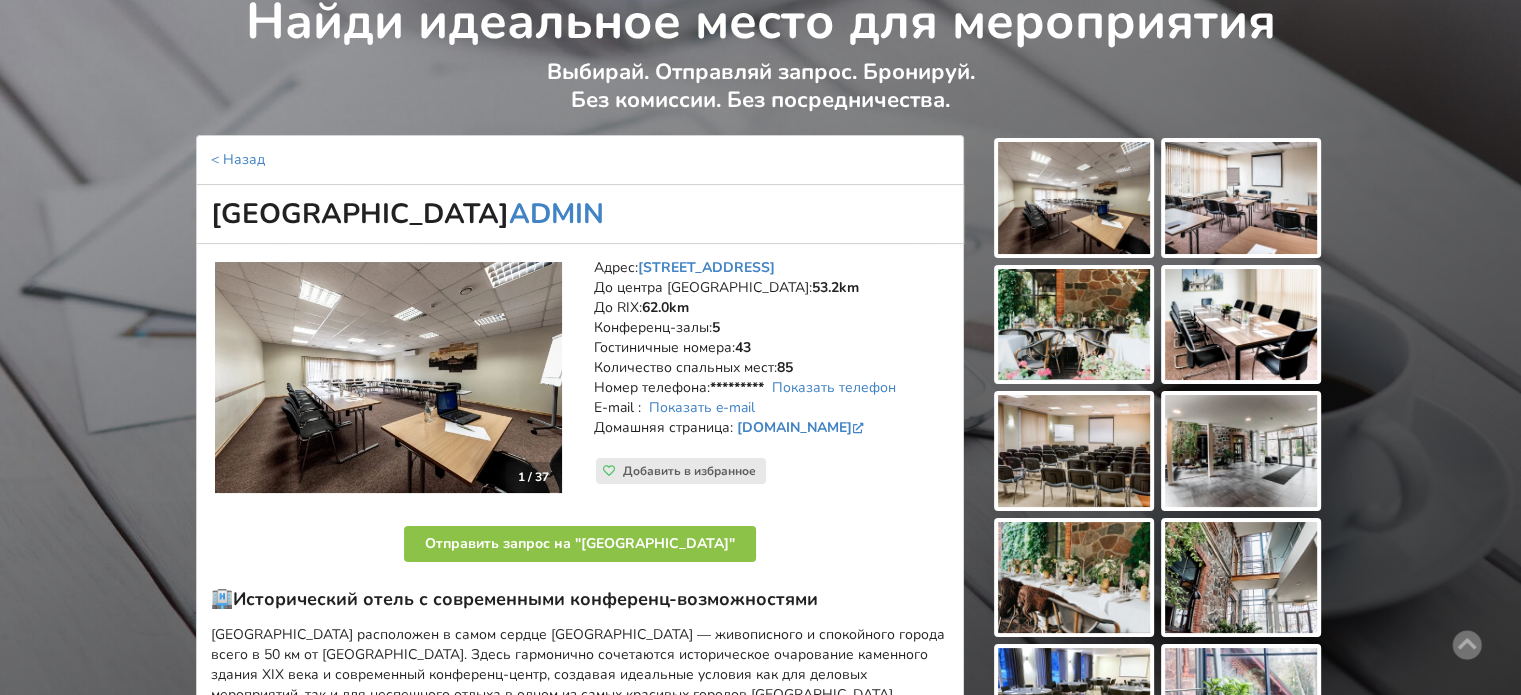 click at bounding box center (1241, 451) 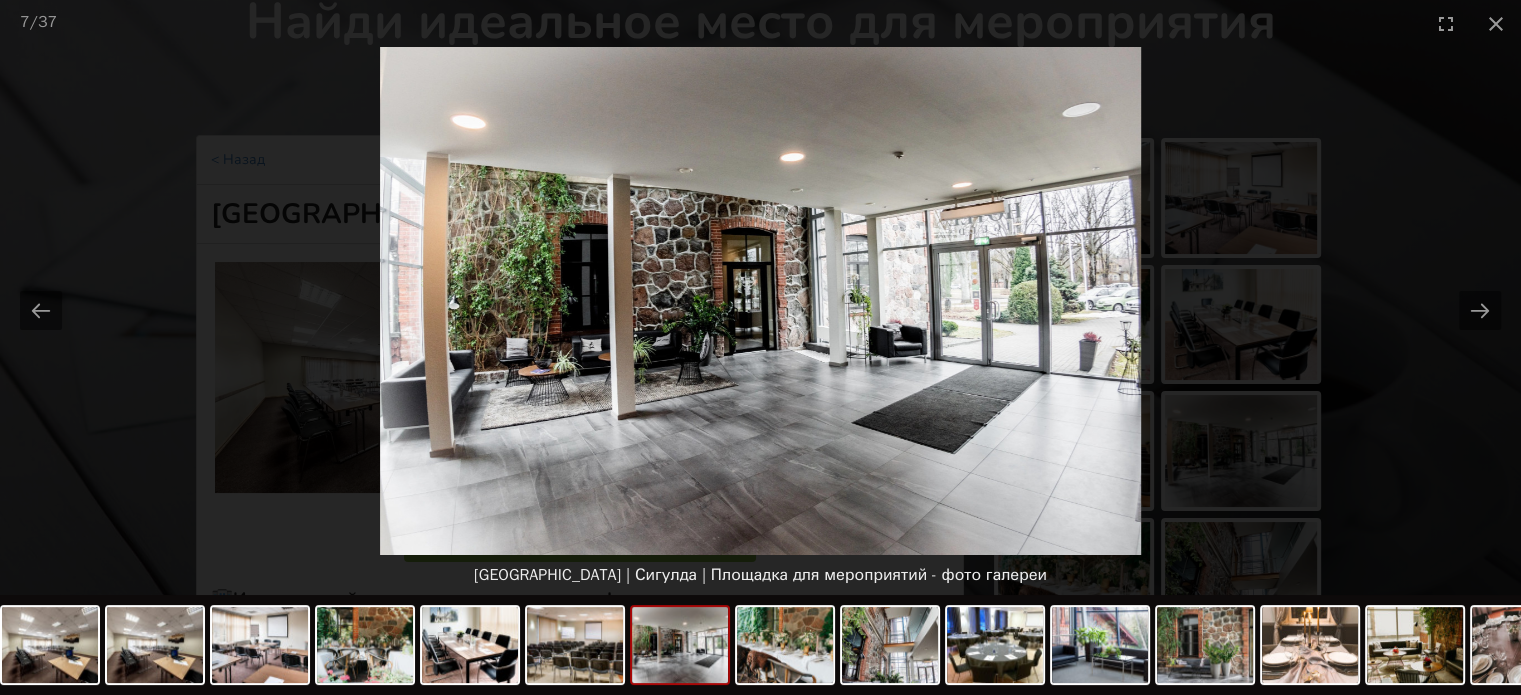 scroll, scrollTop: 0, scrollLeft: 0, axis: both 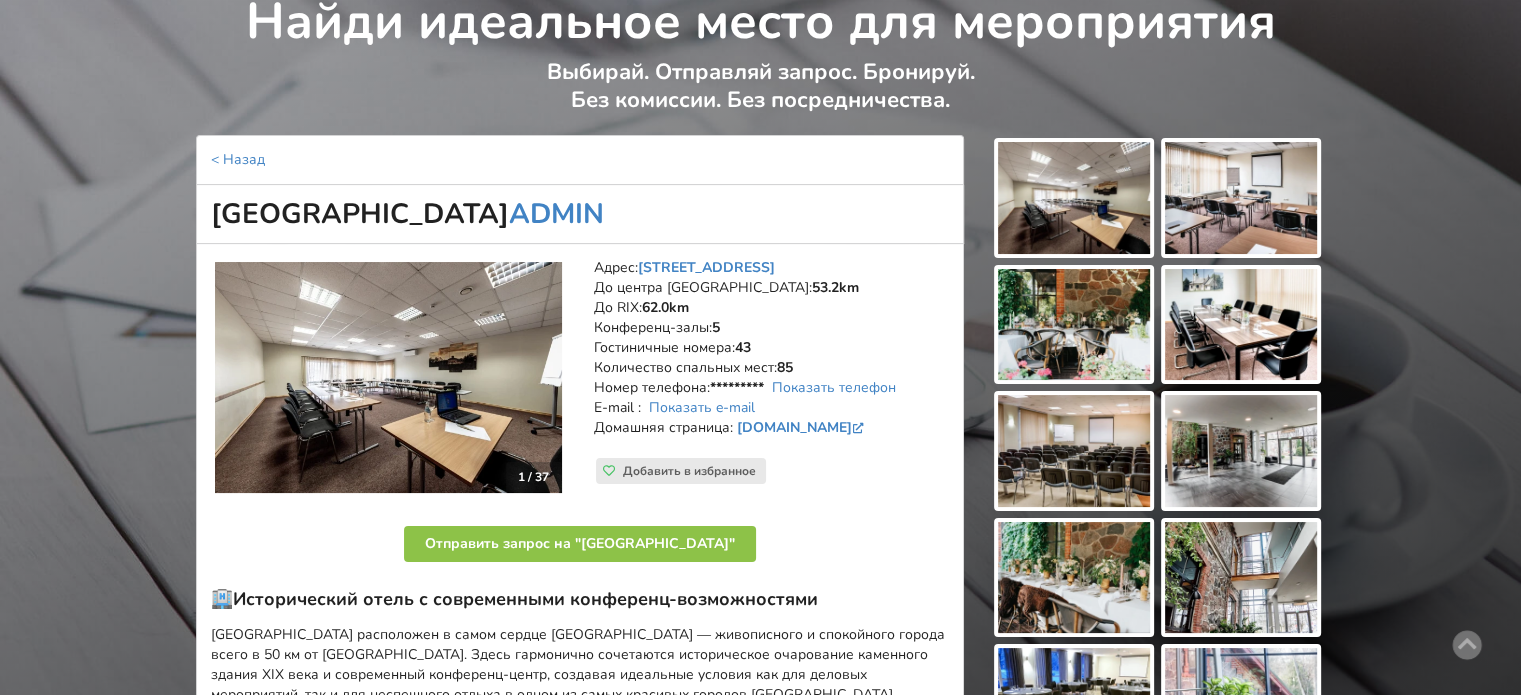 click at bounding box center (1074, 578) 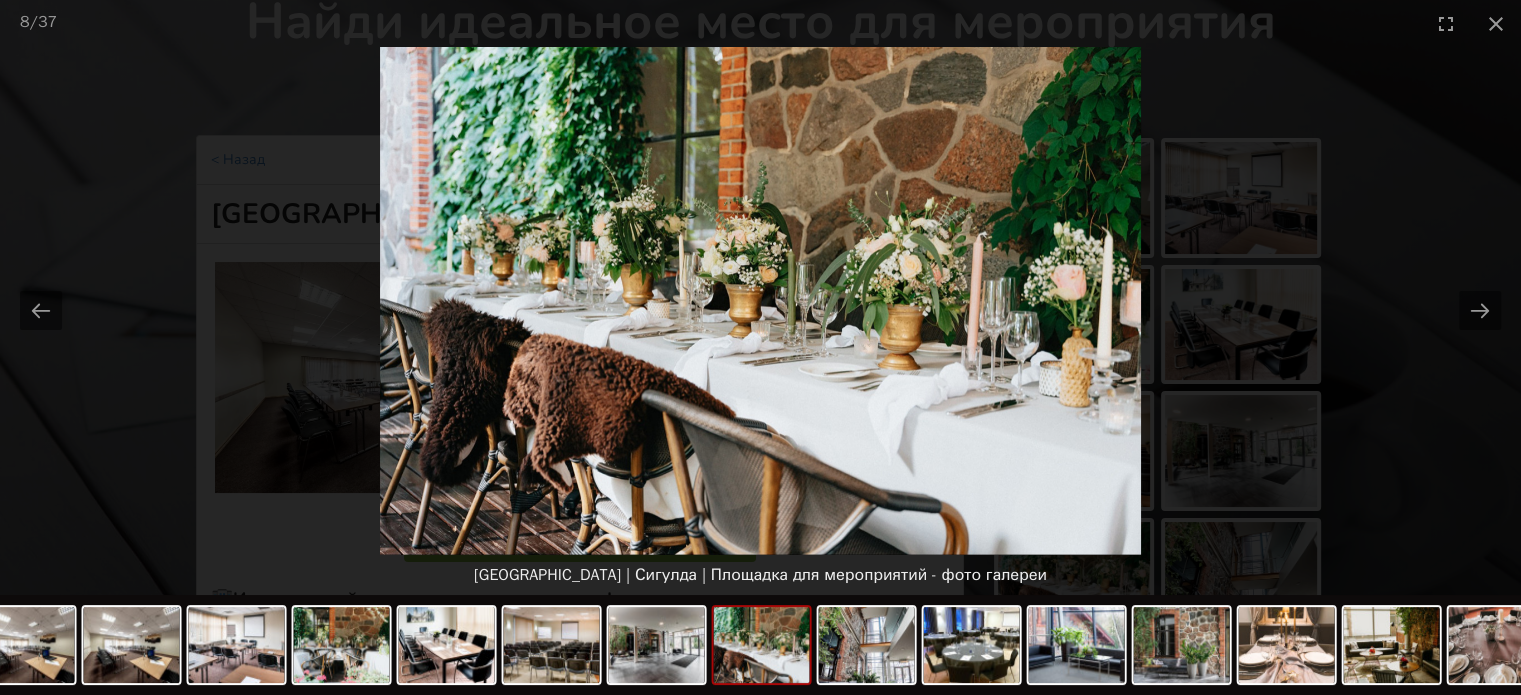scroll, scrollTop: 0, scrollLeft: 0, axis: both 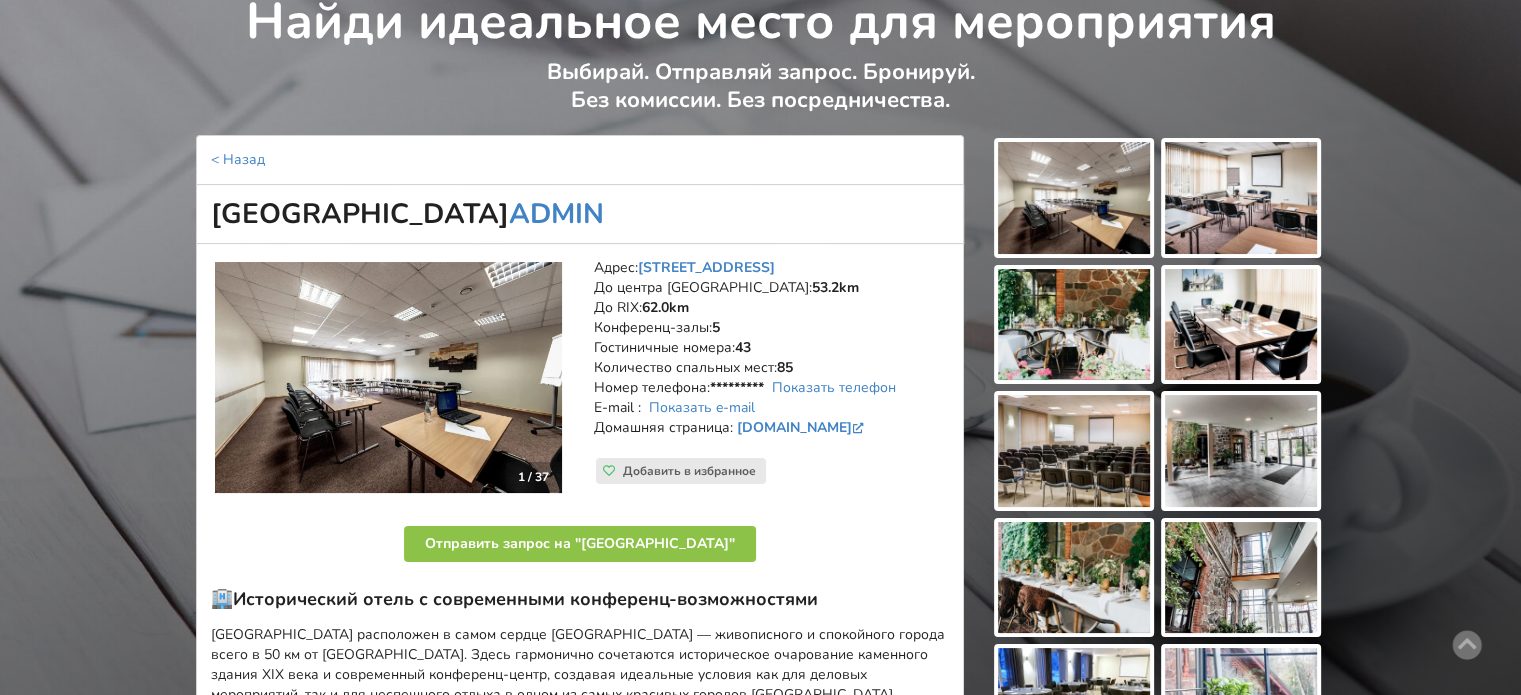 click at bounding box center (1074, 325) 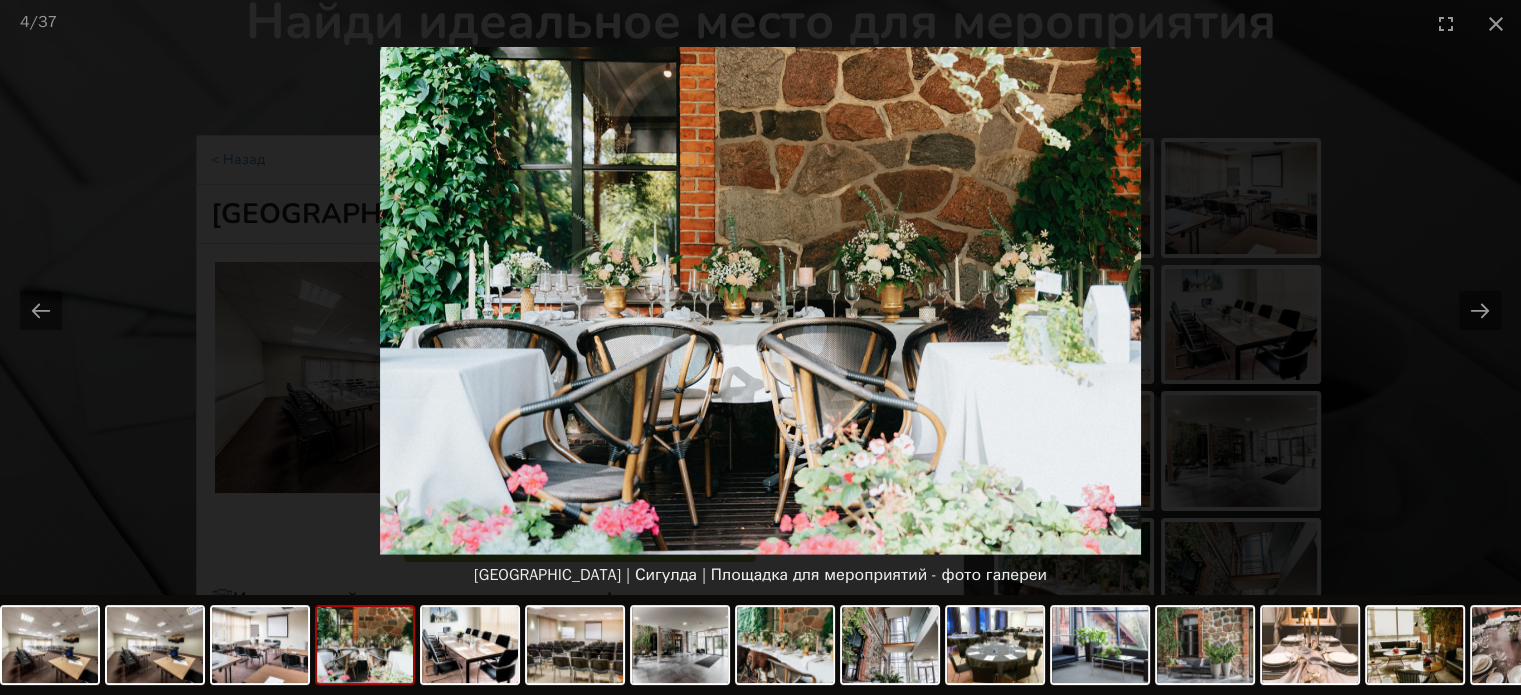 scroll, scrollTop: 0, scrollLeft: 0, axis: both 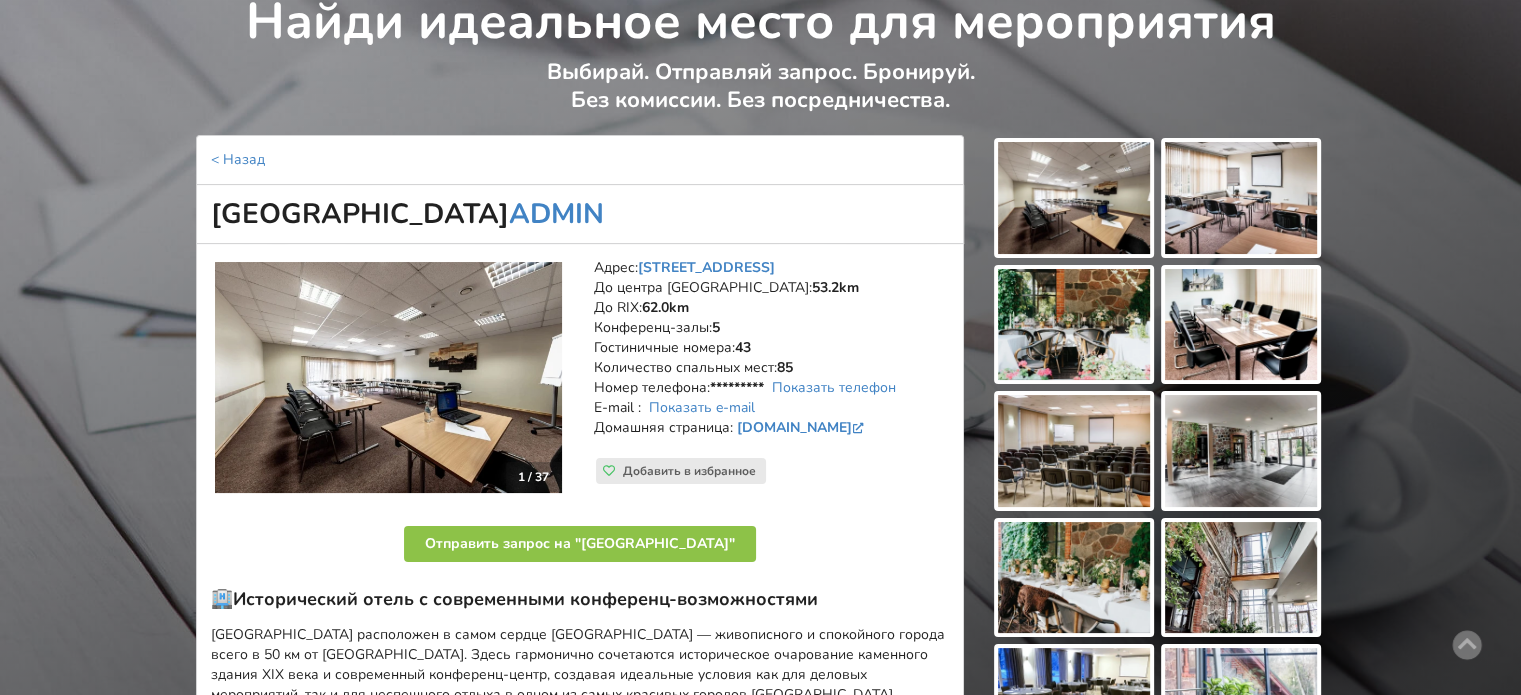 click at bounding box center (1074, 325) 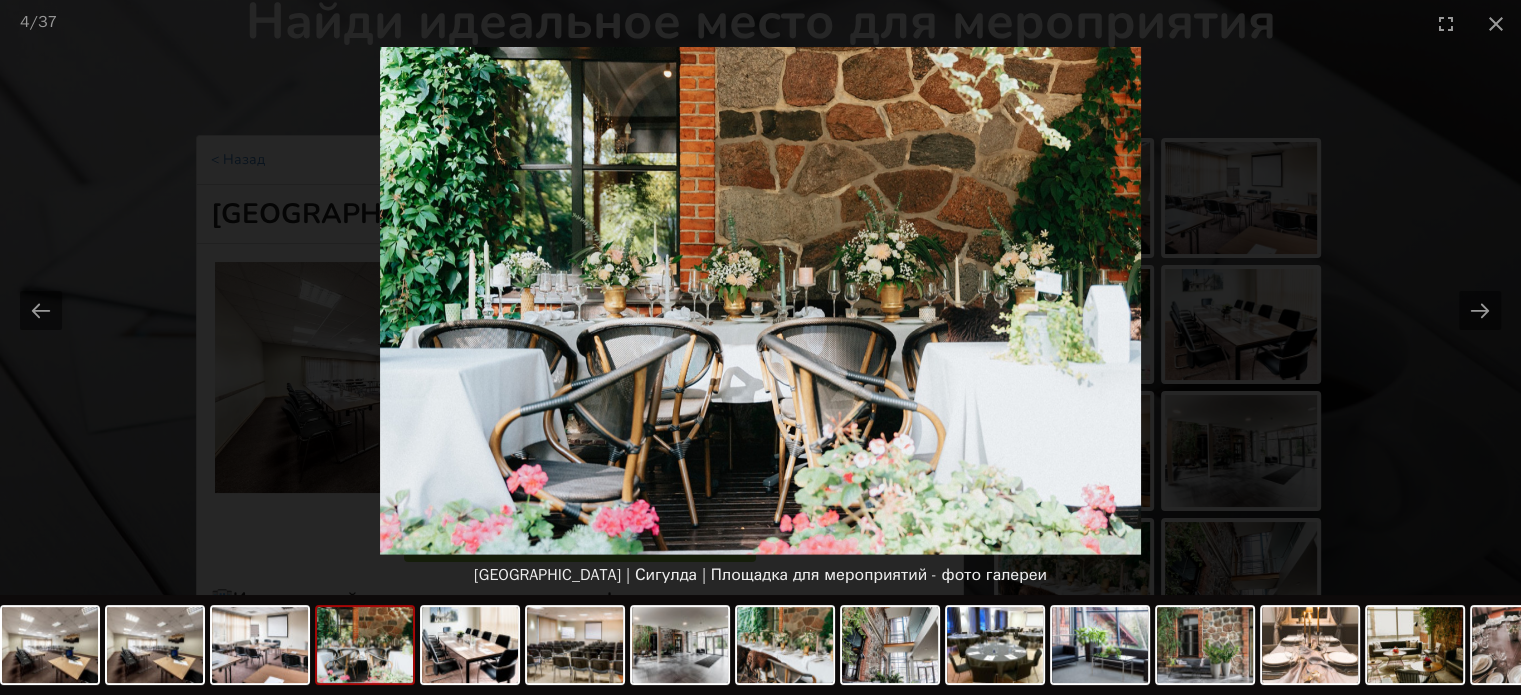 scroll, scrollTop: 0, scrollLeft: 0, axis: both 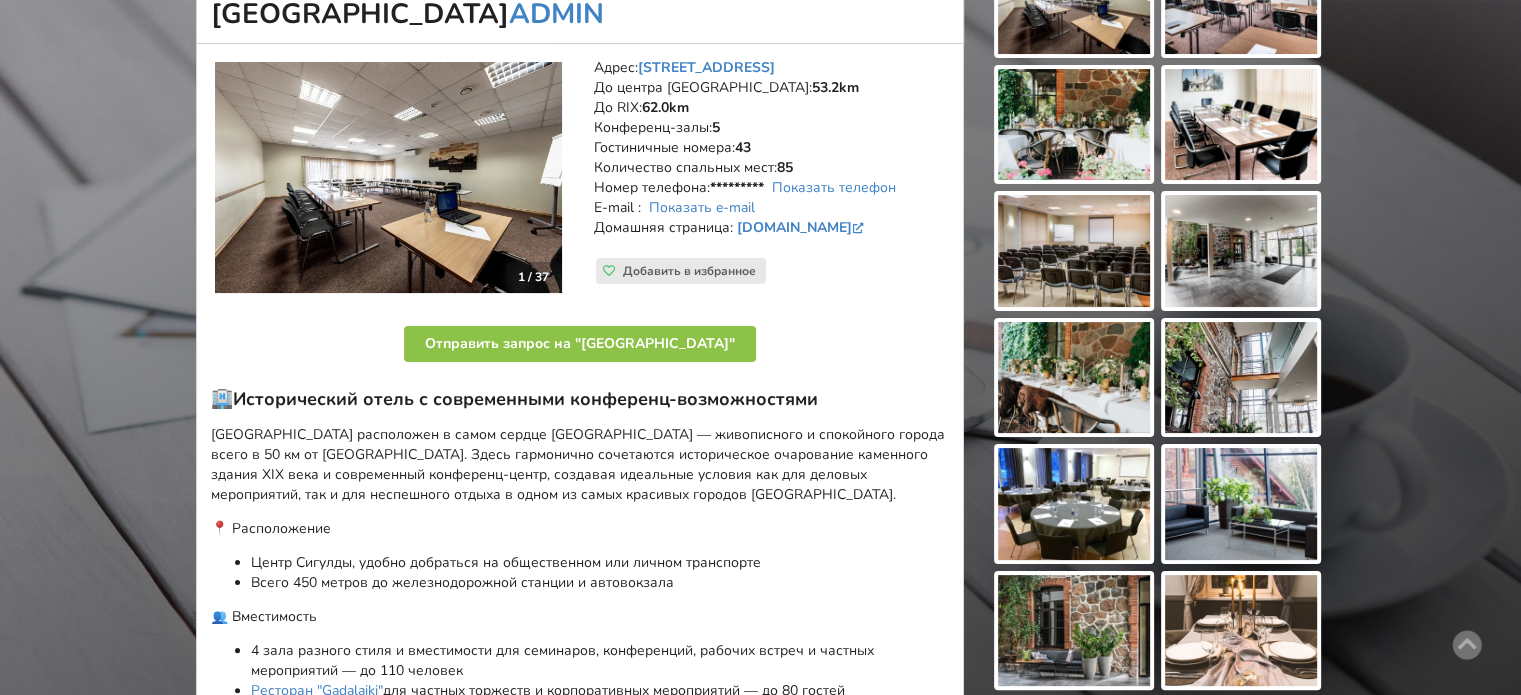 click at bounding box center (1241, 378) 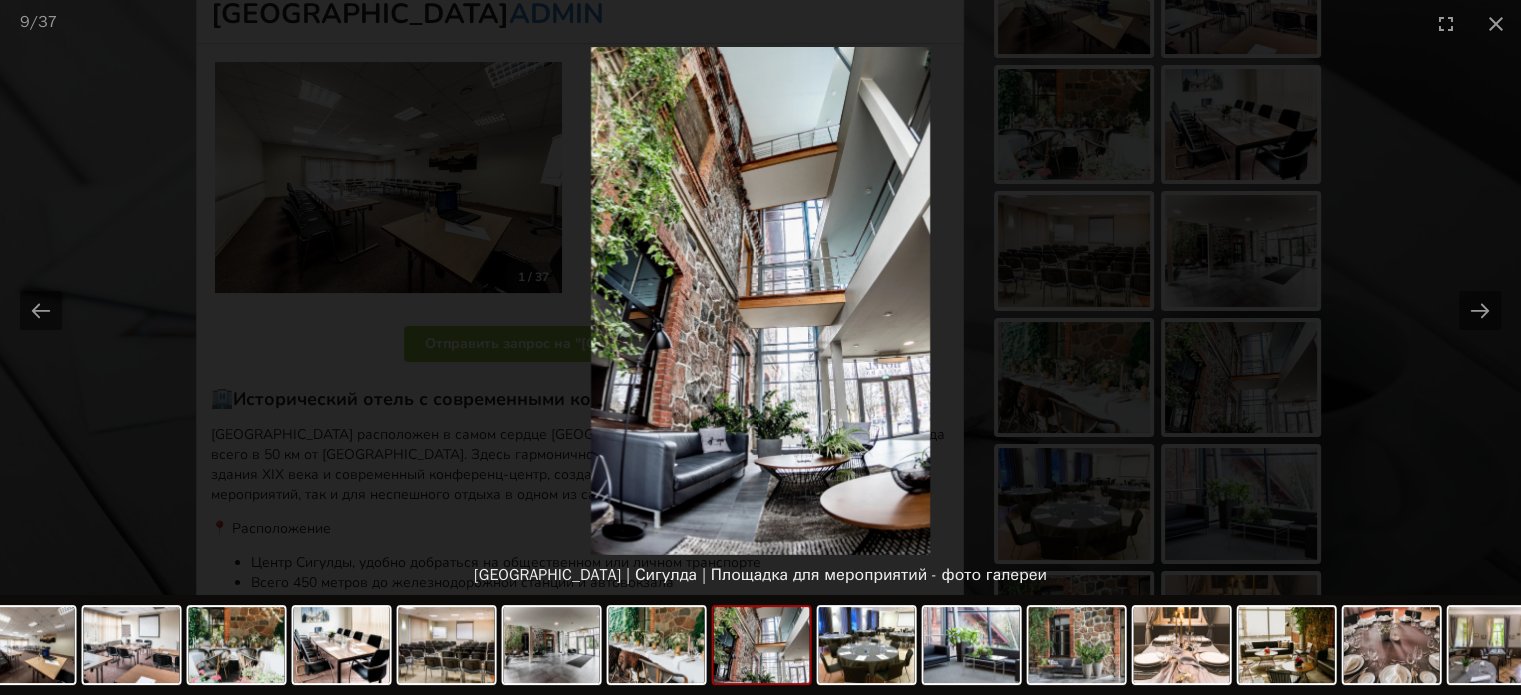 scroll, scrollTop: 0, scrollLeft: 0, axis: both 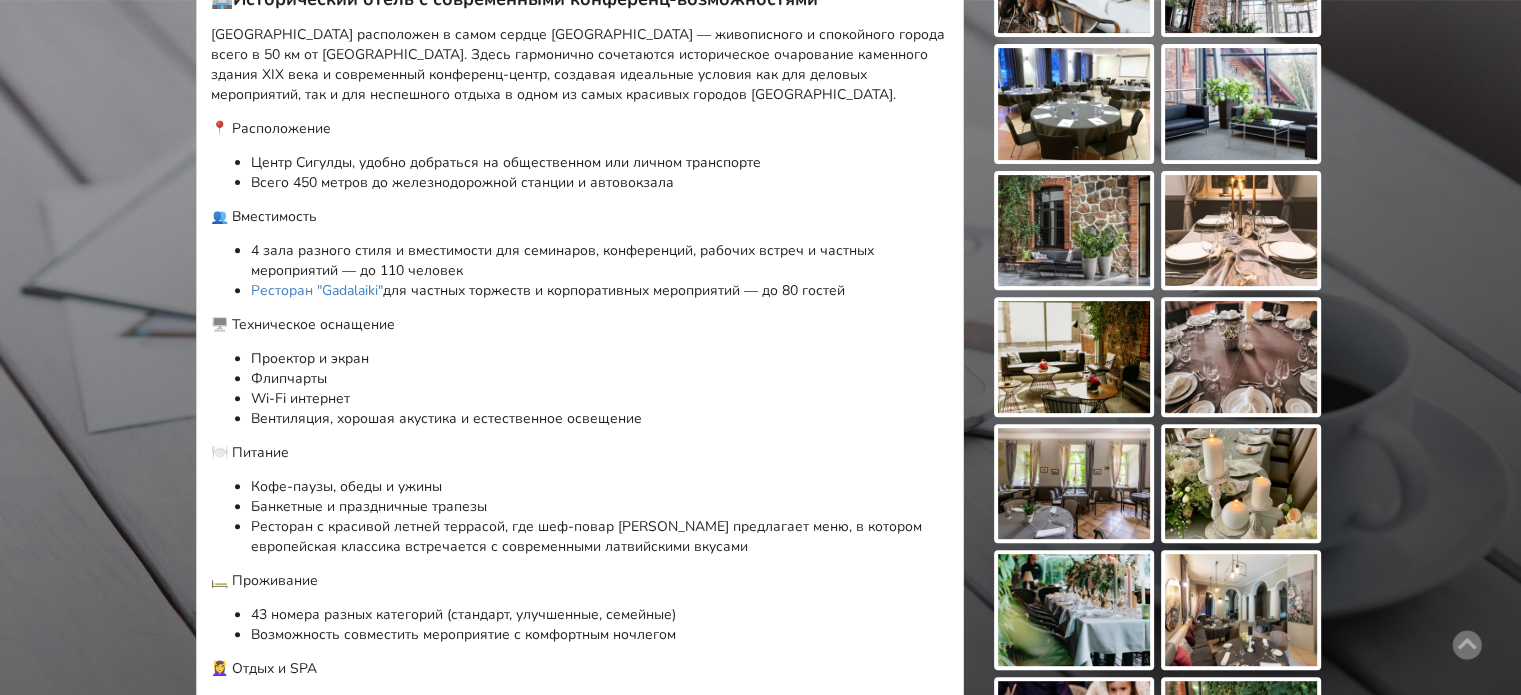 click at bounding box center (1074, 231) 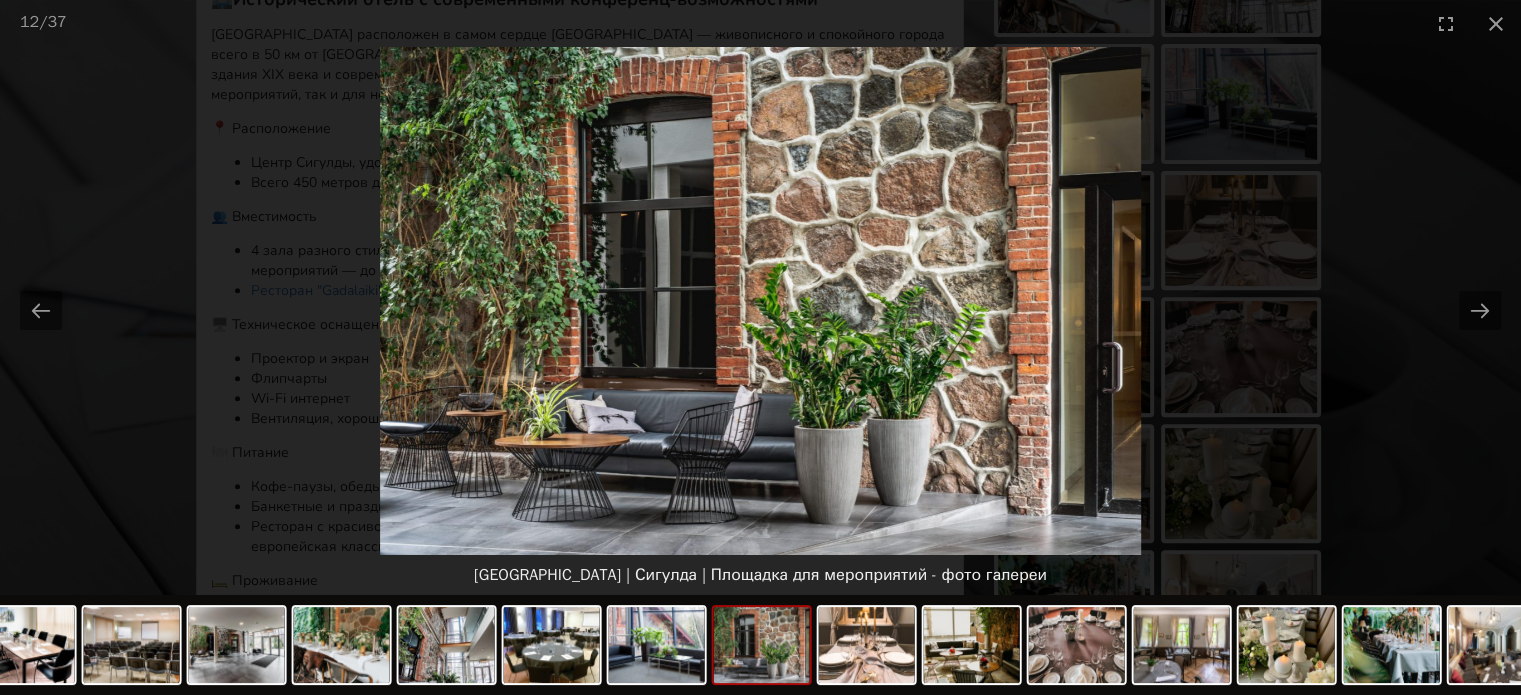 scroll, scrollTop: 0, scrollLeft: 0, axis: both 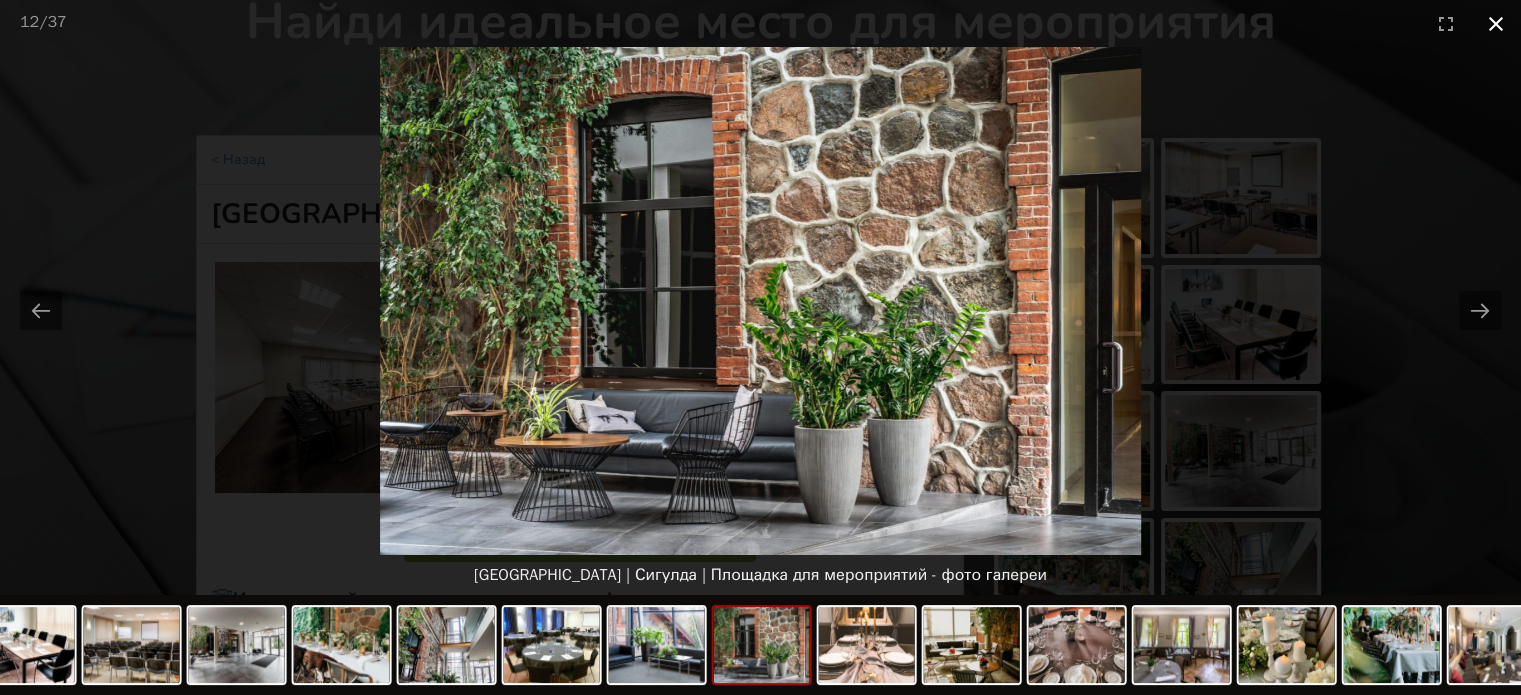 click at bounding box center [1496, 23] 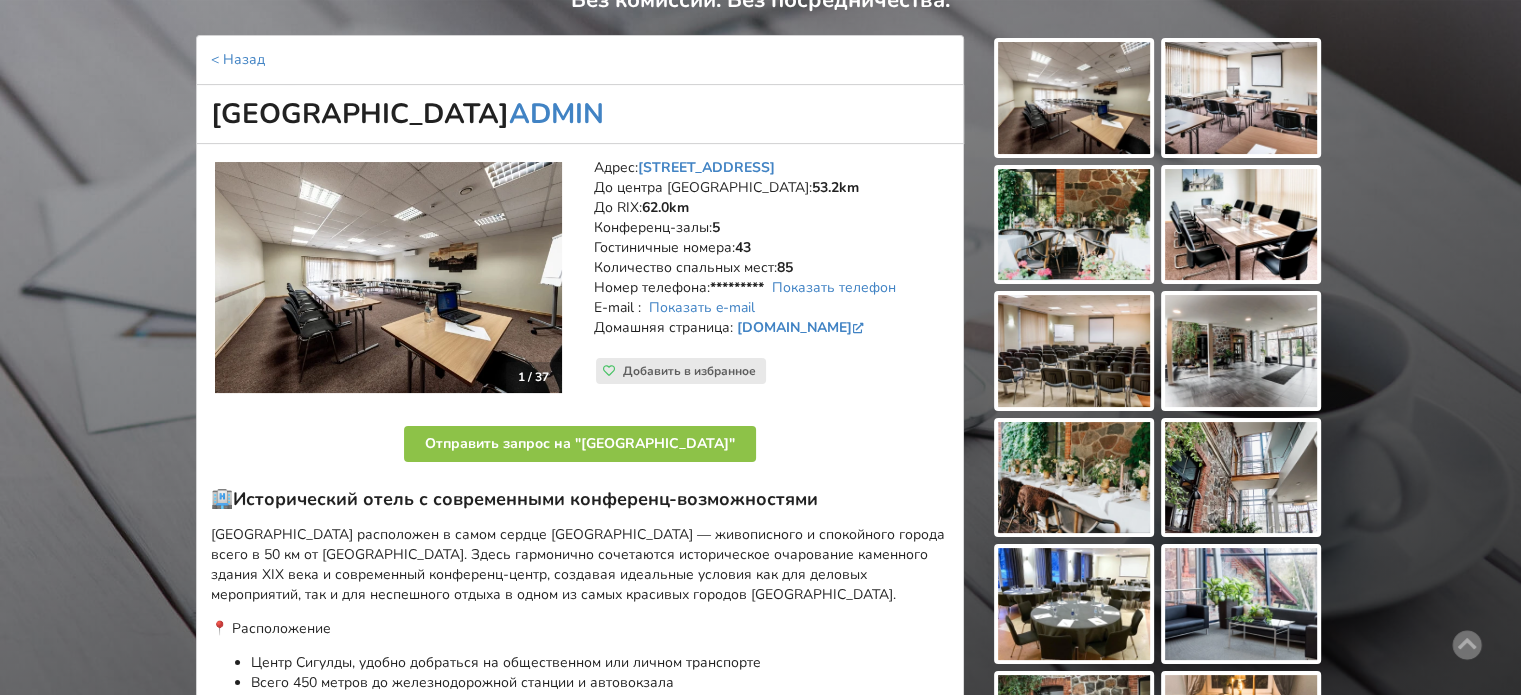 scroll, scrollTop: 0, scrollLeft: 0, axis: both 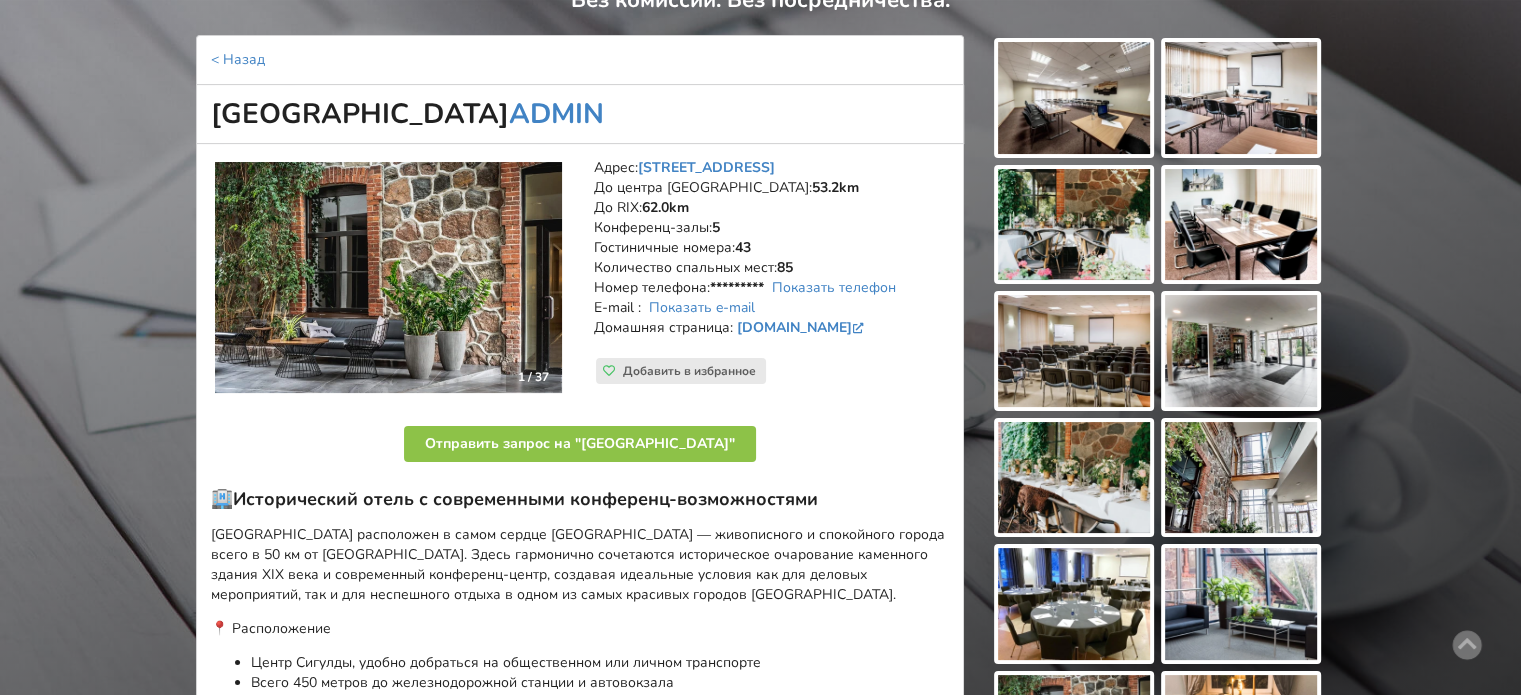 click at bounding box center [388, 278] 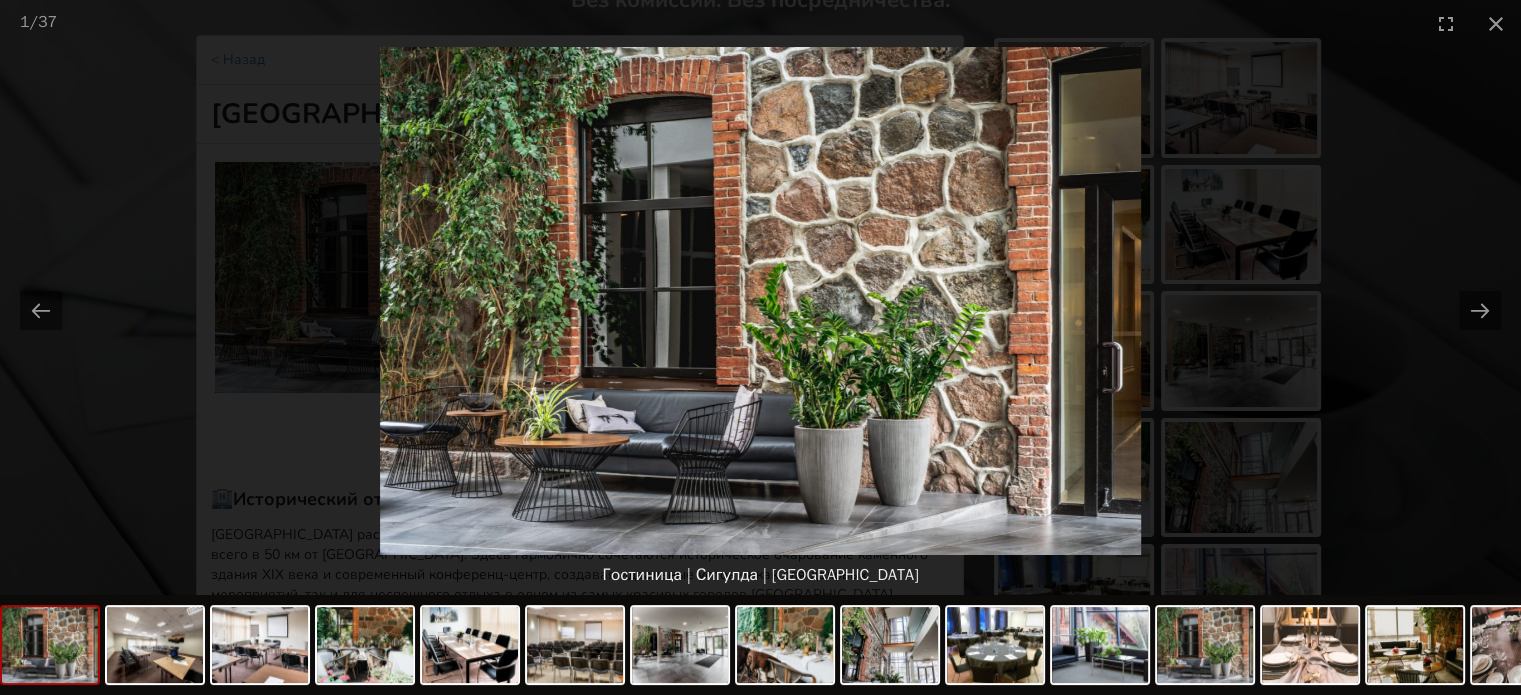 scroll, scrollTop: 0, scrollLeft: 0, axis: both 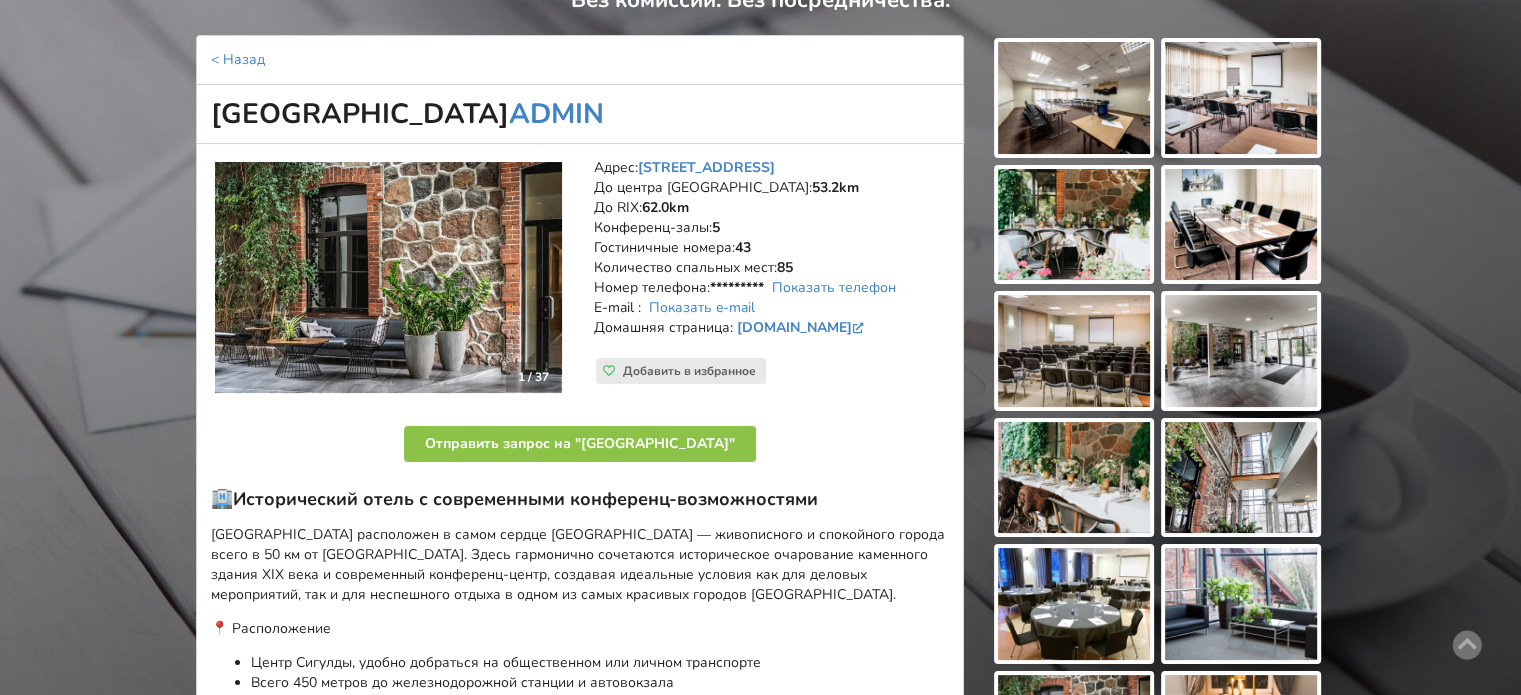 click at bounding box center (388, 278) 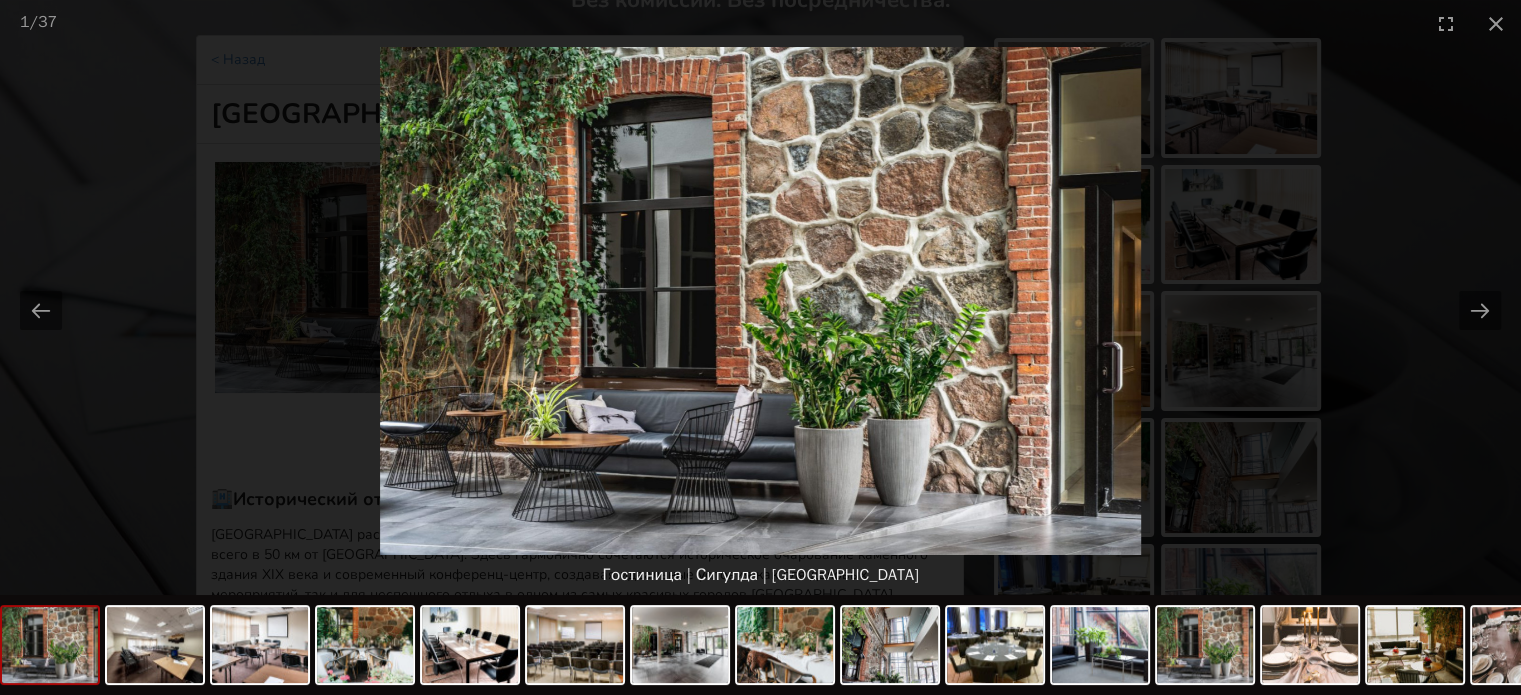 scroll, scrollTop: 0, scrollLeft: 0, axis: both 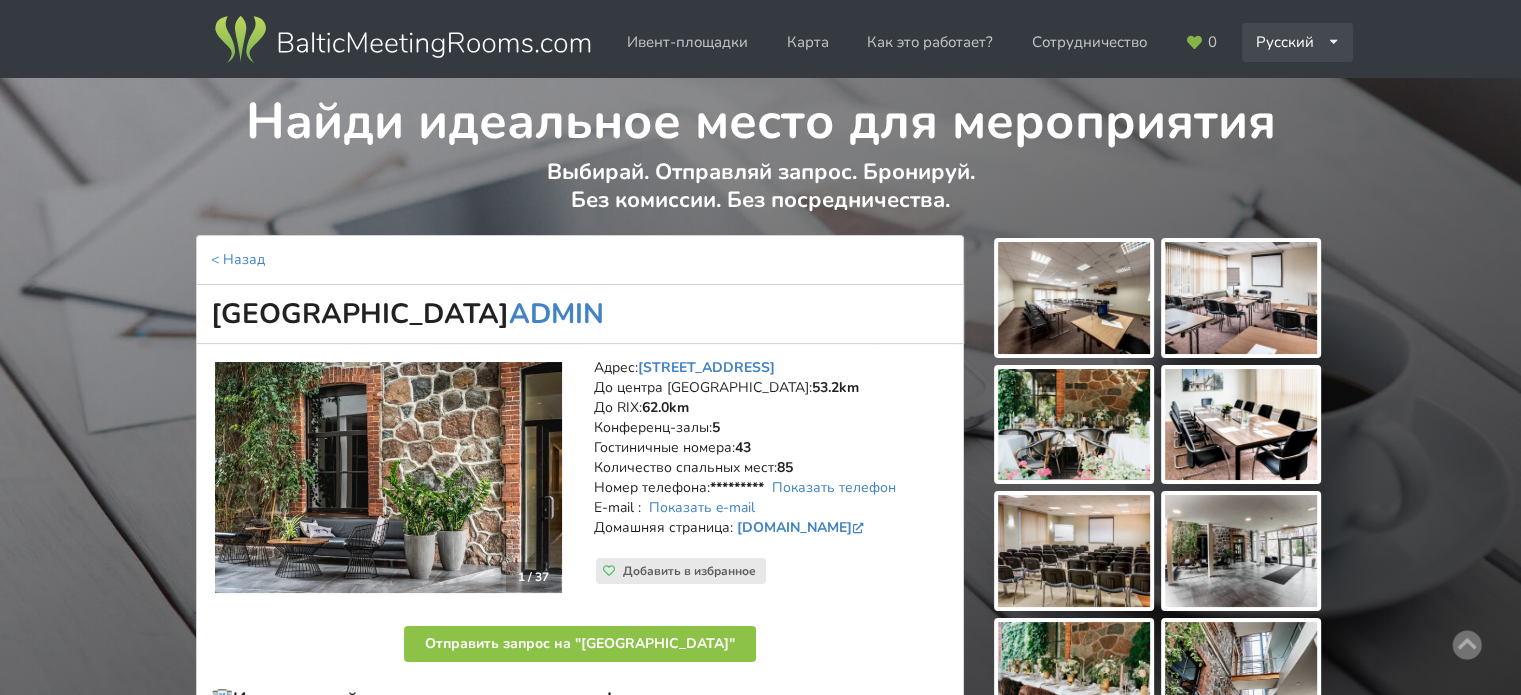 click on "Русский
English
Latviešu" at bounding box center (1298, 42) 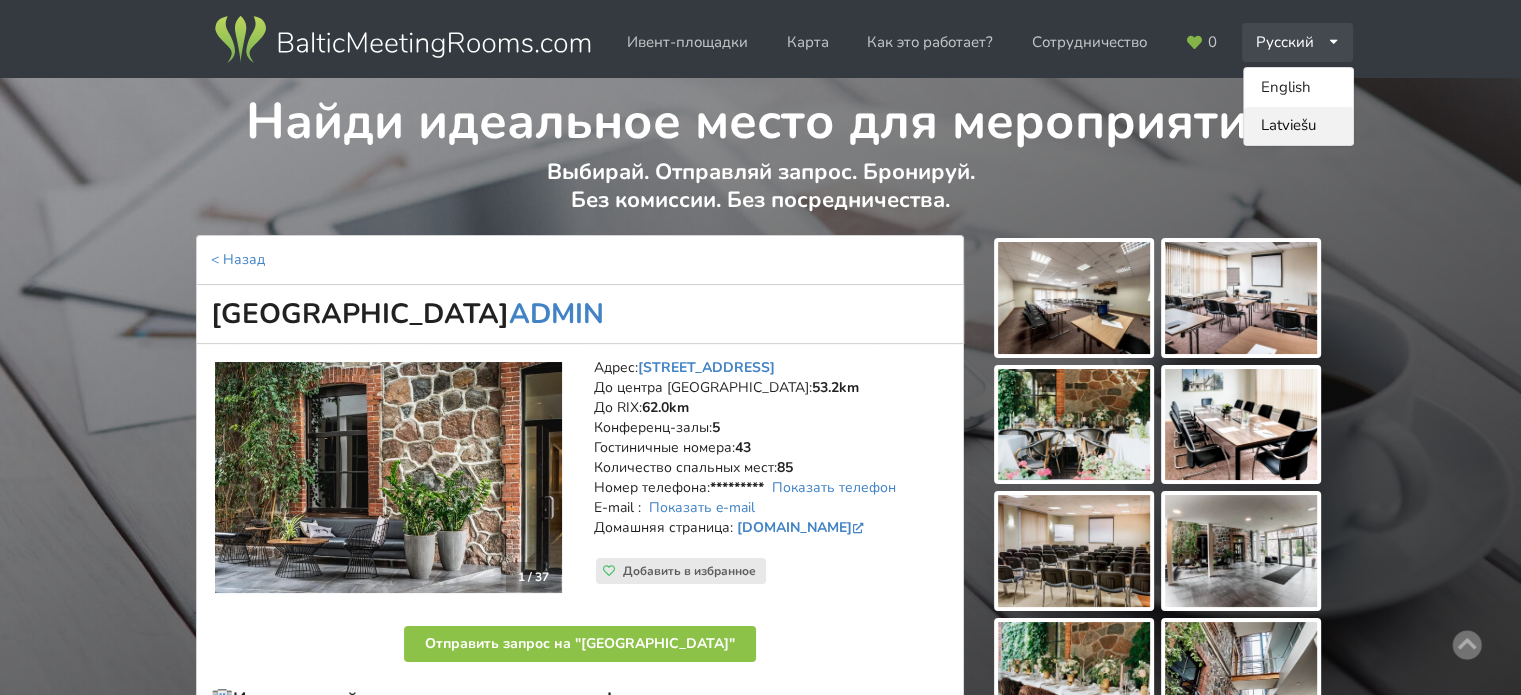 click on "Latviešu" at bounding box center [1298, 126] 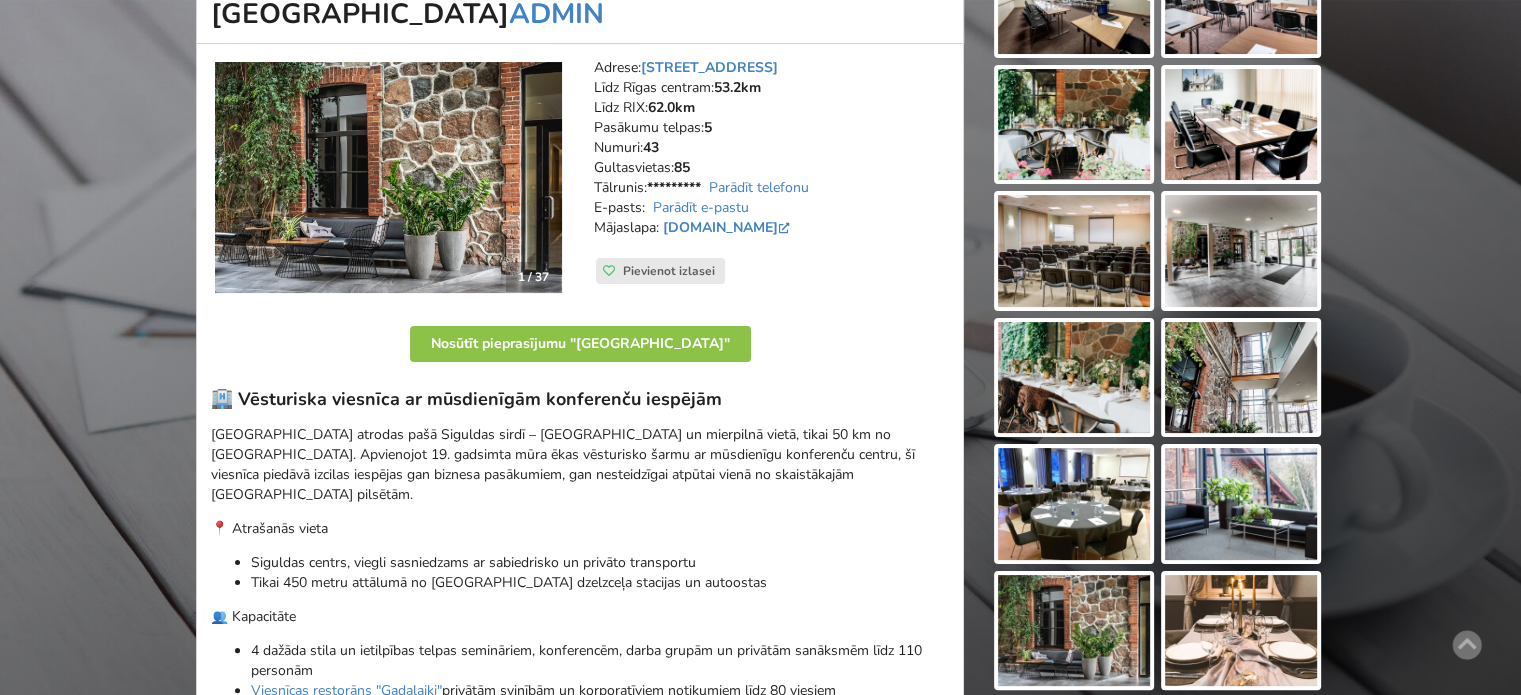 scroll, scrollTop: 400, scrollLeft: 0, axis: vertical 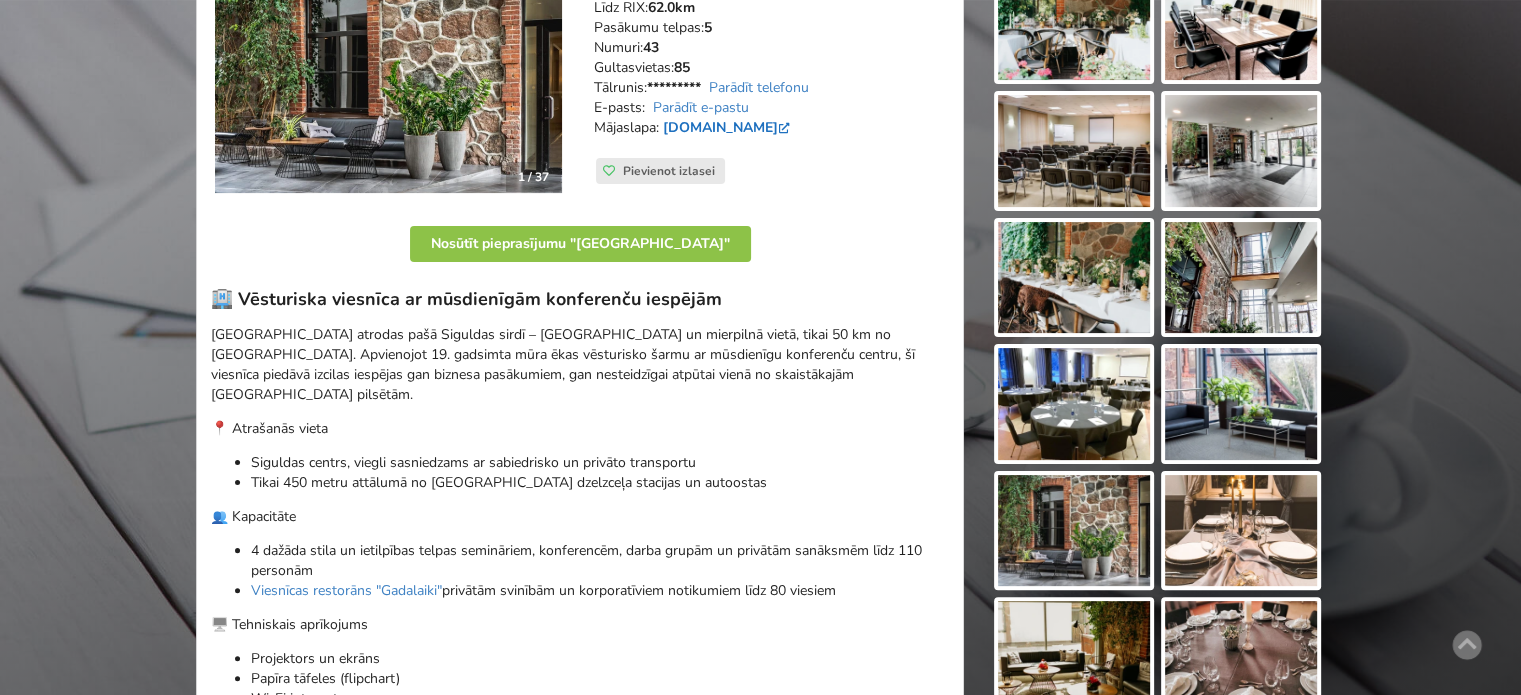 drag, startPoint x: 664, startPoint y: 118, endPoint x: 759, endPoint y: 124, distance: 95.189285 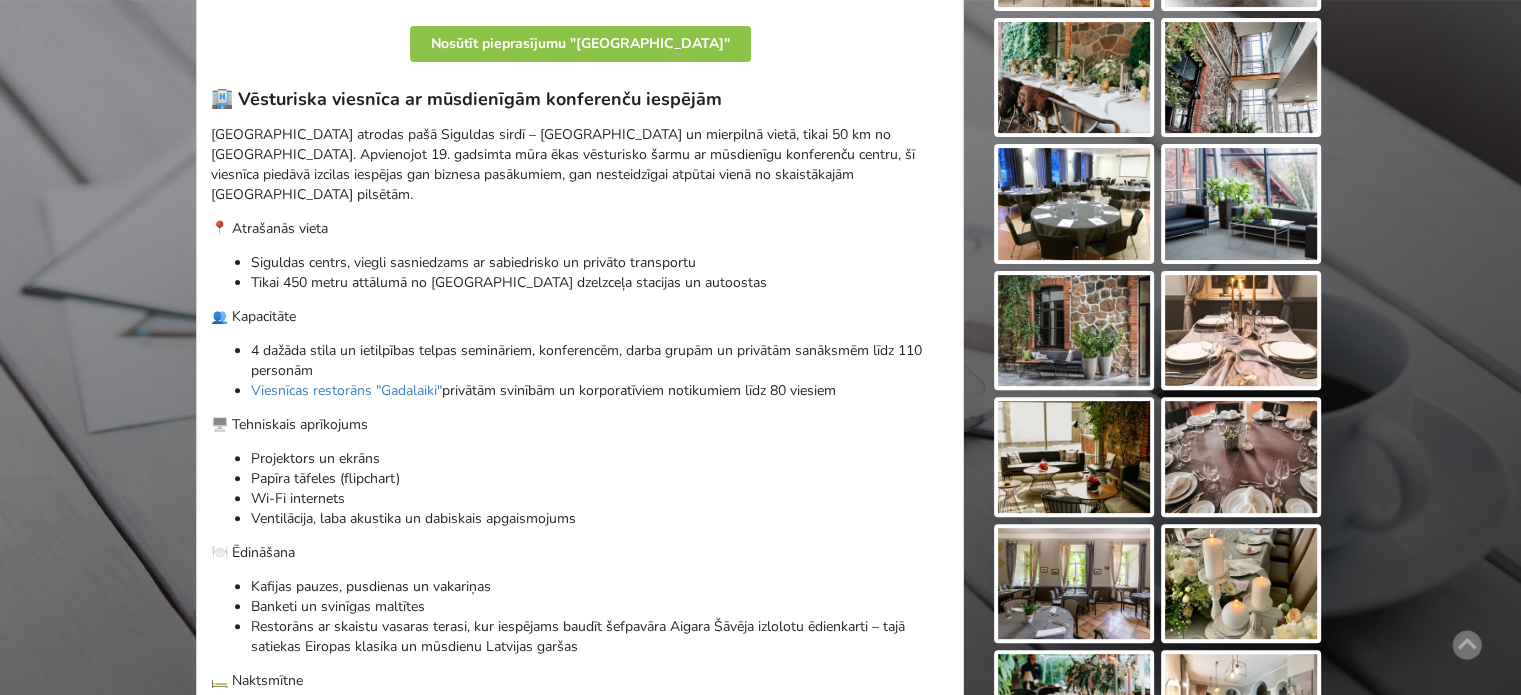scroll, scrollTop: 500, scrollLeft: 0, axis: vertical 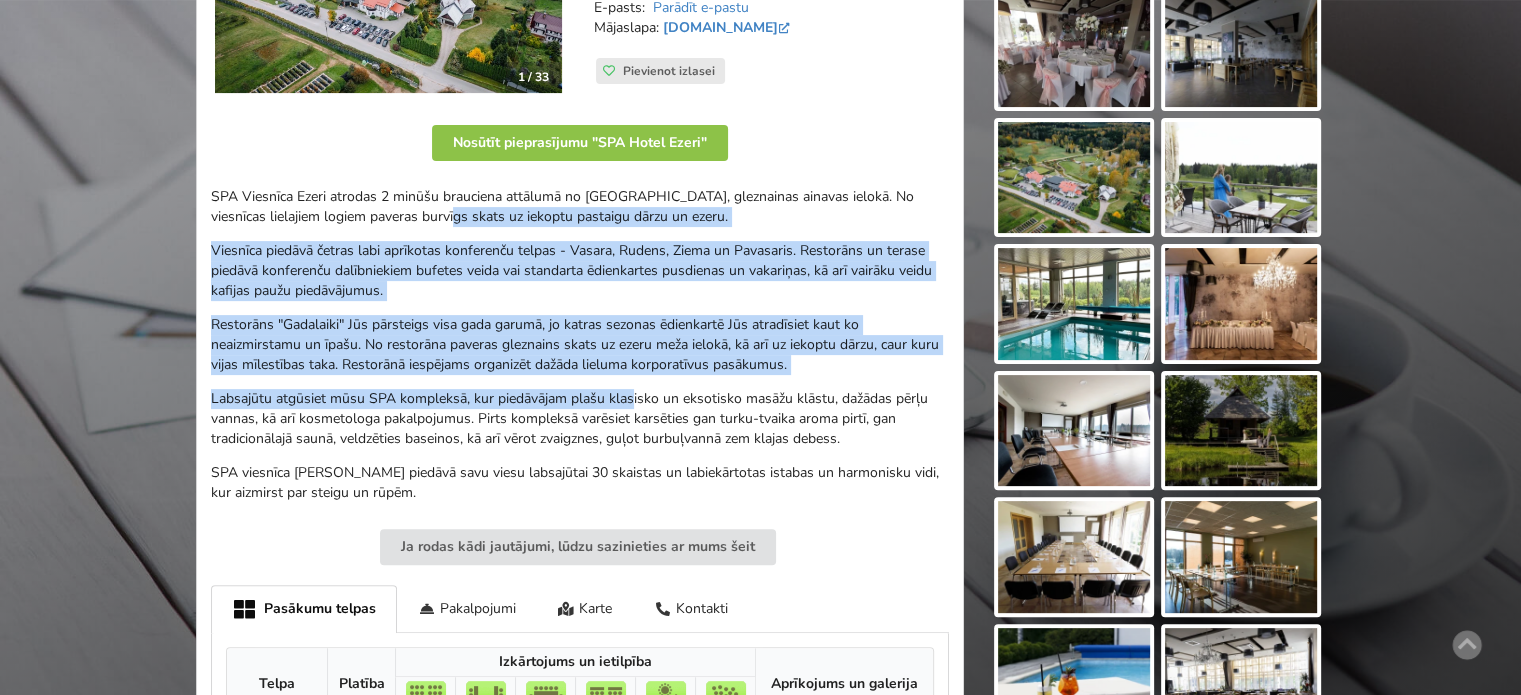 drag, startPoint x: 398, startPoint y: 209, endPoint x: 636, endPoint y: 415, distance: 314.76974 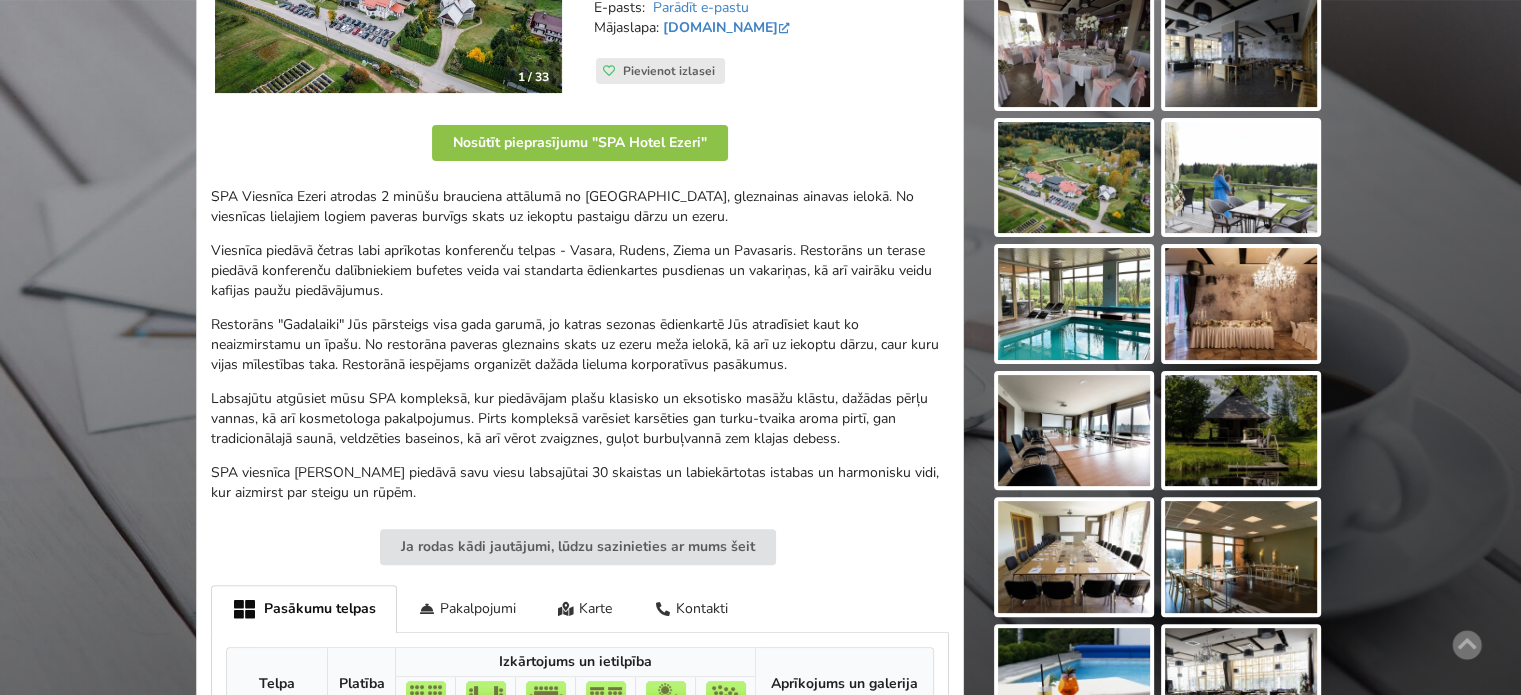 click on "Labsajūtu atgūsiet mūsu SPA kompleksā, kur piedāvājam plašu klasisko un eksotisko masāžu klāstu, dažādas pērļu vannas, kā arī kosmetologa pakalpojumus. Pirts kompleksā varēsiet karsēties gan turku-tvaika aroma pirtī, gan tradicionālajā saunā, veldzēties baseinos, kā arī vērot zvaigznes, guļot burbuļvannā zem klajas debess." at bounding box center [580, 419] 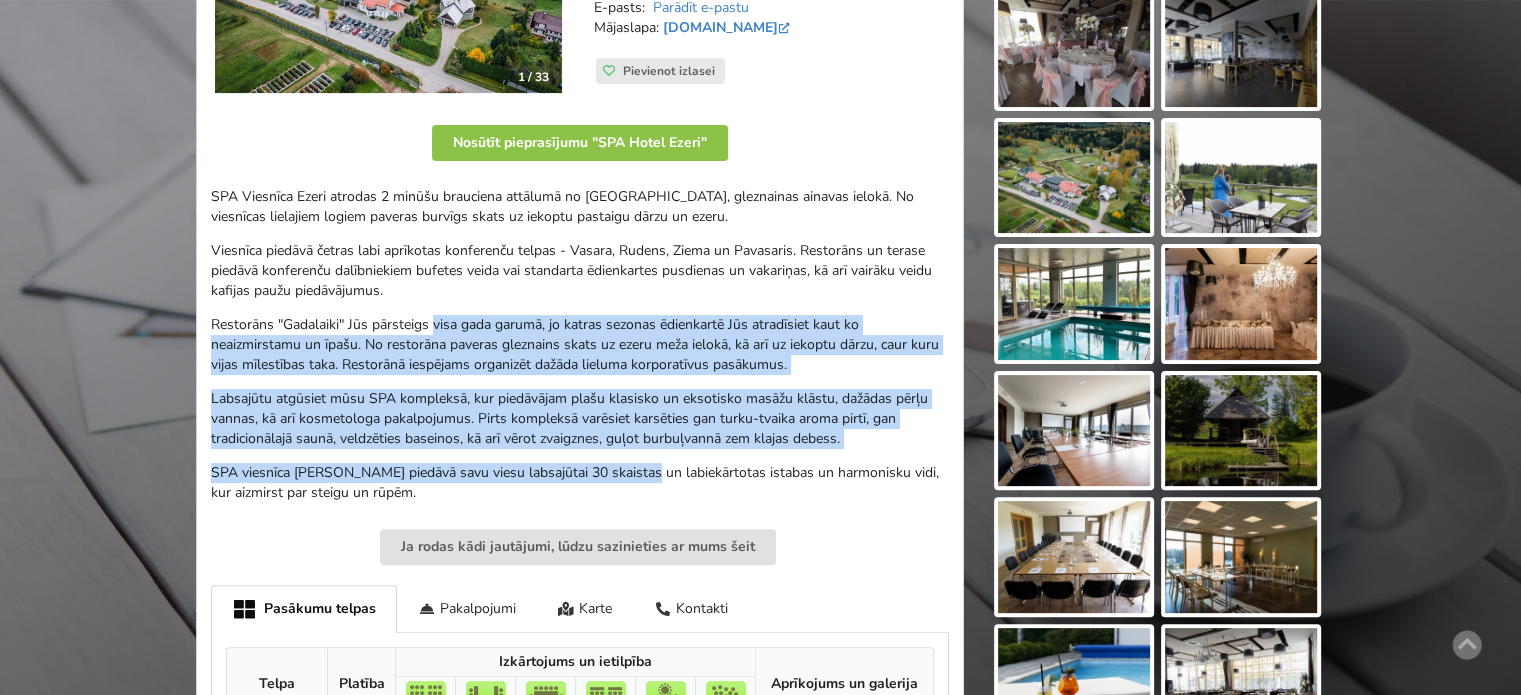 drag, startPoint x: 493, startPoint y: 359, endPoint x: 434, endPoint y: 306, distance: 79.30952 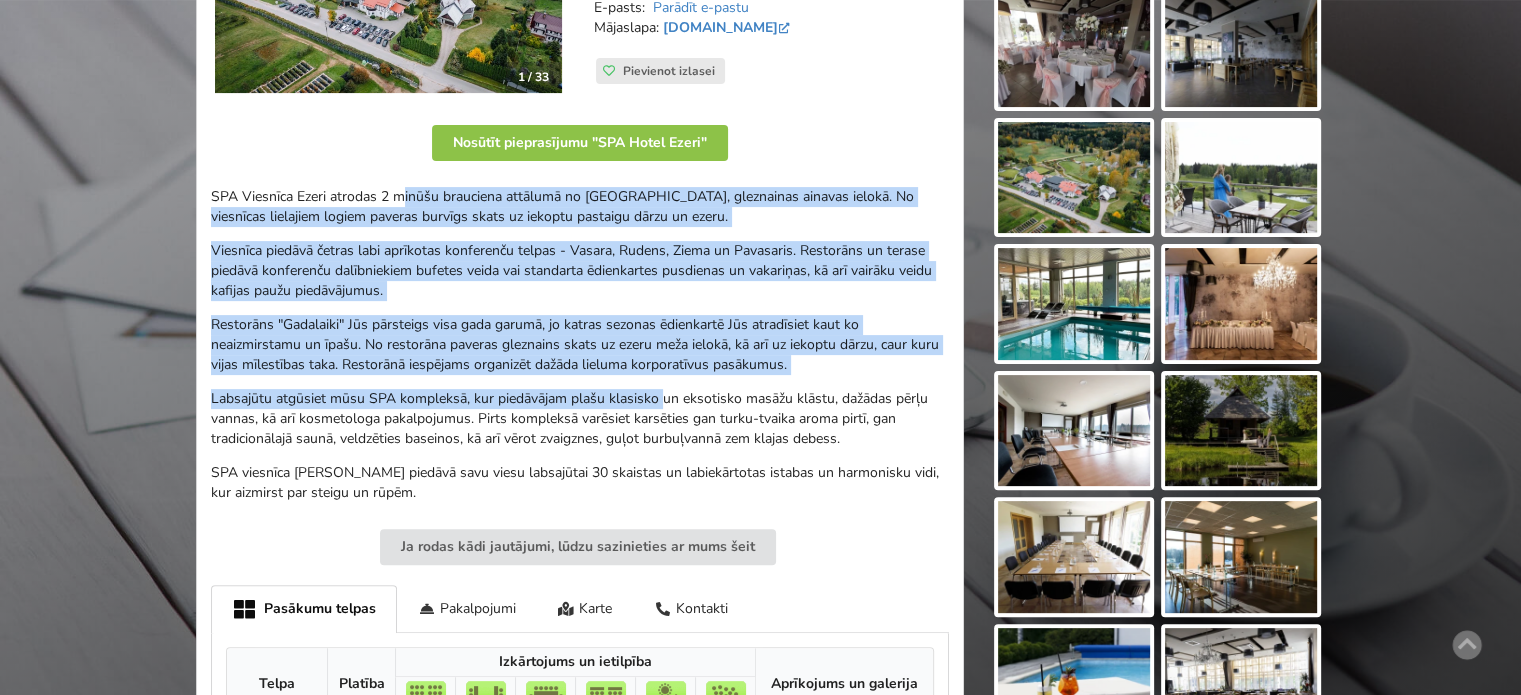drag, startPoint x: 422, startPoint y: 221, endPoint x: 688, endPoint y: 407, distance: 324.57974 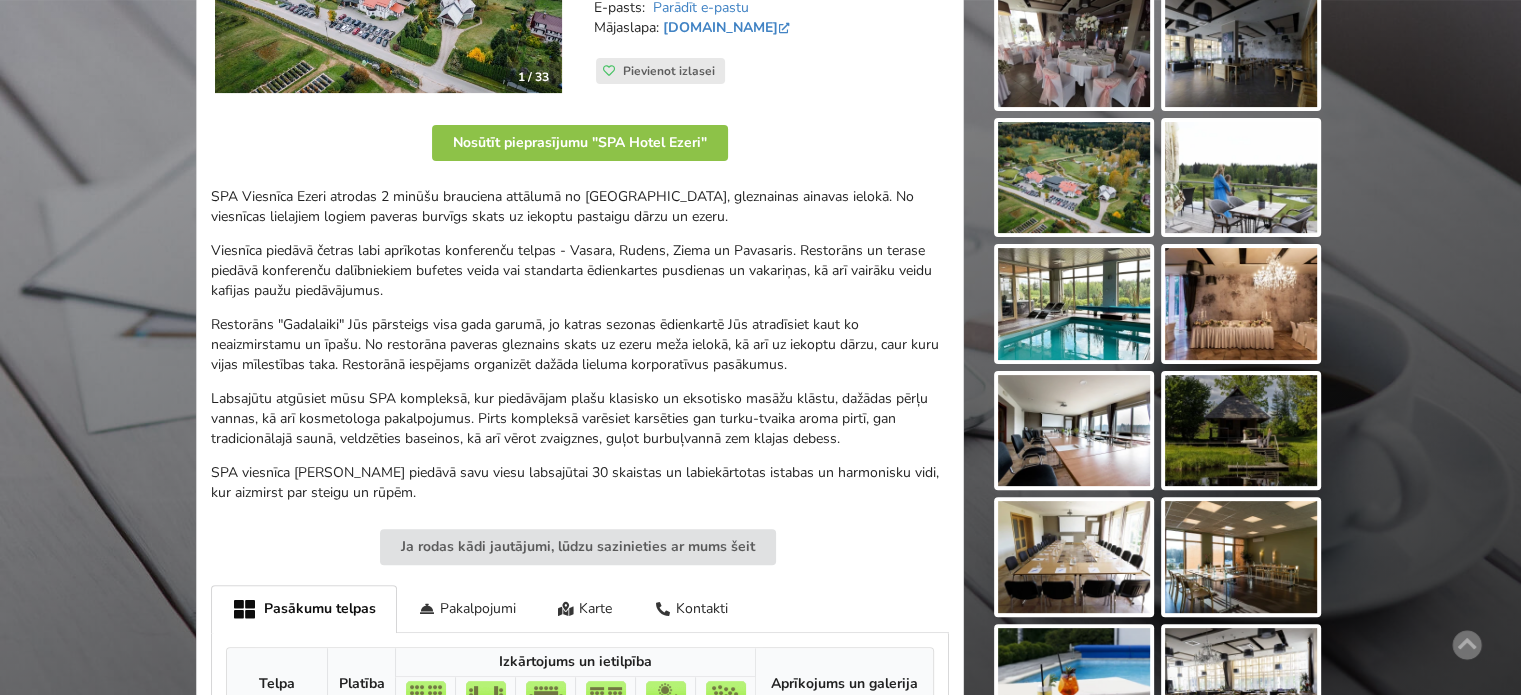 drag, startPoint x: 708, startPoint y: 424, endPoint x: 732, endPoint y: 451, distance: 36.124783 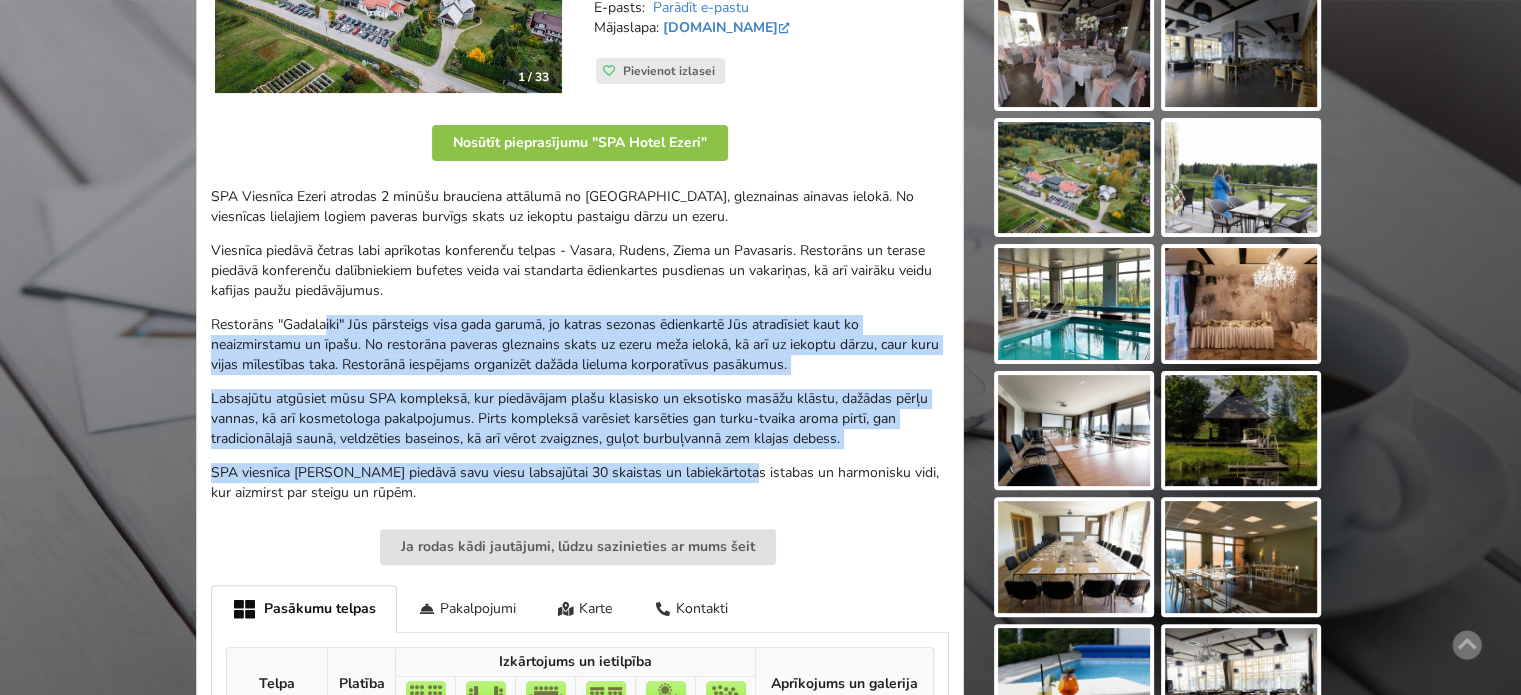 drag, startPoint x: 732, startPoint y: 451, endPoint x: 319, endPoint y: 303, distance: 438.71744 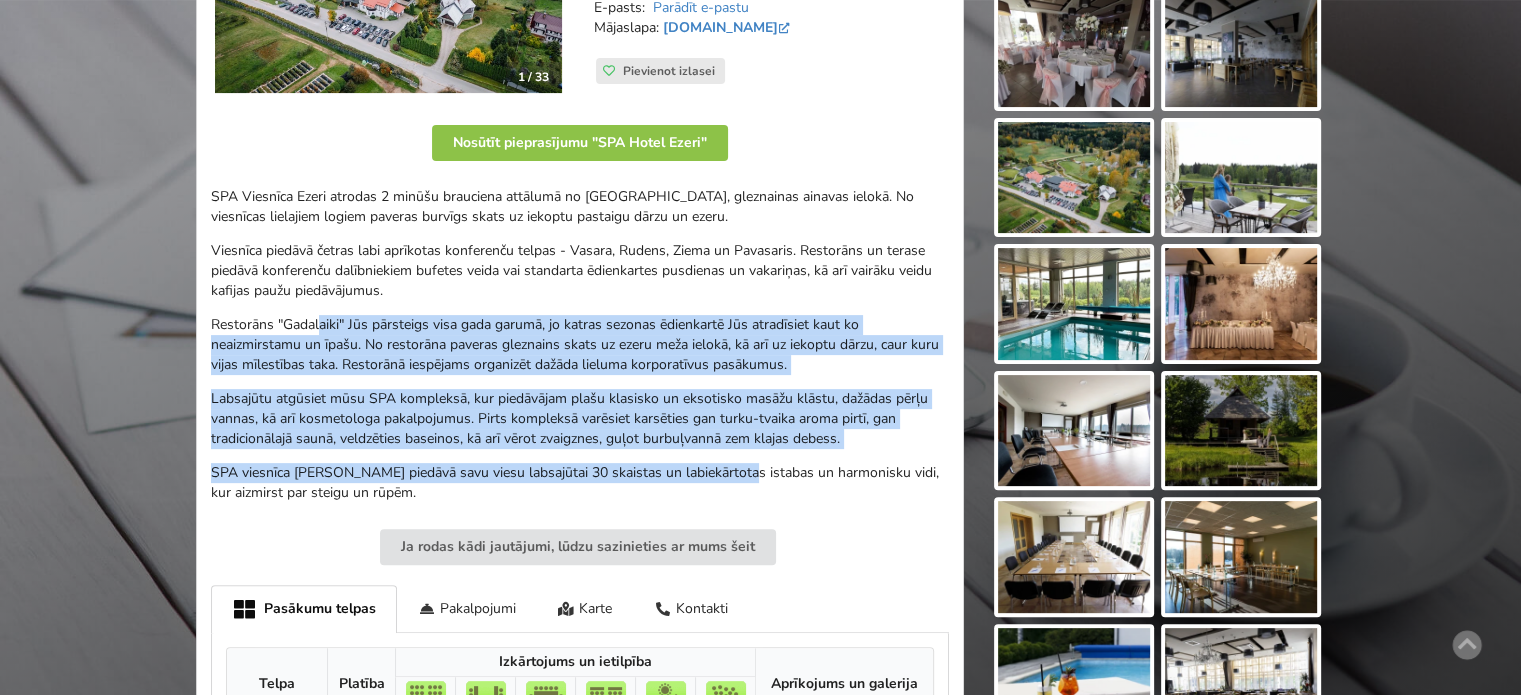 click on "SPA Viesnīca Ezeri atrodas 2 minūšu brauciena attālumā no Siguldas, gleznainas ainavas ielokā. No viesnīcas lielajiem logiem paveras burvīgs skats uz iekoptu pastaigu dārzu un ezeru.
Viesnīca piedāvā četras labi aprīkotas konferenču telpas - Vasara, Rudens, Ziema un Pavasaris. Restorāns un terase piedāvā konferenču dalībniekiem bufetes veida vai standarta ēdienkartes pusdienas un vakariņas, kā arī vairāku veidu kafijas paužu piedāvājumus.
Restorāns "Gadalaiki" Jūs pārsteigs visa gada garumā, jo katras sezonas ēdienkartē Jūs atradīsiet kaut ko neaizmirstamu un īpašu. No restorāna paveras gleznains skats uz ezeru meža ielokā, kā arī uz iekoptu dārzu, caur kuru vijas mīlestības taka. Restorānā iespējams organizēt dažāda lieluma korporatīvus pasākumus.
SPA viesnīca Ezeri piedāvā savu viesu labsajūtai 30 skaistas un labiekārtotas istabas un harmonisku vidi, kur aizmirst par steigu un rūpēm." at bounding box center (580, 345) 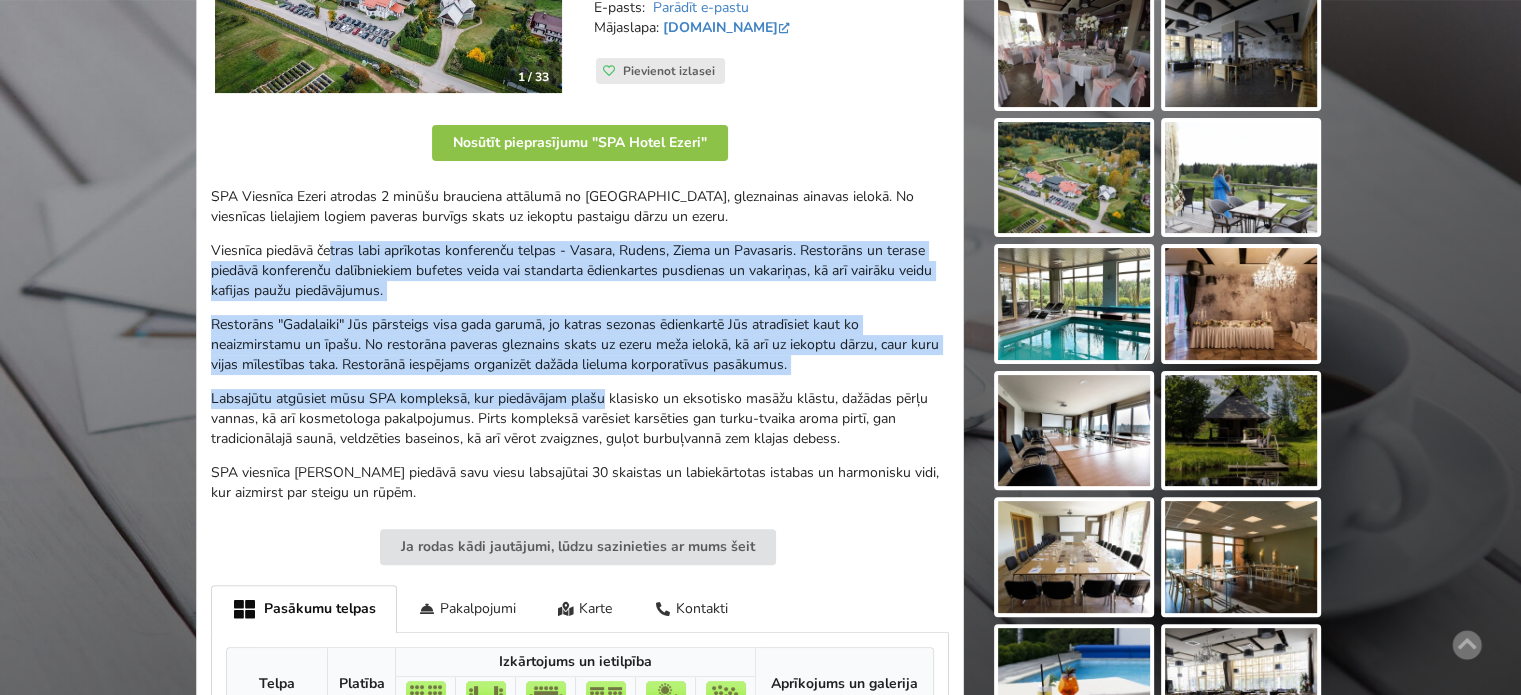 drag, startPoint x: 454, startPoint y: 302, endPoint x: 610, endPoint y: 396, distance: 182.13182 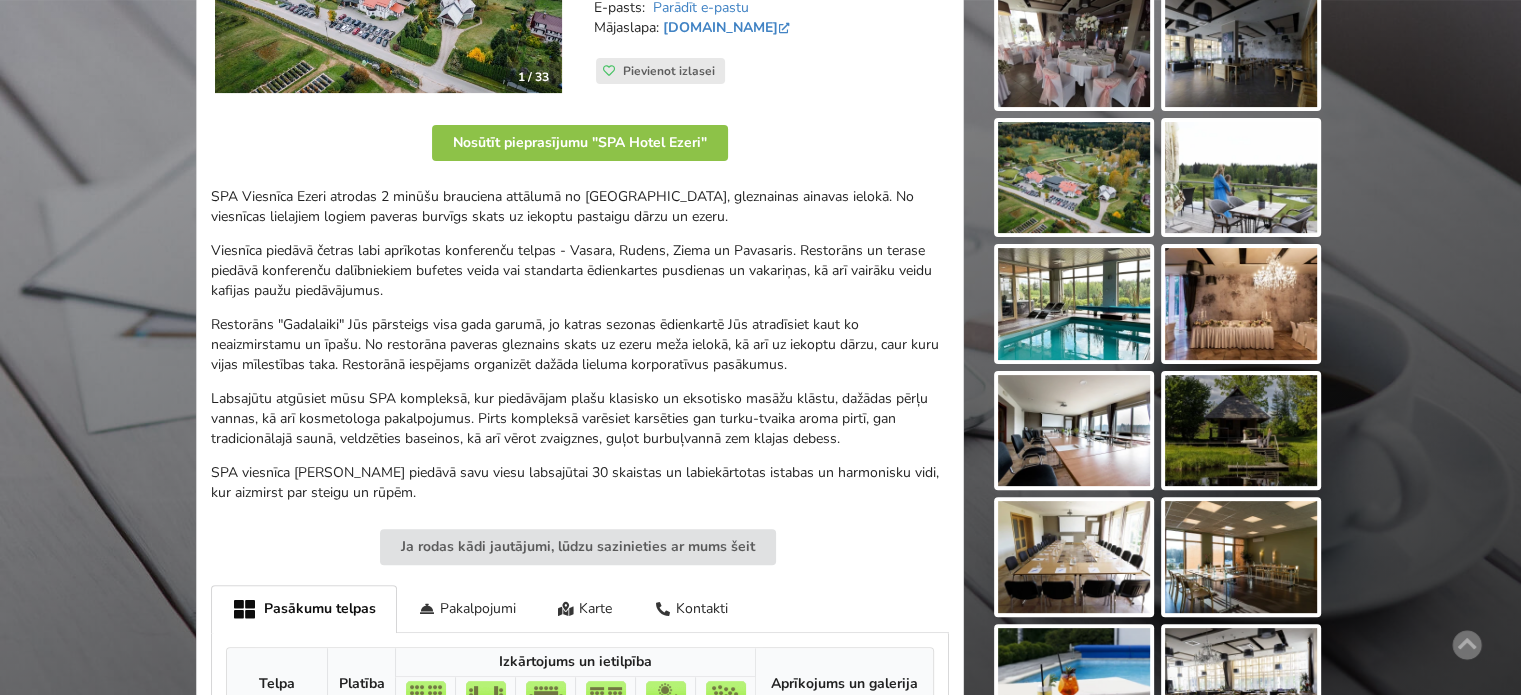 drag, startPoint x: 639, startPoint y: 411, endPoint x: 752, endPoint y: 455, distance: 121.264175 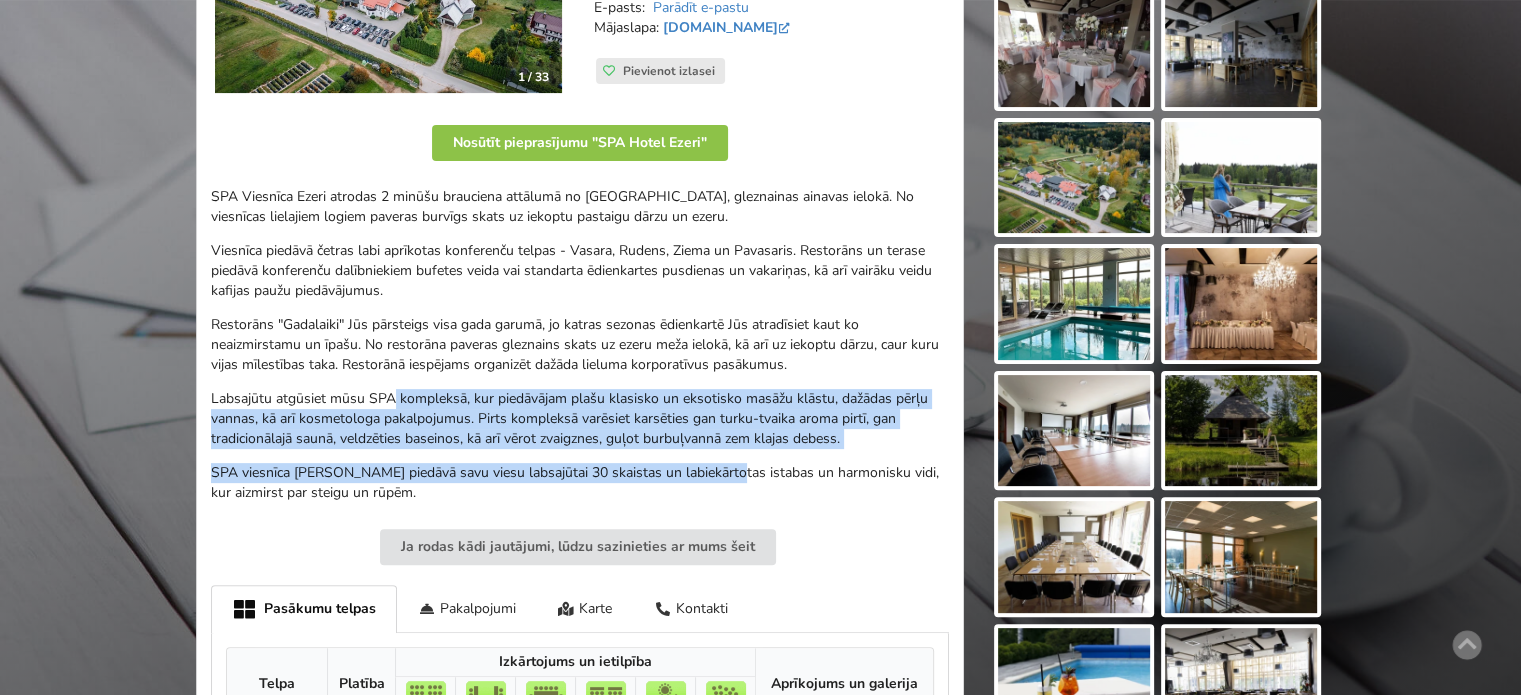 drag, startPoint x: 392, startPoint y: 377, endPoint x: 337, endPoint y: 351, distance: 60.835846 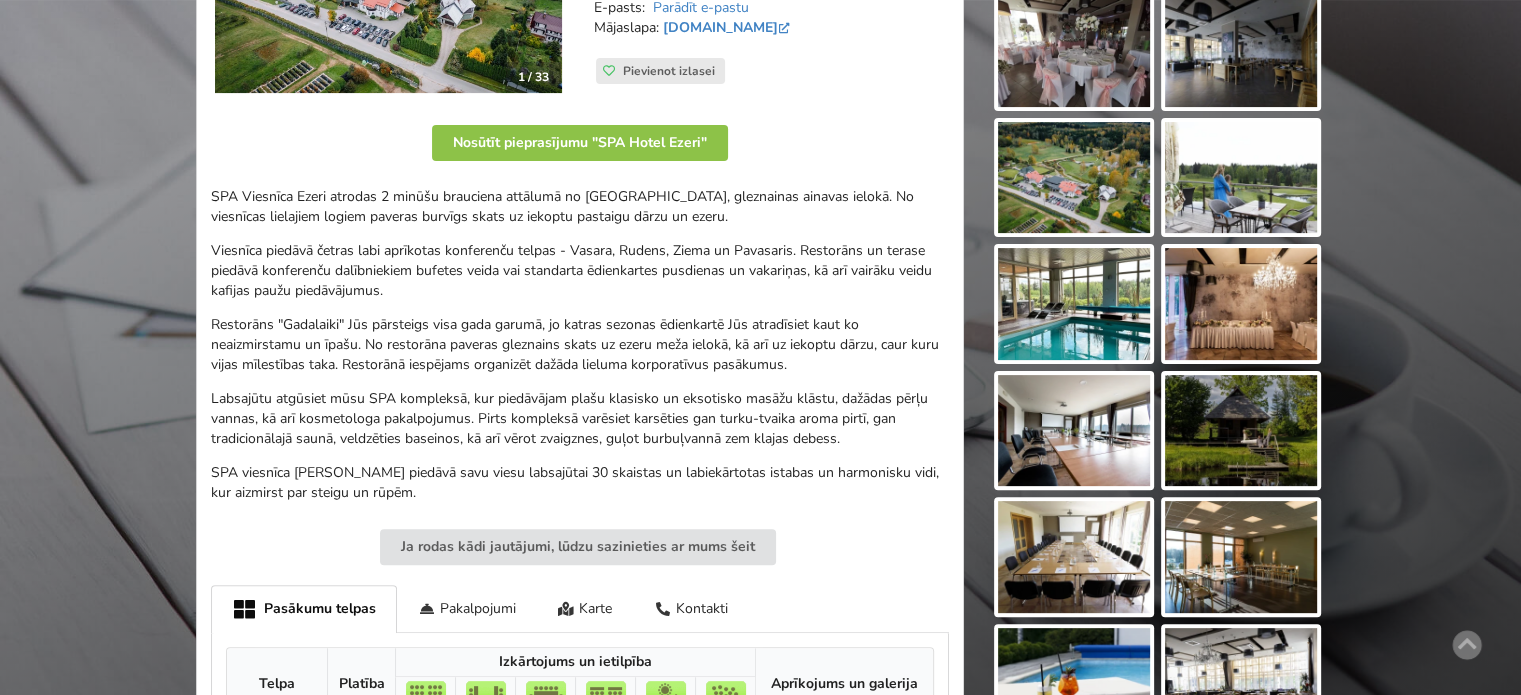 click on "Restorāns "Gadalaiki" Jūs pārsteigs visa gada garumā, jo katras sezonas ēdienkartē Jūs atradīsiet kaut ko neaizmirstamu un īpašu. No restorāna paveras gleznains skats uz ezeru meža ielokā, kā arī uz iekoptu dārzu, caur kuru vijas mīlestības taka. Restorānā iespējams organizēt dažāda lieluma korporatīvus pasākumus." at bounding box center (580, 345) 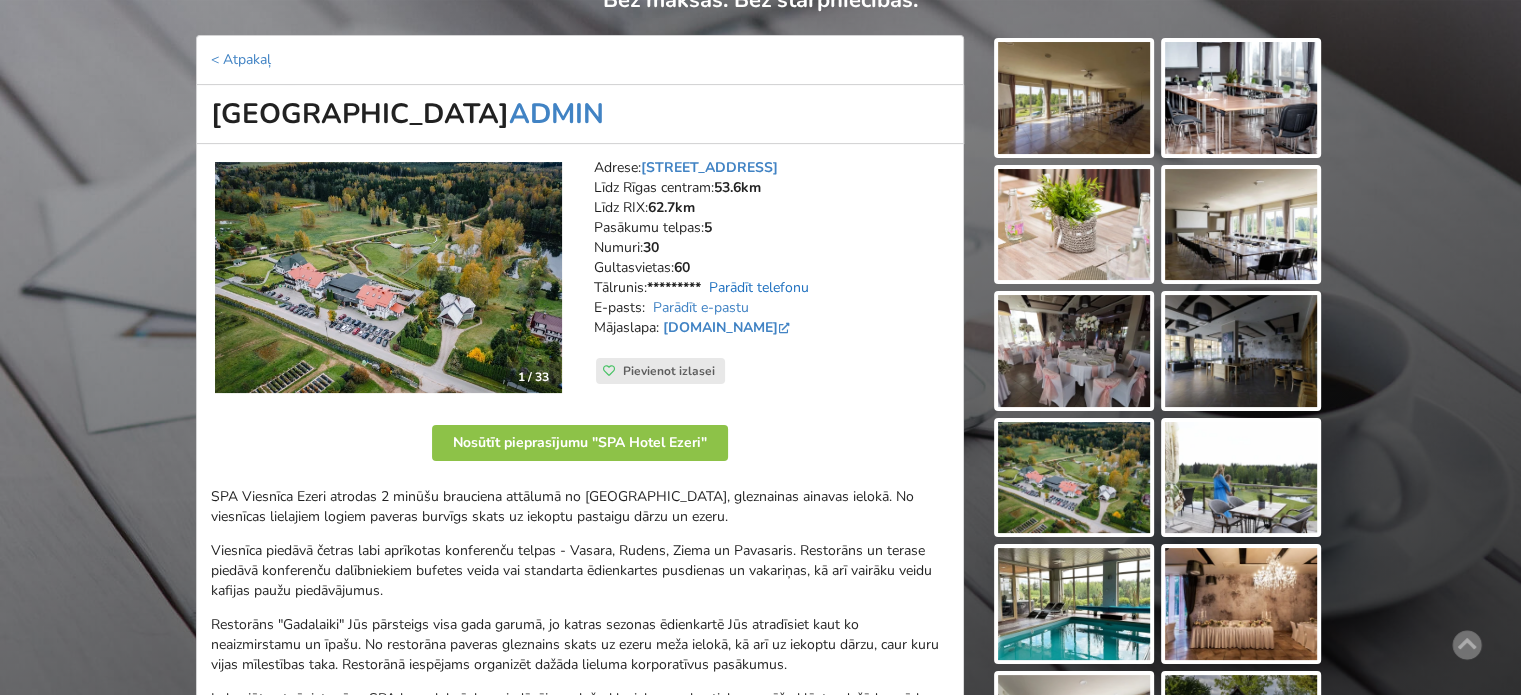 scroll, scrollTop: 300, scrollLeft: 0, axis: vertical 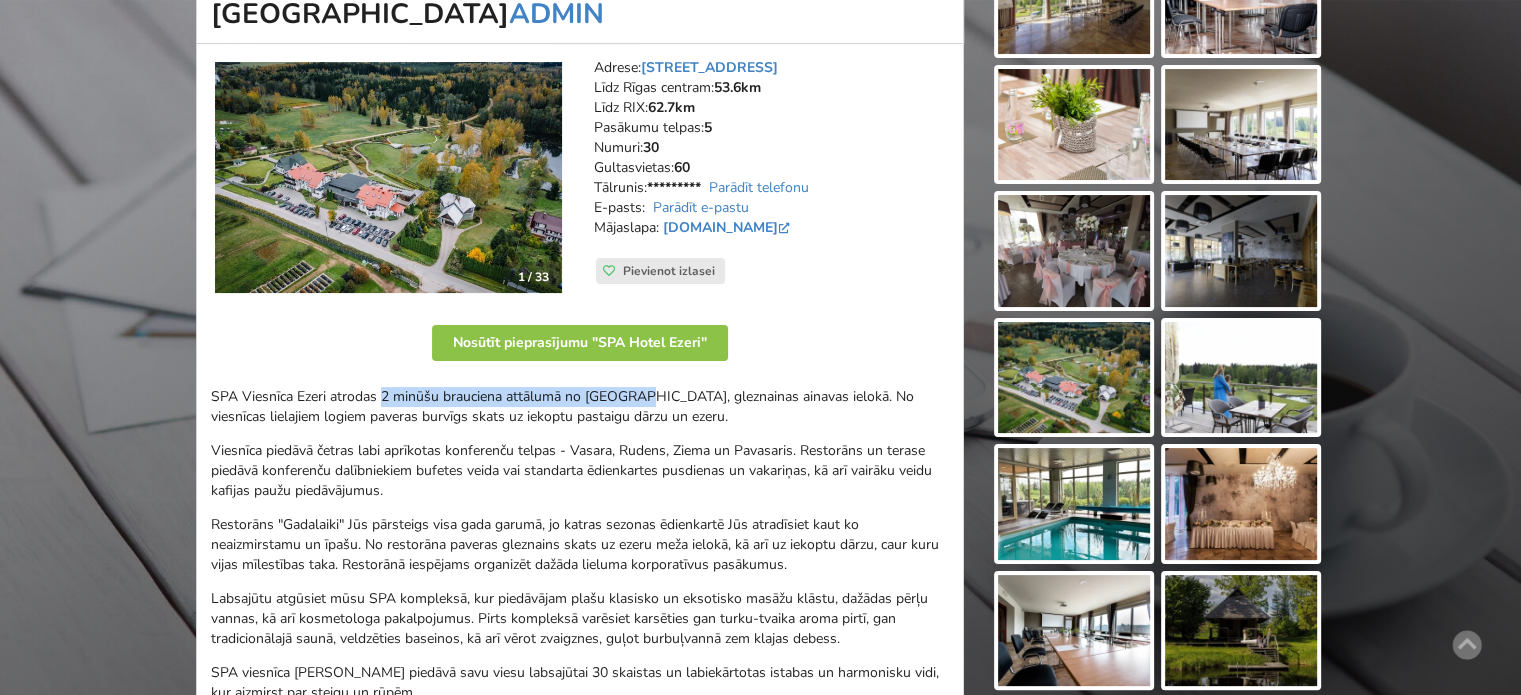 drag, startPoint x: 381, startPoint y: 395, endPoint x: 640, endPoint y: 392, distance: 259.01736 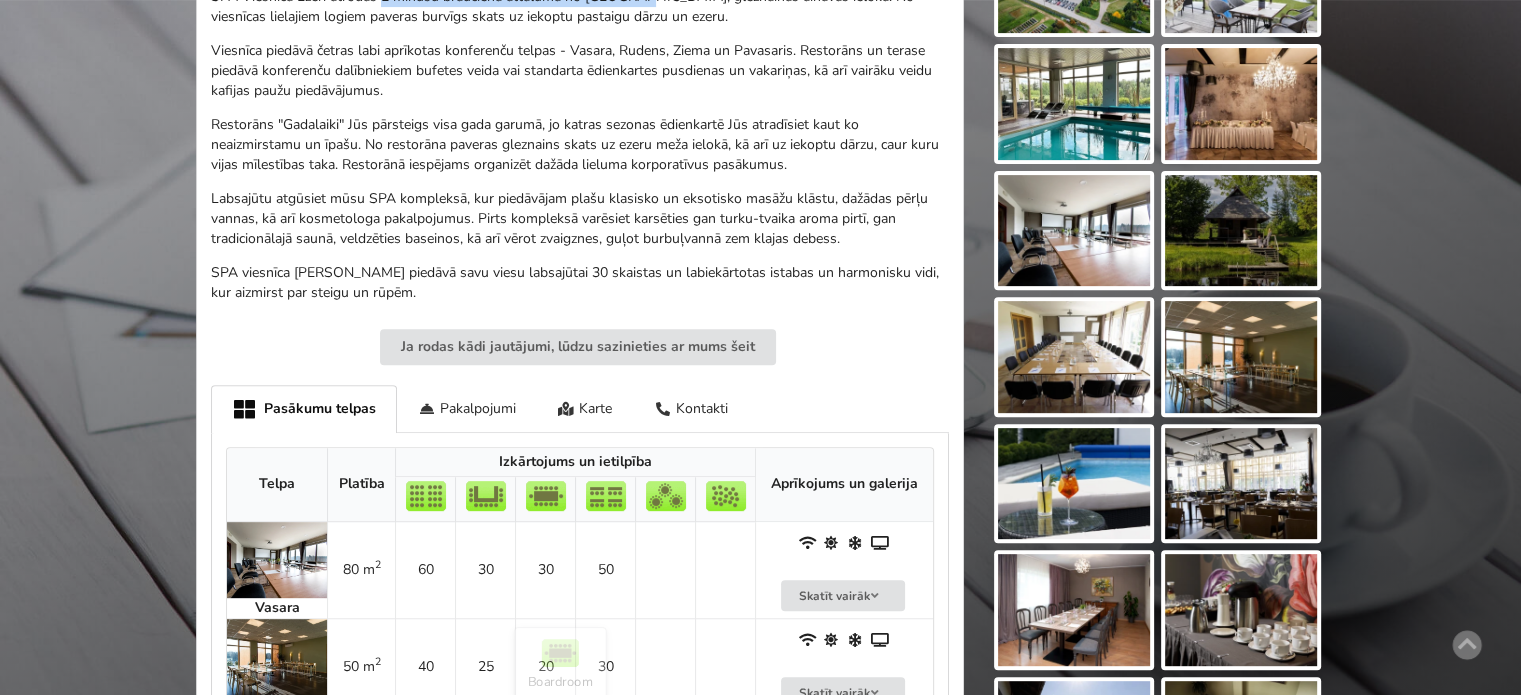 scroll, scrollTop: 600, scrollLeft: 0, axis: vertical 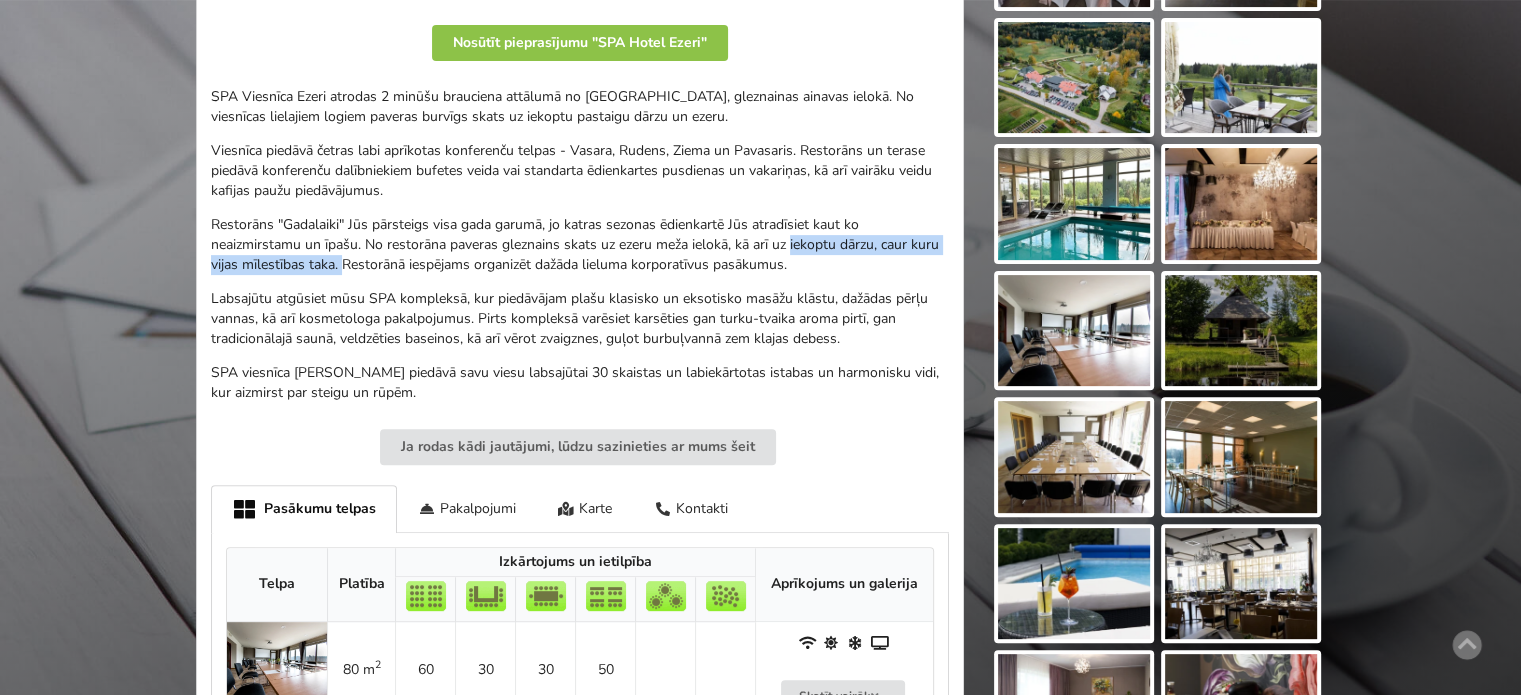 drag, startPoint x: 343, startPoint y: 260, endPoint x: 792, endPoint y: 255, distance: 449.02783 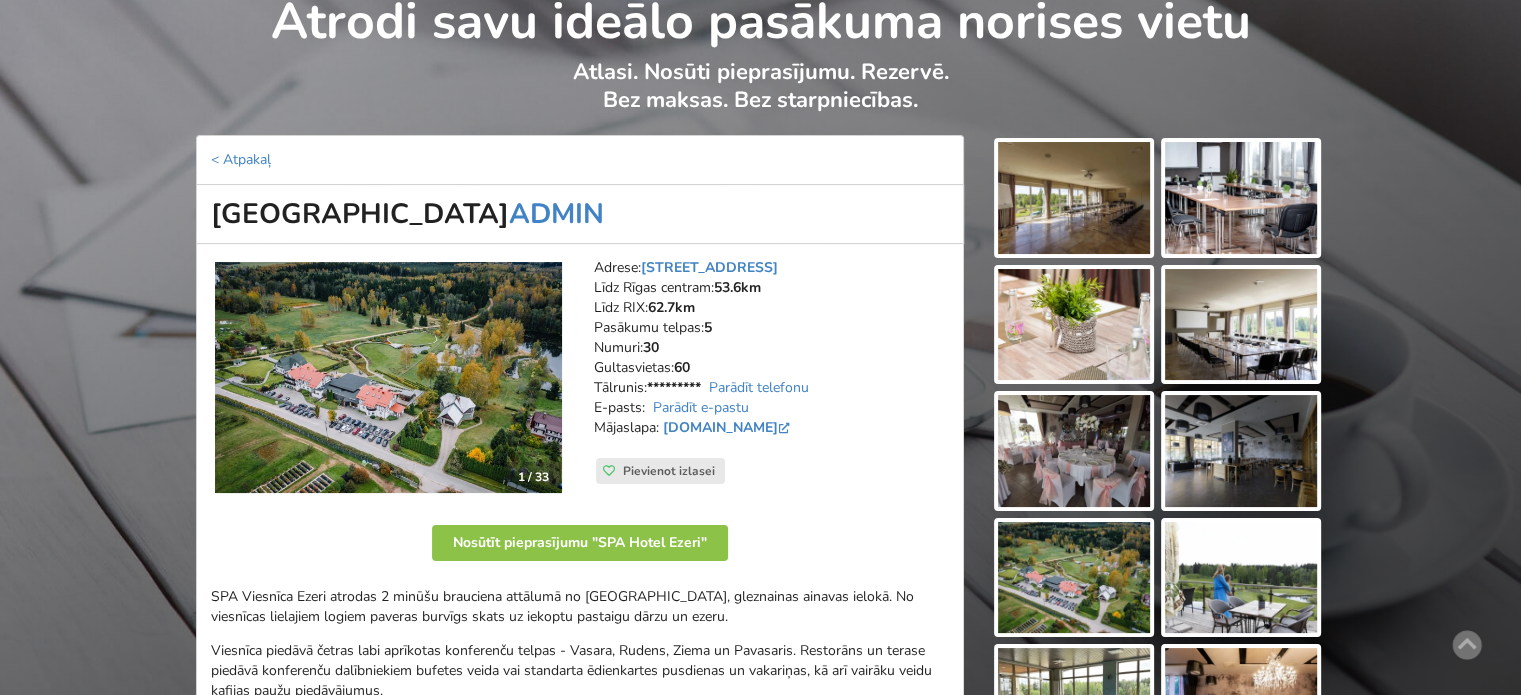 scroll, scrollTop: 600, scrollLeft: 0, axis: vertical 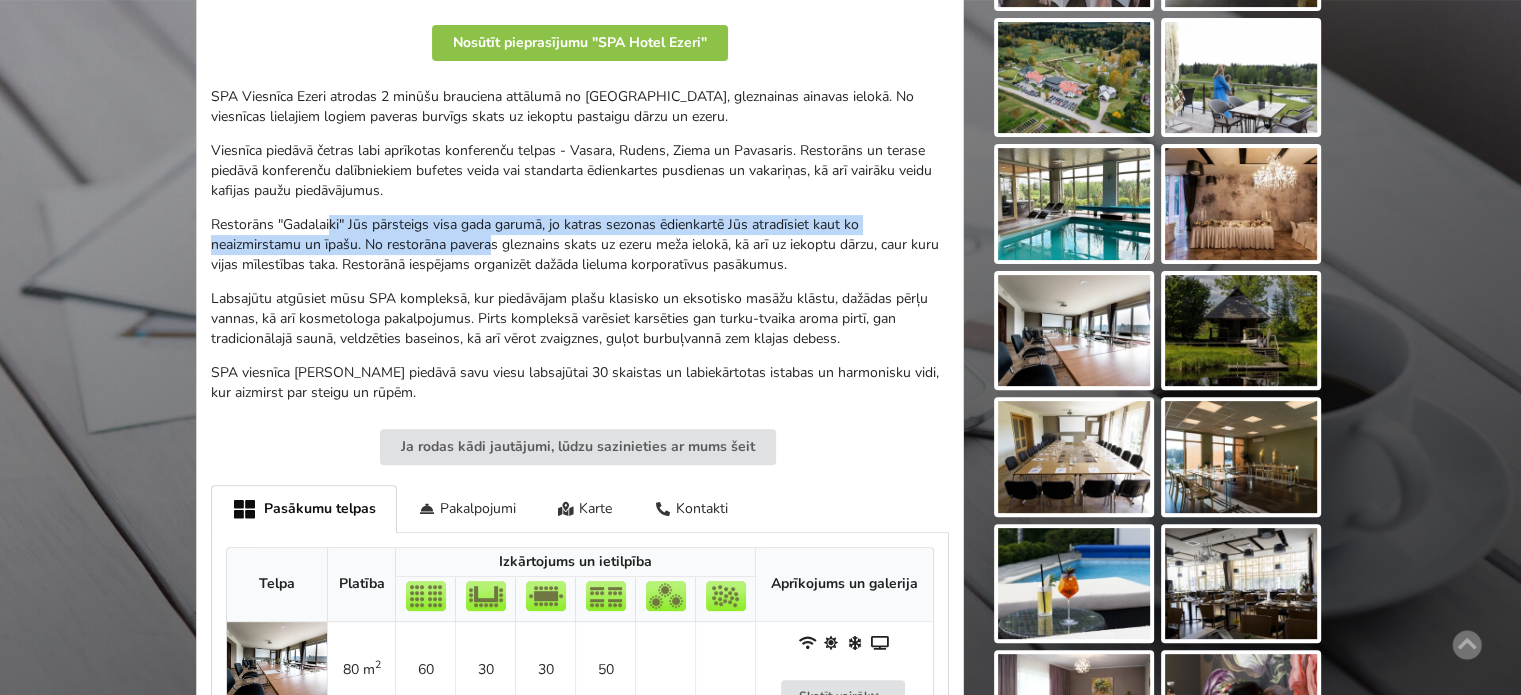 drag, startPoint x: 330, startPoint y: 213, endPoint x: 496, endPoint y: 249, distance: 169.85876 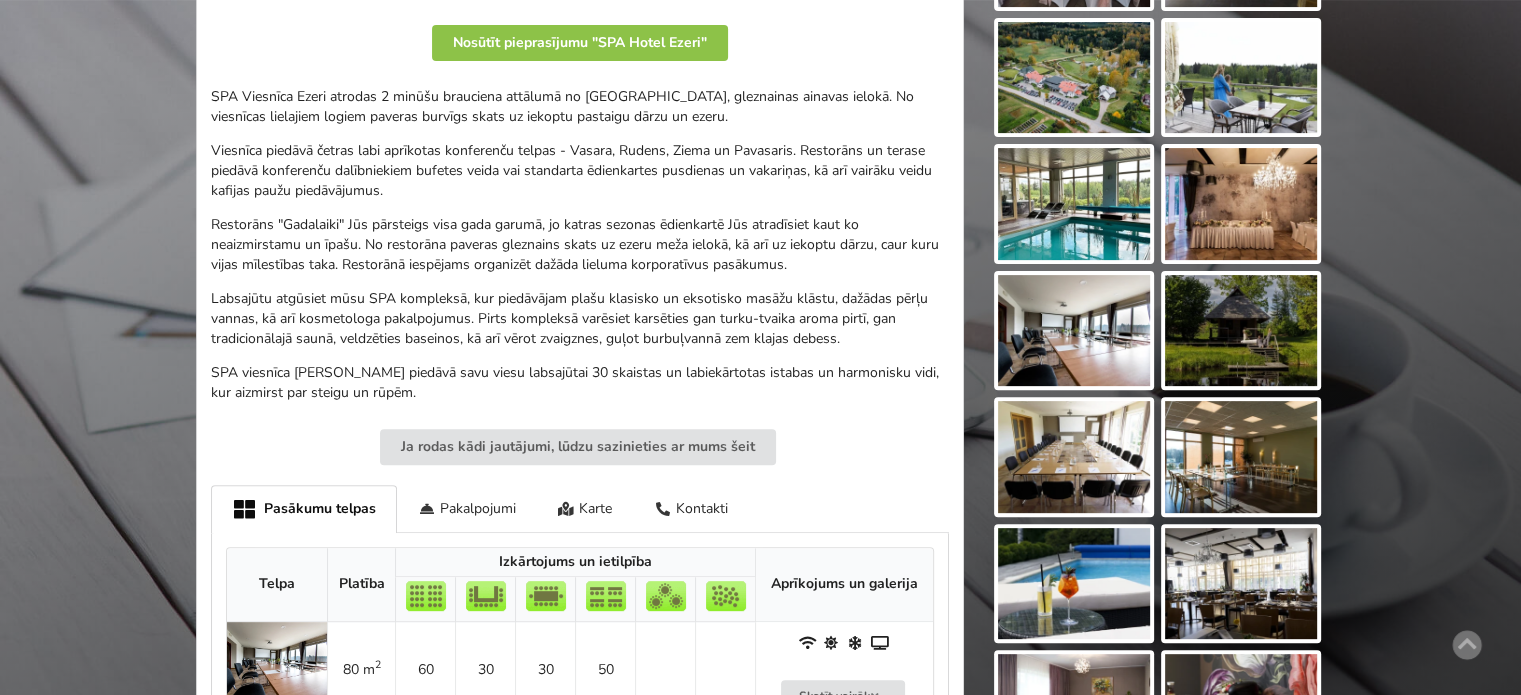 click on "Restorāns "Gadalaiki" Jūs pārsteigs visa gada garumā, jo katras sezonas ēdienkartē Jūs atradīsiet kaut ko neaizmirstamu un īpašu. No restorāna paveras gleznains skats uz ezeru meža ielokā, kā arī uz iekoptu dārzu, caur kuru vijas mīlestības taka. Restorānā iespējams organizēt dažāda lieluma korporatīvus pasākumus." at bounding box center (580, 245) 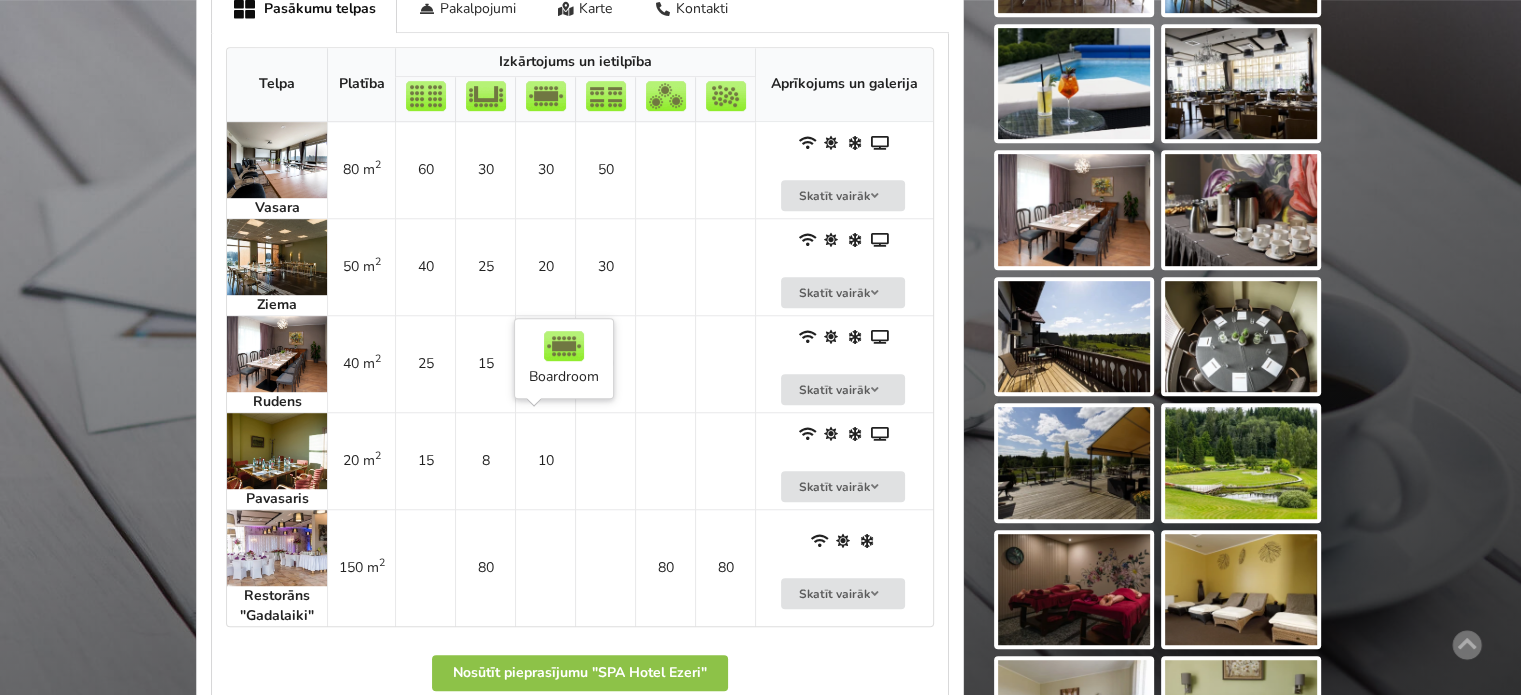 scroll, scrollTop: 1200, scrollLeft: 0, axis: vertical 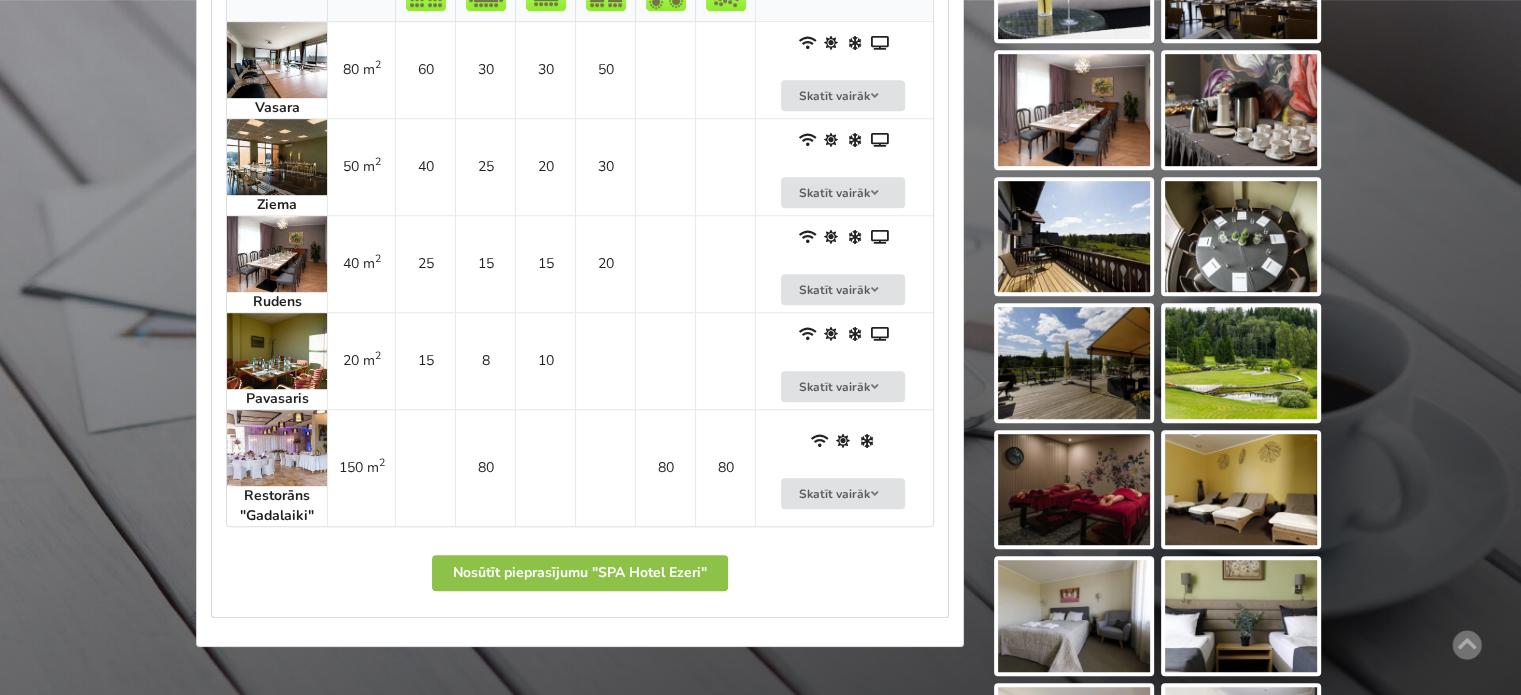 click at bounding box center [277, 448] 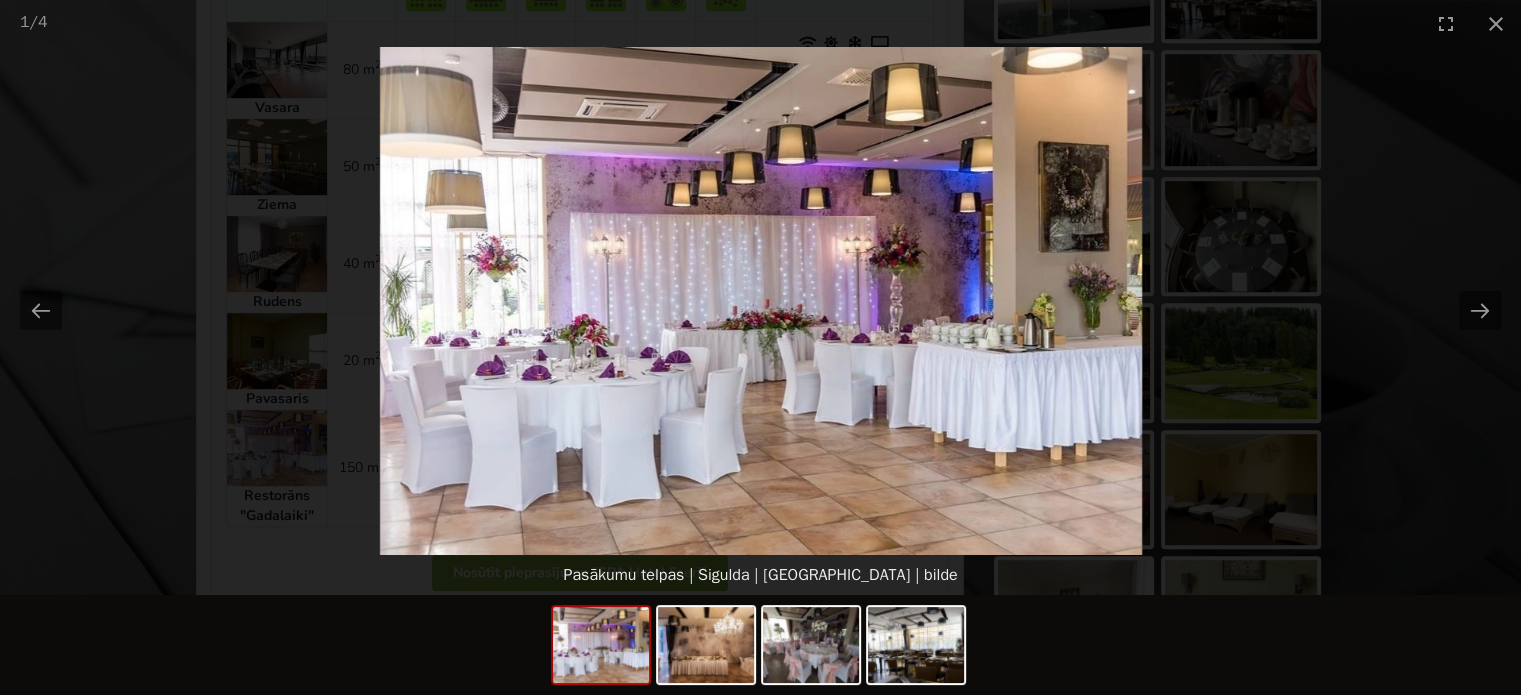 click at bounding box center [760, 301] 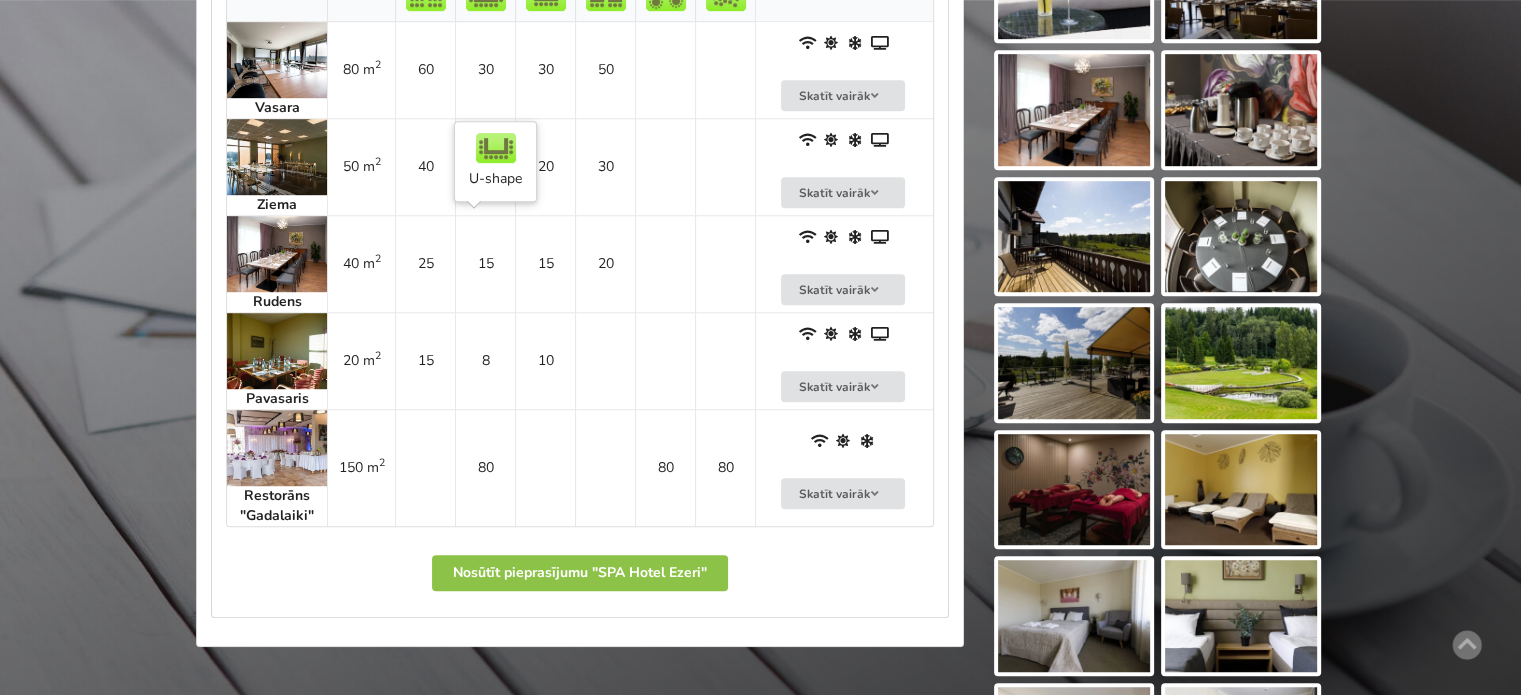 scroll, scrollTop: 700, scrollLeft: 0, axis: vertical 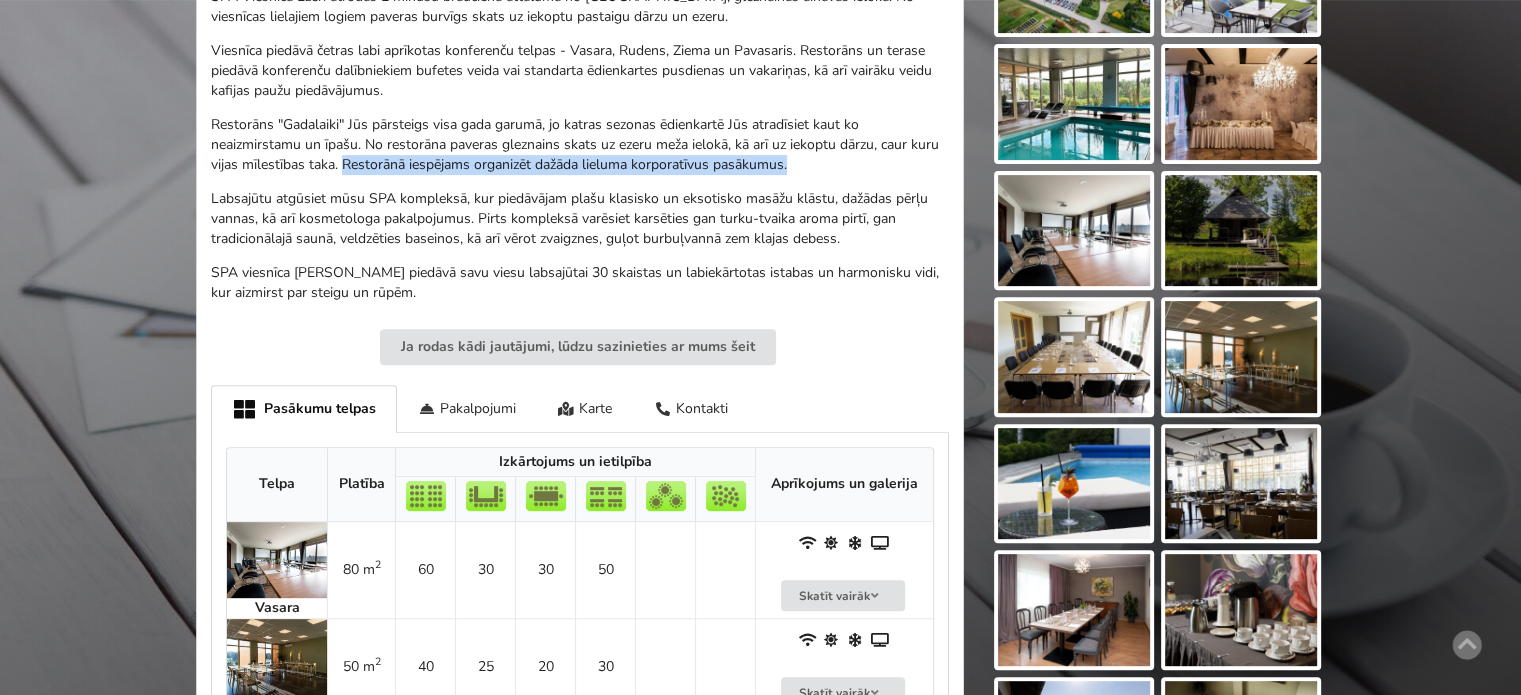 drag, startPoint x: 343, startPoint y: 167, endPoint x: 792, endPoint y: 161, distance: 449.0401 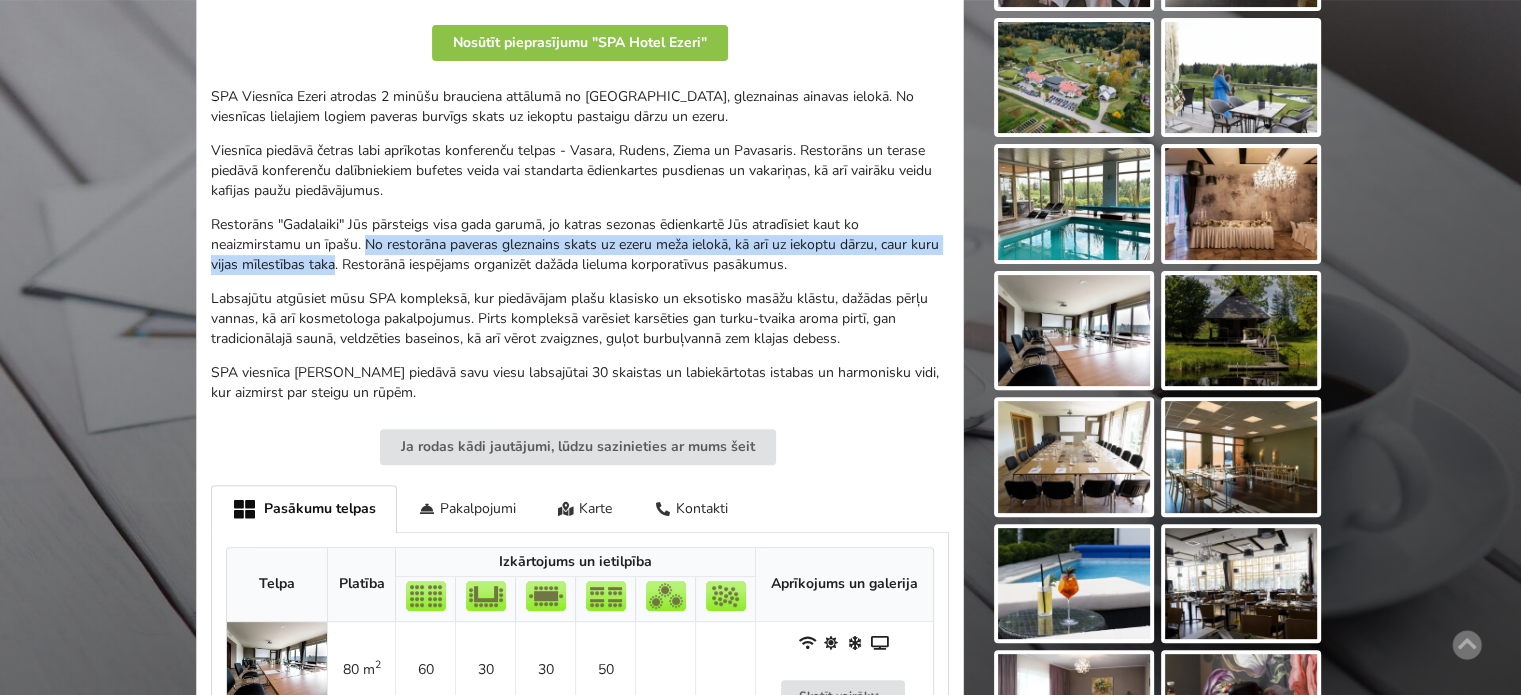 drag, startPoint x: 367, startPoint y: 243, endPoint x: 335, endPoint y: 267, distance: 40 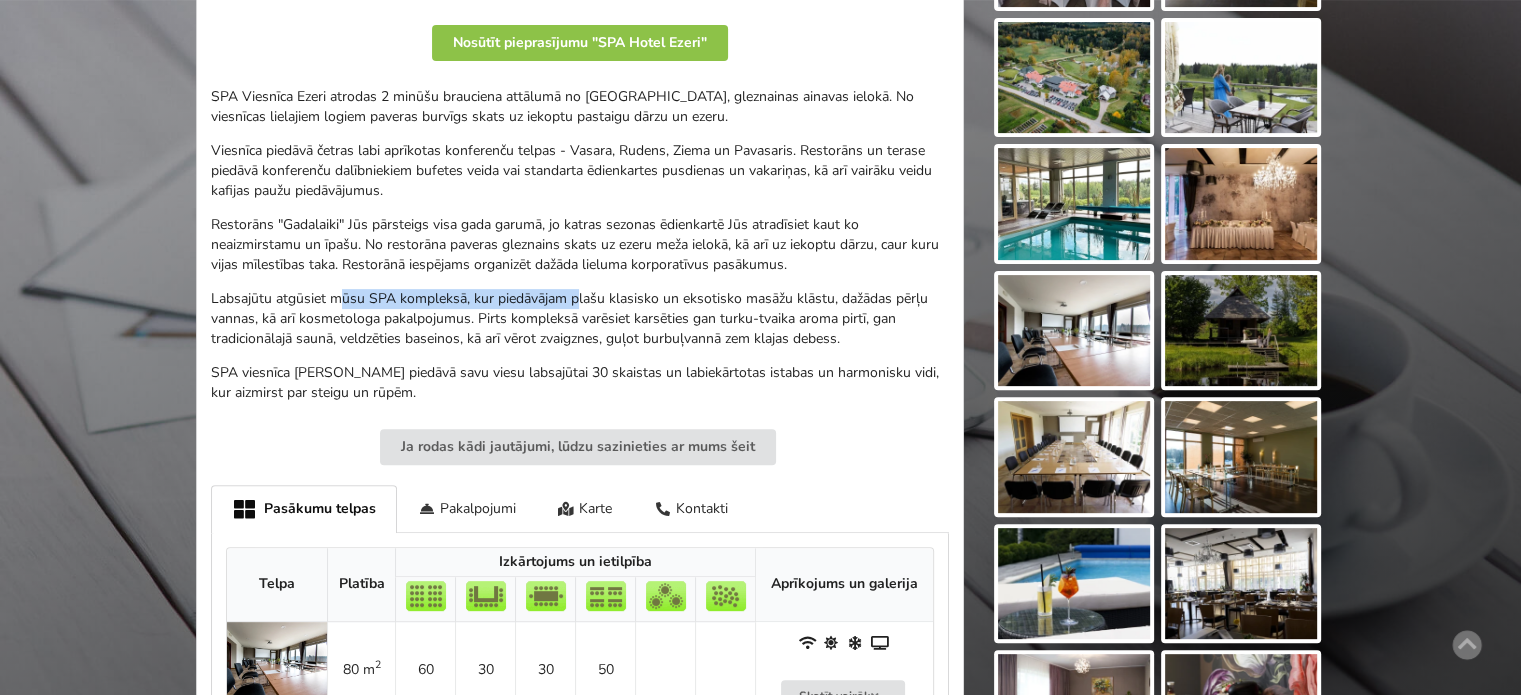 drag, startPoint x: 442, startPoint y: 294, endPoint x: 592, endPoint y: 301, distance: 150.16324 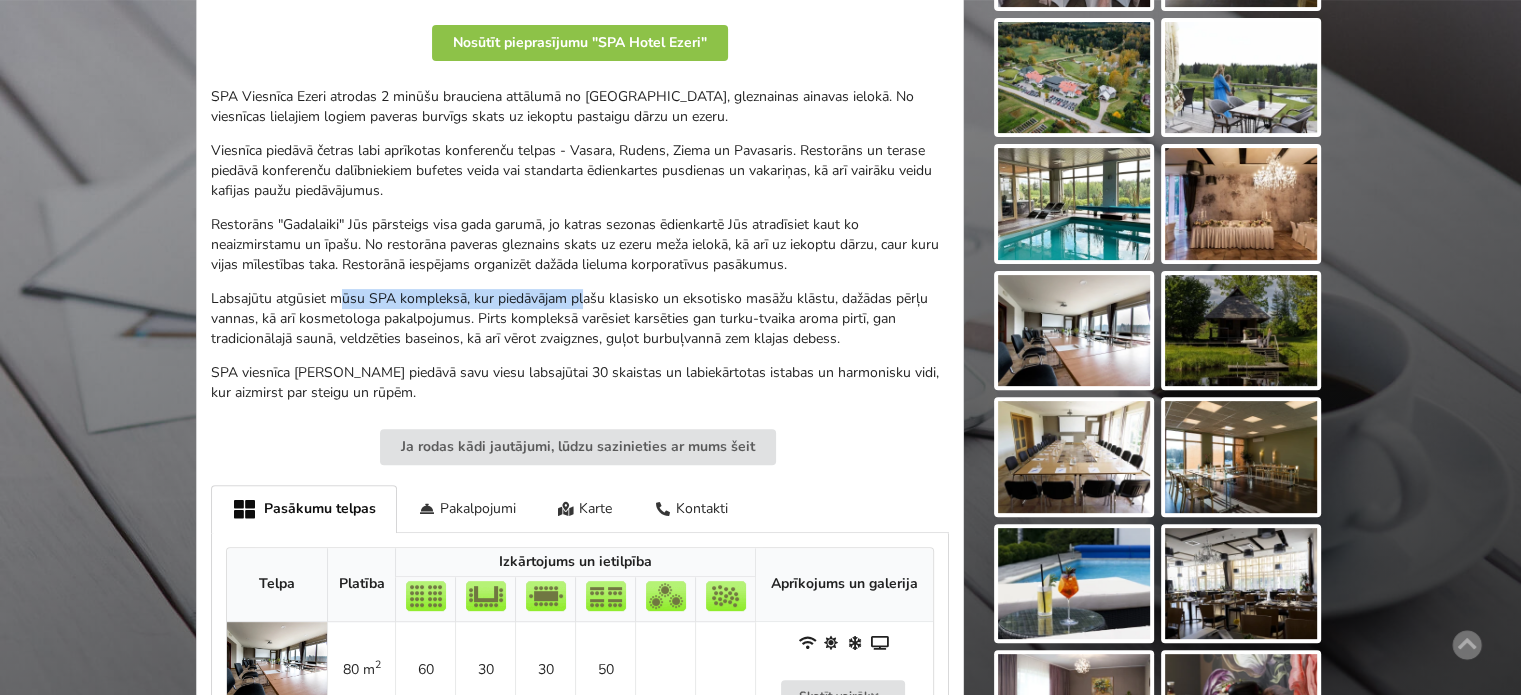 click on "Labsajūtu atgūsiet mūsu SPA kompleksā, kur piedāvājam plašu klasisko un eksotisko masāžu klāstu, dažādas pērļu vannas, kā arī kosmetologa pakalpojumus. Pirts kompleksā varēsiet karsēties gan turku-tvaika aroma pirtī, gan tradicionālajā saunā, veldzēties baseinos, kā arī vērot zvaigznes, guļot burbuļvannā zem klajas debess." at bounding box center (580, 319) 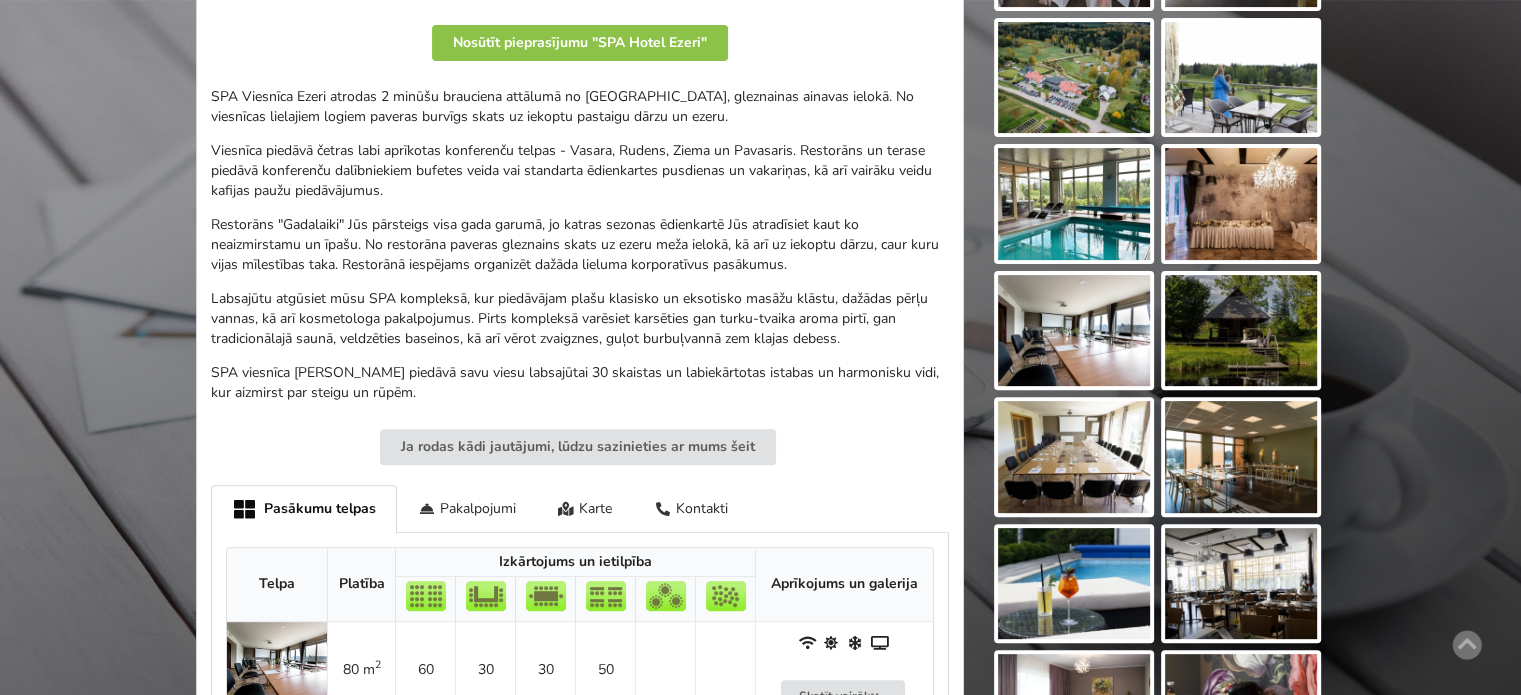 drag, startPoint x: 671, startPoint y: 307, endPoint x: 636, endPoint y: 308, distance: 35.014282 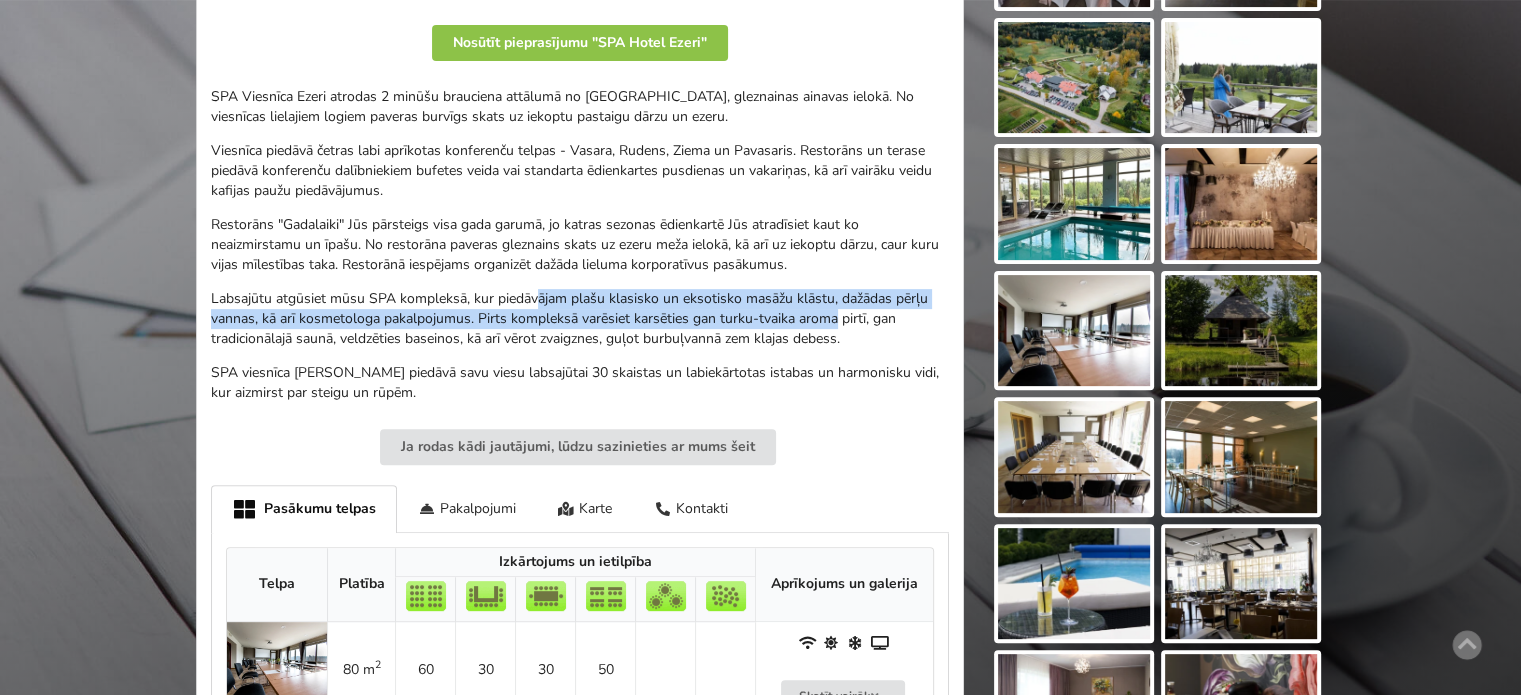 drag, startPoint x: 538, startPoint y: 297, endPoint x: 895, endPoint y: 341, distance: 359.70126 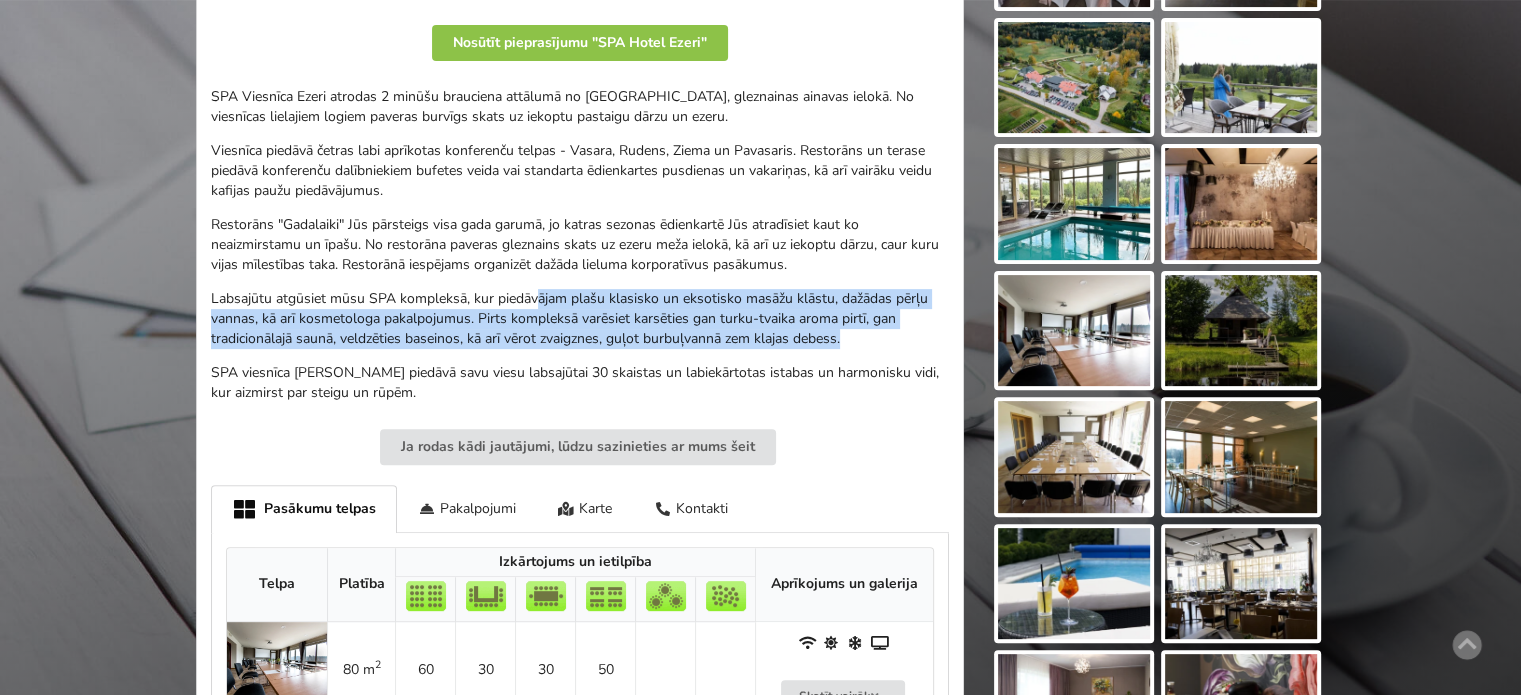 click on "Labsajūtu atgūsiet mūsu SPA kompleksā, kur piedāvājam plašu klasisko un eksotisko masāžu klāstu, dažādas pērļu vannas, kā arī kosmetologa pakalpojumus. Pirts kompleksā varēsiet karsēties gan turku-tvaika aroma pirtī, gan tradicionālajā saunā, veldzēties baseinos, kā arī vērot zvaigznes, guļot burbuļvannā zem klajas debess." at bounding box center [580, 319] 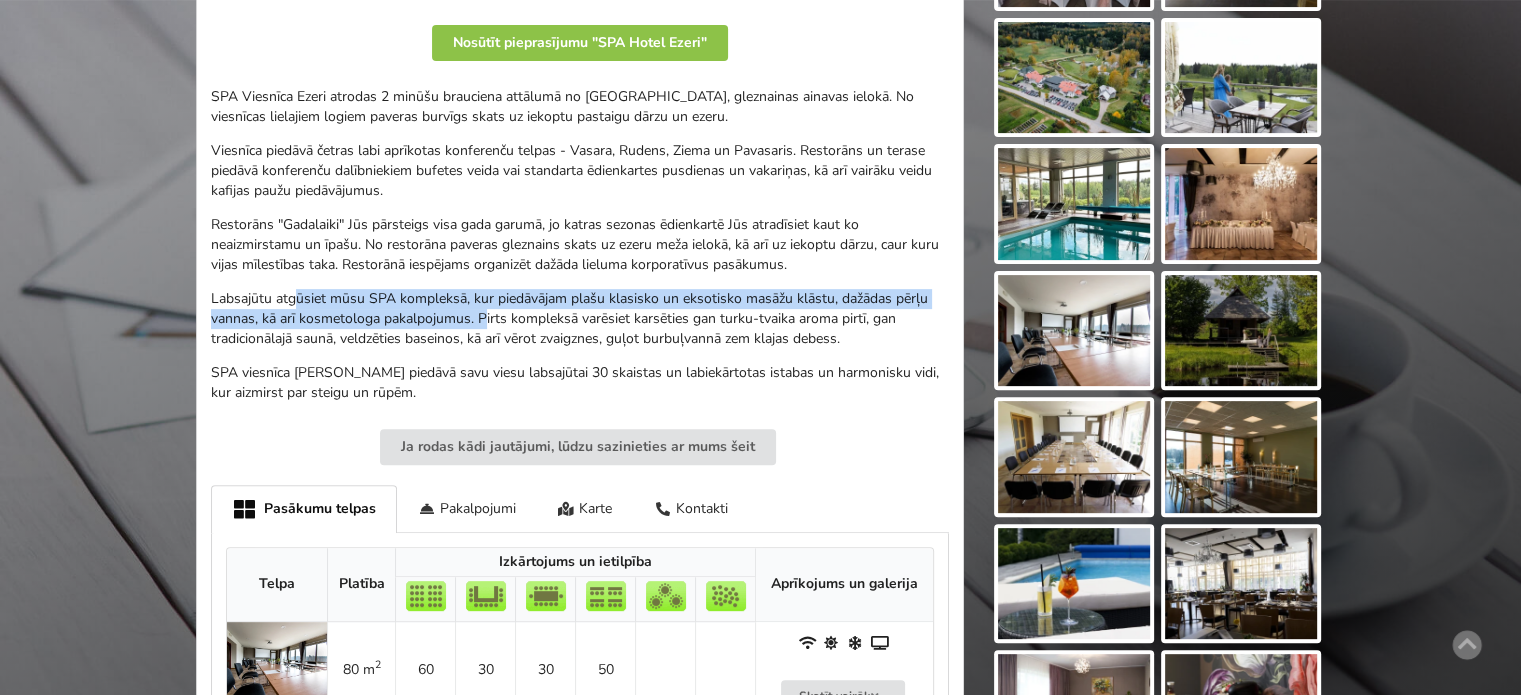 drag, startPoint x: 340, startPoint y: 303, endPoint x: 528, endPoint y: 328, distance: 189.65495 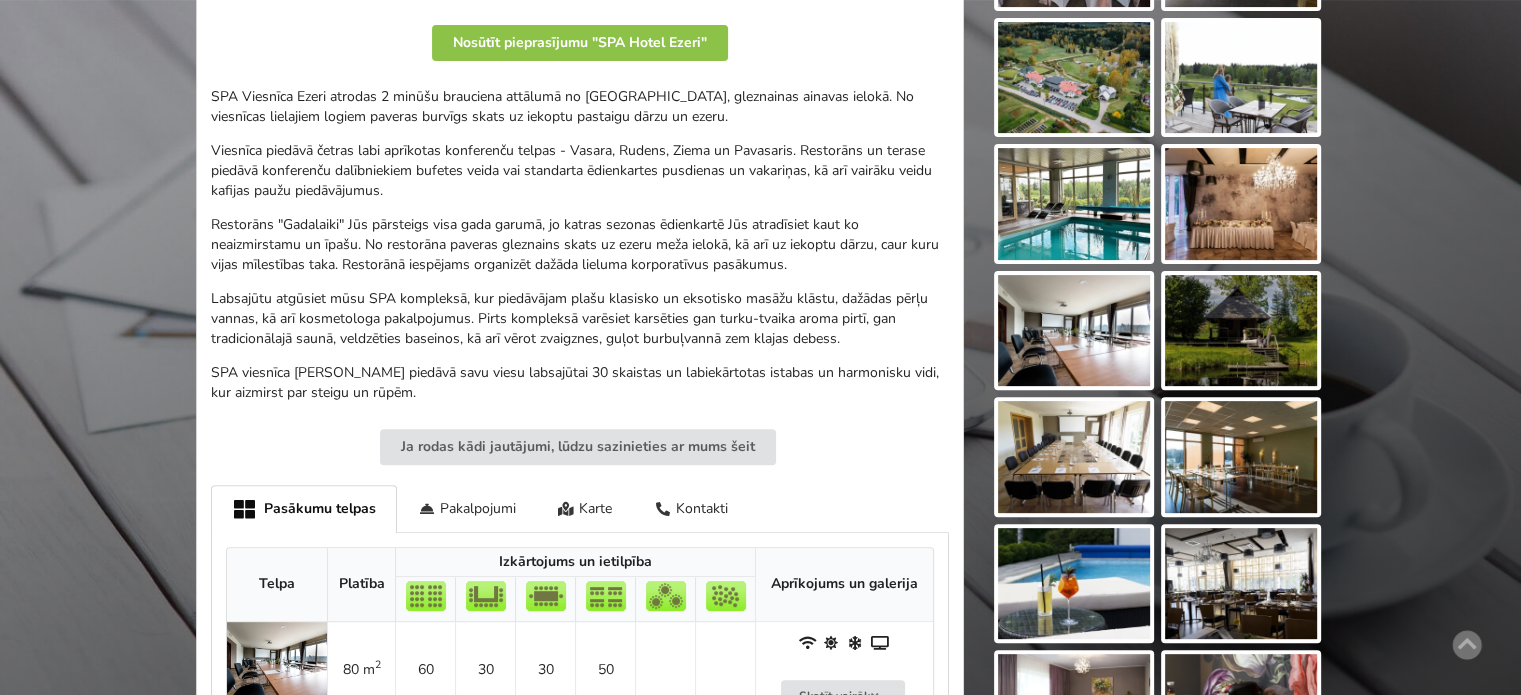 click on "Labsajūtu atgūsiet mūsu SPA kompleksā, kur piedāvājam plašu klasisko un eksotisko masāžu klāstu, dažādas pērļu vannas, kā arī kosmetologa pakalpojumus. Pirts kompleksā varēsiet karsēties gan turku-tvaika aroma pirtī, gan tradicionālajā saunā, veldzēties baseinos, kā arī vērot zvaigznes, guļot burbuļvannā zem klajas debess." at bounding box center (580, 319) 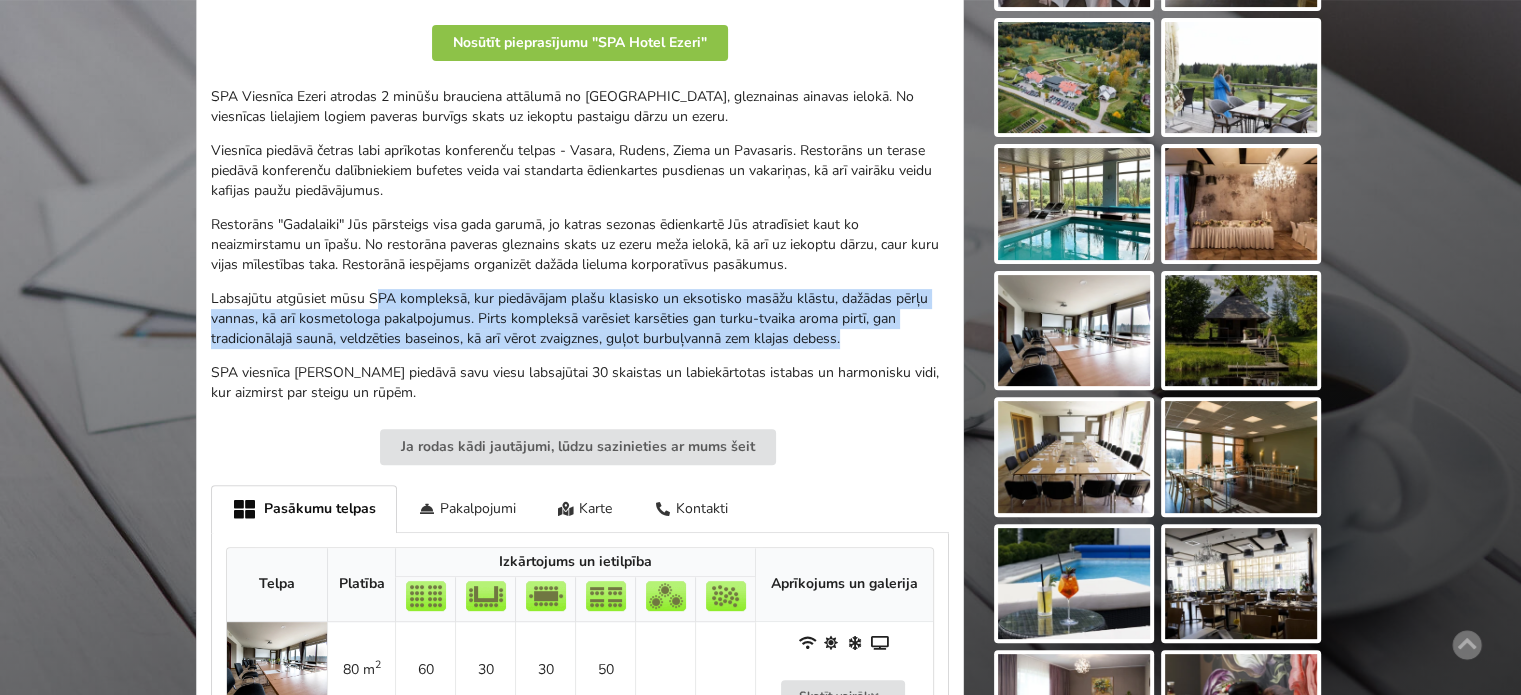 drag, startPoint x: 582, startPoint y: 303, endPoint x: 874, endPoint y: 342, distance: 294.59293 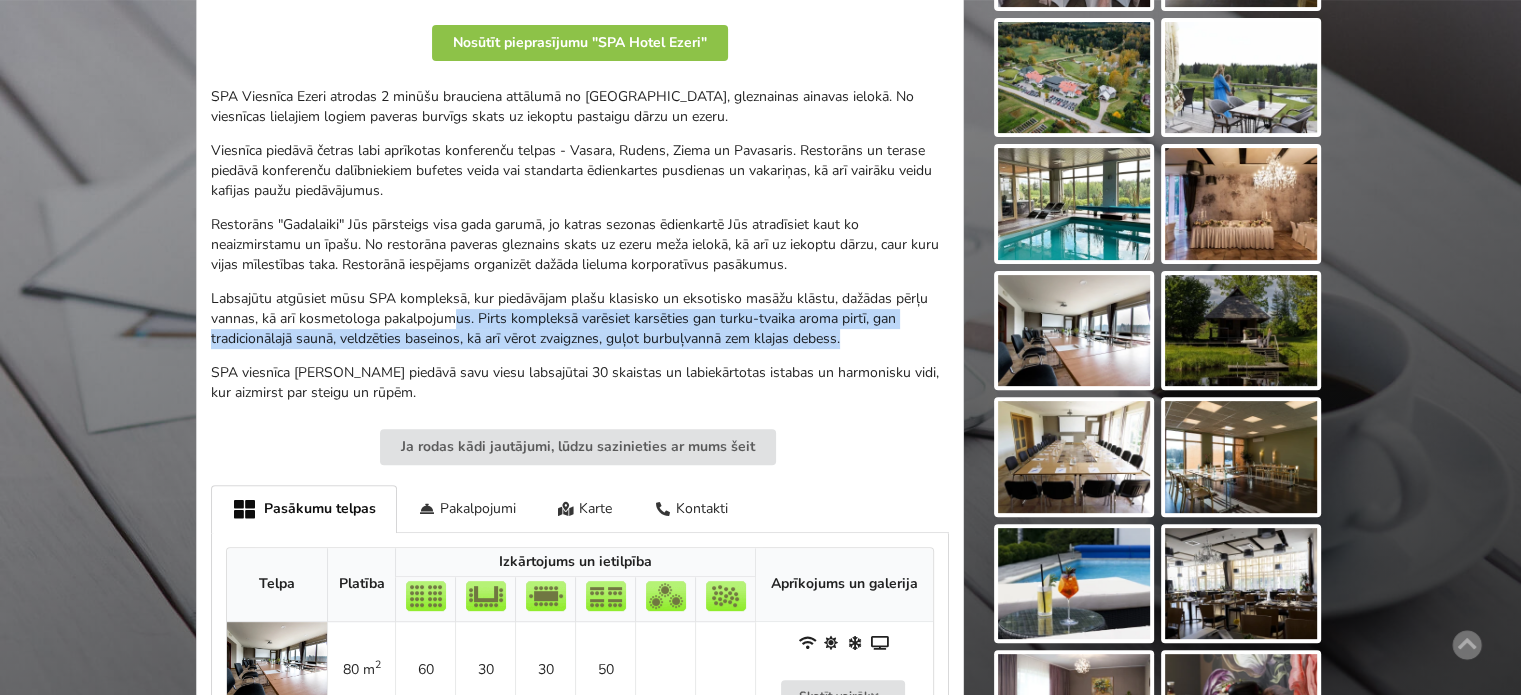 drag, startPoint x: 532, startPoint y: 331, endPoint x: 419, endPoint y: 315, distance: 114.12712 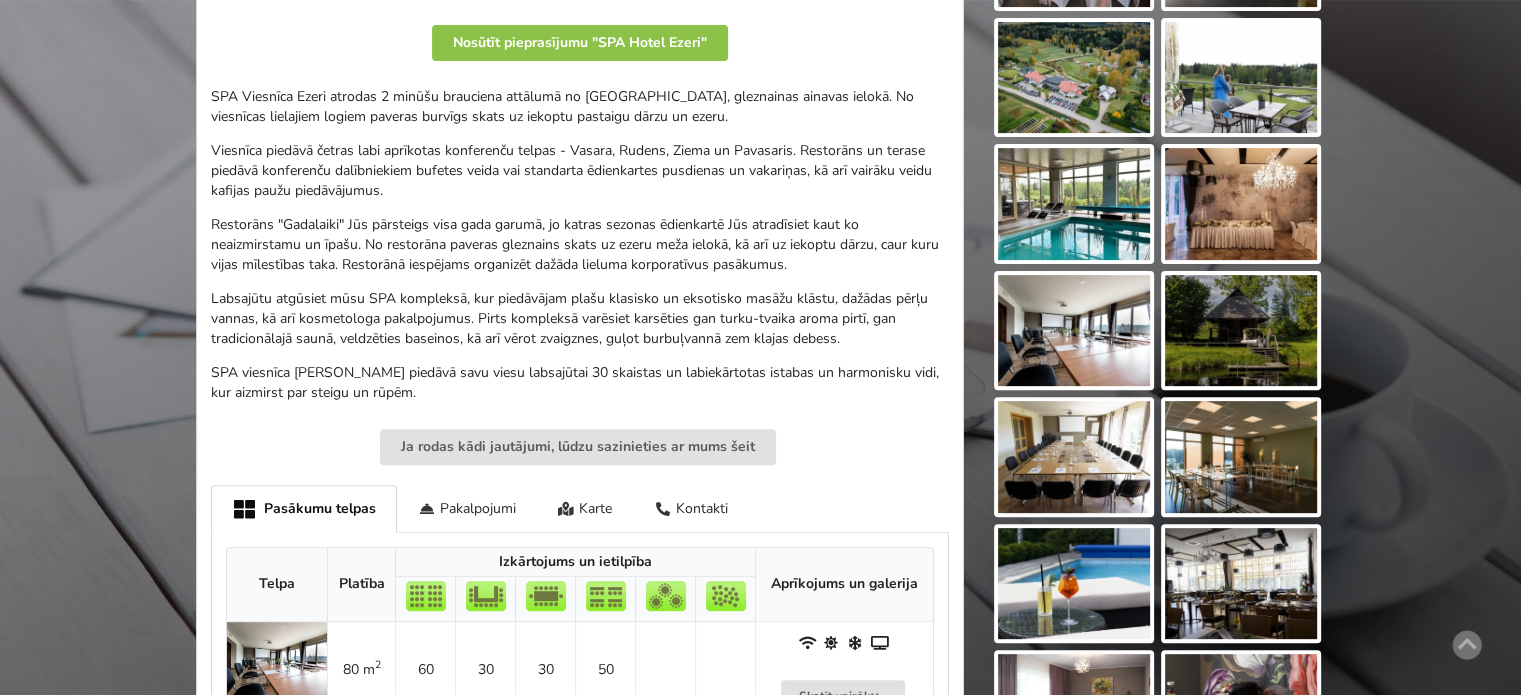 click on "Labsajūtu atgūsiet mūsu SPA kompleksā, kur piedāvājam plašu klasisko un eksotisko masāžu klāstu, dažādas pērļu vannas, kā arī kosmetologa pakalpojumus. Pirts kompleksā varēsiet karsēties gan turku-tvaika aroma pirtī, gan tradicionālajā saunā, veldzēties baseinos, kā arī vērot zvaigznes, guļot burbuļvannā zem klajas debess." at bounding box center (580, 319) 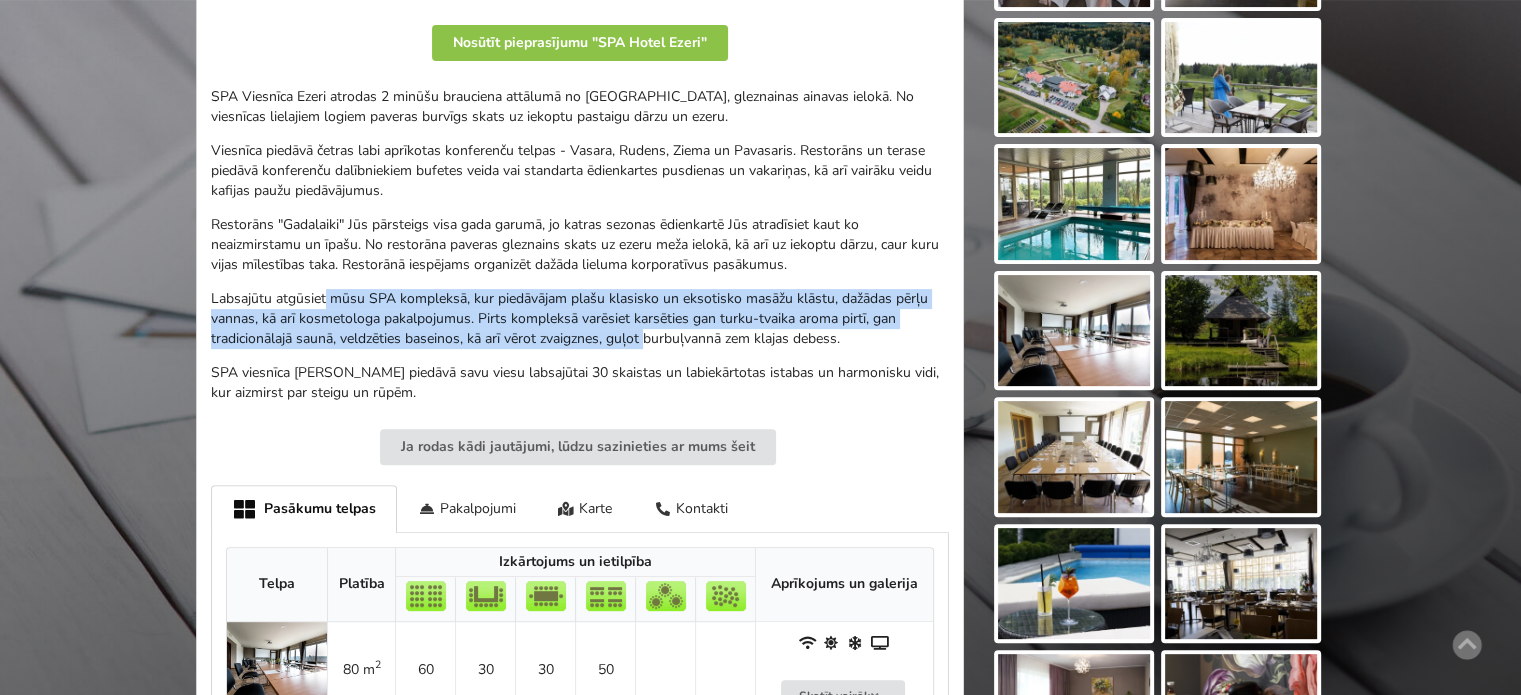 drag, startPoint x: 326, startPoint y: 299, endPoint x: 661, endPoint y: 349, distance: 338.7108 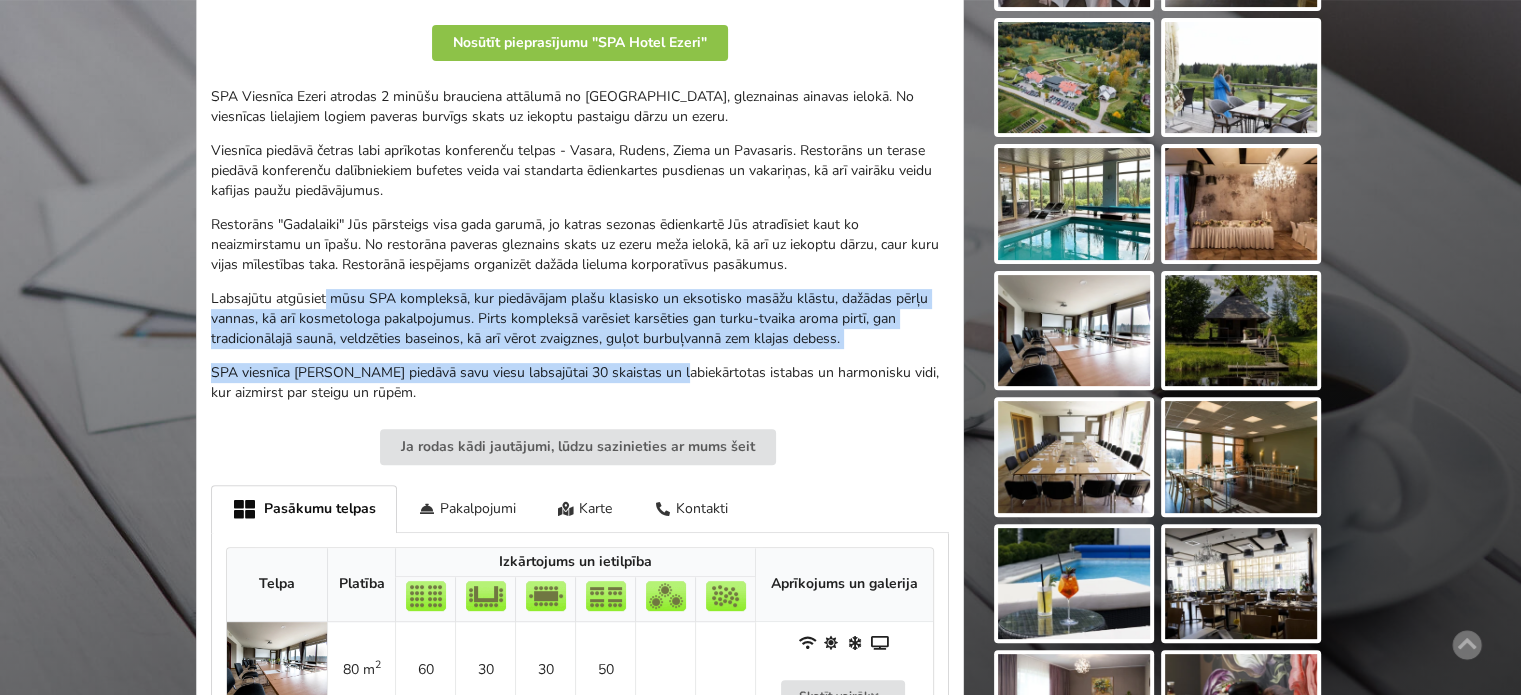 click on "SPA Viesnīca Ezeri atrodas 2 minūšu brauciena attālumā no Siguldas, gleznainas ainavas ielokā. No viesnīcas lielajiem logiem paveras burvīgs skats uz iekoptu pastaigu dārzu un ezeru.
Viesnīca piedāvā četras labi aprīkotas konferenču telpas - Vasara, Rudens, Ziema un Pavasaris. Restorāns un terase piedāvā konferenču dalībniekiem bufetes veida vai standarta ēdienkartes pusdienas un vakariņas, kā arī vairāku veidu kafijas paužu piedāvājumus.
Restorāns "Gadalaiki" Jūs pārsteigs visa gada garumā, jo katras sezonas ēdienkartē Jūs atradīsiet kaut ko neaizmirstamu un īpašu. No restorāna paveras gleznains skats uz ezeru meža ielokā, kā arī uz iekoptu dārzu, caur kuru vijas mīlestības taka. Restorānā iespējams organizēt dažāda lieluma korporatīvus pasākumus.
SPA viesnīca Ezeri piedāvā savu viesu labsajūtai 30 skaistas un labiekārtotas istabas un harmonisku vidi, kur aizmirst par steigu un rūpēm." at bounding box center (580, 245) 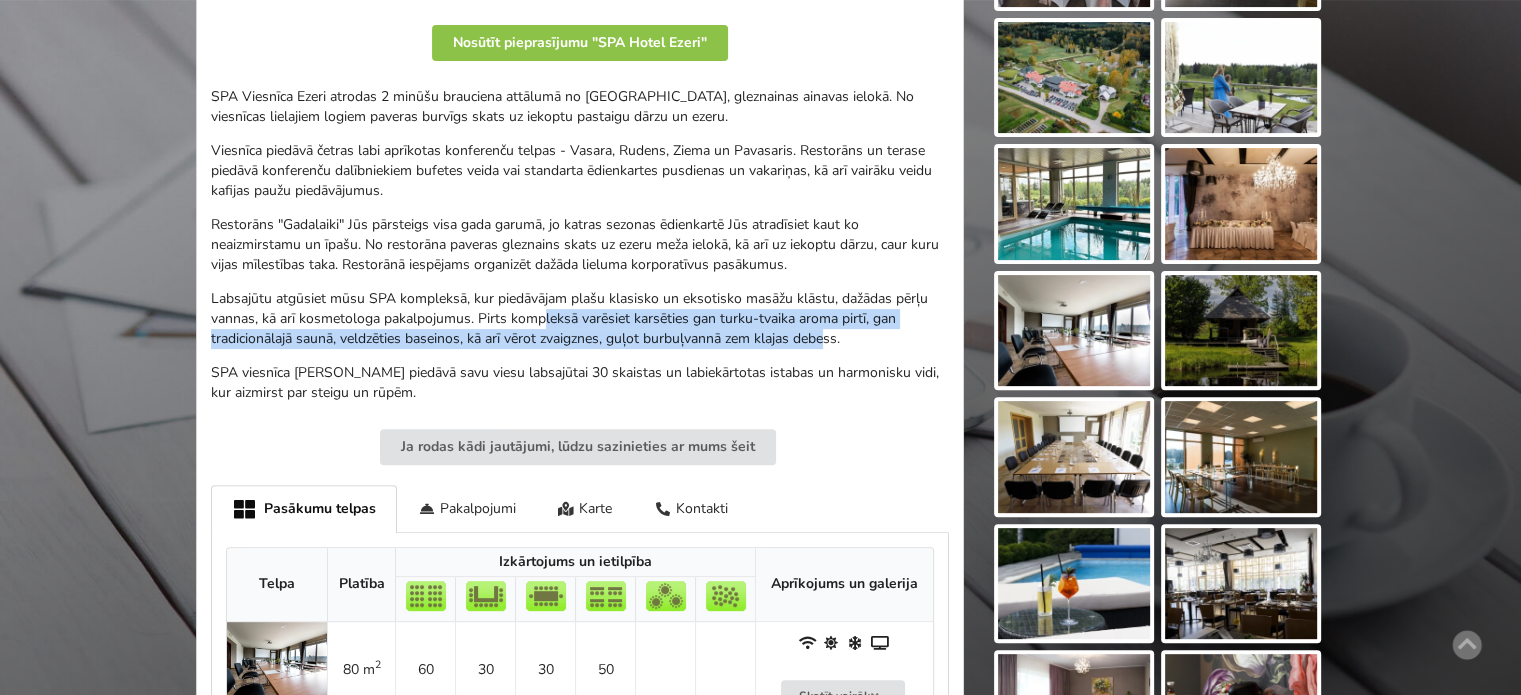 drag, startPoint x: 784, startPoint y: 339, endPoint x: 505, endPoint y: 319, distance: 279.71594 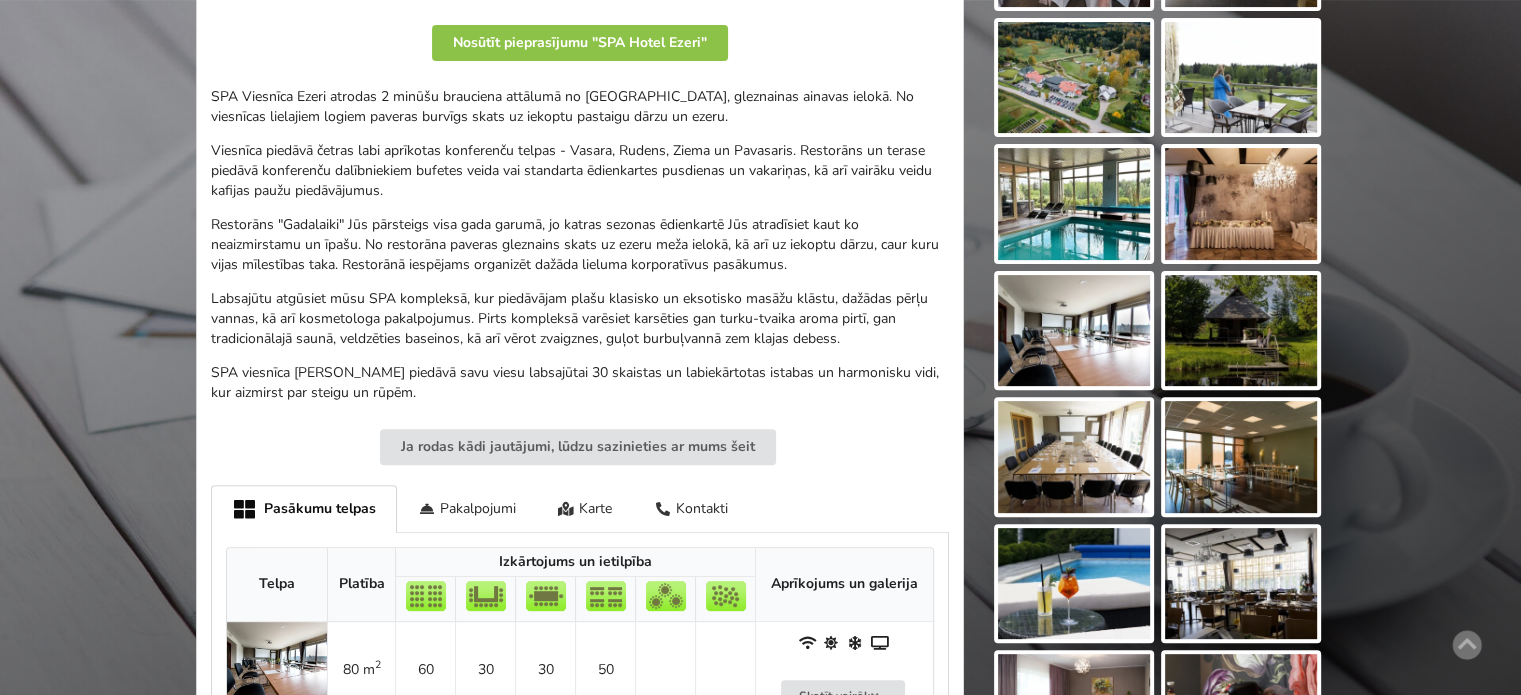 drag, startPoint x: 504, startPoint y: 319, endPoint x: 487, endPoint y: 318, distance: 17.029387 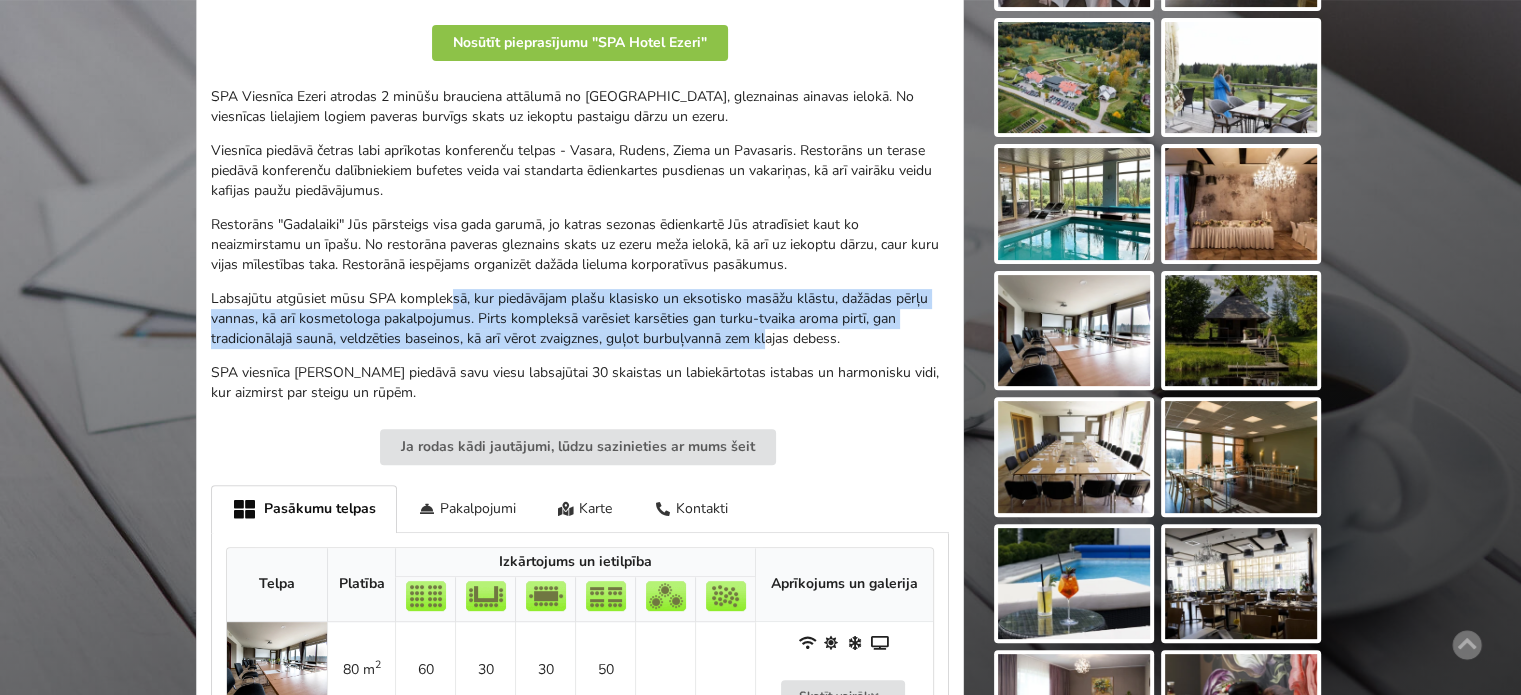 drag, startPoint x: 452, startPoint y: 301, endPoint x: 773, endPoint y: 338, distance: 323.12537 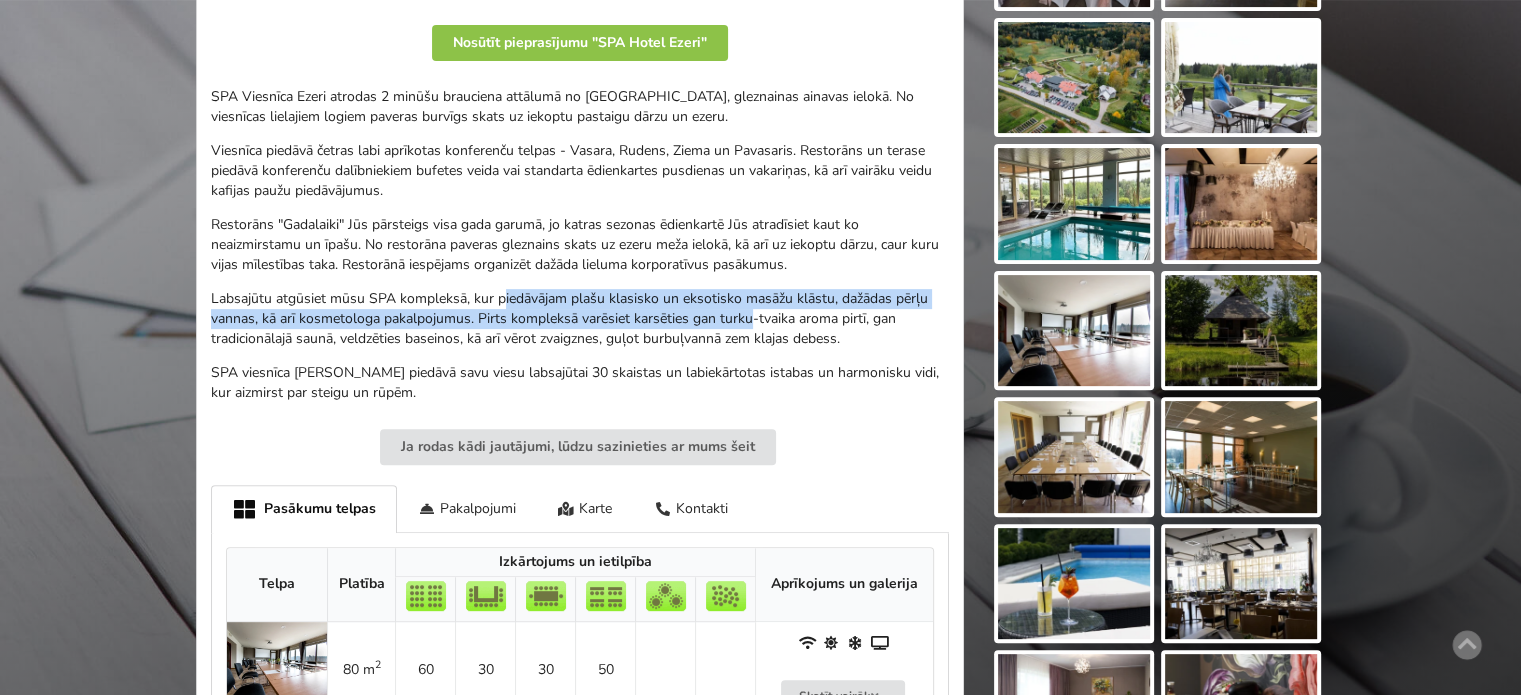 drag, startPoint x: 561, startPoint y: 292, endPoint x: 790, endPoint y: 327, distance: 231.65923 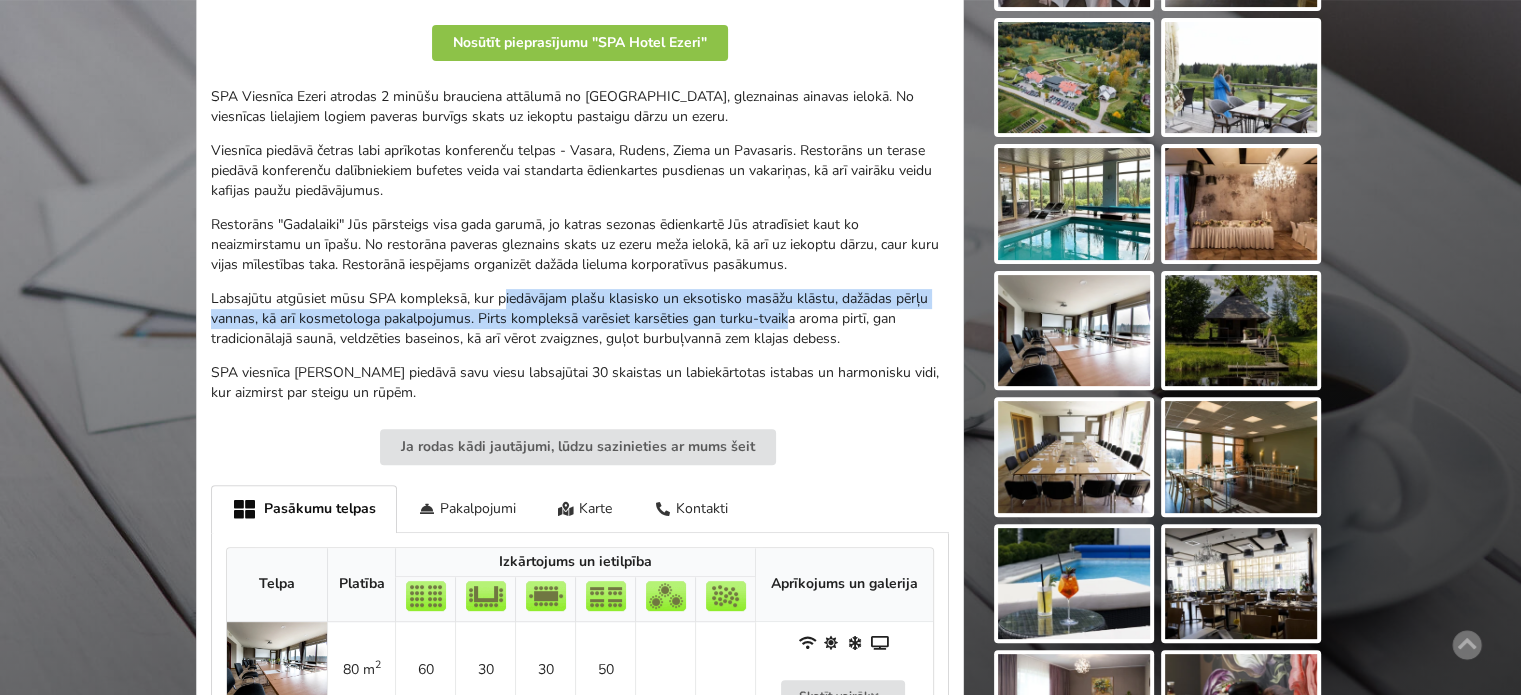 click on "Labsajūtu atgūsiet mūsu SPA kompleksā, kur piedāvājam plašu klasisko un eksotisko masāžu klāstu, dažādas pērļu vannas, kā arī kosmetologa pakalpojumus. Pirts kompleksā varēsiet karsēties gan turku-tvaika aroma pirtī, gan tradicionālajā saunā, veldzēties baseinos, kā arī vērot zvaigznes, guļot burbuļvannā zem klajas debess." at bounding box center (580, 319) 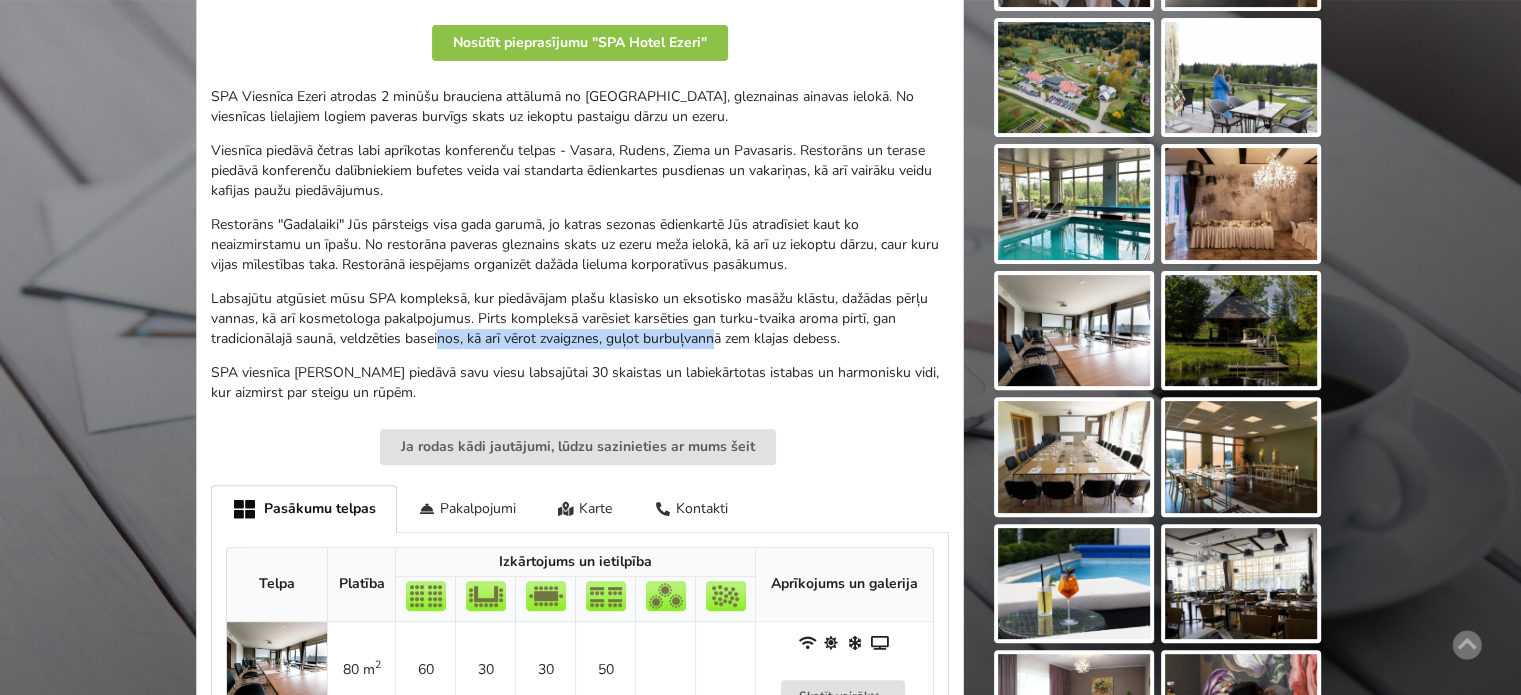 drag, startPoint x: 648, startPoint y: 339, endPoint x: 371, endPoint y: 325, distance: 277.35358 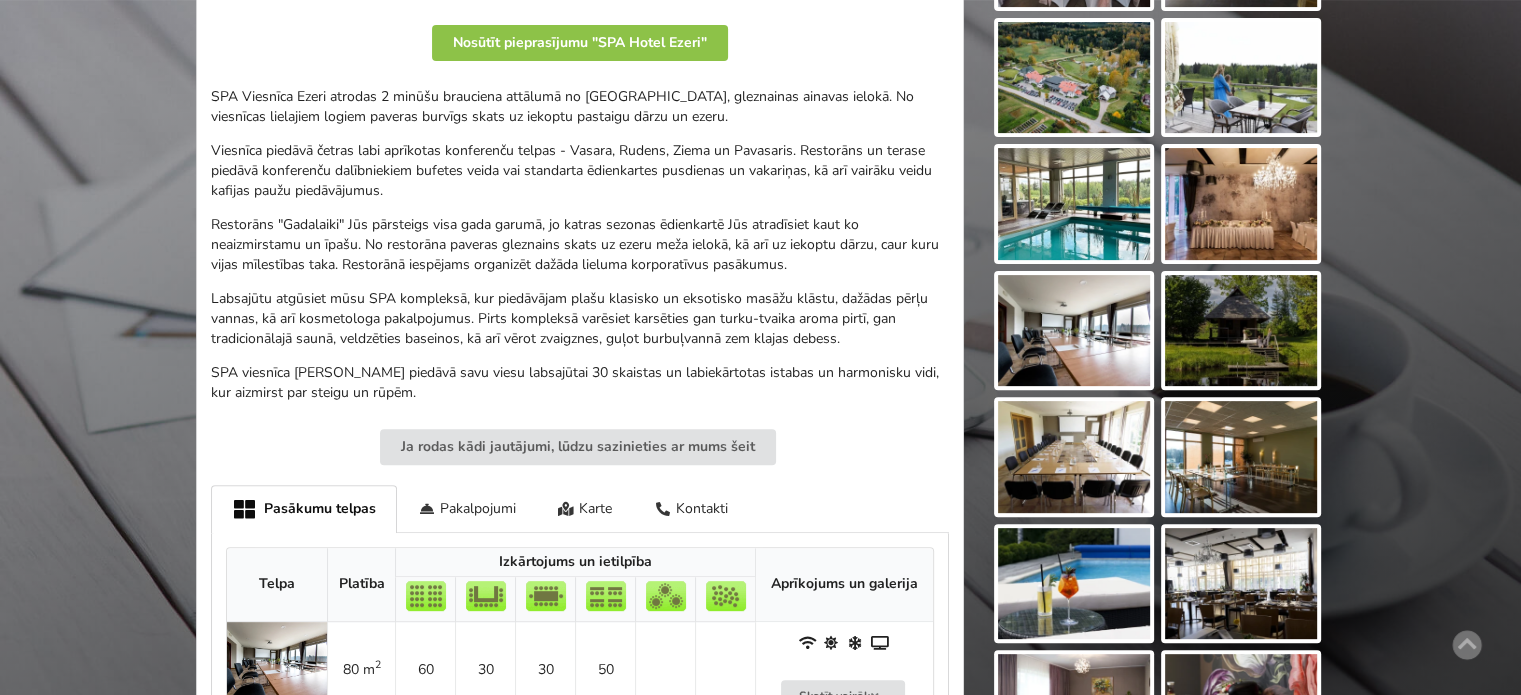 click on "Labsajūtu atgūsiet mūsu SPA kompleksā, kur piedāvājam plašu klasisko un eksotisko masāžu klāstu, dažādas pērļu vannas, kā arī kosmetologa pakalpojumus. Pirts kompleksā varēsiet karsēties gan turku-tvaika aroma pirtī, gan tradicionālajā saunā, veldzēties baseinos, kā arī vērot zvaigznes, guļot burbuļvannā zem klajas debess." at bounding box center [580, 319] 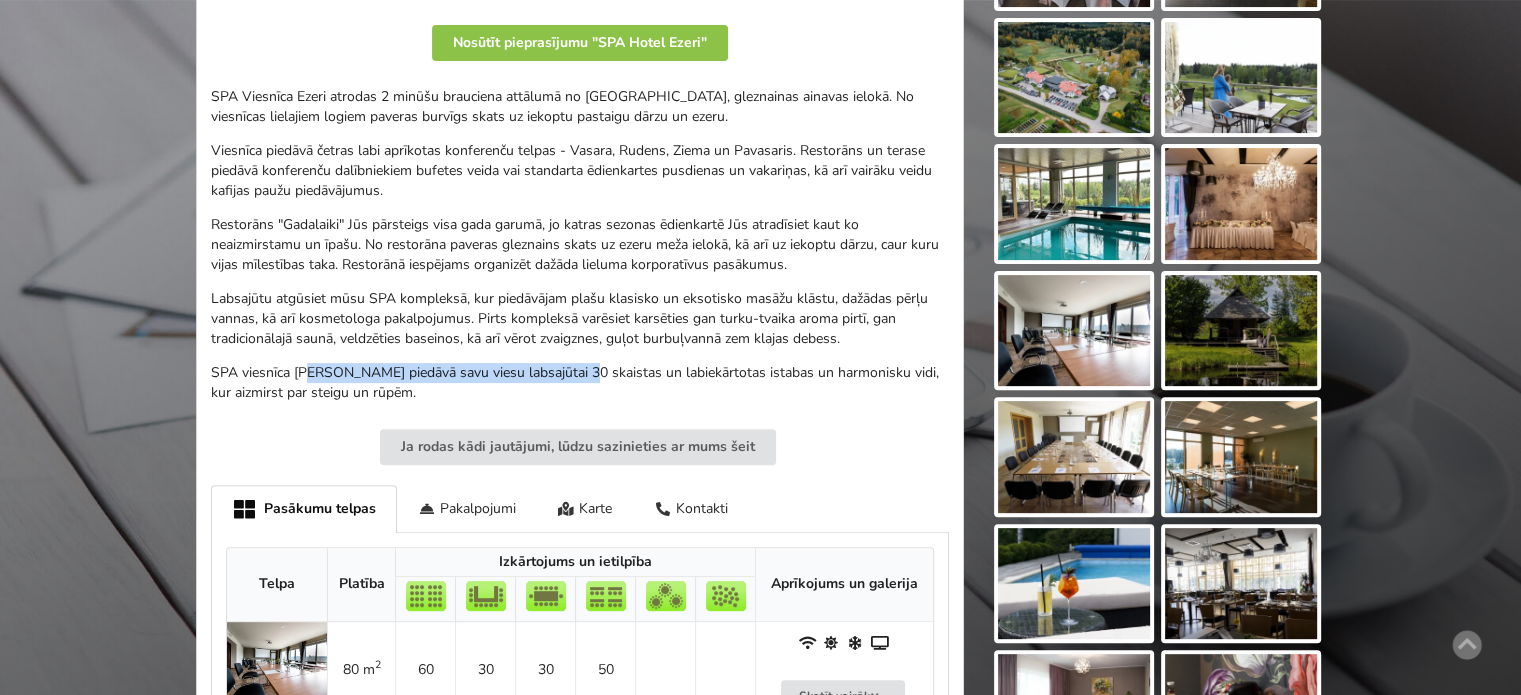 click on "SPA viesnīca Ezeri piedāvā savu viesu labsajūtai 30 skaistas un labiekārtotas istabas un harmonisku vidi, kur aizmirst par steigu un rūpēm." at bounding box center [580, 383] 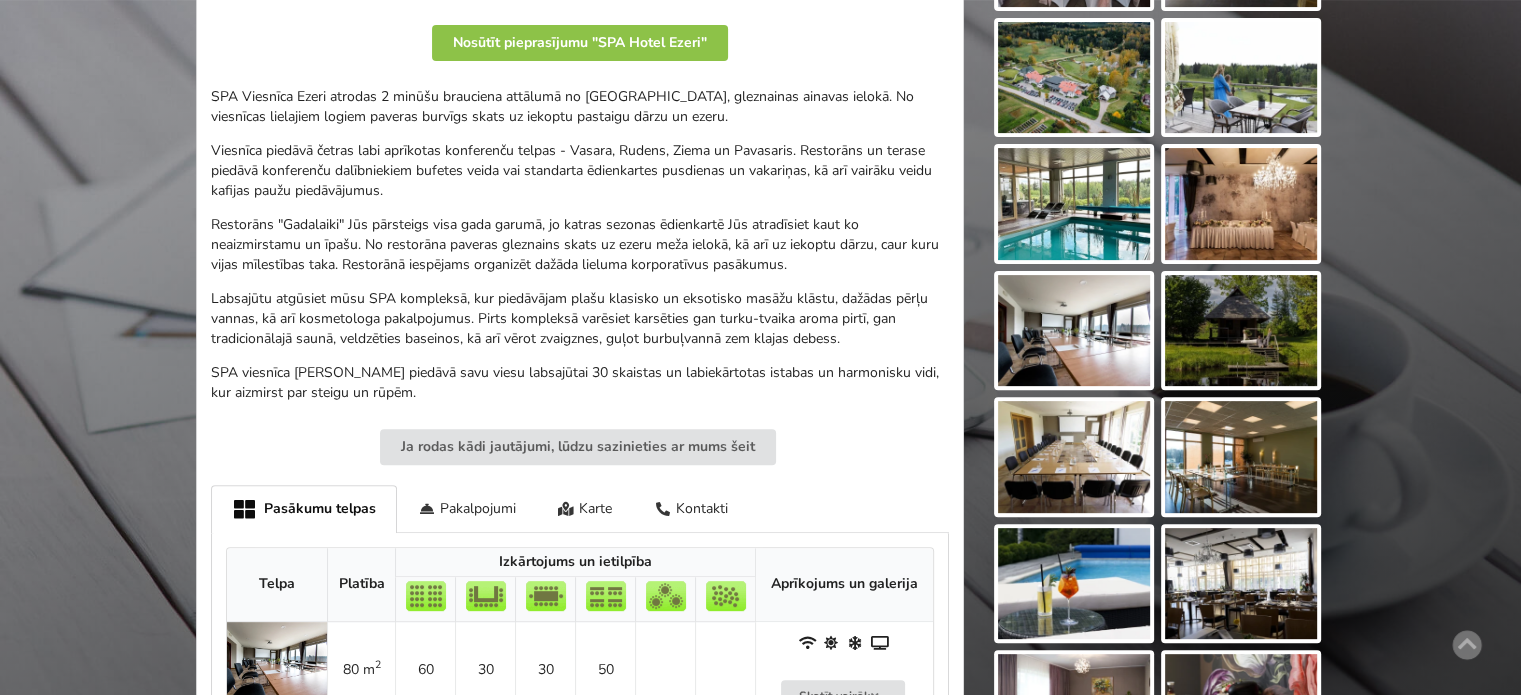 click on "SPA viesnīca Ezeri piedāvā savu viesu labsajūtai 30 skaistas un labiekārtotas istabas un harmonisku vidi, kur aizmirst par steigu un rūpēm." at bounding box center (580, 383) 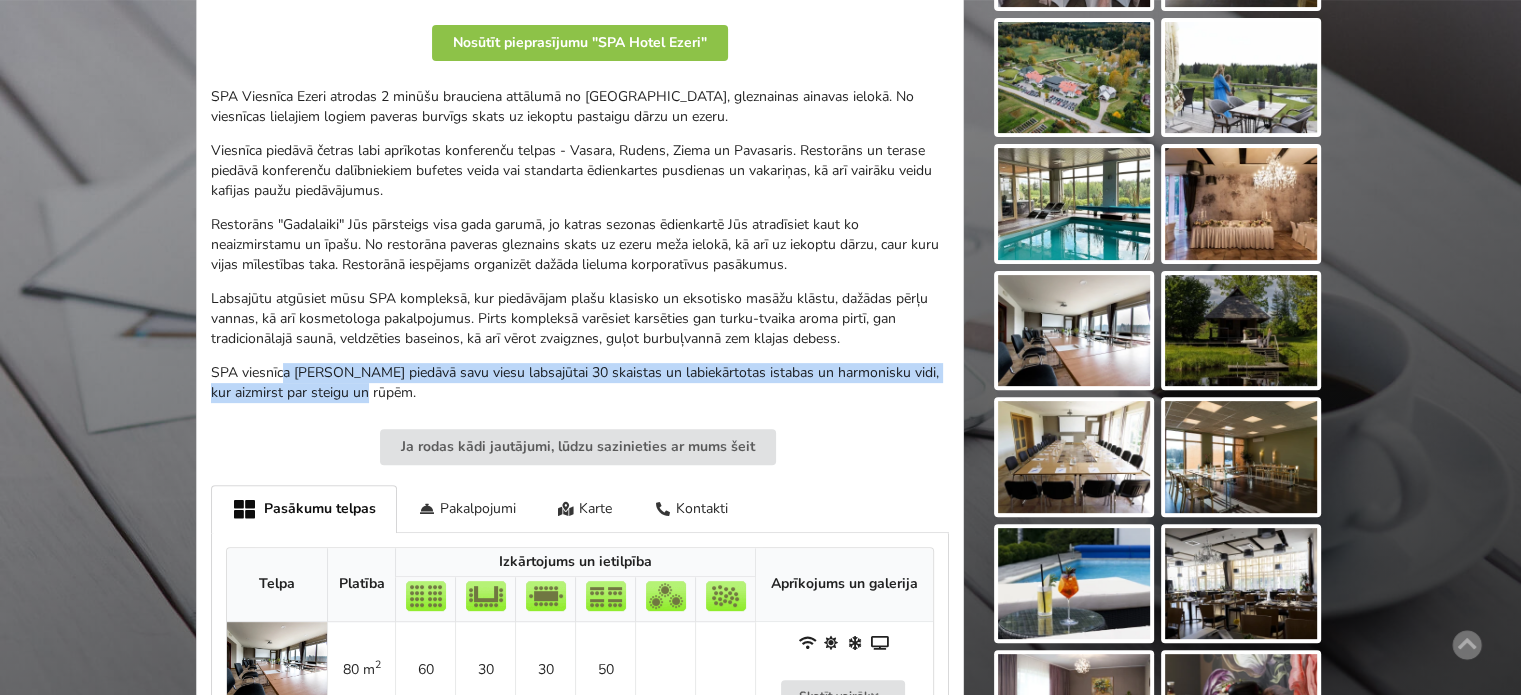 drag, startPoint x: 624, startPoint y: 397, endPoint x: 264, endPoint y: 322, distance: 367.72952 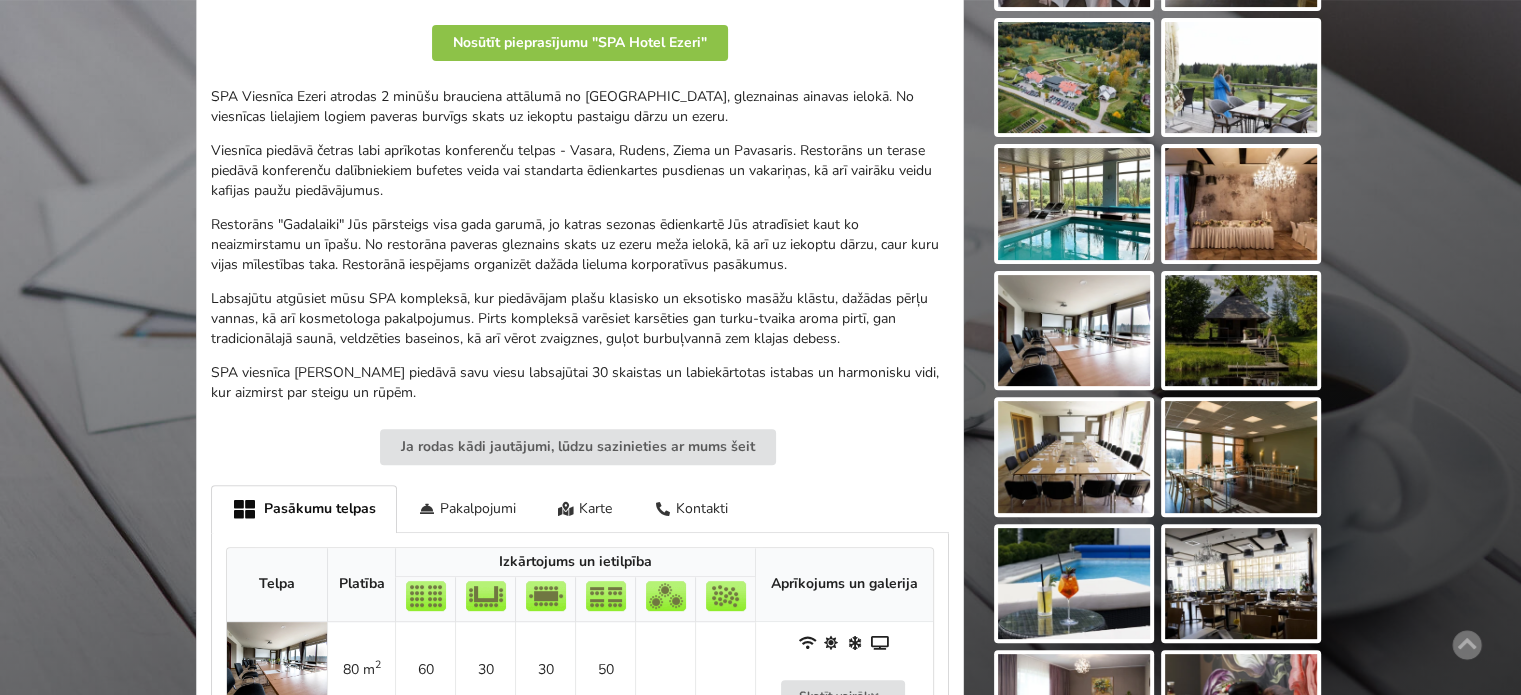 click on "Labsajūtu atgūsiet mūsu SPA kompleksā, kur piedāvājam plašu klasisko un eksotisko masāžu klāstu, dažādas pērļu vannas, kā arī kosmetologa pakalpojumus. Pirts kompleksā varēsiet karsēties gan turku-tvaika aroma pirtī, gan tradicionālajā saunā, veldzēties baseinos, kā arī vērot zvaigznes, guļot burbuļvannā zem klajas debess." at bounding box center (580, 319) 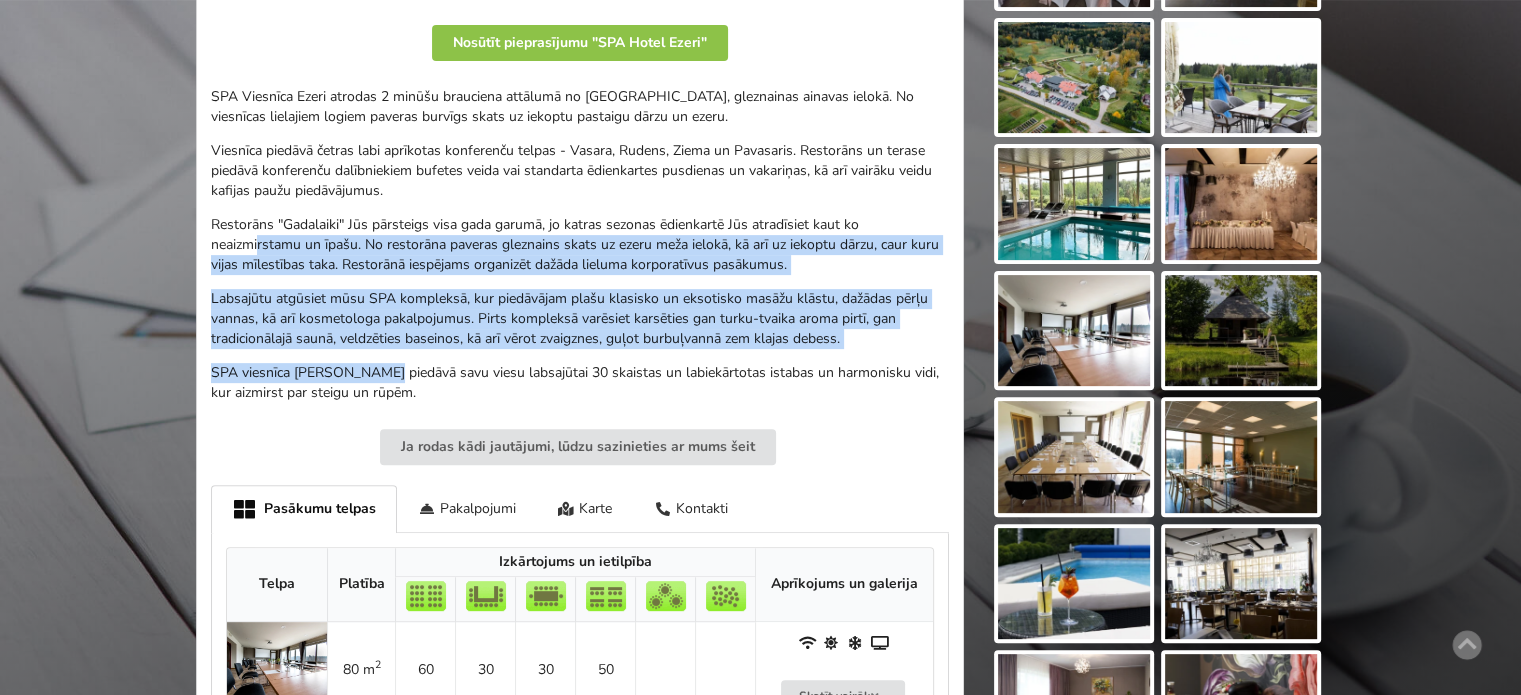 drag, startPoint x: 258, startPoint y: 252, endPoint x: 381, endPoint y: 389, distance: 184.11409 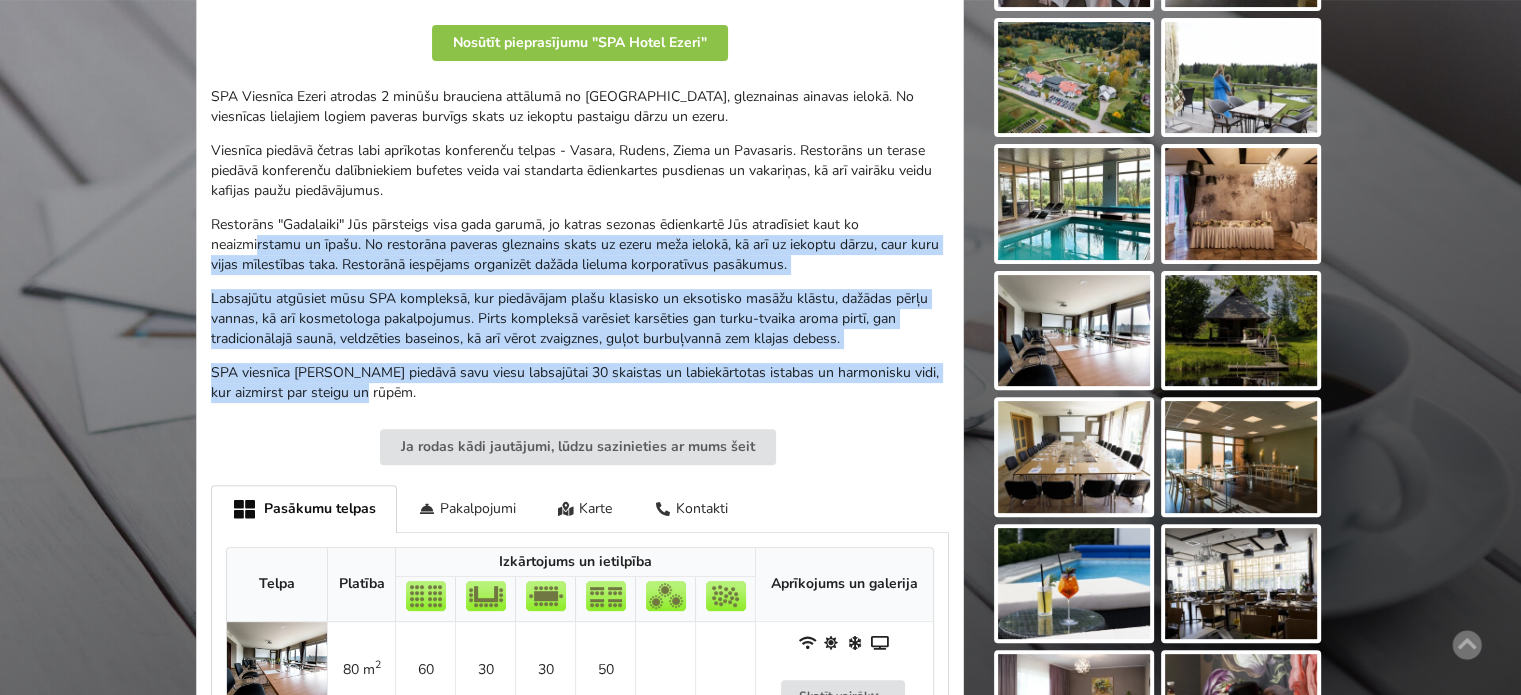 click on "SPA viesnīca Ezeri piedāvā savu viesu labsajūtai 30 skaistas un labiekārtotas istabas un harmonisku vidi, kur aizmirst par steigu un rūpēm." at bounding box center (580, 383) 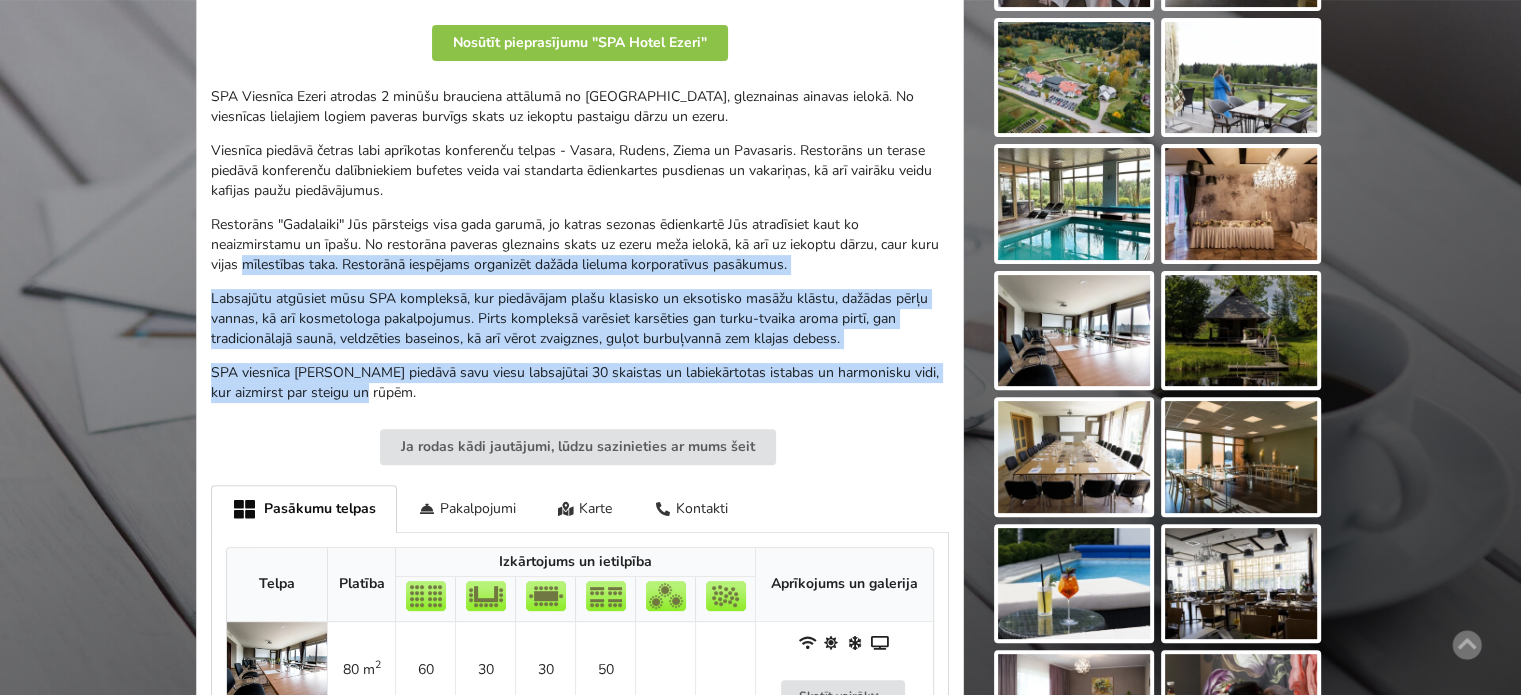 drag, startPoint x: 391, startPoint y: 389, endPoint x: 240, endPoint y: 261, distance: 197.95201 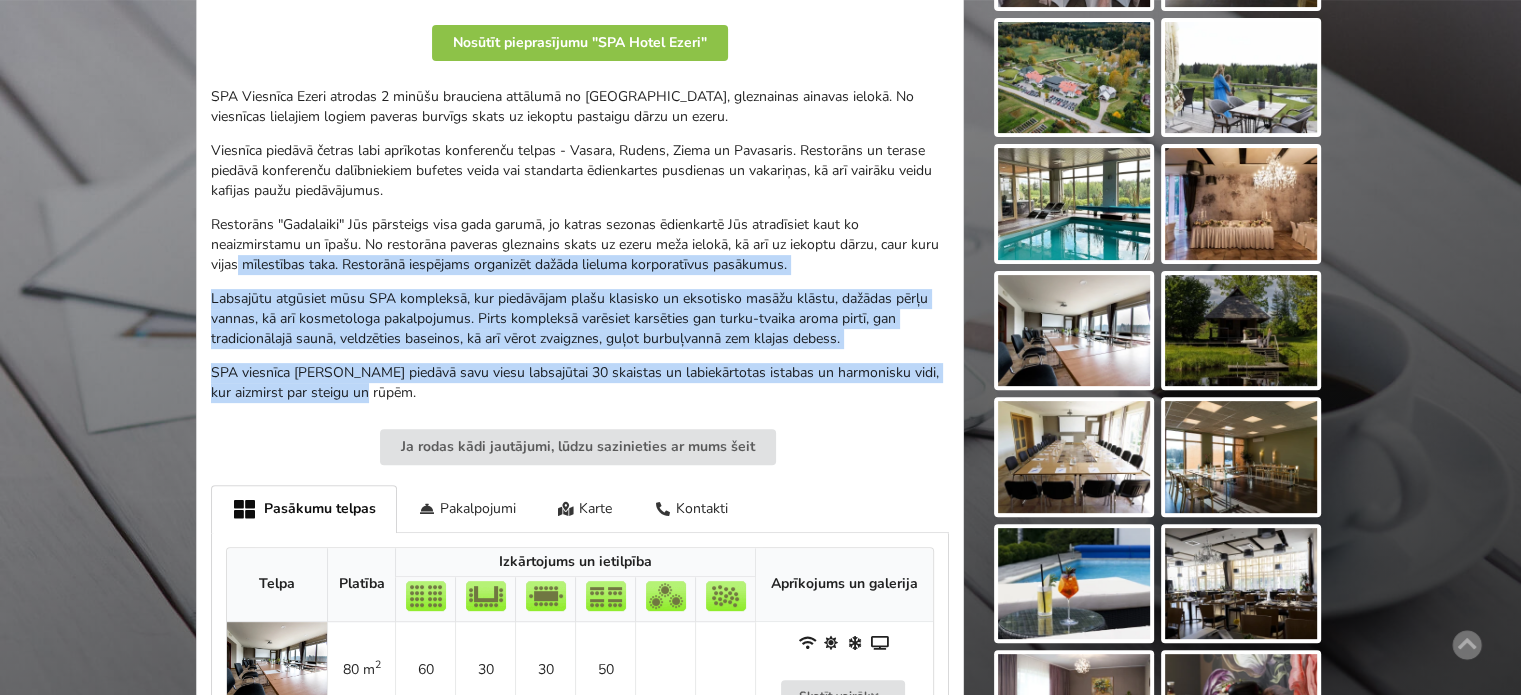 click on "Restorāns "Gadalaiki" Jūs pārsteigs visa gada garumā, jo katras sezonas ēdienkartē Jūs atradīsiet kaut ko neaizmirstamu un īpašu. No restorāna paveras gleznains skats uz ezeru meža ielokā, kā arī uz iekoptu dārzu, caur kuru vijas mīlestības taka. Restorānā iespējams organizēt dažāda lieluma korporatīvus pasākumus." at bounding box center (580, 245) 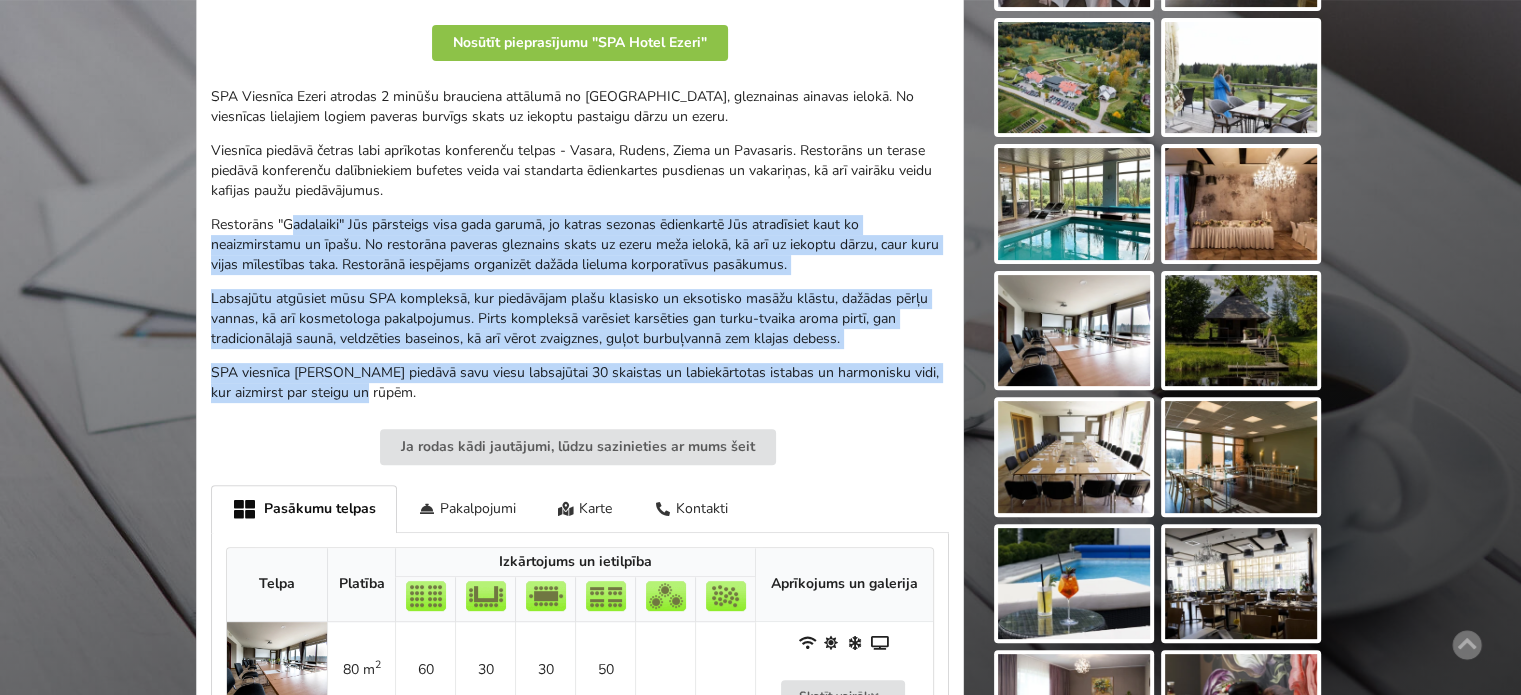 drag, startPoint x: 300, startPoint y: 220, endPoint x: 656, endPoint y: 397, distance: 397.57388 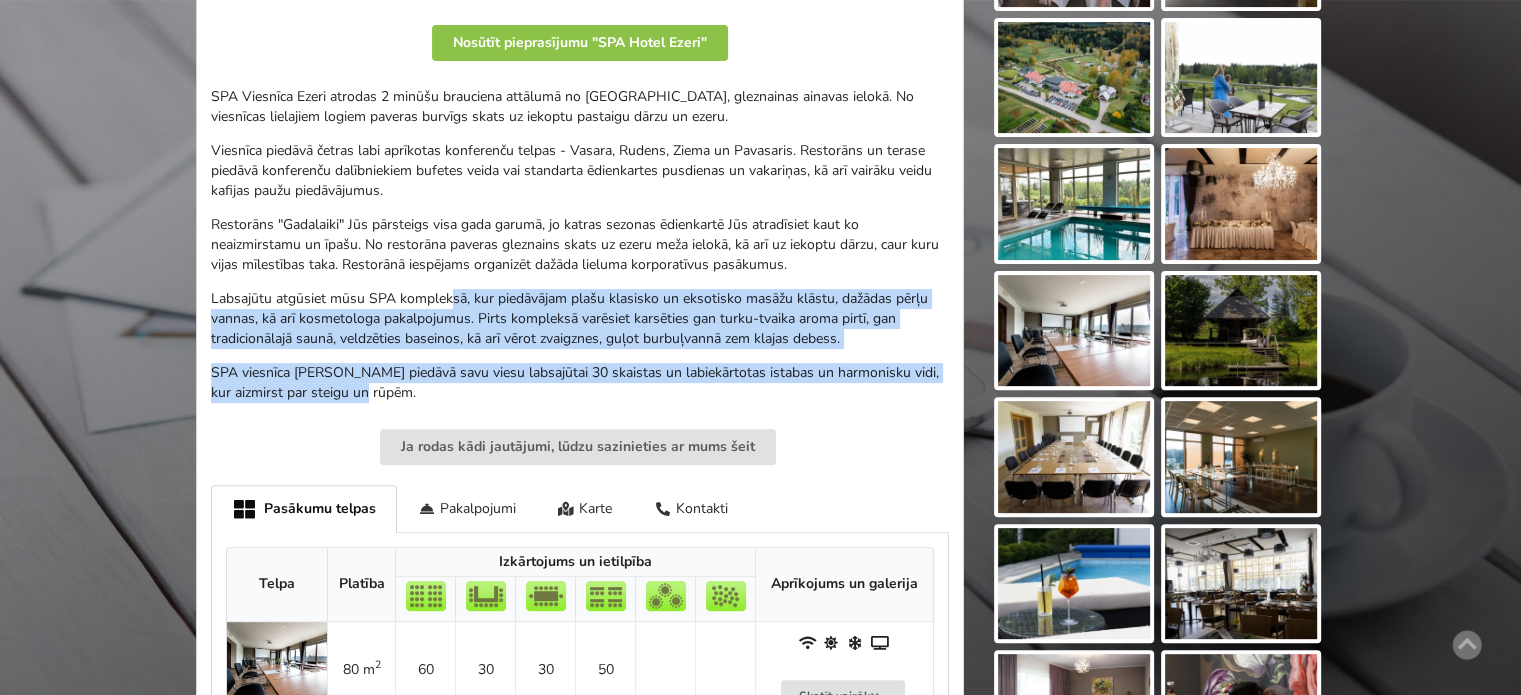 drag, startPoint x: 616, startPoint y: 385, endPoint x: 445, endPoint y: 261, distance: 211.22737 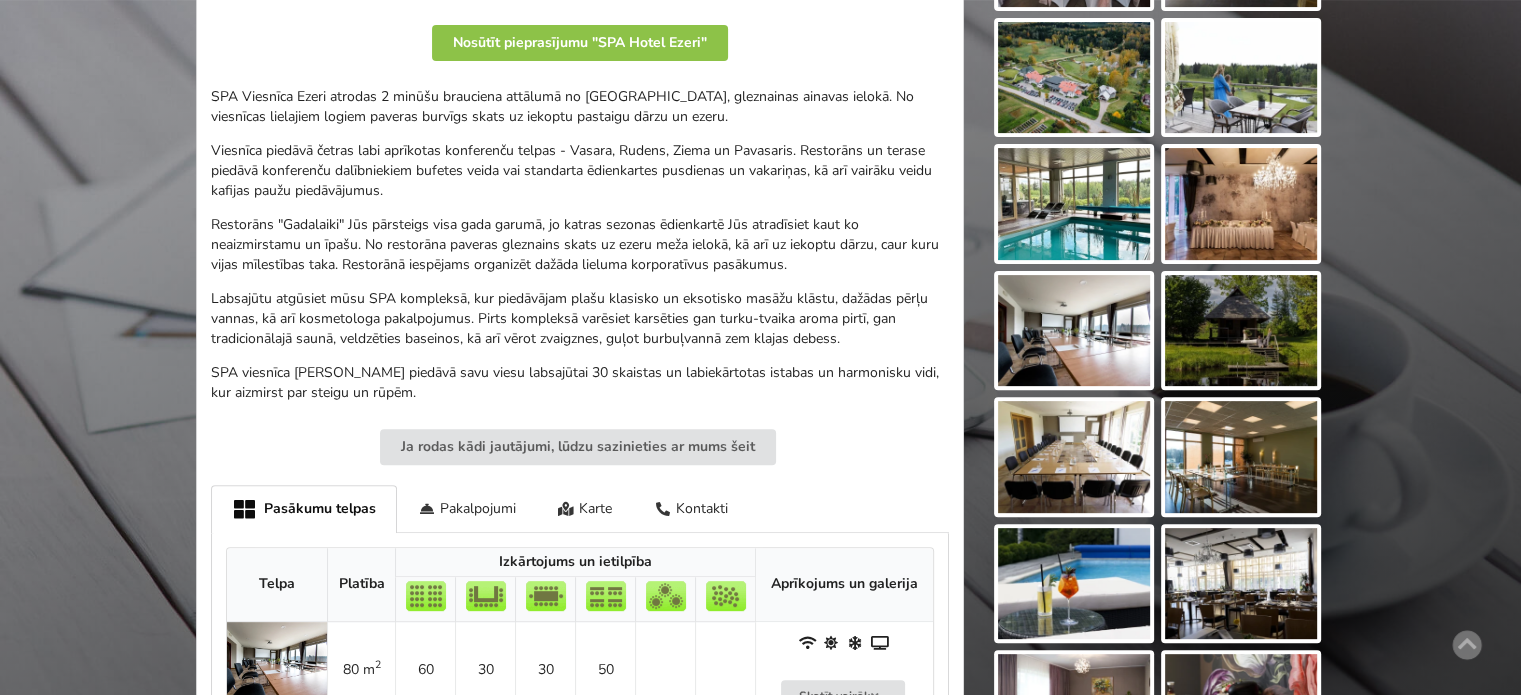 click on "Restorāns "Gadalaiki" Jūs pārsteigs visa gada garumā, jo katras sezonas ēdienkartē Jūs atradīsiet kaut ko neaizmirstamu un īpašu. No restorāna paveras gleznains skats uz ezeru meža ielokā, kā arī uz iekoptu dārzu, caur kuru vijas mīlestības taka. Restorānā iespējams organizēt dažāda lieluma korporatīvus pasākumus." at bounding box center (580, 245) 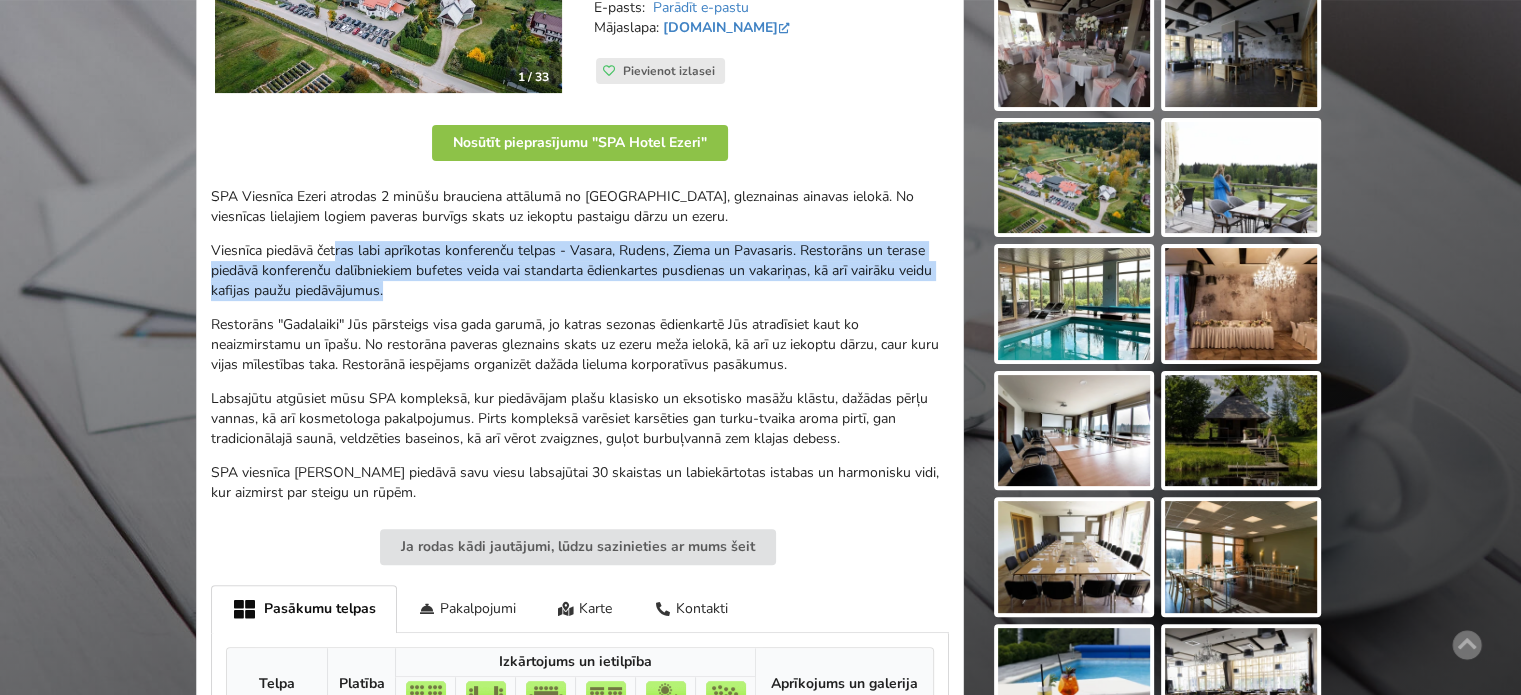 drag, startPoint x: 336, startPoint y: 247, endPoint x: 830, endPoint y: 301, distance: 496.94266 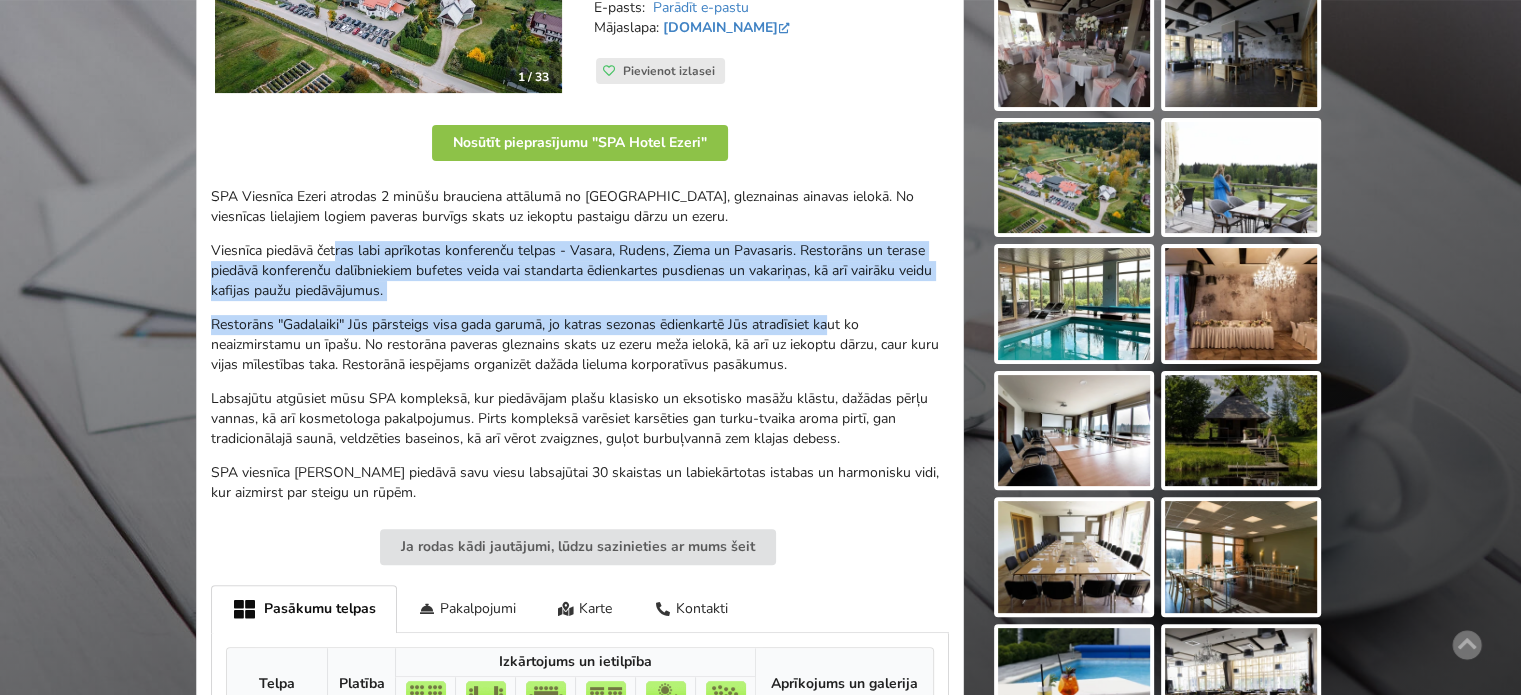 click on "SPA Viesnīca Ezeri atrodas 2 minūšu brauciena attālumā no Siguldas, gleznainas ainavas ielokā. No viesnīcas lielajiem logiem paveras burvīgs skats uz iekoptu pastaigu dārzu un ezeru.
Viesnīca piedāvā četras labi aprīkotas konferenču telpas - Vasara, Rudens, Ziema un Pavasaris. Restorāns un terase piedāvā konferenču dalībniekiem bufetes veida vai standarta ēdienkartes pusdienas un vakariņas, kā arī vairāku veidu kafijas paužu piedāvājumus.
Restorāns "Gadalaiki" Jūs pārsteigs visa gada garumā, jo katras sezonas ēdienkartē Jūs atradīsiet kaut ko neaizmirstamu un īpašu. No restorāna paveras gleznains skats uz ezeru meža ielokā, kā arī uz iekoptu dārzu, caur kuru vijas mīlestības taka. Restorānā iespējams organizēt dažāda lieluma korporatīvus pasākumus.
SPA viesnīca Ezeri piedāvā savu viesu labsajūtai 30 skaistas un labiekārtotas istabas un harmonisku vidi, kur aizmirst par steigu un rūpēm." at bounding box center (580, 345) 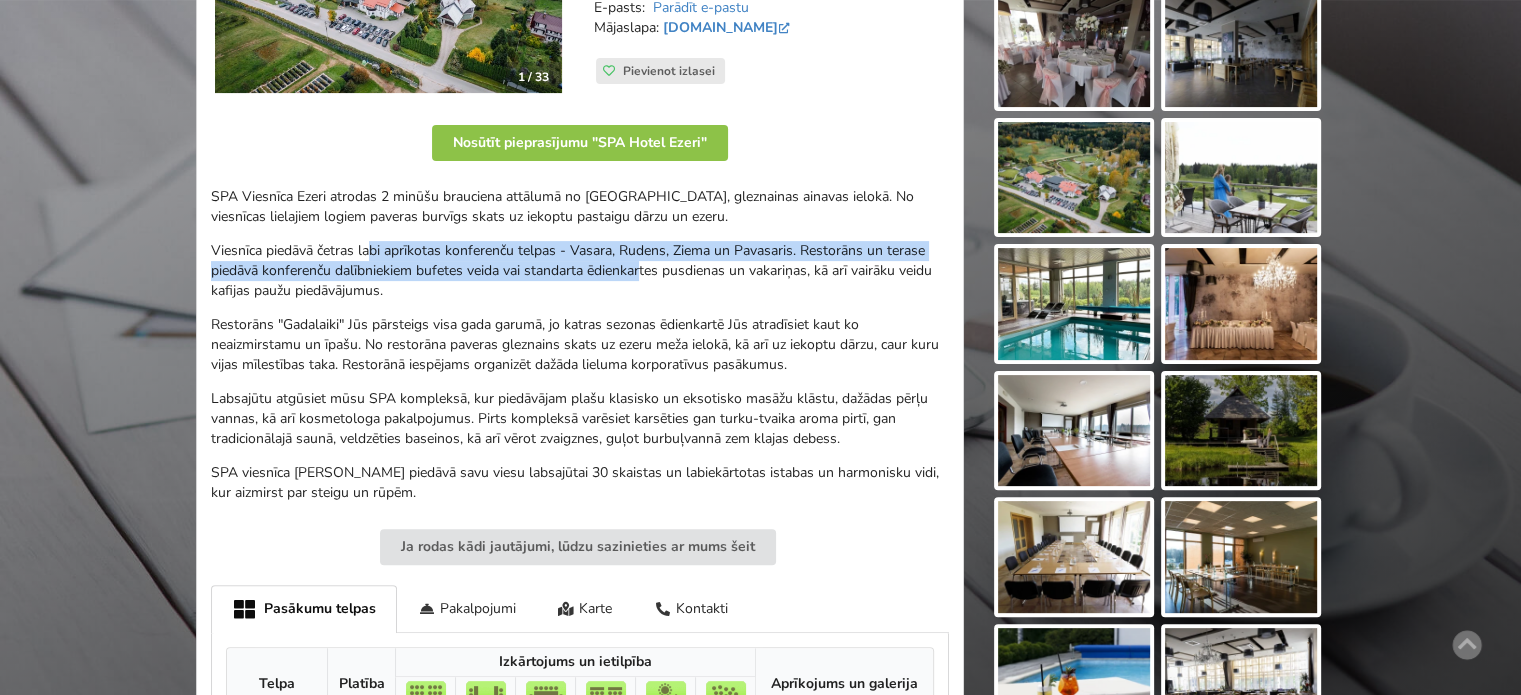 drag, startPoint x: 369, startPoint y: 247, endPoint x: 704, endPoint y: 296, distance: 338.5646 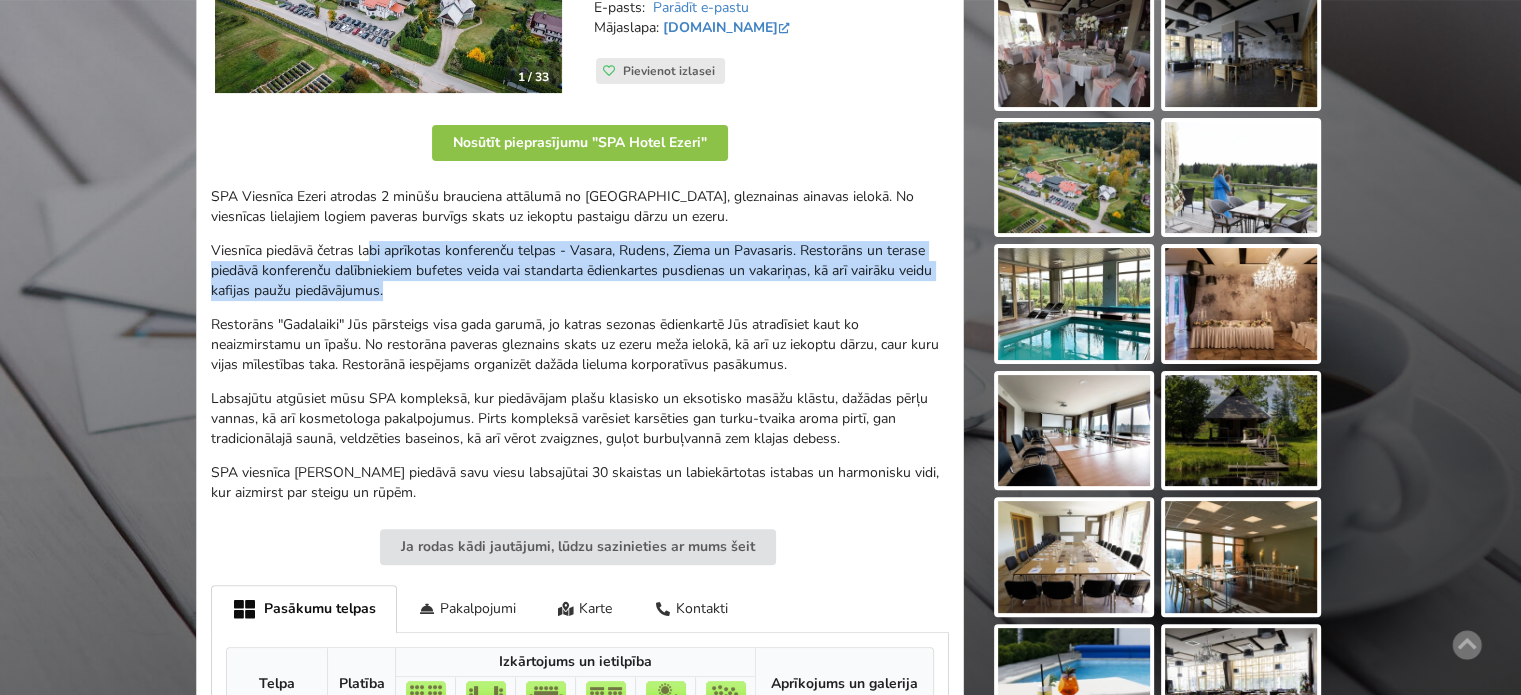 click on "Viesnīca piedāvā četras labi aprīkotas konferenču telpas - Vasara, Rudens, Ziema un Pavasaris. Restorāns un terase piedāvā konferenču dalībniekiem bufetes veida vai standarta ēdienkartes pusdienas un vakariņas, kā arī vairāku veidu kafijas paužu piedāvājumus." at bounding box center (580, 271) 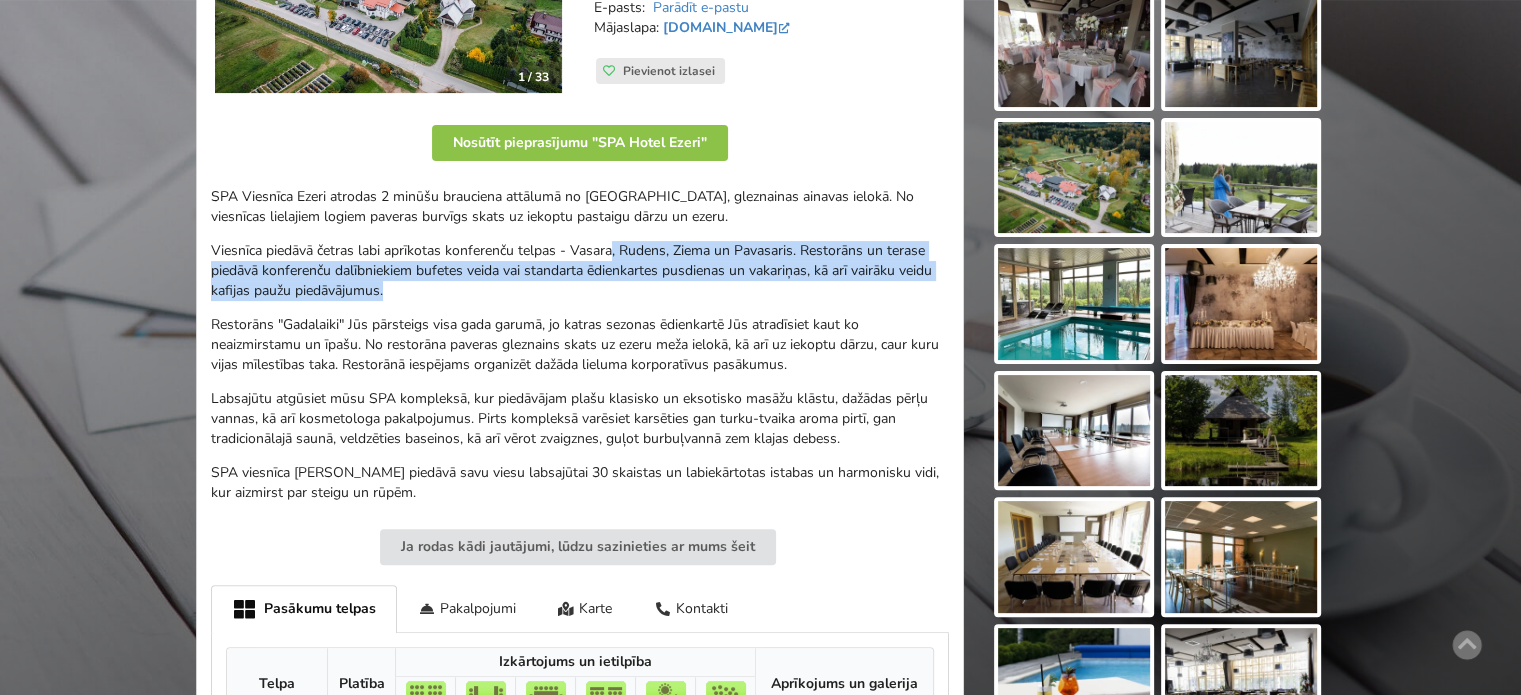 drag, startPoint x: 783, startPoint y: 277, endPoint x: 796, endPoint y: 291, distance: 19.104973 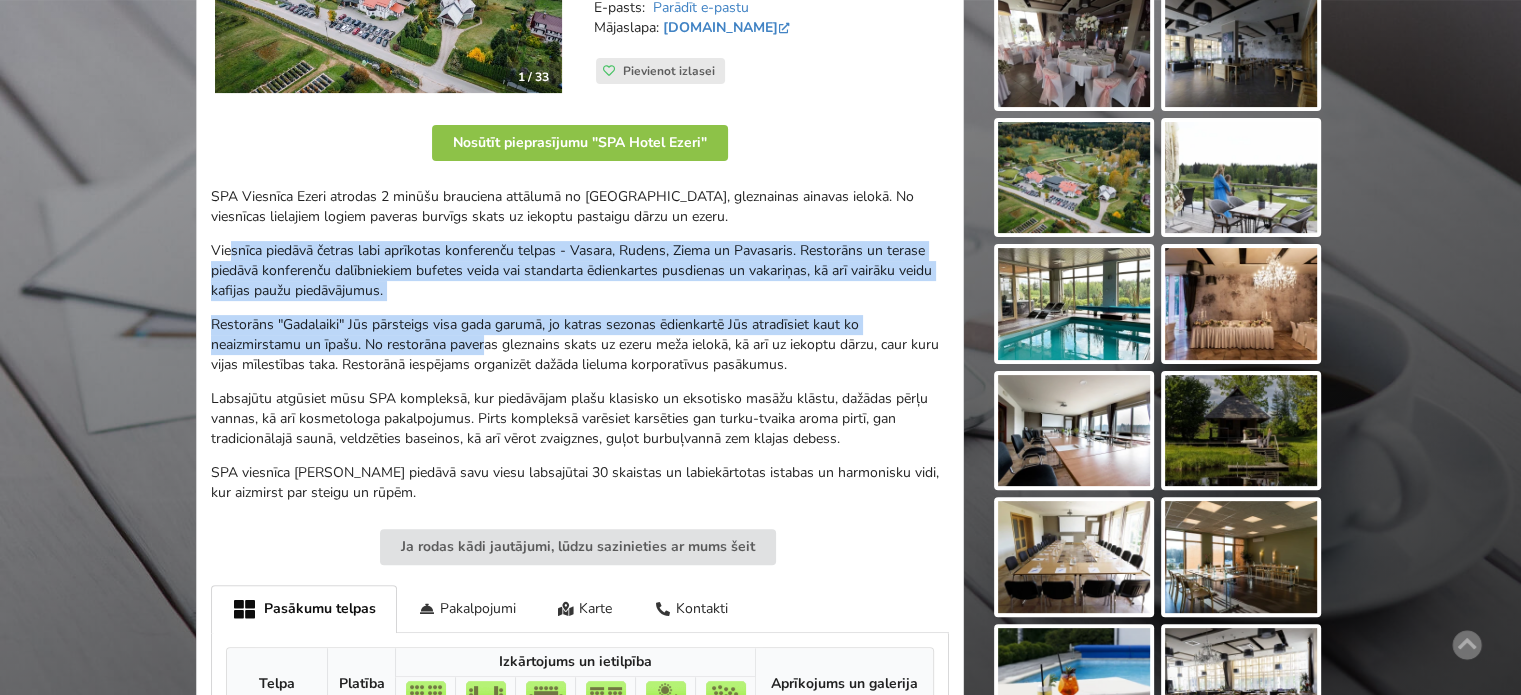 drag, startPoint x: 228, startPoint y: 249, endPoint x: 499, endPoint y: 359, distance: 292.47394 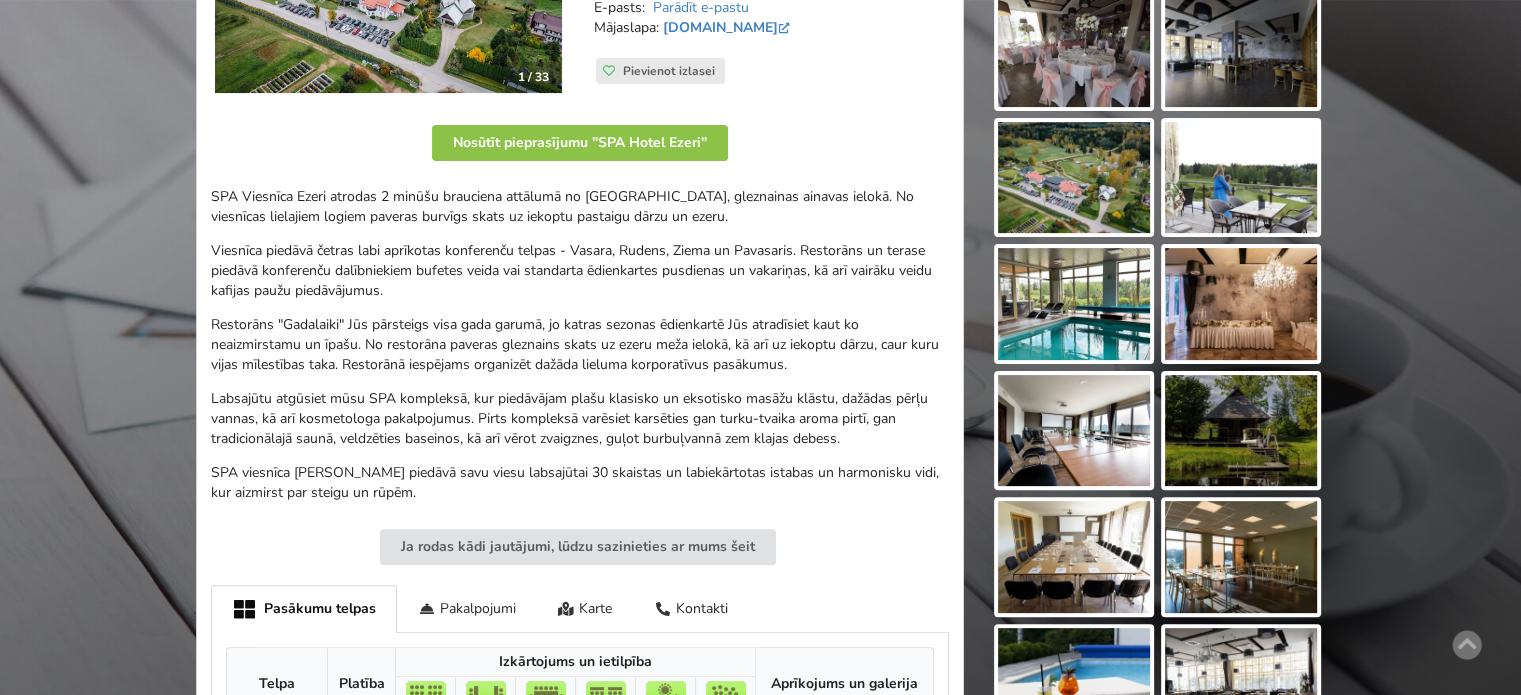 click on "Restorāns "Gadalaiki" Jūs pārsteigs visa gada garumā, jo katras sezonas ēdienkartē Jūs atradīsiet kaut ko neaizmirstamu un īpašu. No restorāna paveras gleznains skats uz ezeru meža ielokā, kā arī uz iekoptu dārzu, caur kuru vijas mīlestības taka. Restorānā iespējams organizēt dažāda lieluma korporatīvus pasākumus." at bounding box center [580, 345] 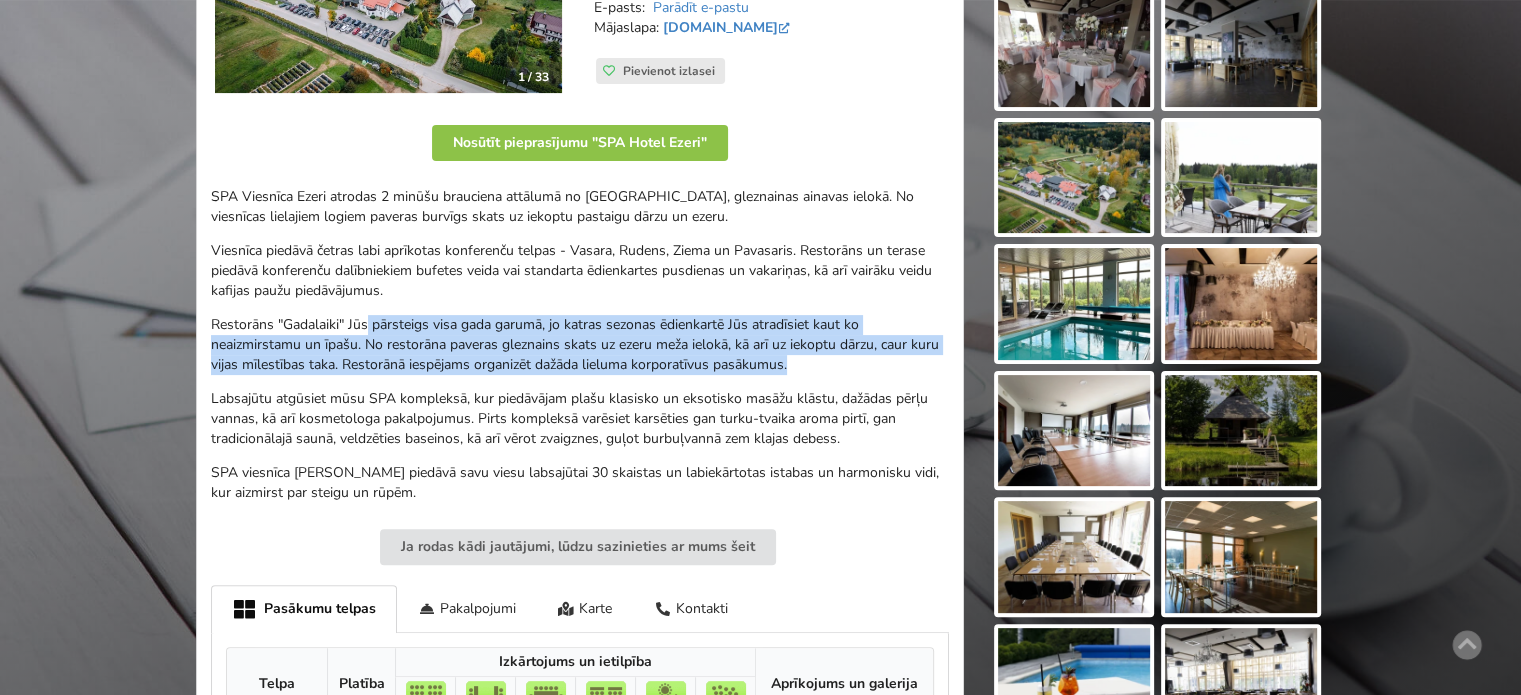 drag, startPoint x: 385, startPoint y: 312, endPoint x: 872, endPoint y: 371, distance: 490.5609 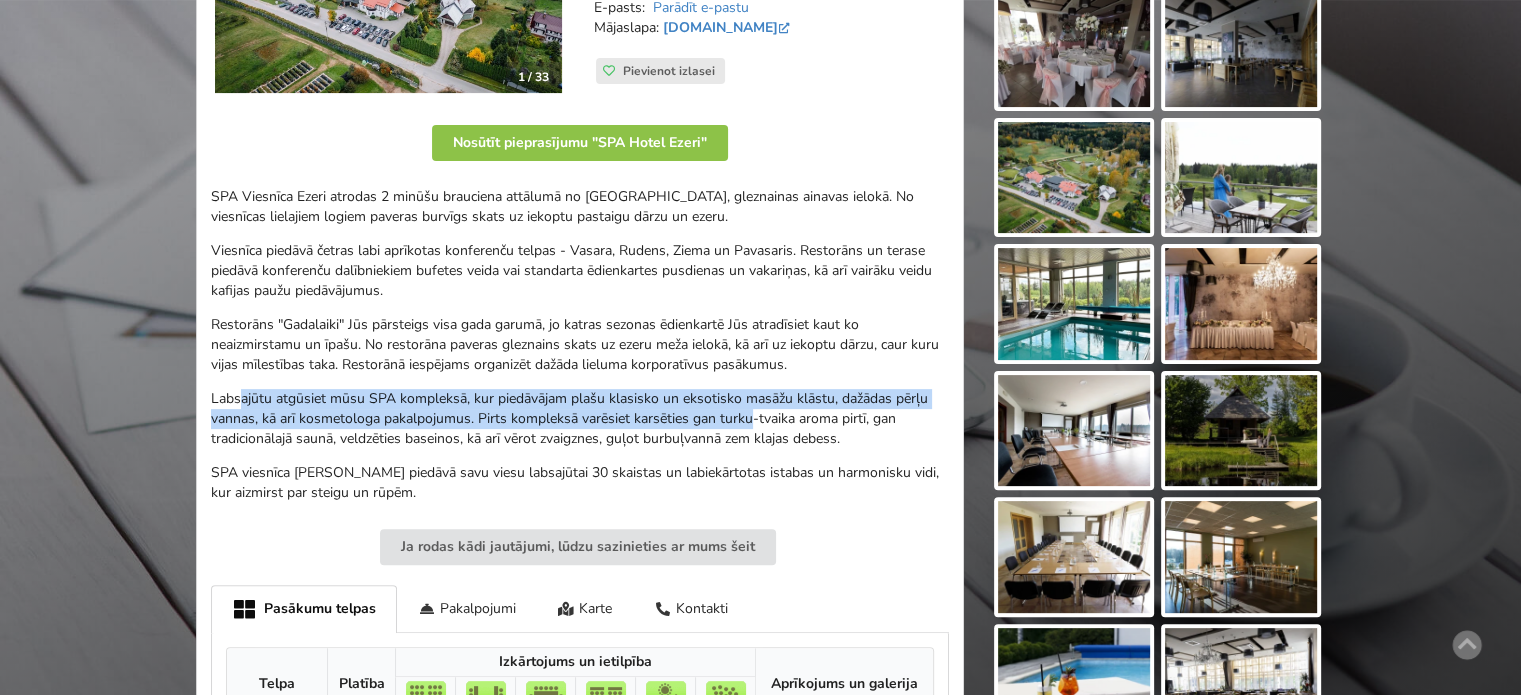 drag, startPoint x: 384, startPoint y: 387, endPoint x: 778, endPoint y: 434, distance: 396.7934 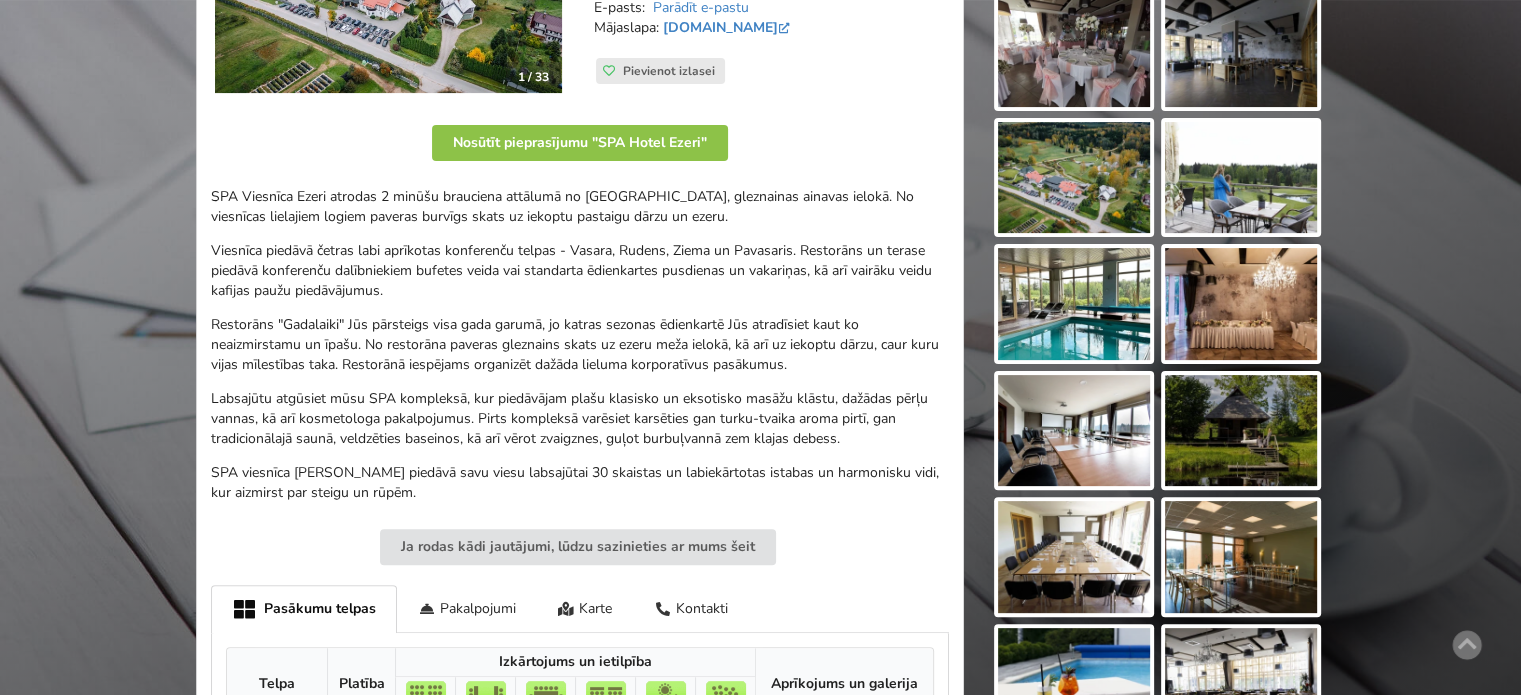 drag, startPoint x: 782, startPoint y: 434, endPoint x: 836, endPoint y: 443, distance: 54.74486 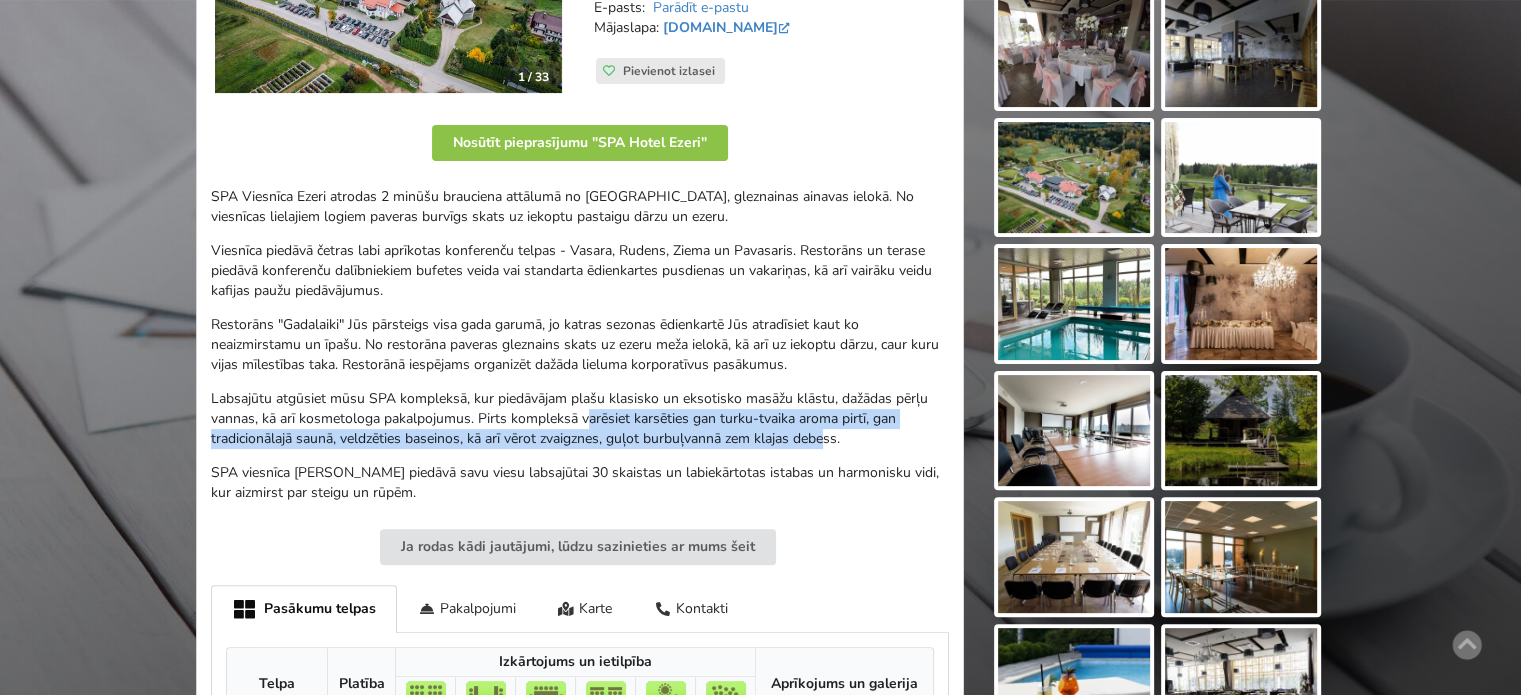 click on "Labsajūtu atgūsiet mūsu SPA kompleksā, kur piedāvājam plašu klasisko un eksotisko masāžu klāstu, dažādas pērļu vannas, kā arī kosmetologa pakalpojumus. Pirts kompleksā varēsiet karsēties gan turku-tvaika aroma pirtī, gan tradicionālajā saunā, veldzēties baseinos, kā arī vērot zvaigznes, guļot burbuļvannā zem klajas debess." at bounding box center [580, 419] 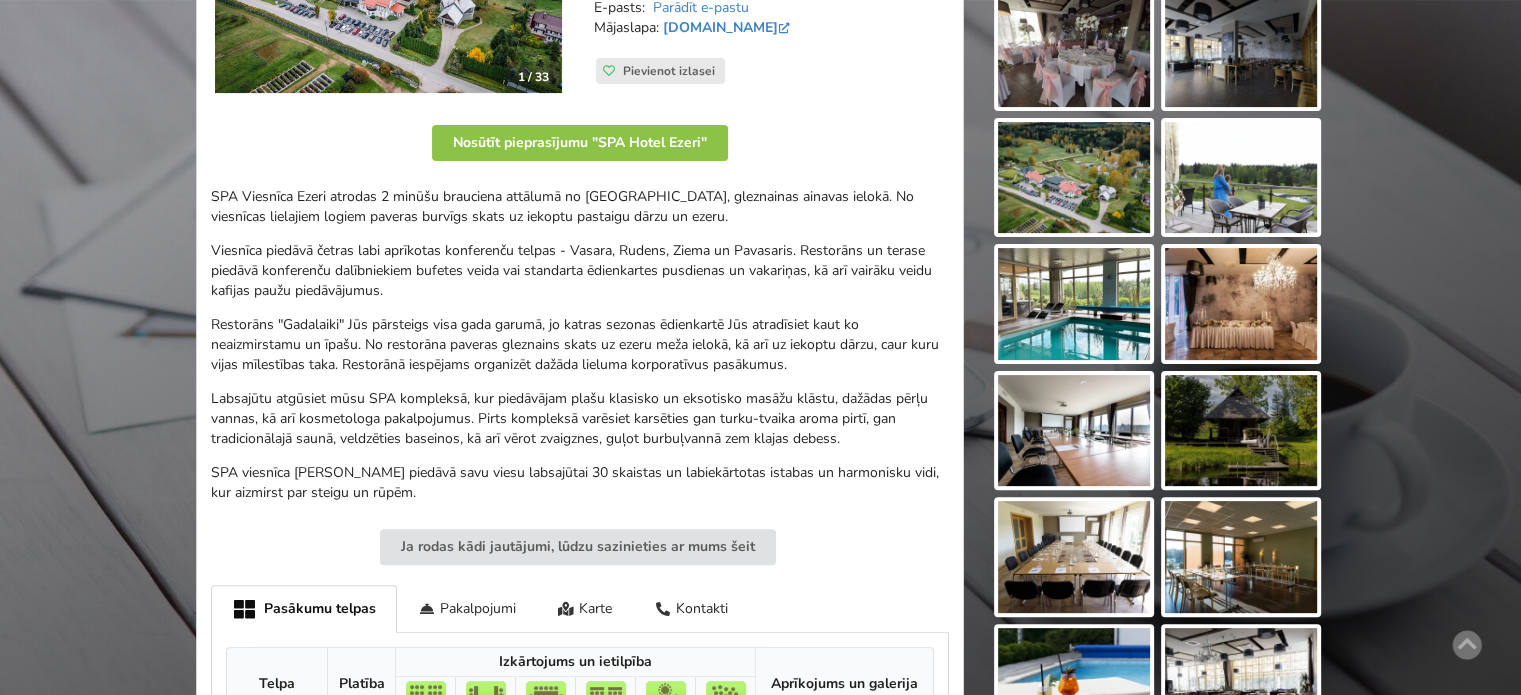 click on "Labsajūtu atgūsiet mūsu SPA kompleksā, kur piedāvājam plašu klasisko un eksotisko masāžu klāstu, dažādas pērļu vannas, kā arī kosmetologa pakalpojumus. Pirts kompleksā varēsiet karsēties gan turku-tvaika aroma pirtī, gan tradicionālajā saunā, veldzēties baseinos, kā arī vērot zvaigznes, guļot burbuļvannā zem klajas debess." at bounding box center [580, 419] 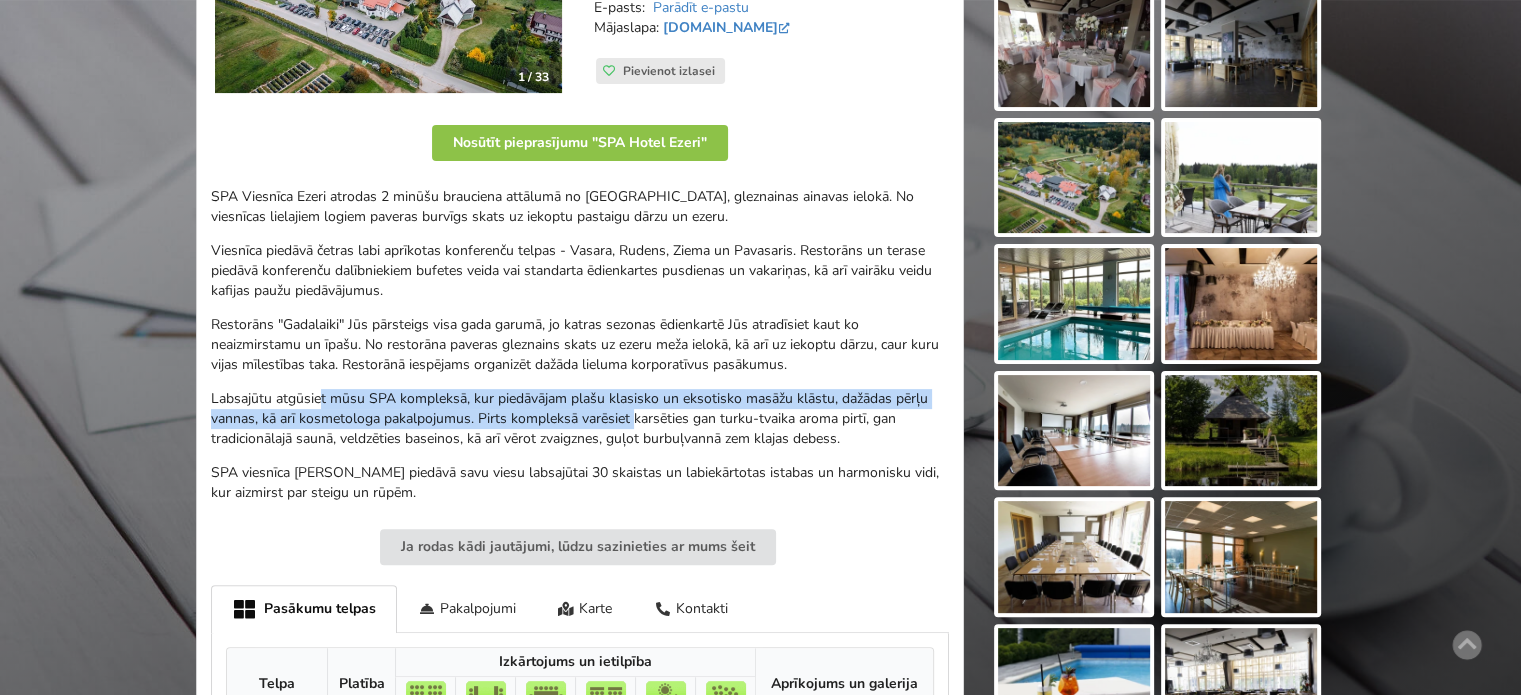 drag, startPoint x: 317, startPoint y: 395, endPoint x: 692, endPoint y: 425, distance: 376.1981 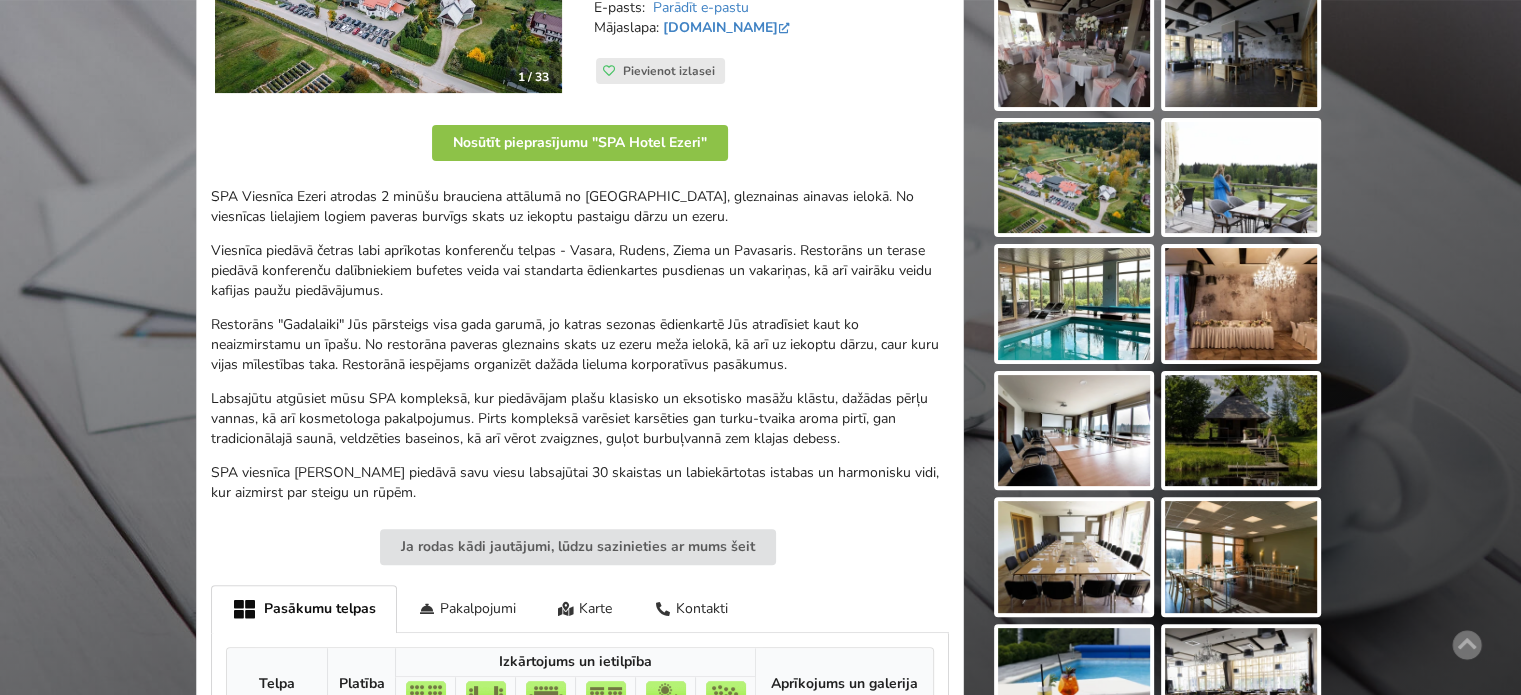 click on "Labsajūtu atgūsiet mūsu SPA kompleksā, kur piedāvājam plašu klasisko un eksotisko masāžu klāstu, dažādas pērļu vannas, kā arī kosmetologa pakalpojumus. Pirts kompleksā varēsiet karsēties gan turku-tvaika aroma pirtī, gan tradicionālajā saunā, veldzēties baseinos, kā arī vērot zvaigznes, guļot burbuļvannā zem klajas debess." at bounding box center [580, 419] 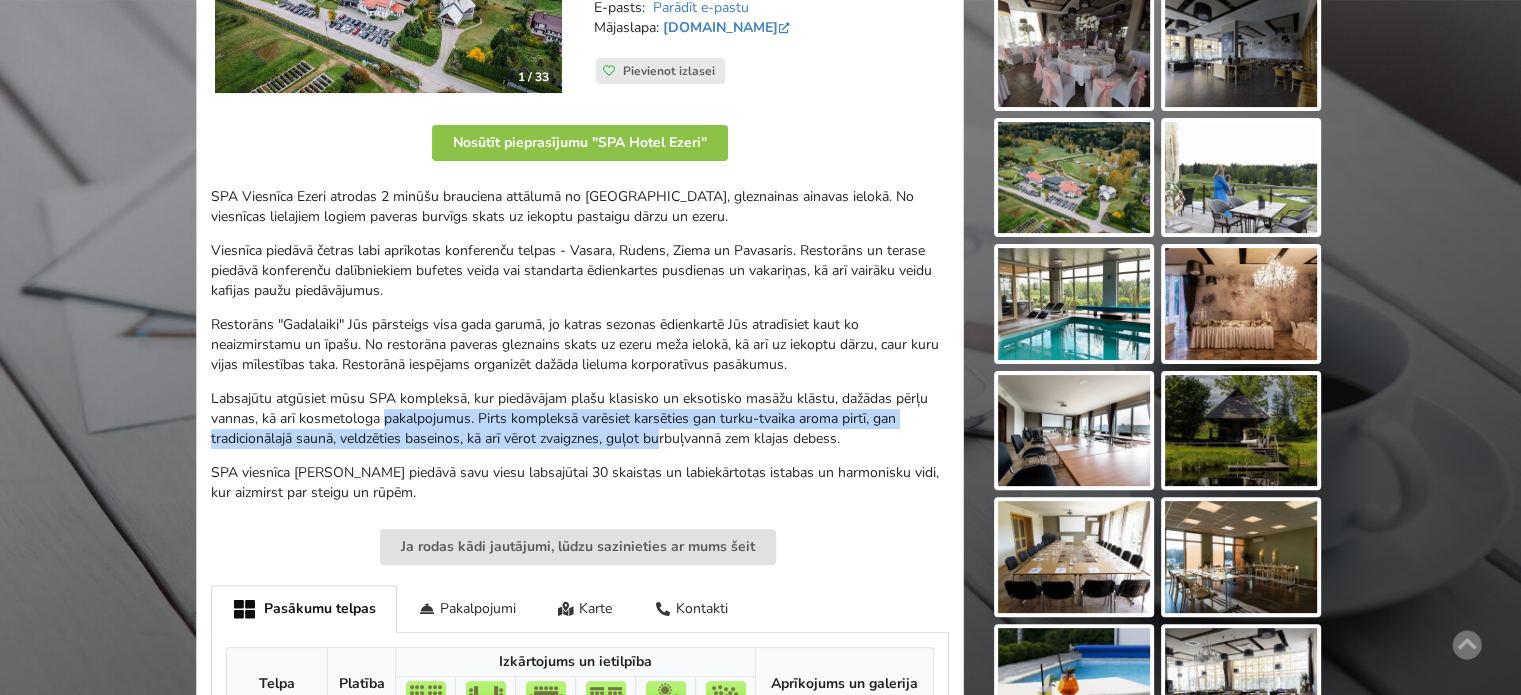 click on "Labsajūtu atgūsiet mūsu SPA kompleksā, kur piedāvājam plašu klasisko un eksotisko masāžu klāstu, dažādas pērļu vannas, kā arī kosmetologa pakalpojumus. Pirts kompleksā varēsiet karsēties gan turku-tvaika aroma pirtī, gan tradicionālajā saunā, veldzēties baseinos, kā arī vērot zvaigznes, guļot burbuļvannā zem klajas debess." at bounding box center (580, 419) 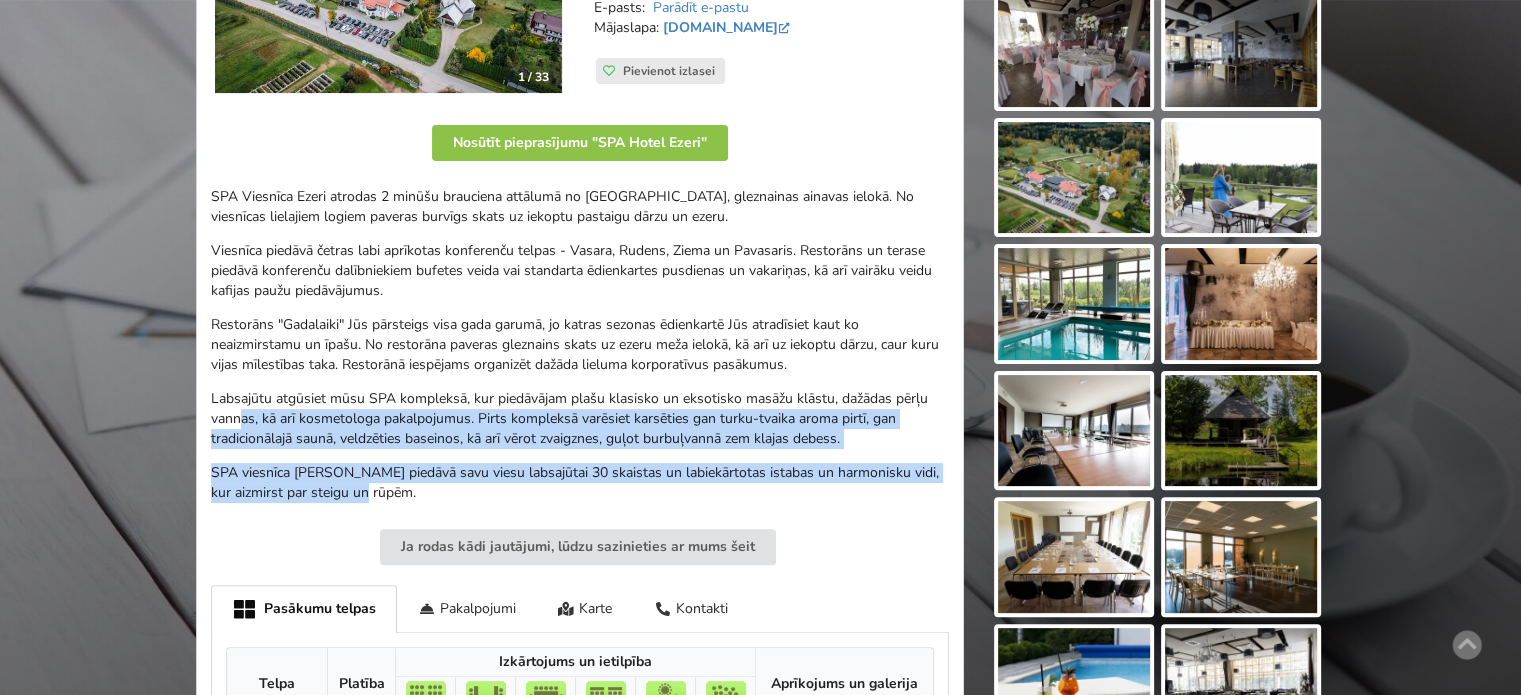 drag, startPoint x: 241, startPoint y: 409, endPoint x: 368, endPoint y: 494, distance: 152.82016 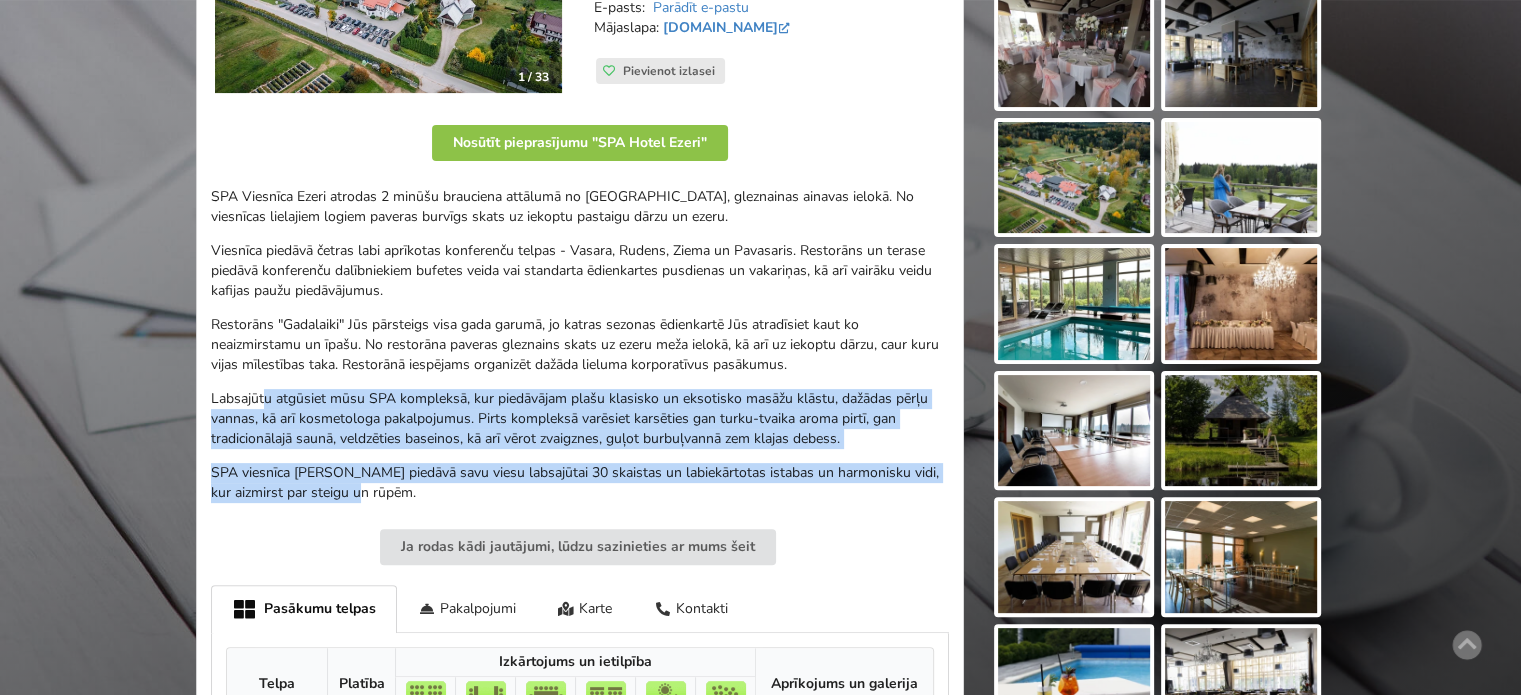 drag, startPoint x: 332, startPoint y: 487, endPoint x: 250, endPoint y: 382, distance: 133.22537 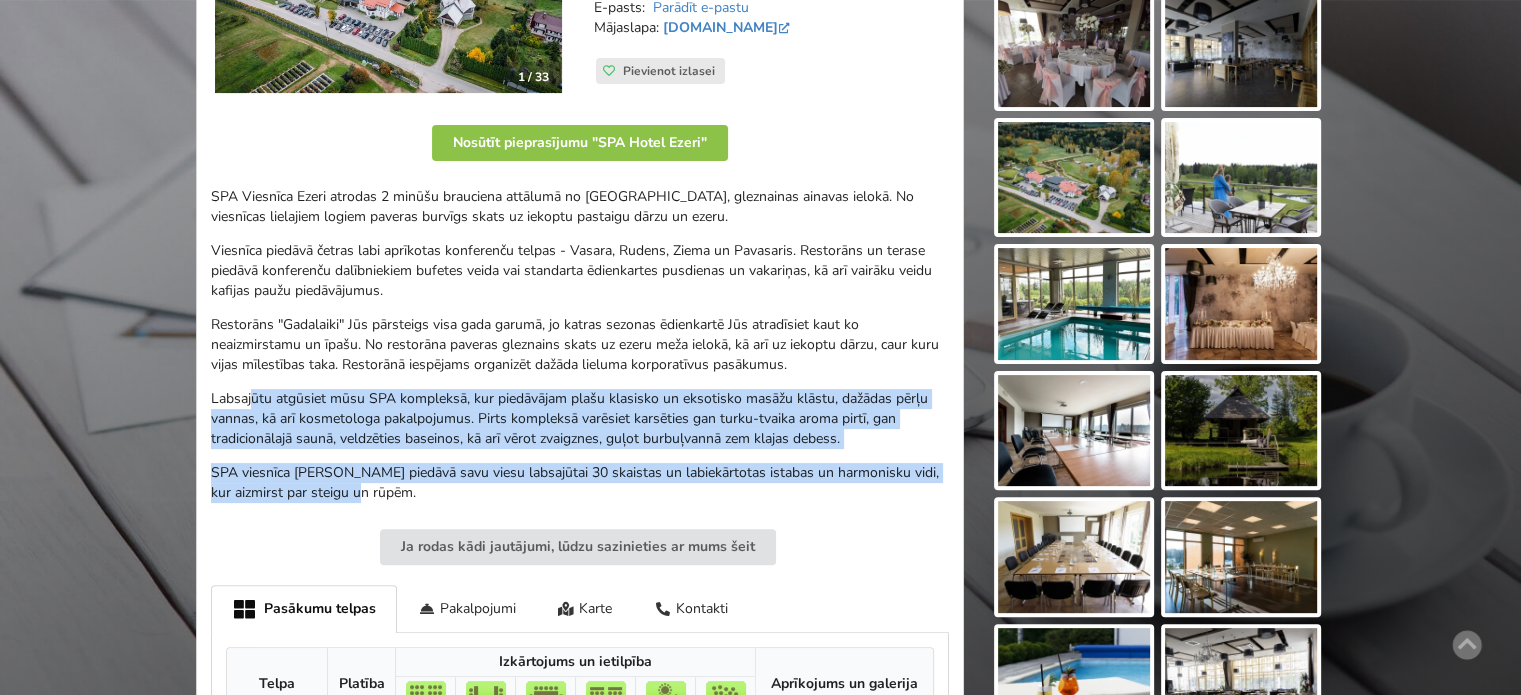 click on "SPA Viesnīca Ezeri atrodas 2 minūšu brauciena attālumā no Siguldas, gleznainas ainavas ielokā. No viesnīcas lielajiem logiem paveras burvīgs skats uz iekoptu pastaigu dārzu un ezeru.
Viesnīca piedāvā četras labi aprīkotas konferenču telpas - Vasara, Rudens, Ziema un Pavasaris. Restorāns un terase piedāvā konferenču dalībniekiem bufetes veida vai standarta ēdienkartes pusdienas un vakariņas, kā arī vairāku veidu kafijas paužu piedāvājumus.
Restorāns "Gadalaiki" Jūs pārsteigs visa gada garumā, jo katras sezonas ēdienkartē Jūs atradīsiet kaut ko neaizmirstamu un īpašu. No restorāna paveras gleznains skats uz ezeru meža ielokā, kā arī uz iekoptu dārzu, caur kuru vijas mīlestības taka. Restorānā iespējams organizēt dažāda lieluma korporatīvus pasākumus.
SPA viesnīca Ezeri piedāvā savu viesu labsajūtai 30 skaistas un labiekārtotas istabas un harmonisku vidi, kur aizmirst par steigu un rūpēm." at bounding box center [580, 345] 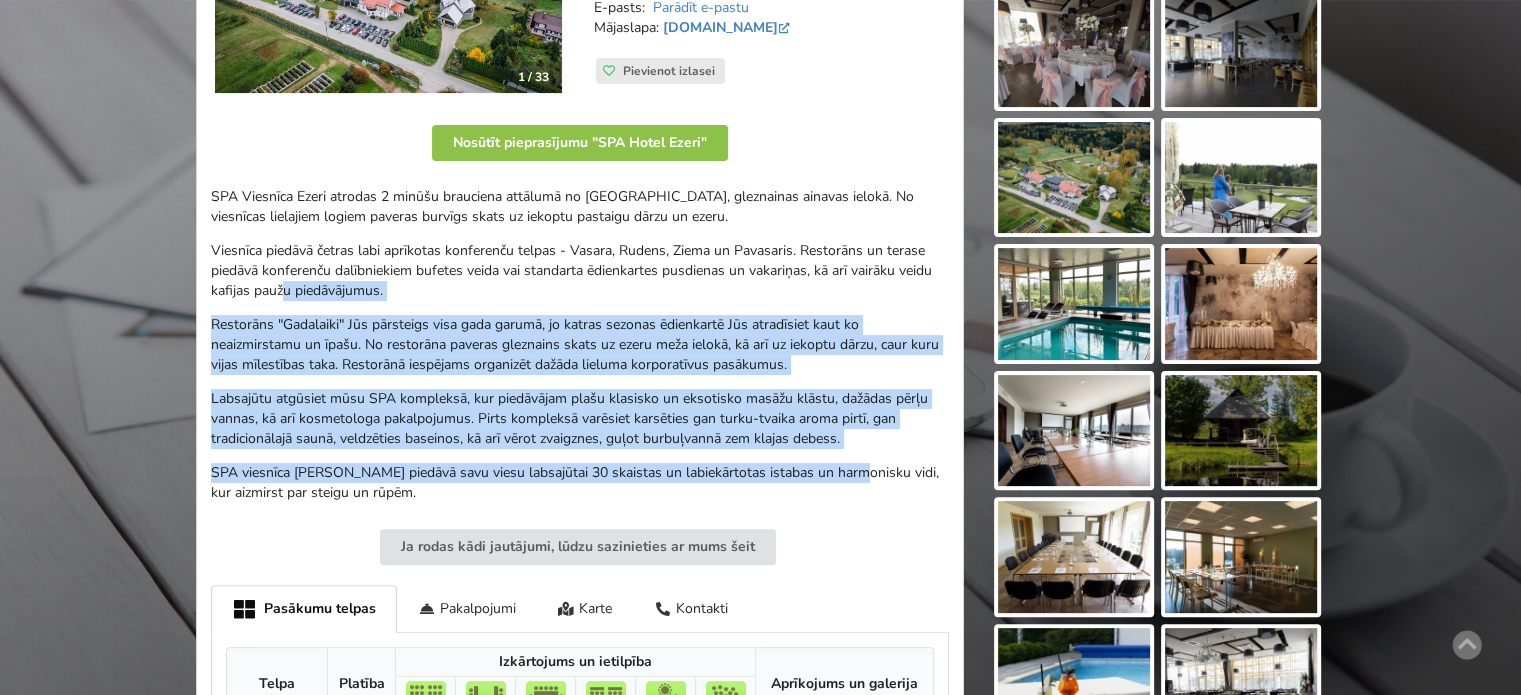 drag, startPoint x: 284, startPoint y: 290, endPoint x: 848, endPoint y: 466, distance: 590.8232 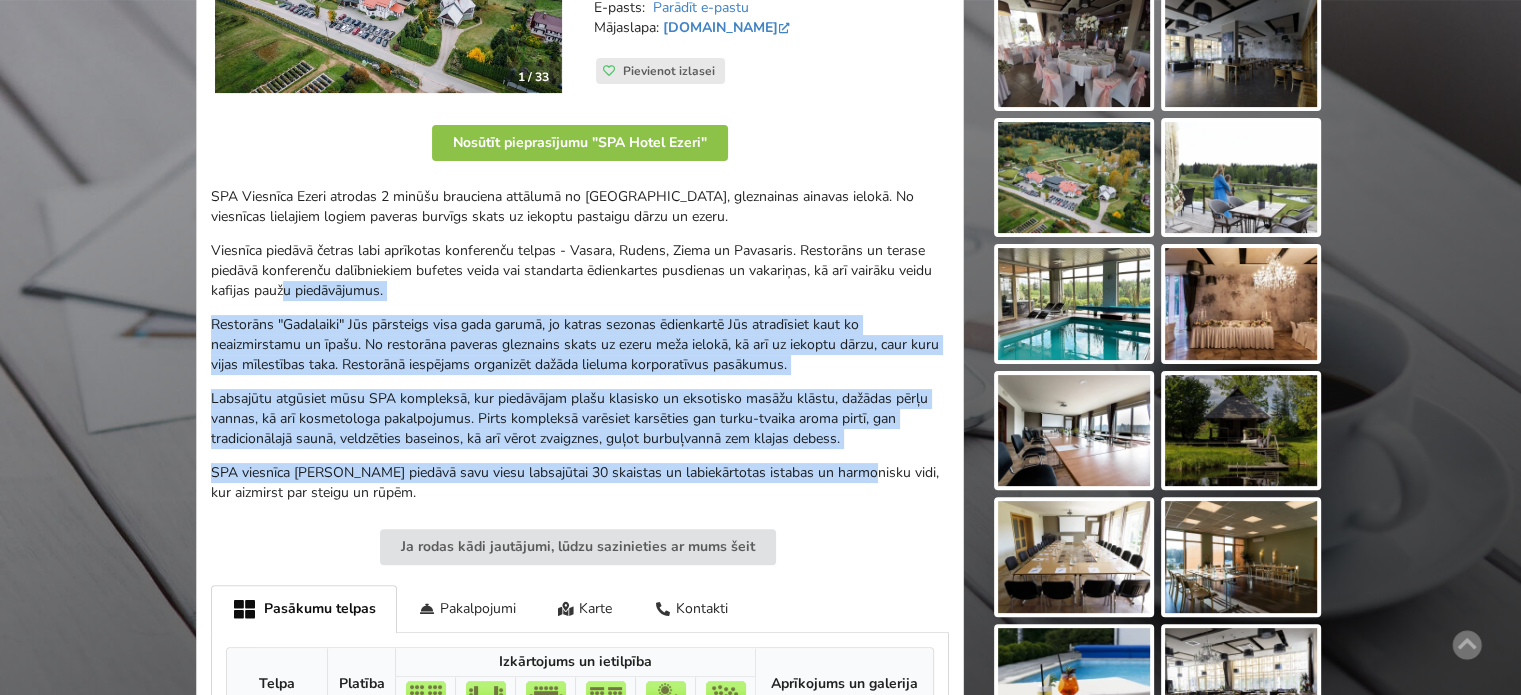 click on "SPA viesnīca Ezeri piedāvā savu viesu labsajūtai 30 skaistas un labiekārtotas istabas un harmonisku vidi, kur aizmirst par steigu un rūpēm." at bounding box center [580, 483] 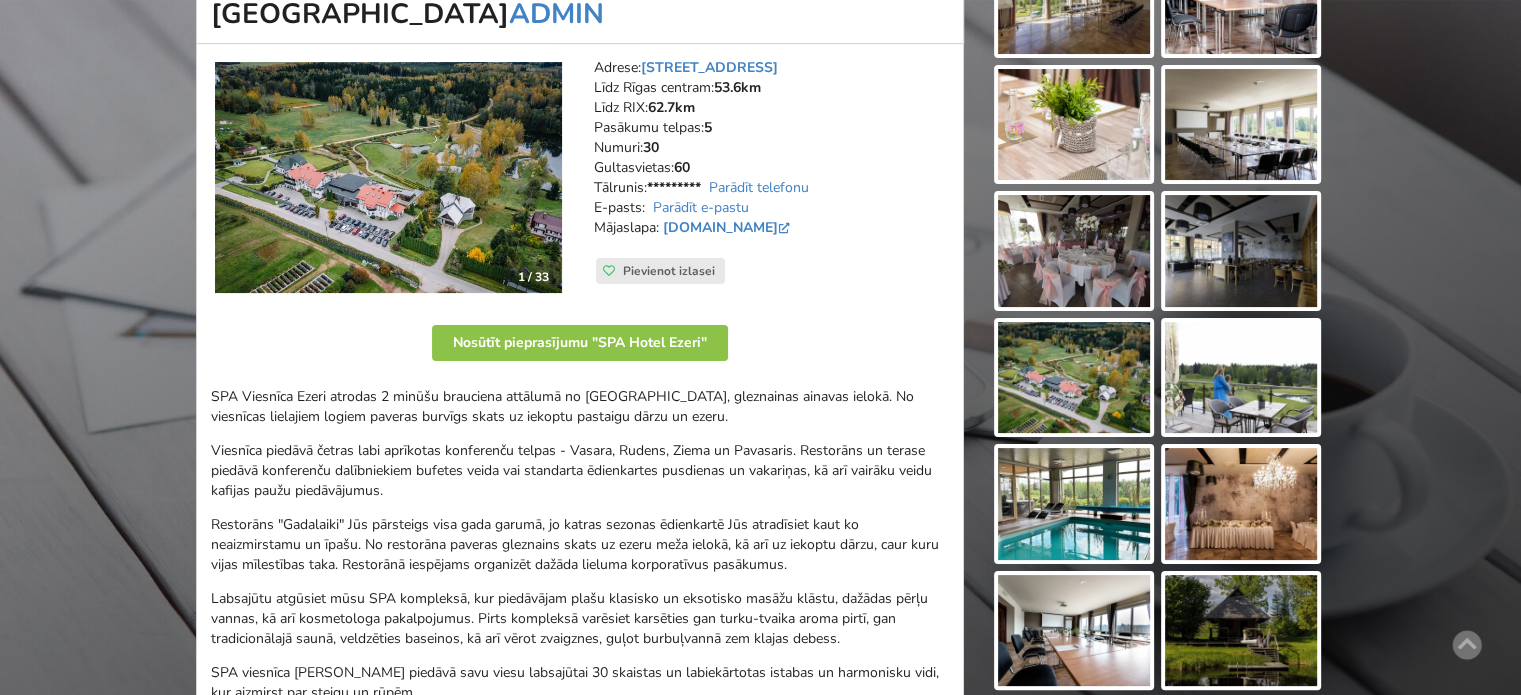 scroll, scrollTop: 400, scrollLeft: 0, axis: vertical 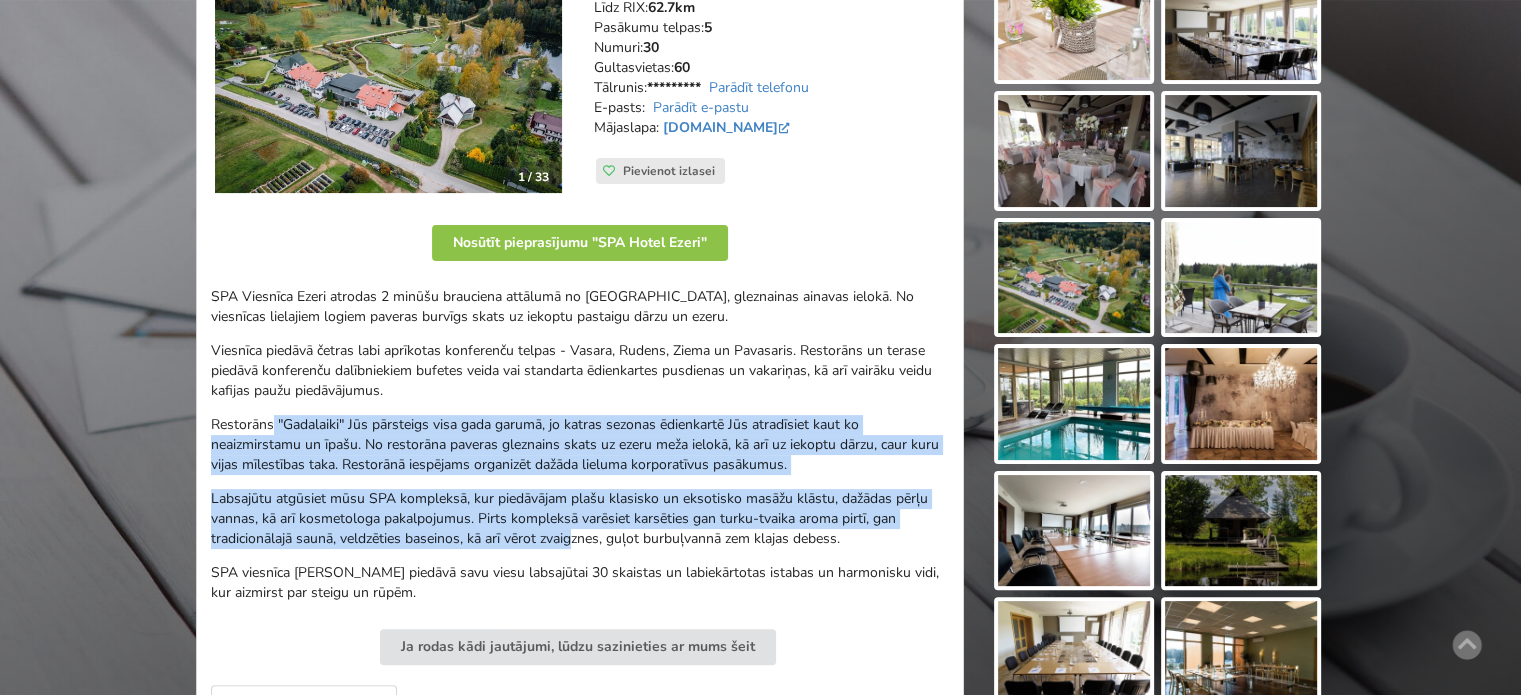 drag, startPoint x: 271, startPoint y: 427, endPoint x: 634, endPoint y: 538, distance: 379.5919 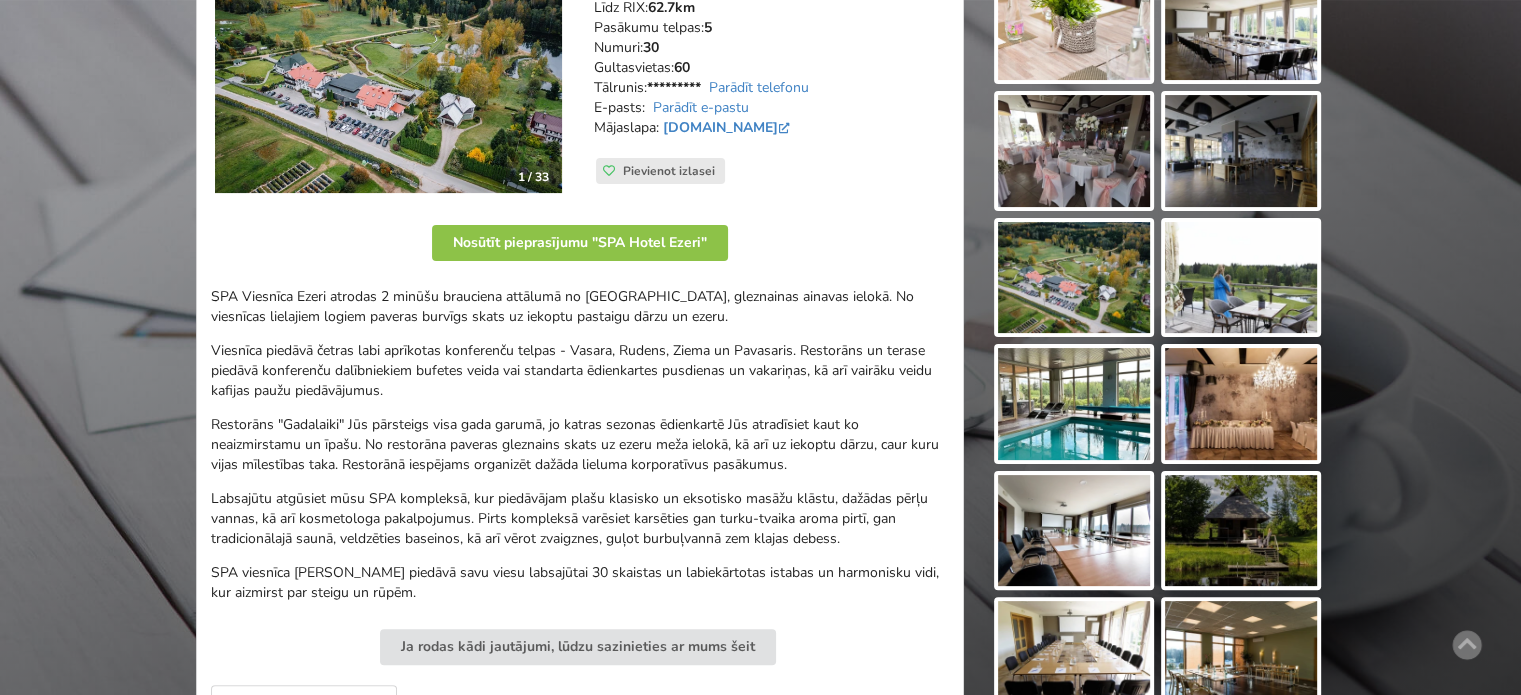 click on "Labsajūtu atgūsiet mūsu SPA kompleksā, kur piedāvājam plašu klasisko un eksotisko masāžu klāstu, dažādas pērļu vannas, kā arī kosmetologa pakalpojumus. Pirts kompleksā varēsiet karsēties gan turku-tvaika aroma pirtī, gan tradicionālajā saunā, veldzēties baseinos, kā arī vērot zvaigznes, guļot burbuļvannā zem klajas debess." at bounding box center (580, 519) 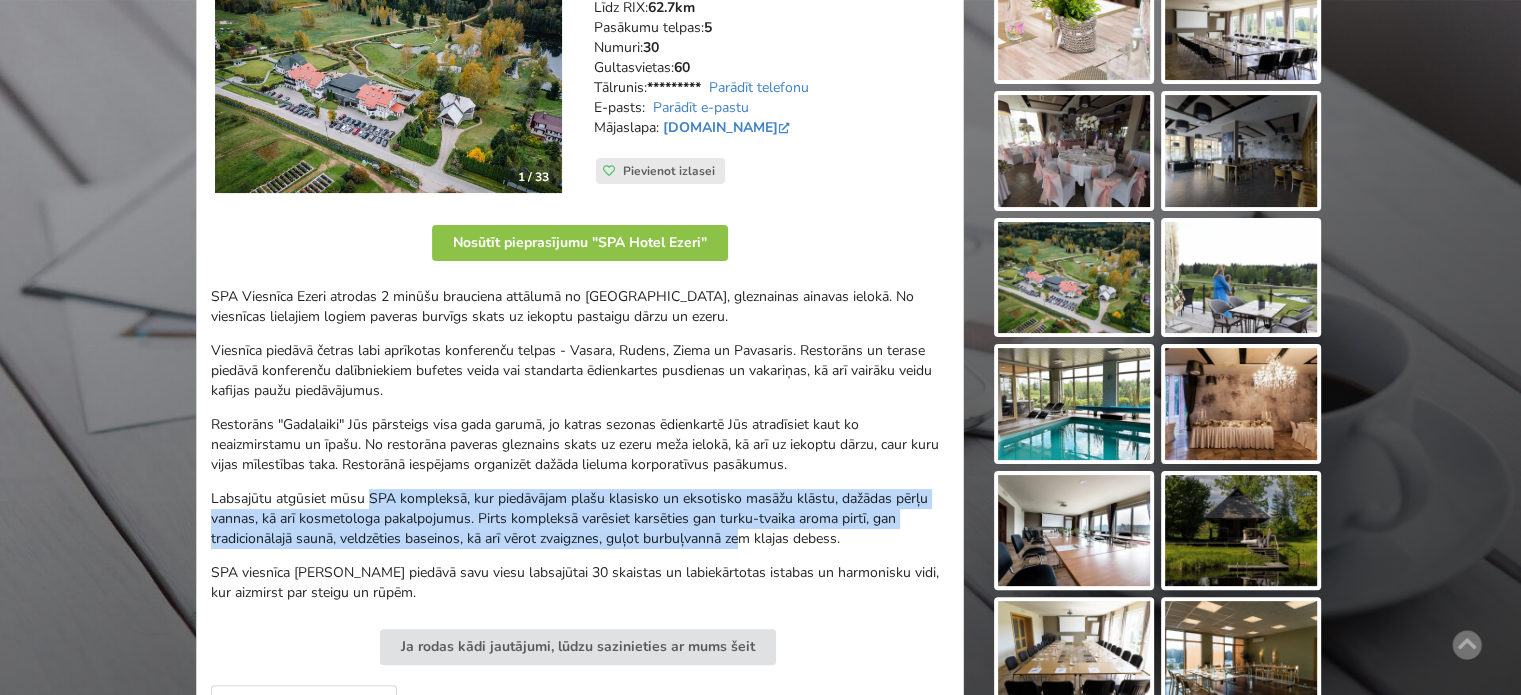 drag, startPoint x: 516, startPoint y: 515, endPoint x: 355, endPoint y: 492, distance: 162.63457 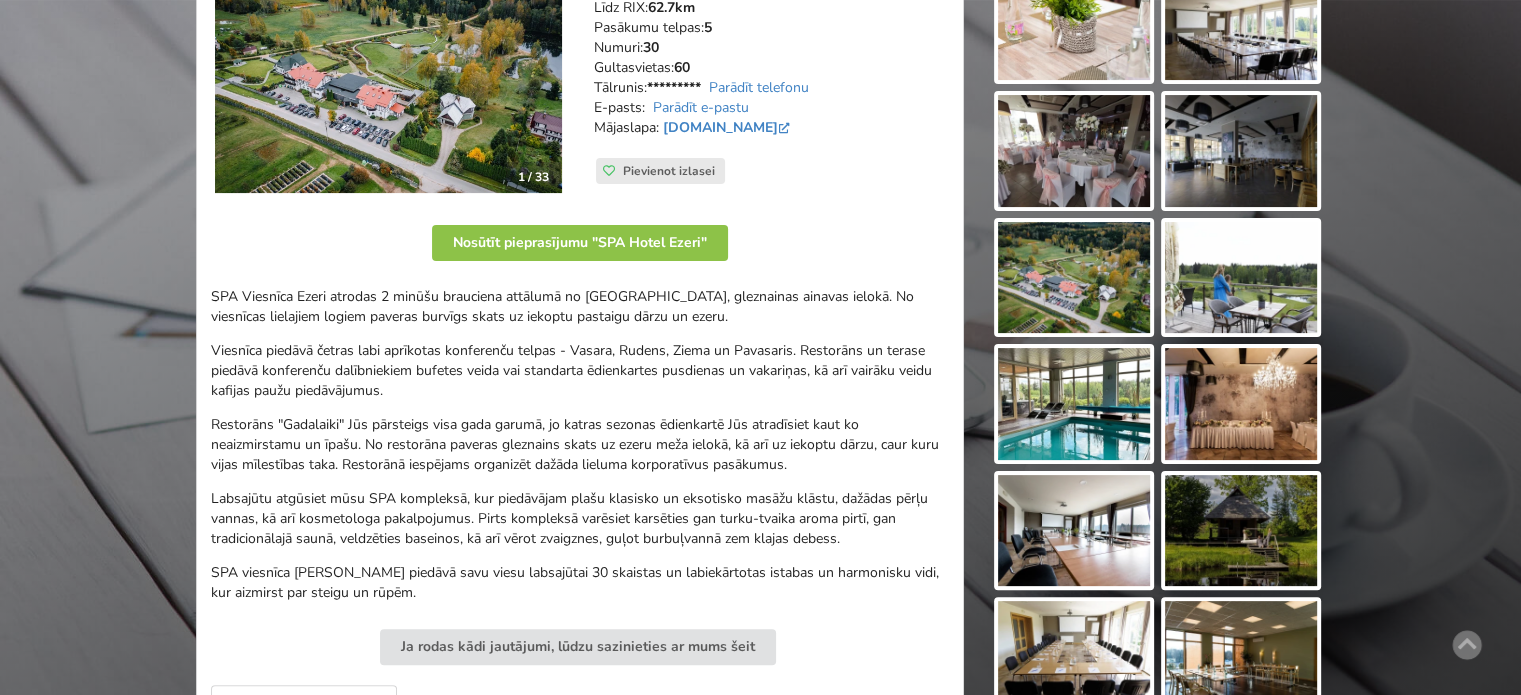 drag, startPoint x: 355, startPoint y: 492, endPoint x: 313, endPoint y: 492, distance: 42 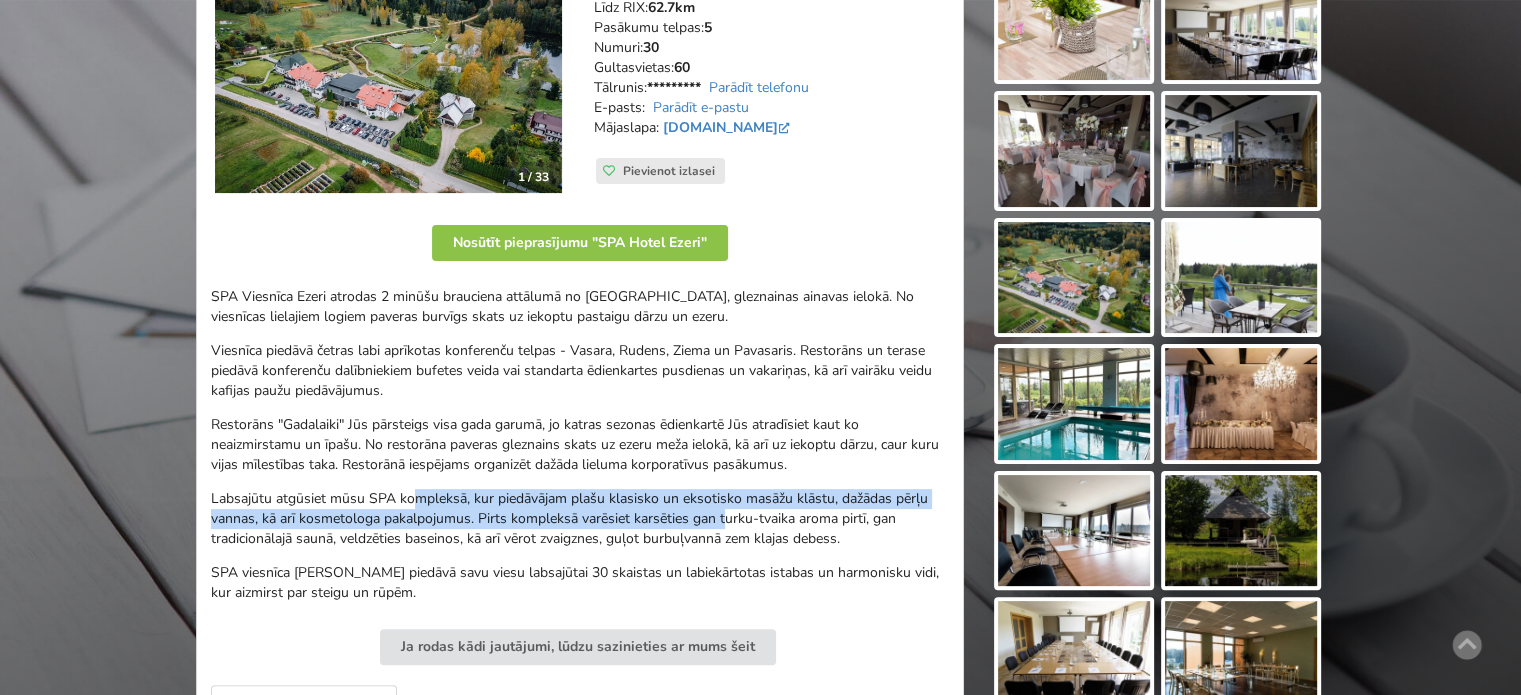 drag, startPoint x: 664, startPoint y: 519, endPoint x: 755, endPoint y: 531, distance: 91.787796 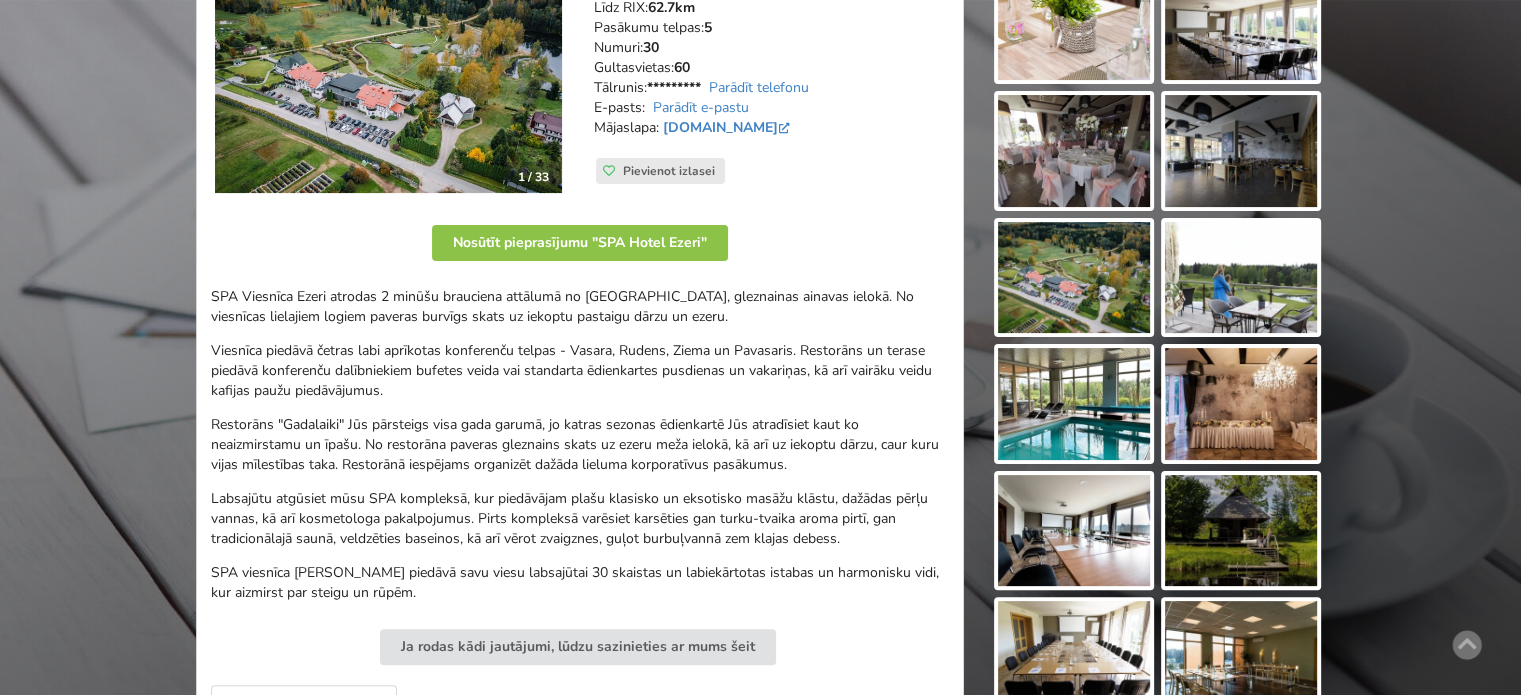 click on "Labsajūtu atgūsiet mūsu SPA kompleksā, kur piedāvājam plašu klasisko un eksotisko masāžu klāstu, dažādas pērļu vannas, kā arī kosmetologa pakalpojumus. Pirts kompleksā varēsiet karsēties gan turku-tvaika aroma pirtī, gan tradicionālajā saunā, veldzēties baseinos, kā arī vērot zvaigznes, guļot burbuļvannā zem klajas debess." at bounding box center (580, 519) 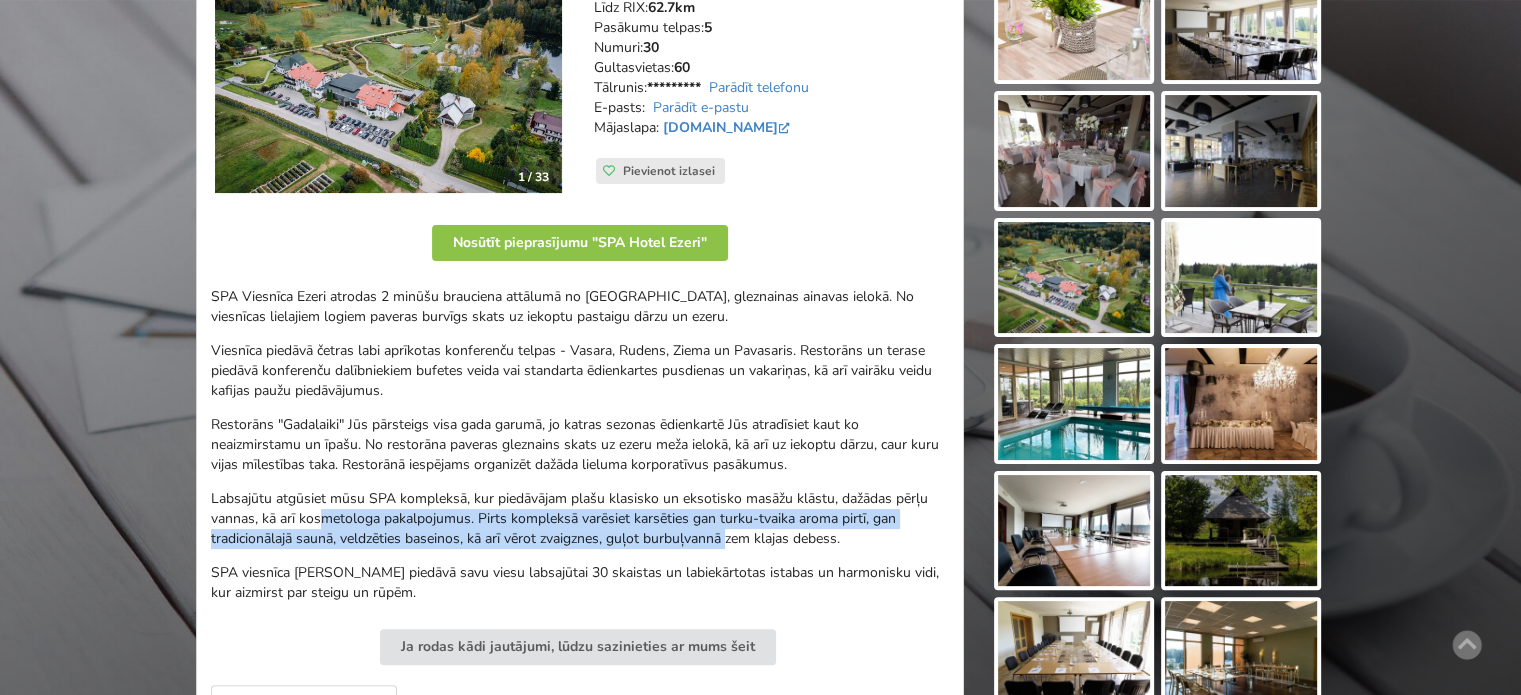 drag, startPoint x: 318, startPoint y: 517, endPoint x: 262, endPoint y: 512, distance: 56.22277 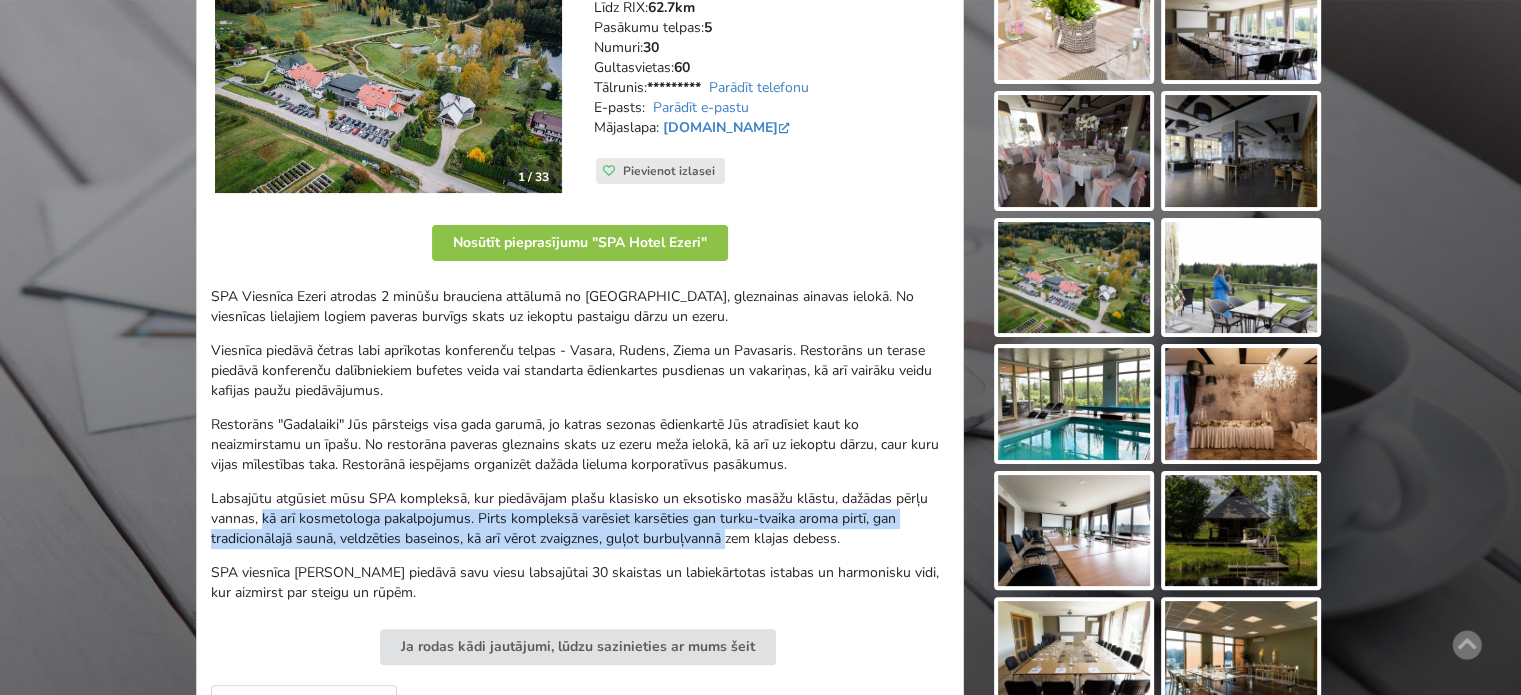click on "Labsajūtu atgūsiet mūsu SPA kompleksā, kur piedāvājam plašu klasisko un eksotisko masāžu klāstu, dažādas pērļu vannas, kā arī kosmetologa pakalpojumus. Pirts kompleksā varēsiet karsēties gan turku-tvaika aroma pirtī, gan tradicionālajā saunā, veldzēties baseinos, kā arī vērot zvaigznes, guļot burbuļvannā zem klajas debess." at bounding box center (580, 519) 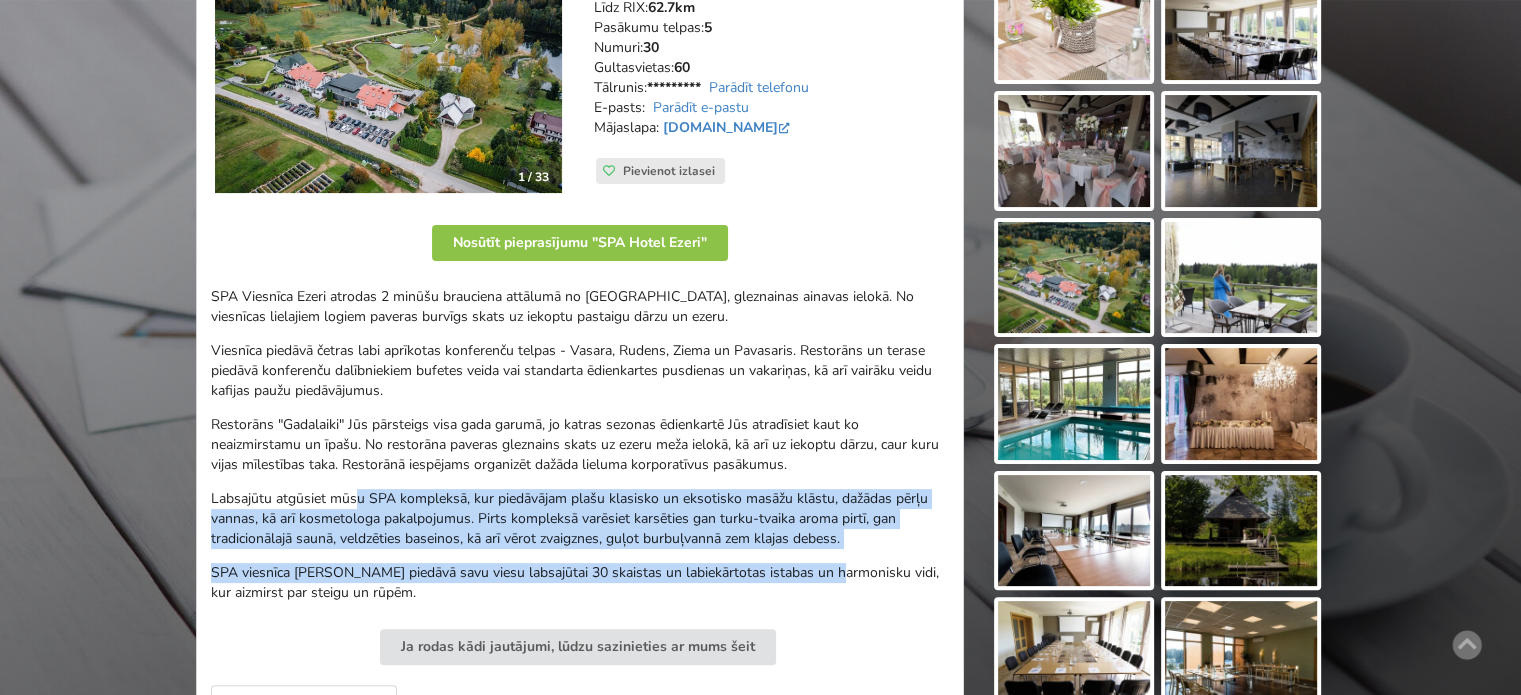 drag, startPoint x: 368, startPoint y: 505, endPoint x: 855, endPoint y: 580, distance: 492.7413 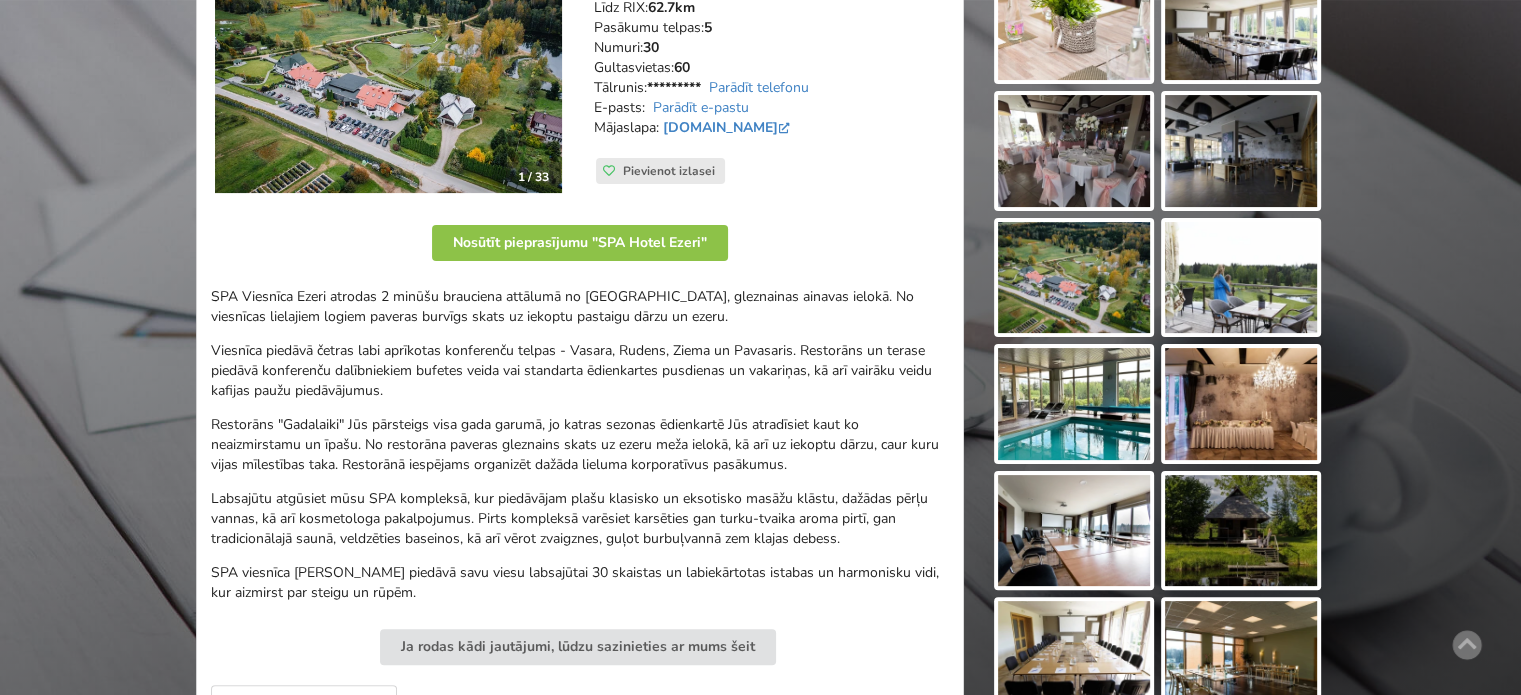 click on "SPA viesnīca Ezeri piedāvā savu viesu labsajūtai 30 skaistas un labiekārtotas istabas un harmonisku vidi, kur aizmirst par steigu un rūpēm." at bounding box center [580, 583] 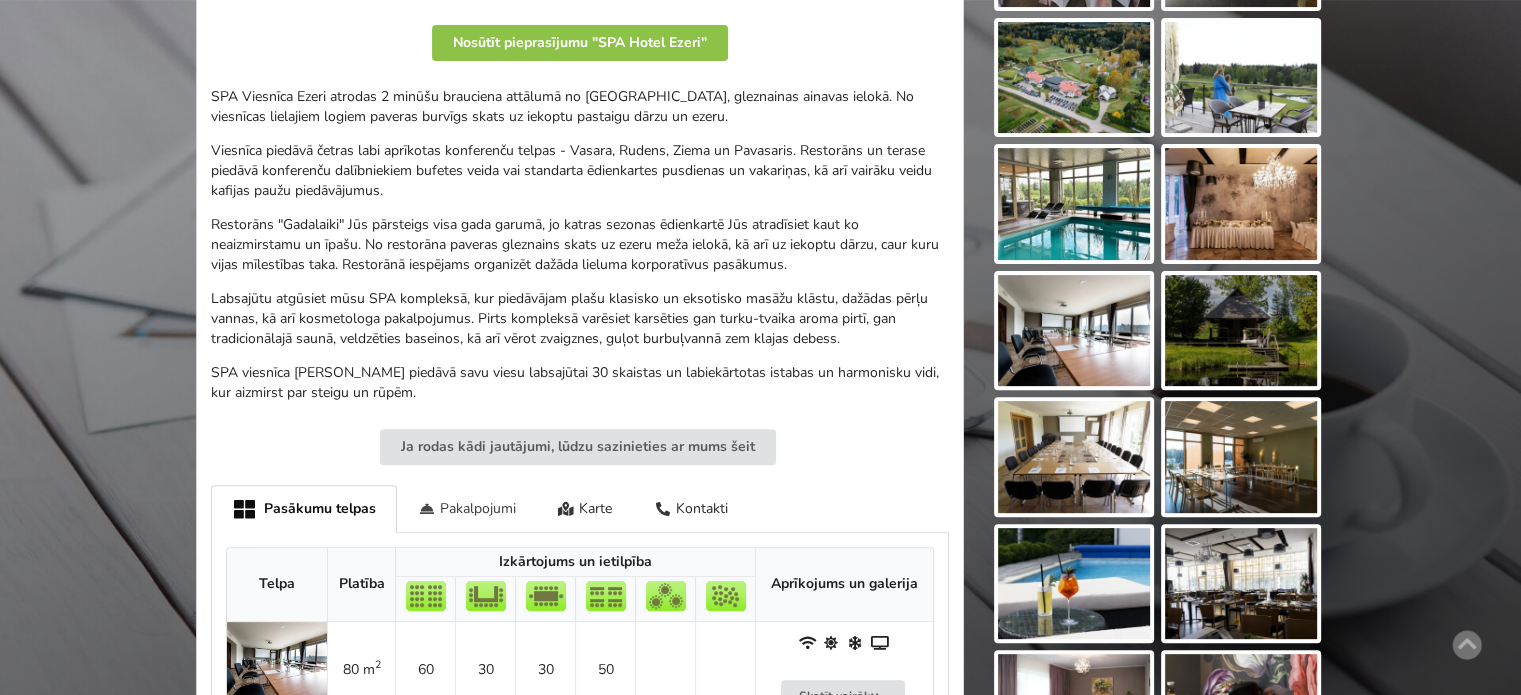 click on "Pakalpojumi" at bounding box center (467, 508) 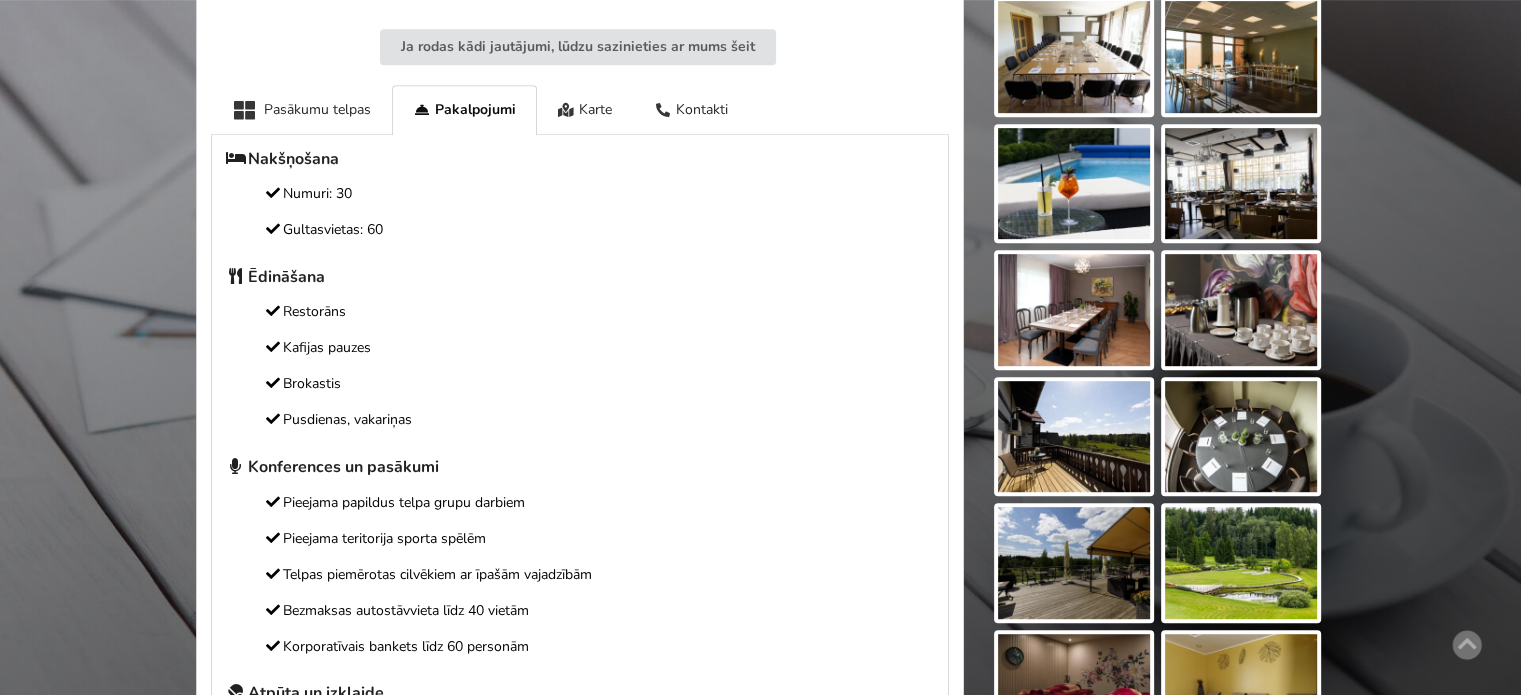 scroll, scrollTop: 1100, scrollLeft: 0, axis: vertical 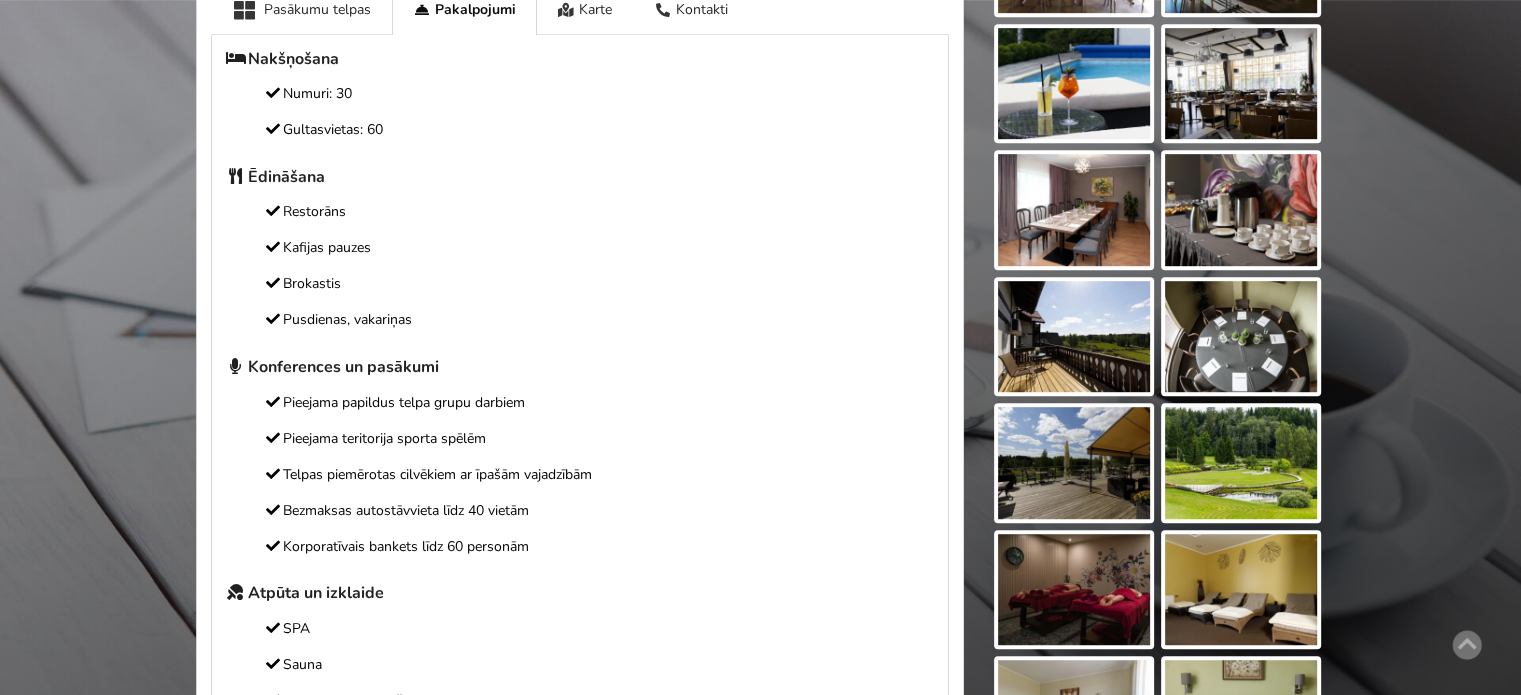 drag, startPoint x: 338, startPoint y: 444, endPoint x: 596, endPoint y: 552, distance: 279.6927 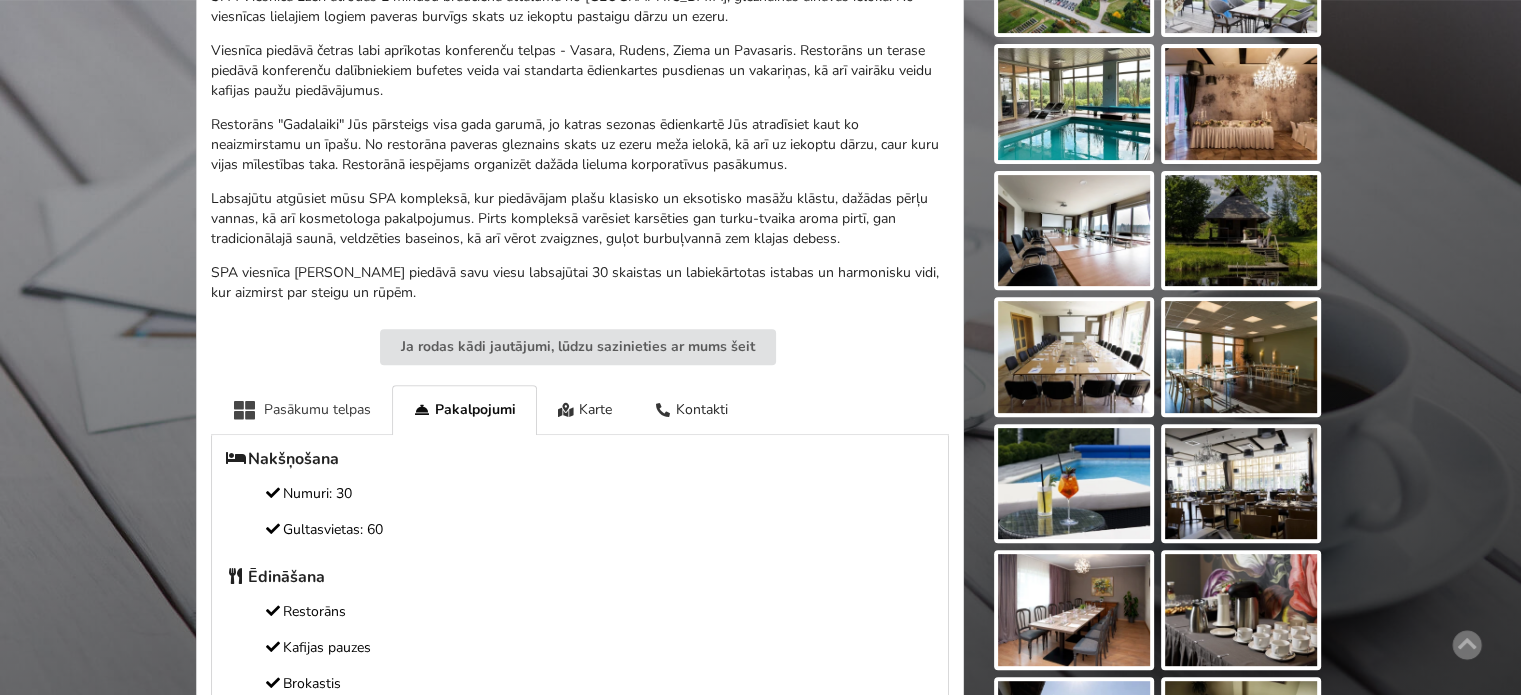 click on "Pasākumu telpas" at bounding box center (301, 409) 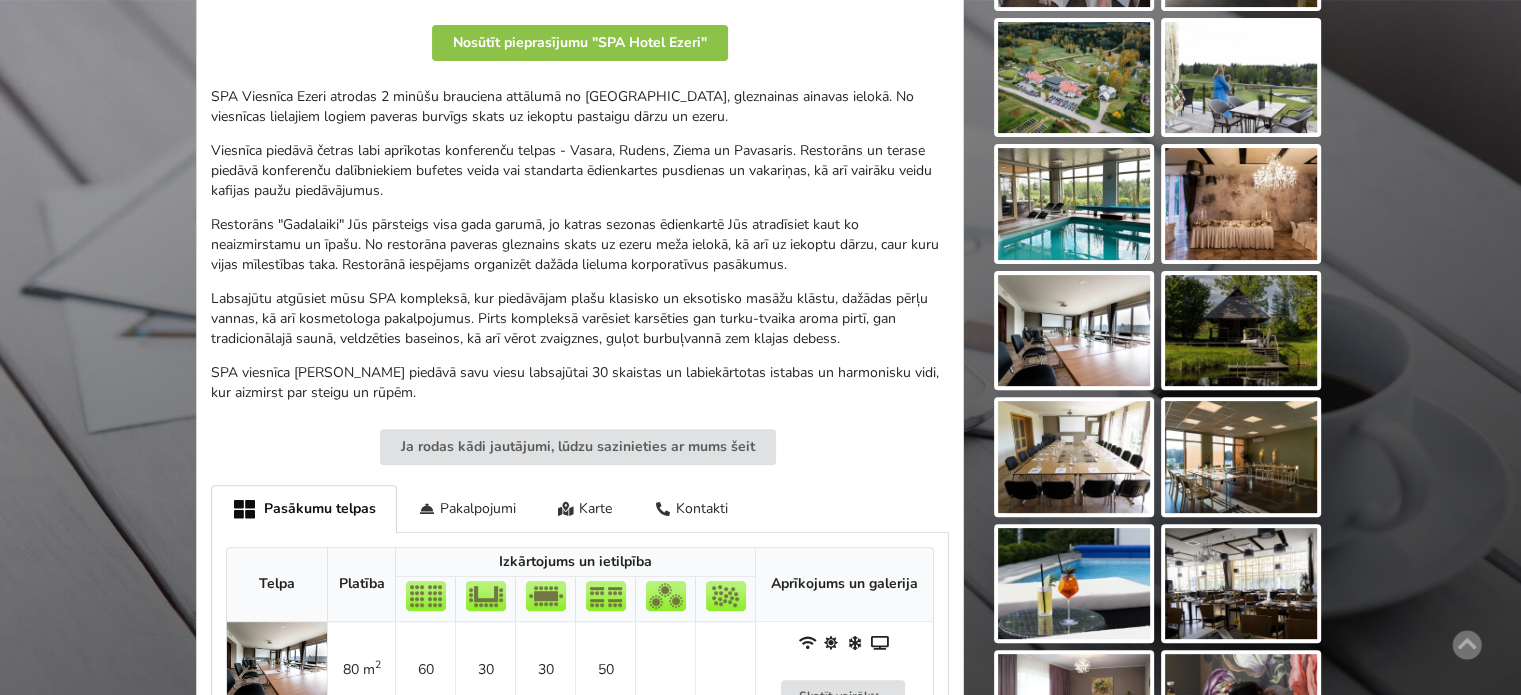 scroll, scrollTop: 500, scrollLeft: 0, axis: vertical 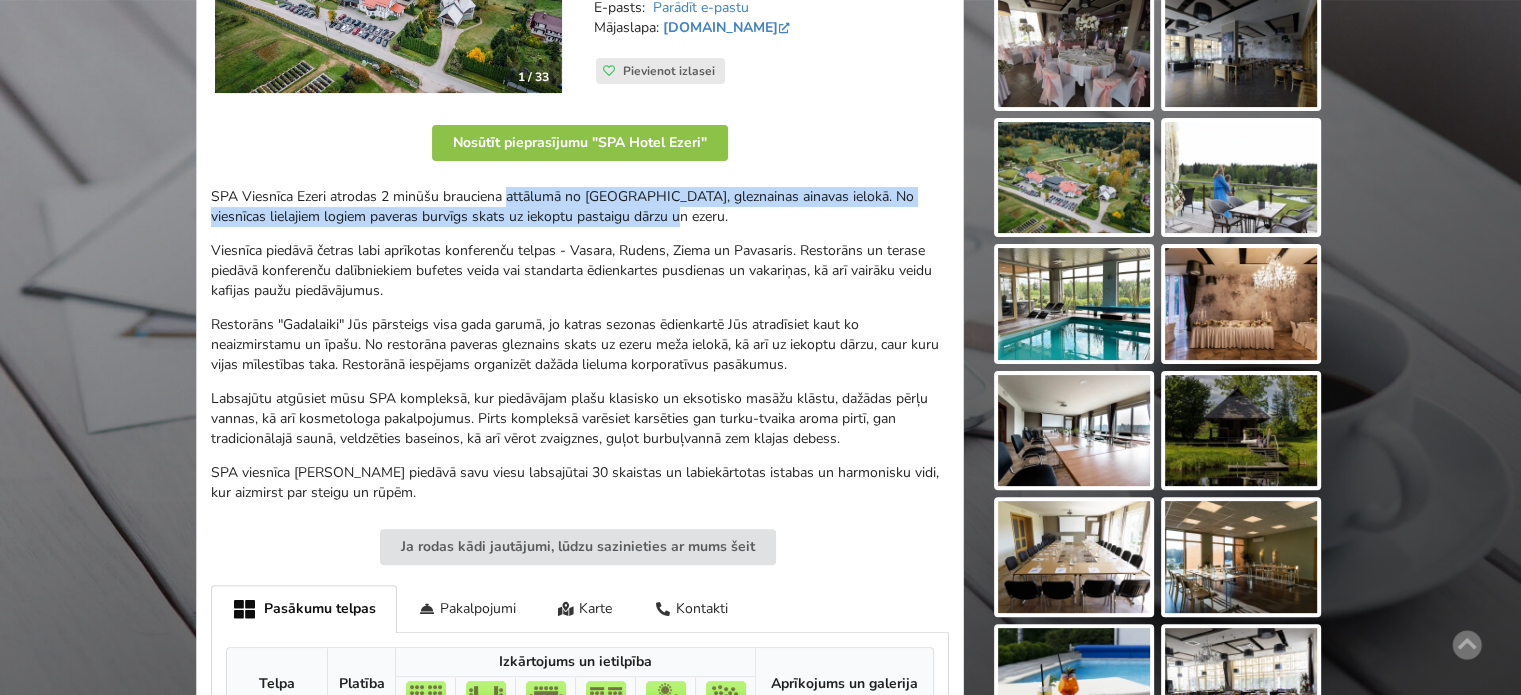 drag, startPoint x: 507, startPoint y: 195, endPoint x: 688, endPoint y: 210, distance: 181.62048 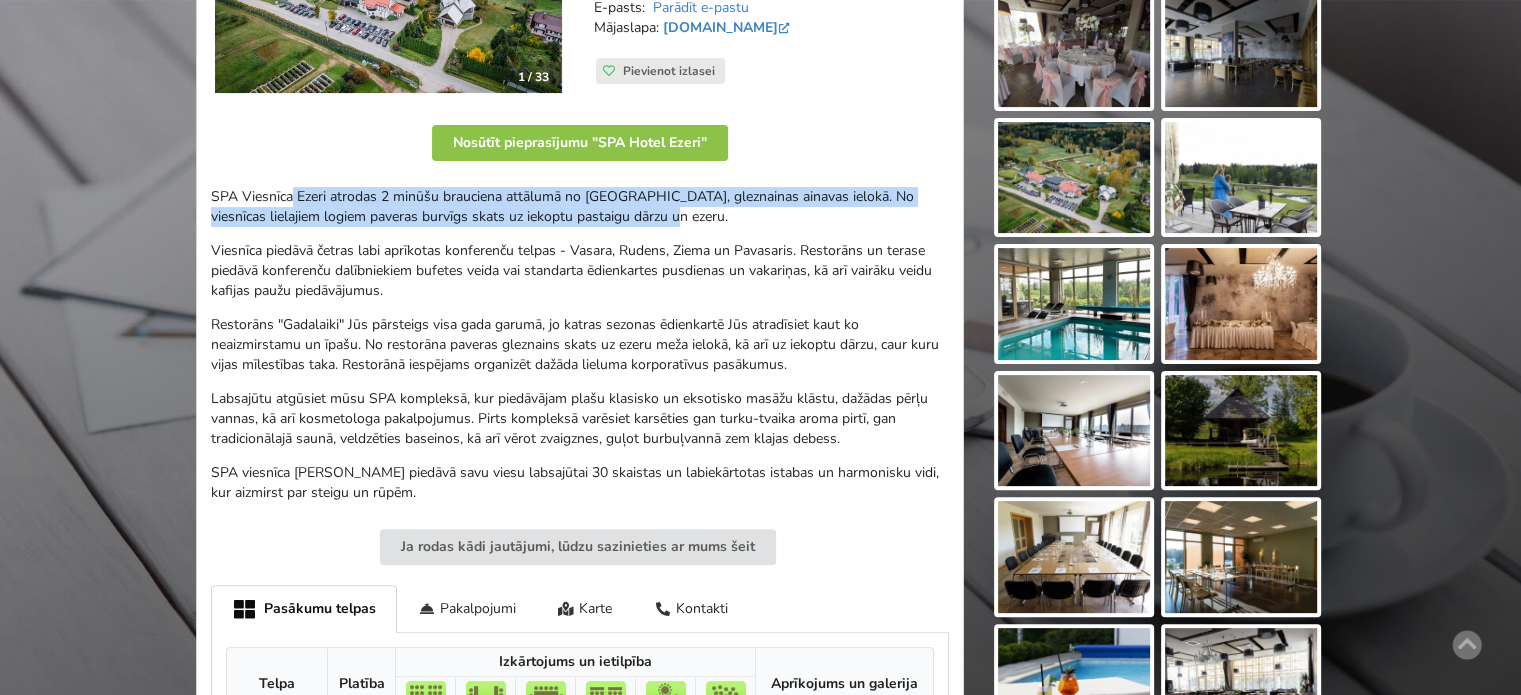 drag, startPoint x: 568, startPoint y: 211, endPoint x: 289, endPoint y: 177, distance: 281.06406 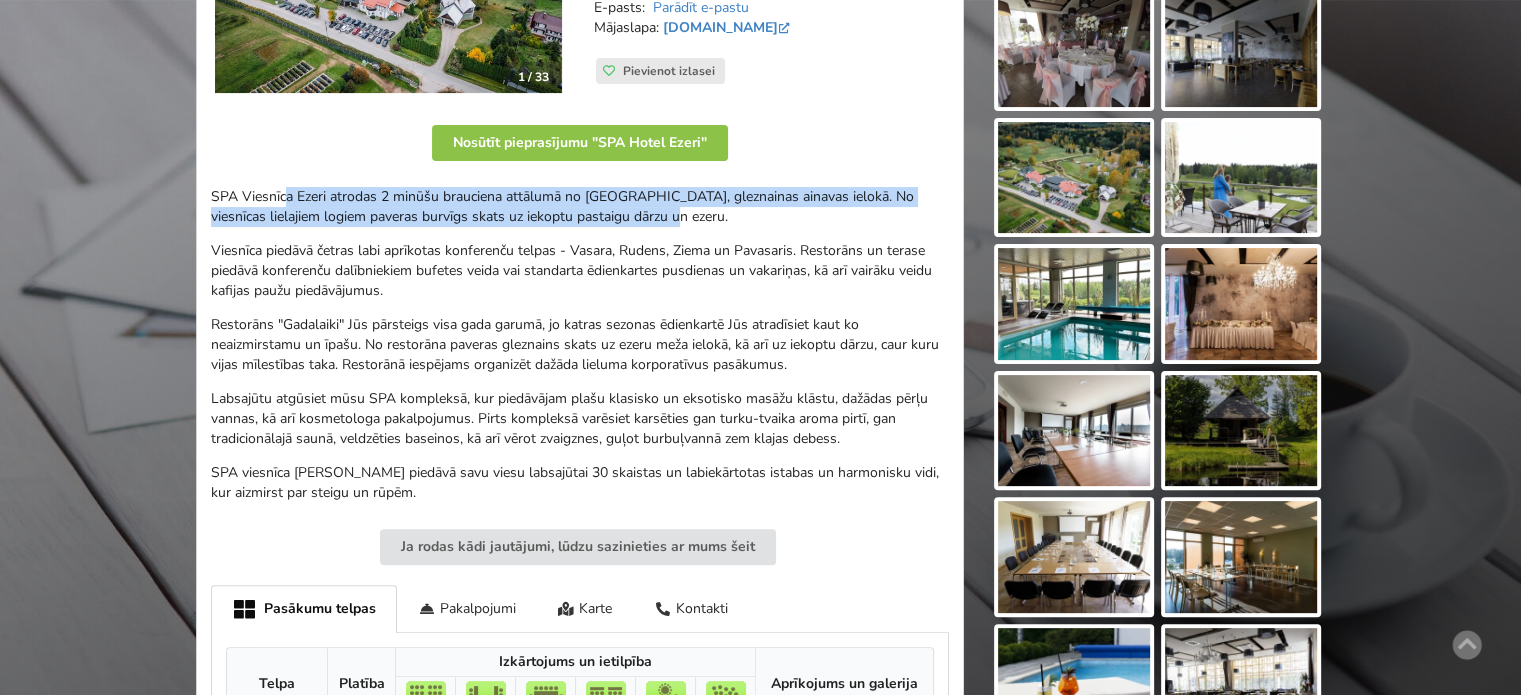 click on "1 / 33
Adrese:  Saltavota iela 32, Kalnabeites, Sigulda
Līdz Rīgas centram:  53.6km
Līdz RIX:  62.7km
Pasākumu telpas:  5
Numuri:  30
Gultasvietas:  60
Tālrunis:  *********
Parādīt telefonu
2" at bounding box center [580, 595] 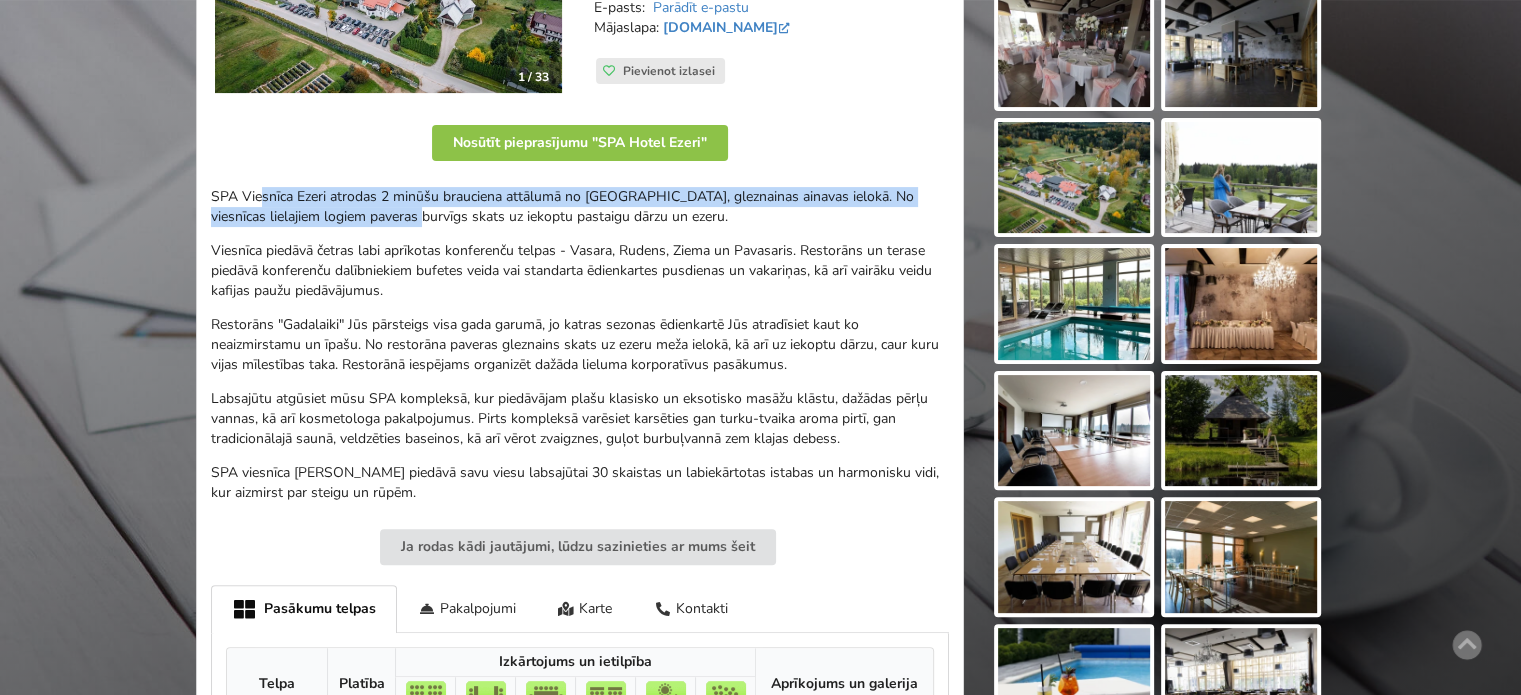 drag, startPoint x: 258, startPoint y: 182, endPoint x: 473, endPoint y: 226, distance: 219.45615 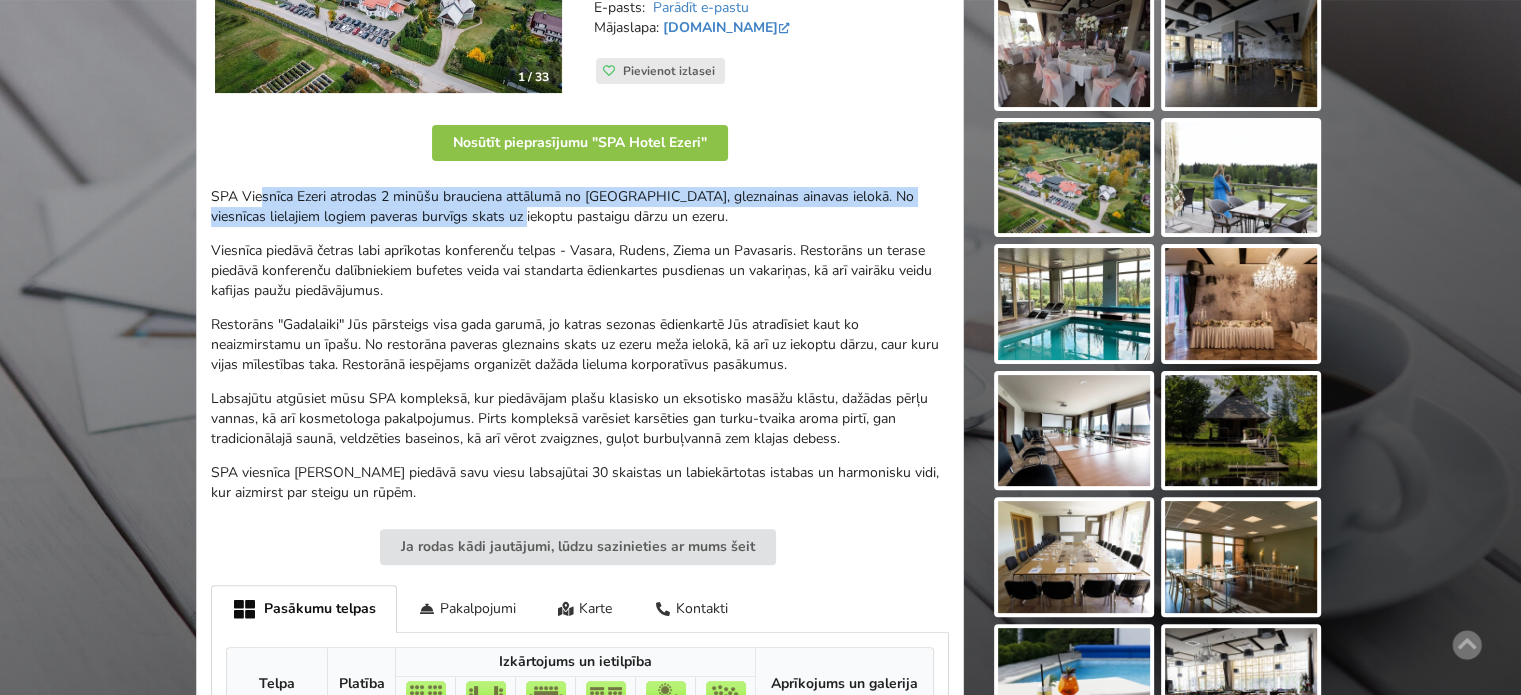 click on "SPA Viesnīca Ezeri atrodas 2 minūšu brauciena attālumā no Siguldas, gleznainas ainavas ielokā. No viesnīcas lielajiem logiem paveras burvīgs skats uz iekoptu pastaigu dārzu un ezeru." at bounding box center (580, 207) 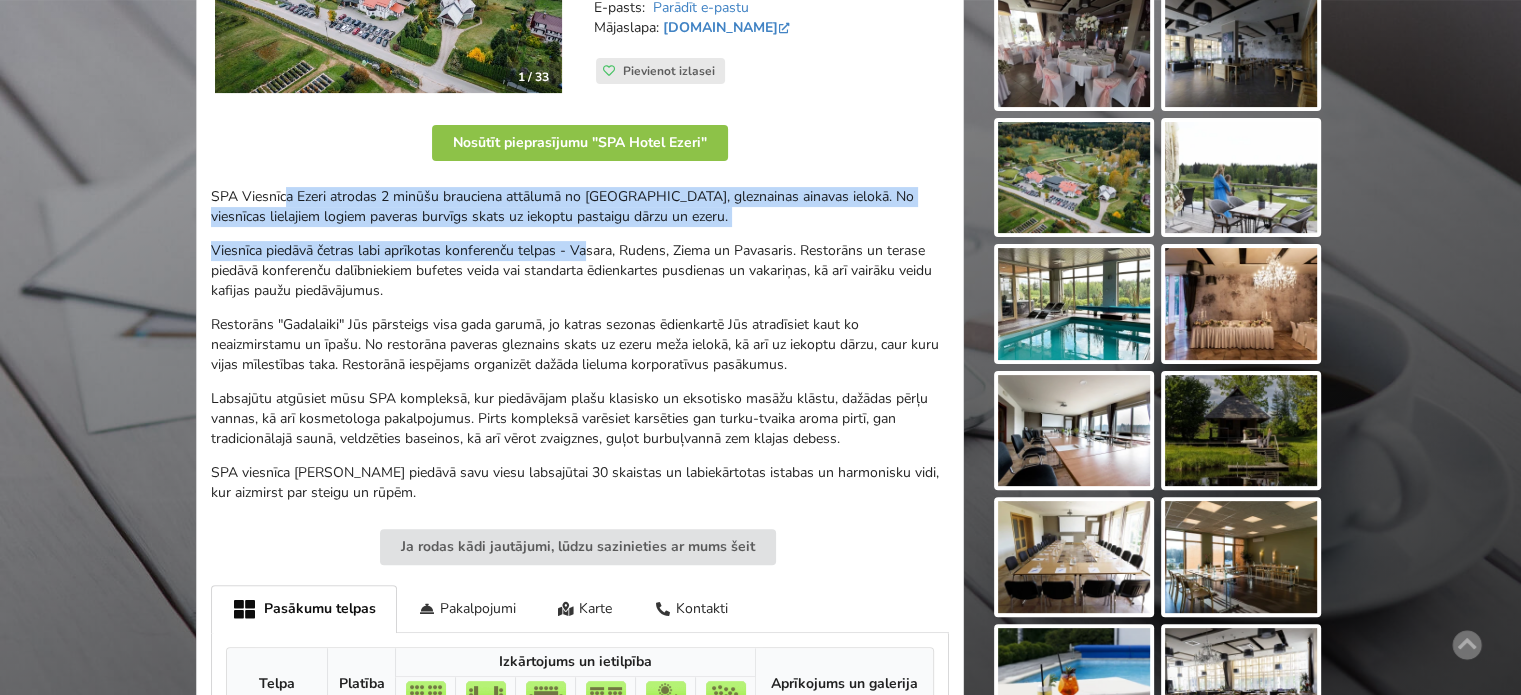 drag, startPoint x: 299, startPoint y: 197, endPoint x: 609, endPoint y: 243, distance: 313.39432 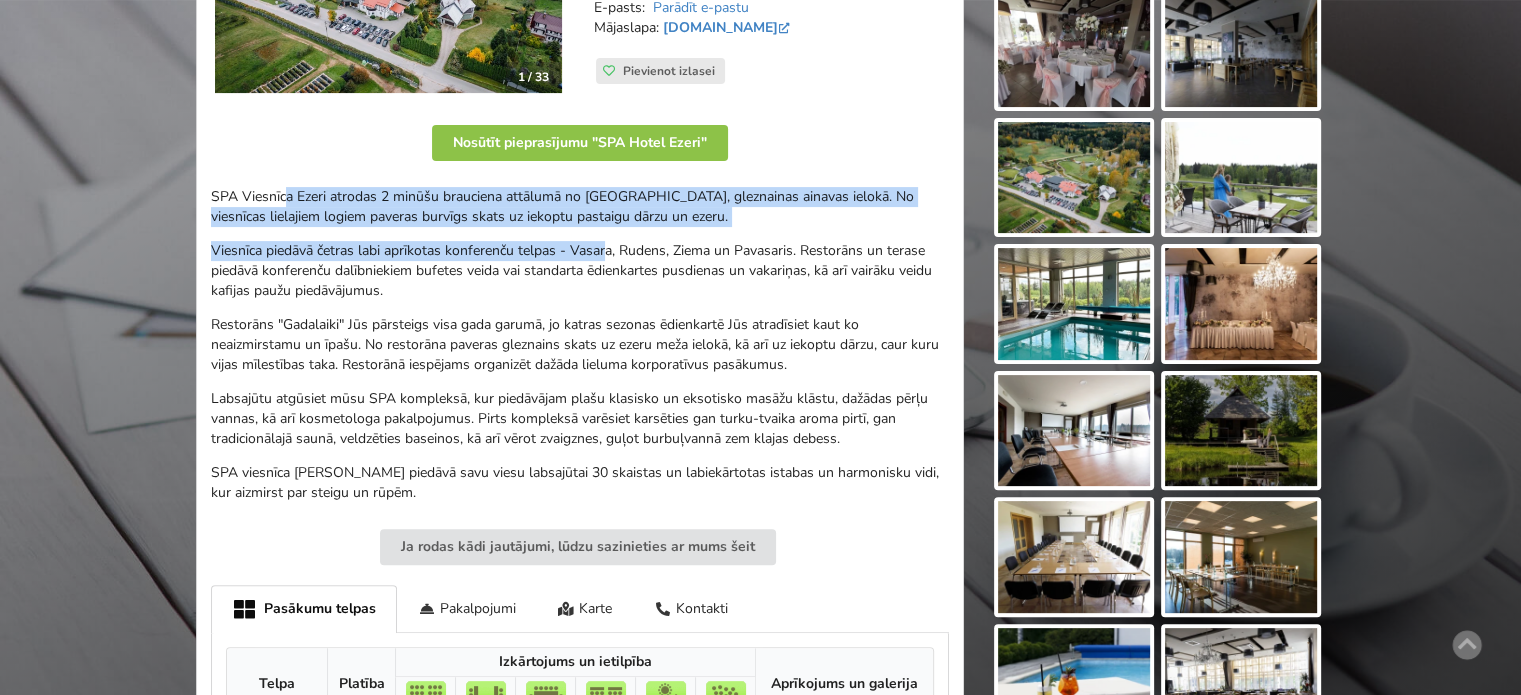 click on "Viesnīca piedāvā četras labi aprīkotas konferenču telpas - Vasara, Rudens, Ziema un Pavasaris. Restorāns un terase piedāvā konferenču dalībniekiem bufetes veida vai standarta ēdienkartes pusdienas un vakariņas, kā arī vairāku veidu kafijas paužu piedāvājumus." at bounding box center [580, 271] 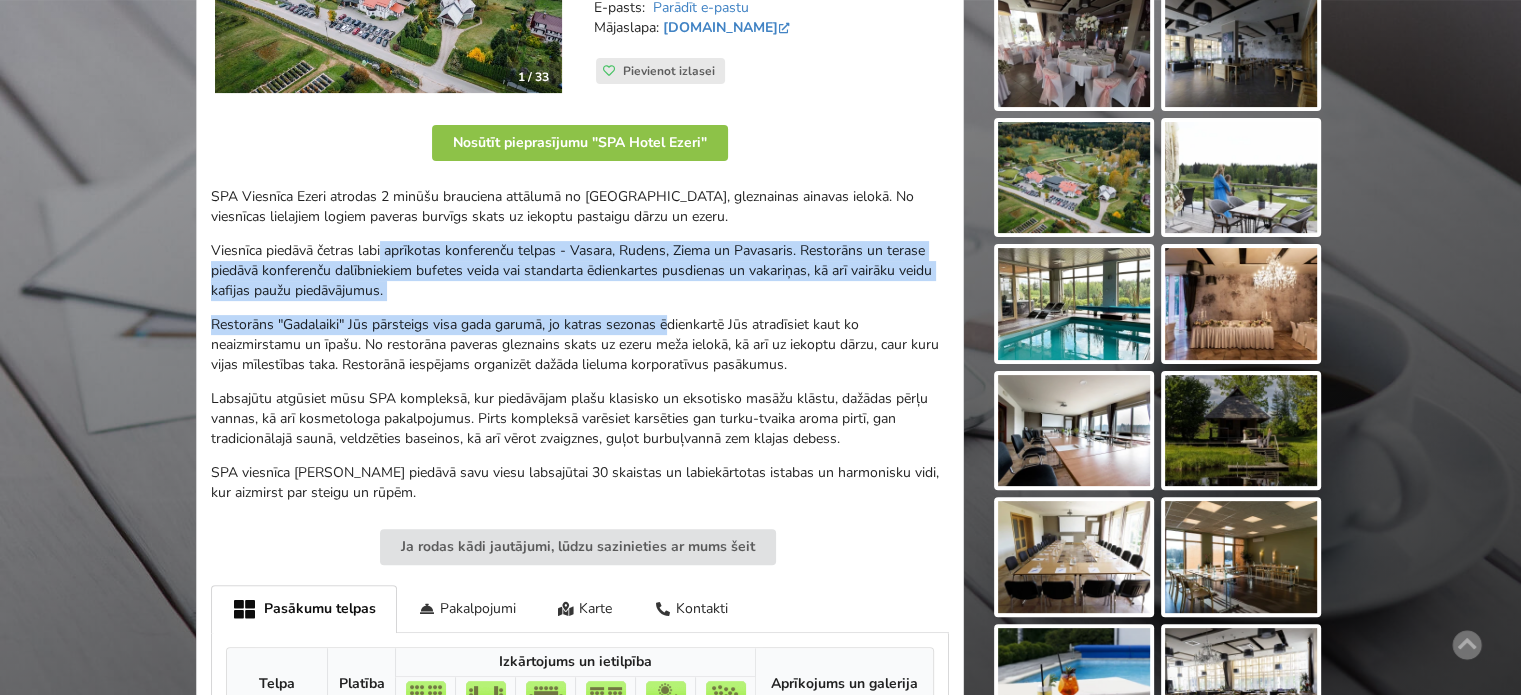 click on "SPA Viesnīca Ezeri atrodas 2 minūšu brauciena attālumā no Siguldas, gleznainas ainavas ielokā. No viesnīcas lielajiem logiem paveras burvīgs skats uz iekoptu pastaigu dārzu un ezeru.
Viesnīca piedāvā četras labi aprīkotas konferenču telpas - Vasara, Rudens, Ziema un Pavasaris. Restorāns un terase piedāvā konferenču dalībniekiem bufetes veida vai standarta ēdienkartes pusdienas un vakariņas, kā arī vairāku veidu kafijas paužu piedāvājumus.
Restorāns "Gadalaiki" Jūs pārsteigs visa gada garumā, jo katras sezonas ēdienkartē Jūs atradīsiet kaut ko neaizmirstamu un īpašu. No restorāna paveras gleznains skats uz ezeru meža ielokā, kā arī uz iekoptu dārzu, caur kuru vijas mīlestības taka. Restorānā iespējams organizēt dažāda lieluma korporatīvus pasākumus.
SPA viesnīca Ezeri piedāvā savu viesu labsajūtai 30 skaistas un labiekārtotas istabas un harmonisku vidi, kur aizmirst par steigu un rūpēm." at bounding box center (580, 345) 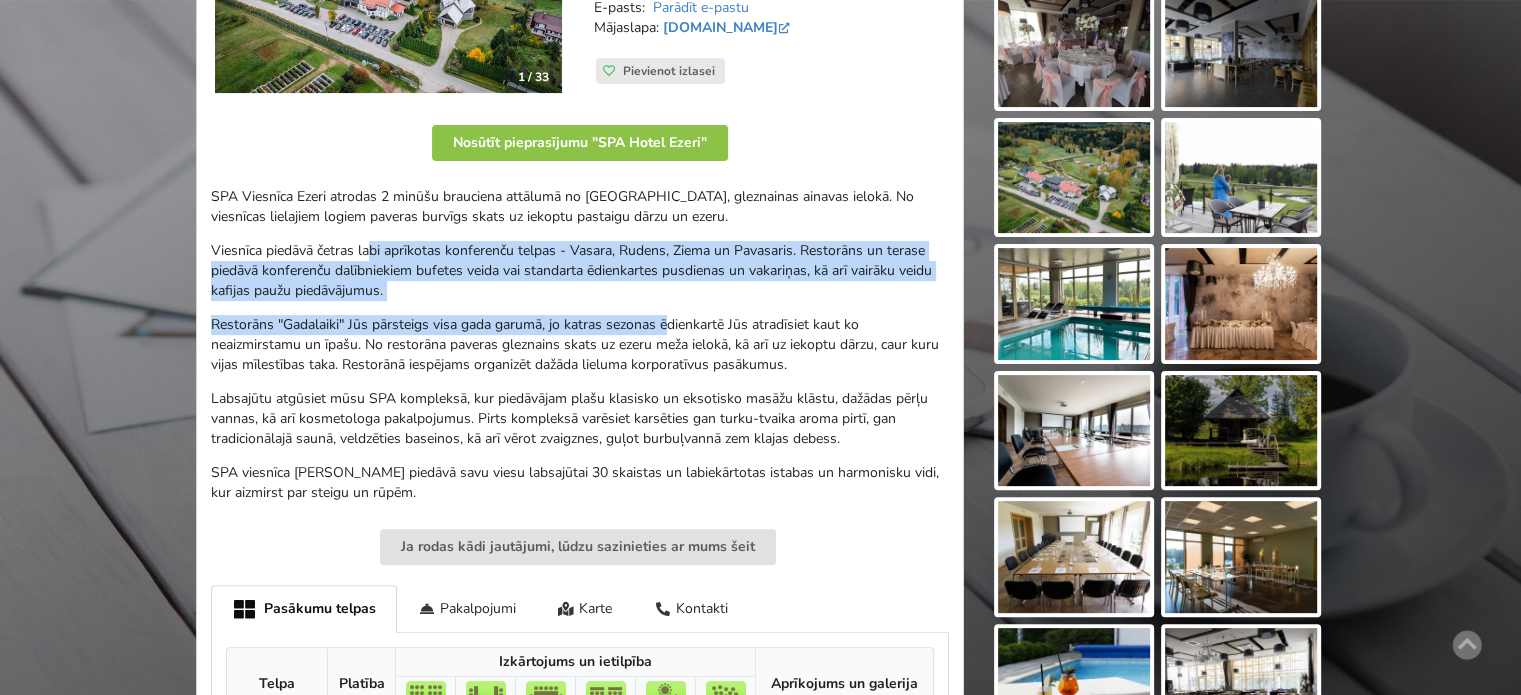 click on "SPA Viesnīca Ezeri atrodas 2 minūšu brauciena attālumā no Siguldas, gleznainas ainavas ielokā. No viesnīcas lielajiem logiem paveras burvīgs skats uz iekoptu pastaigu dārzu un ezeru.
Viesnīca piedāvā četras labi aprīkotas konferenču telpas - Vasara, Rudens, Ziema un Pavasaris. Restorāns un terase piedāvā konferenču dalībniekiem bufetes veida vai standarta ēdienkartes pusdienas un vakariņas, kā arī vairāku veidu kafijas paužu piedāvājumus.
Restorāns "Gadalaiki" Jūs pārsteigs visa gada garumā, jo katras sezonas ēdienkartē Jūs atradīsiet kaut ko neaizmirstamu un īpašu. No restorāna paveras gleznains skats uz ezeru meža ielokā, kā arī uz iekoptu dārzu, caur kuru vijas mīlestības taka. Restorānā iespējams organizēt dažāda lieluma korporatīvus pasākumus.
SPA viesnīca Ezeri piedāvā savu viesu labsajūtai 30 skaistas un labiekārtotas istabas un harmonisku vidi, kur aizmirst par steigu un rūpēm." at bounding box center [580, 345] 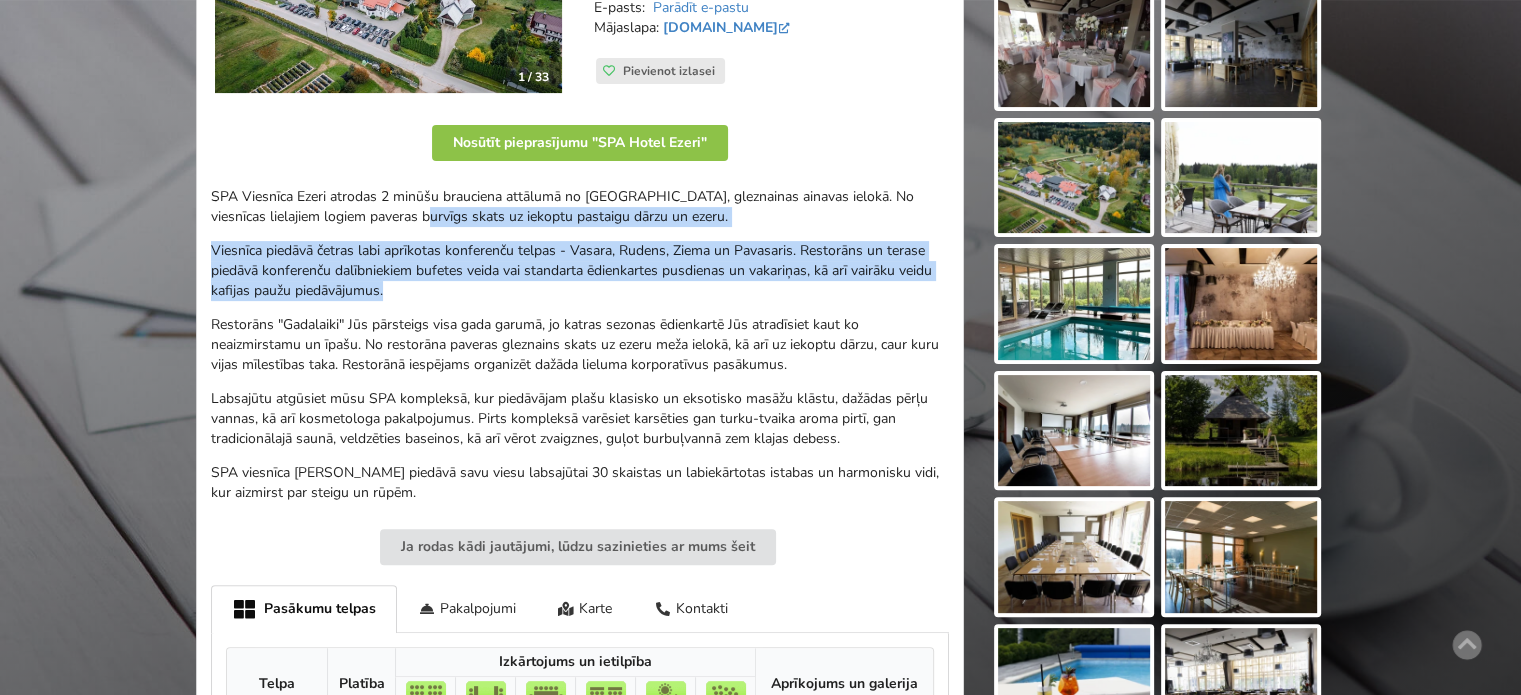 drag, startPoint x: 378, startPoint y: 207, endPoint x: 661, endPoint y: 303, distance: 298.83942 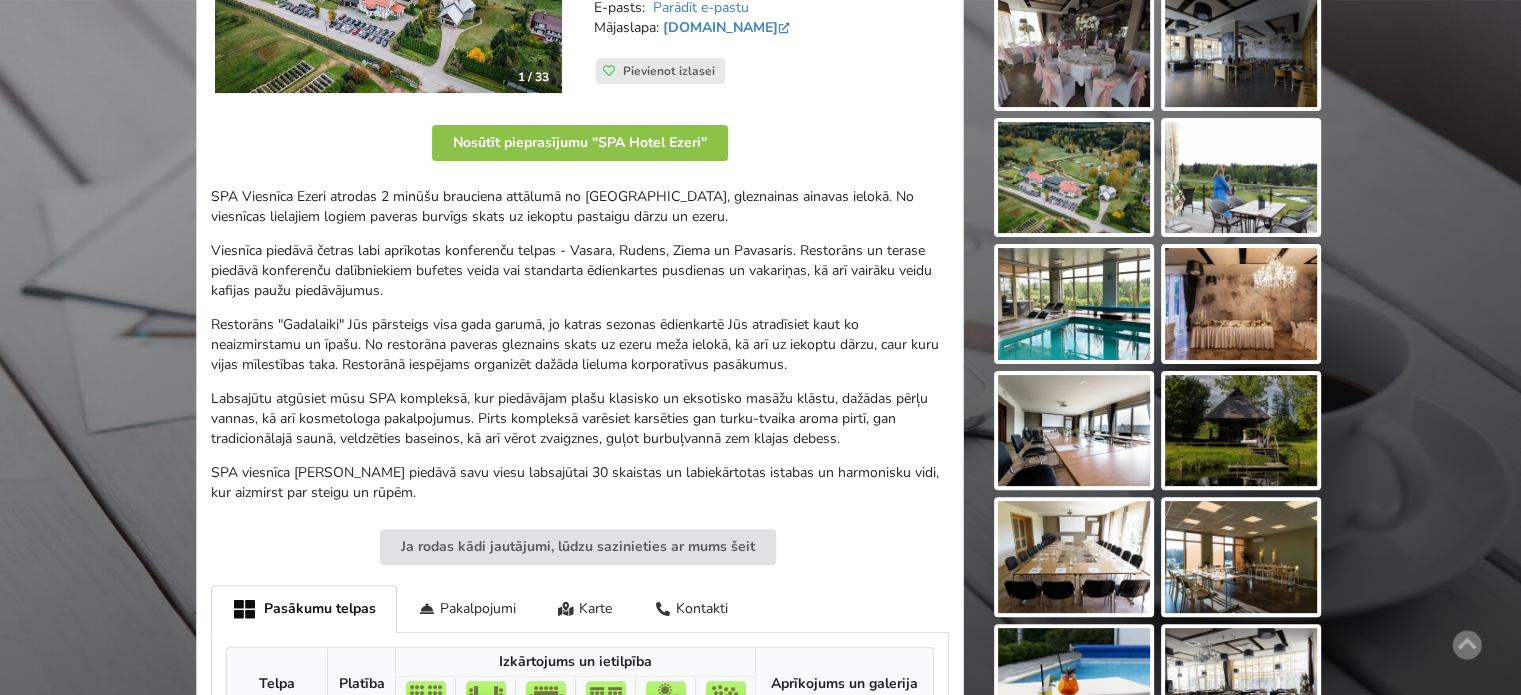 drag, startPoint x: 661, startPoint y: 303, endPoint x: 668, endPoint y: 313, distance: 12.206555 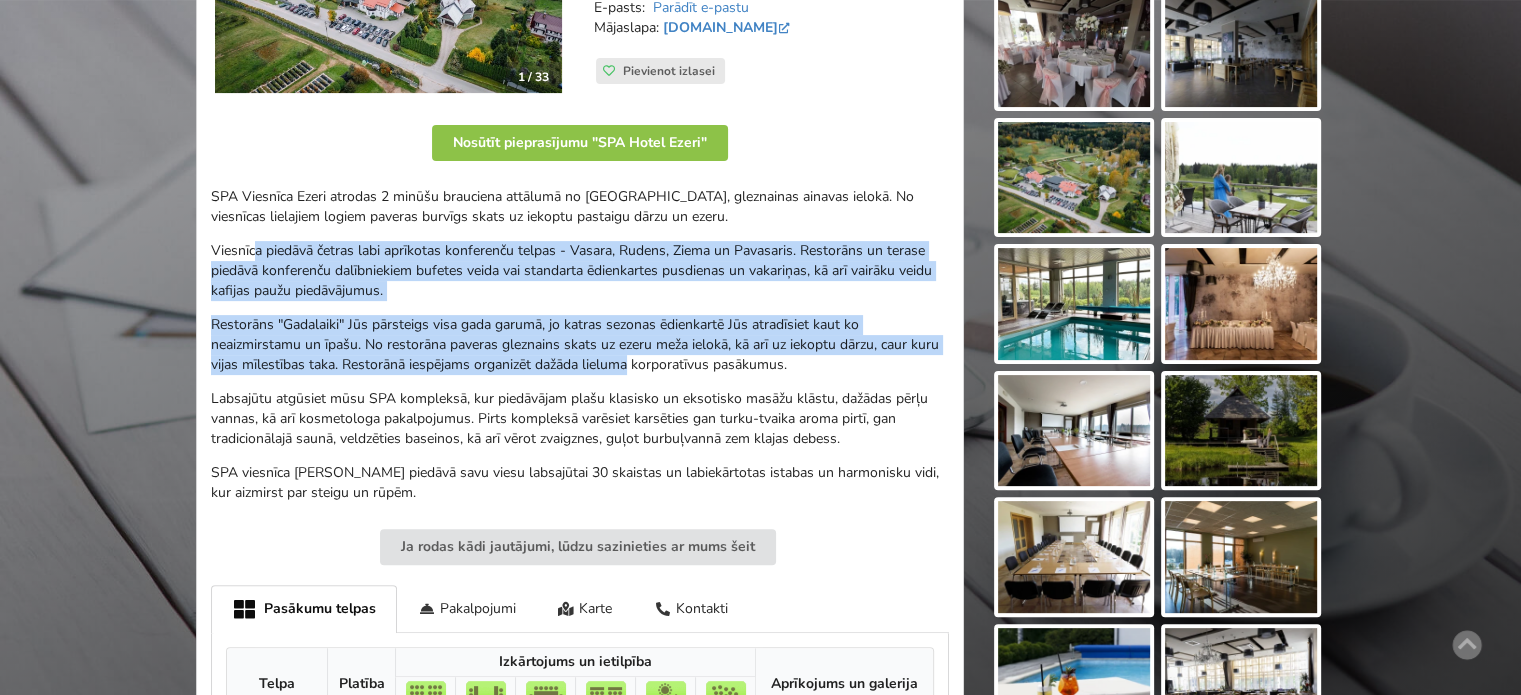 drag, startPoint x: 304, startPoint y: 277, endPoint x: 257, endPoint y: 249, distance: 54.708317 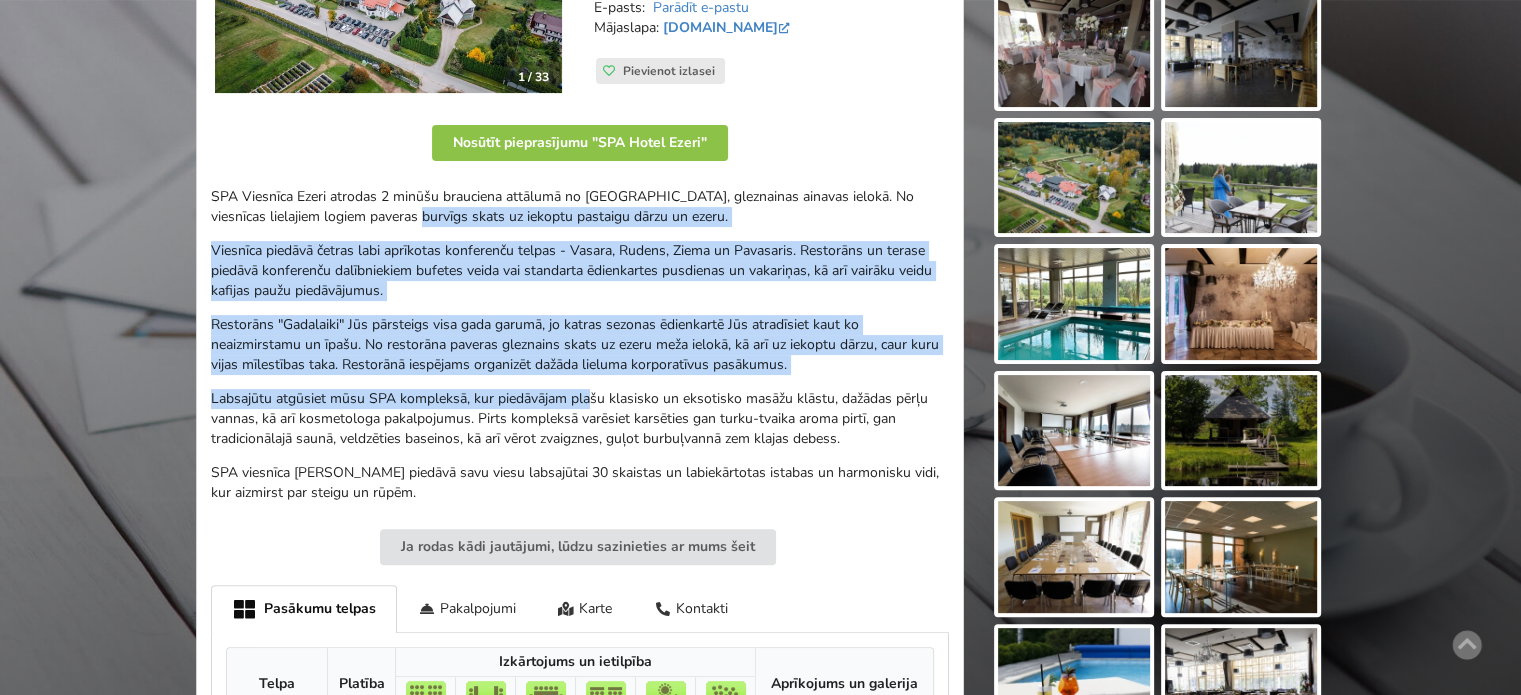 drag, startPoint x: 454, startPoint y: 227, endPoint x: 594, endPoint y: 417, distance: 236.00847 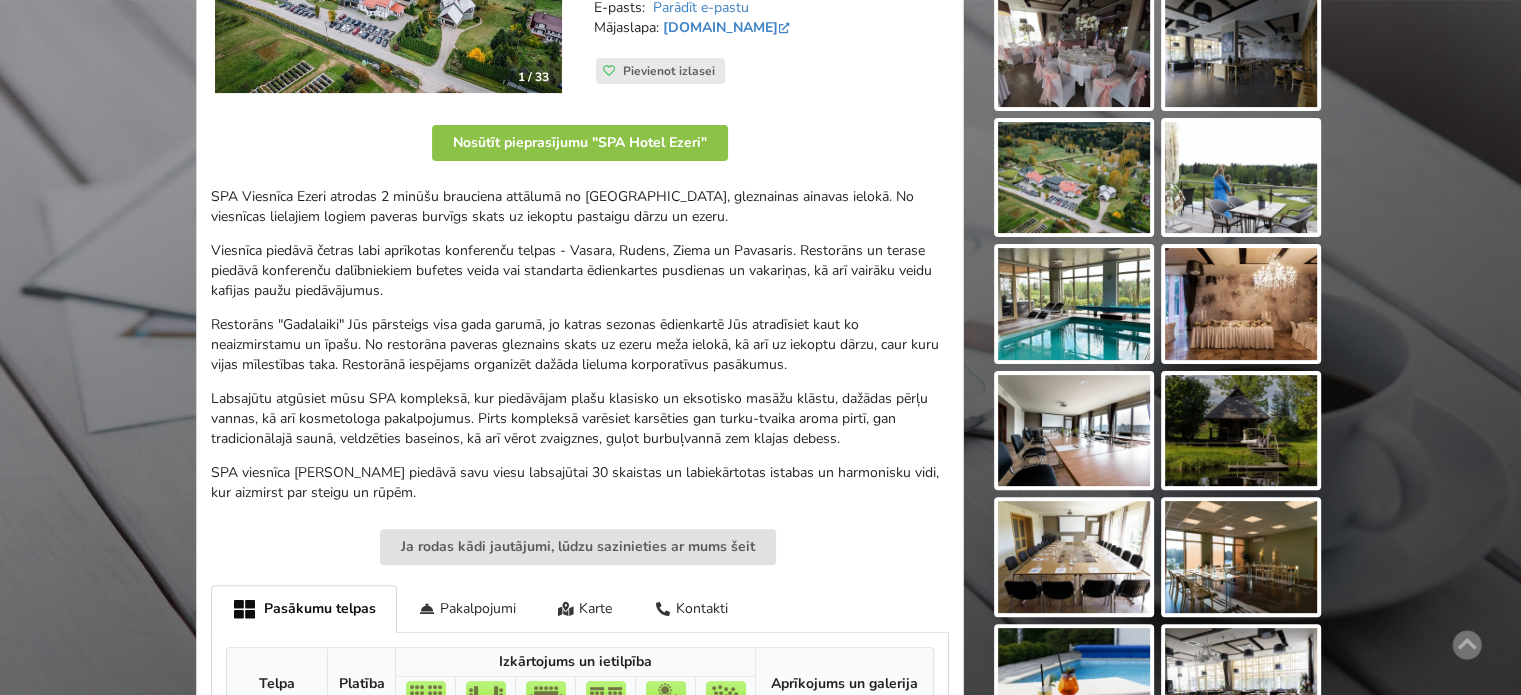 drag, startPoint x: 594, startPoint y: 417, endPoint x: 608, endPoint y: 479, distance: 63.560993 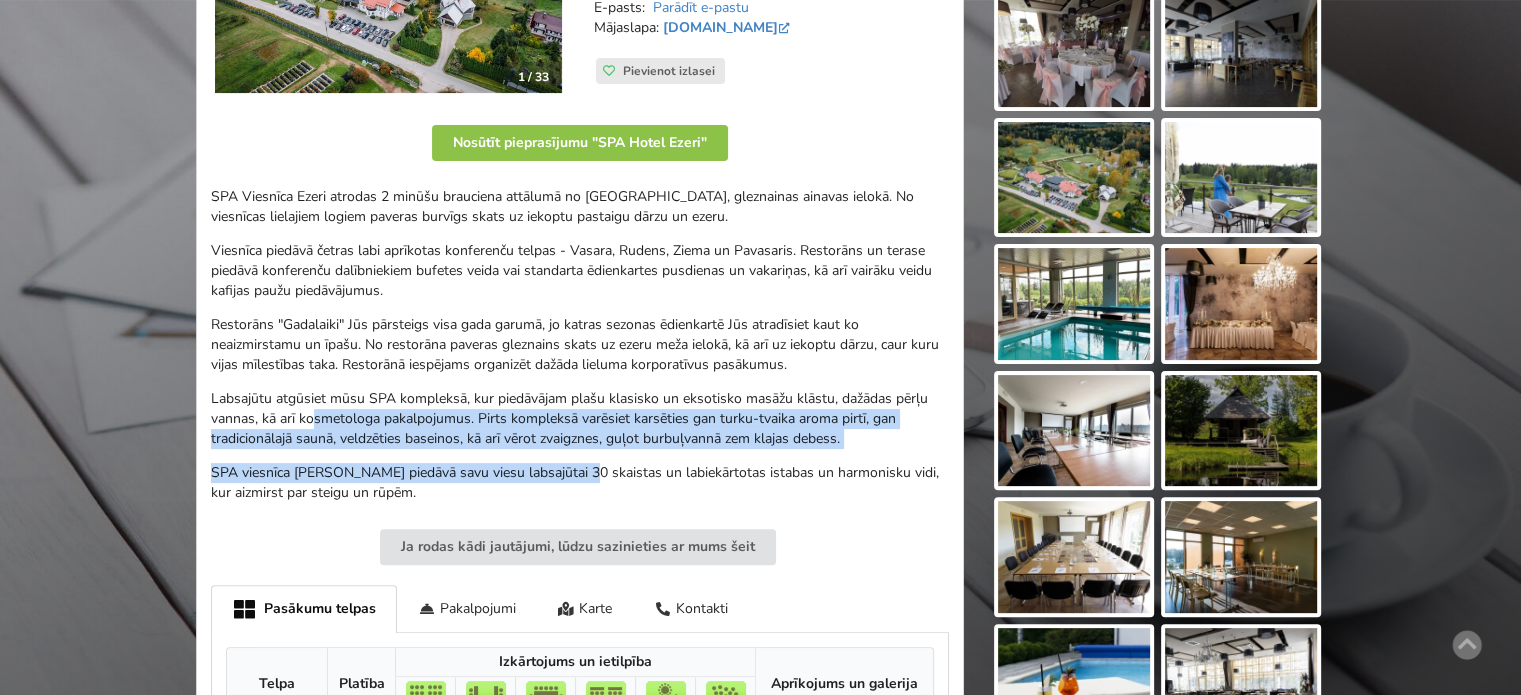 drag, startPoint x: 366, startPoint y: 447, endPoint x: 295, endPoint y: 394, distance: 88.60023 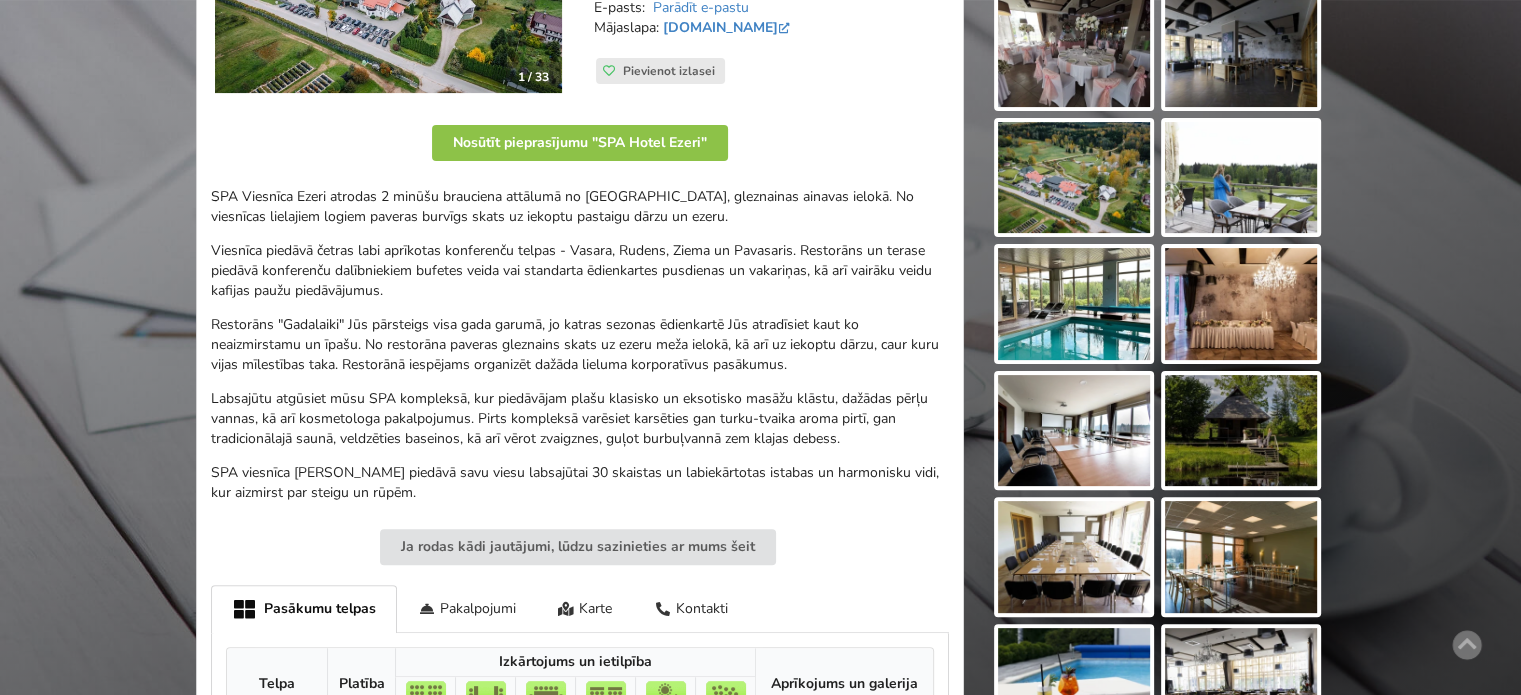 click on "SPA Viesnīca Ezeri atrodas 2 minūšu brauciena attālumā no Siguldas, gleznainas ainavas ielokā. No viesnīcas lielajiem logiem paveras burvīgs skats uz iekoptu pastaigu dārzu un ezeru.
Viesnīca piedāvā četras labi aprīkotas konferenču telpas - Vasara, Rudens, Ziema un Pavasaris. Restorāns un terase piedāvā konferenču dalībniekiem bufetes veida vai standarta ēdienkartes pusdienas un vakariņas, kā arī vairāku veidu kafijas paužu piedāvājumus.
Restorāns "Gadalaiki" Jūs pārsteigs visa gada garumā, jo katras sezonas ēdienkartē Jūs atradīsiet kaut ko neaizmirstamu un īpašu. No restorāna paveras gleznains skats uz ezeru meža ielokā, kā arī uz iekoptu dārzu, caur kuru vijas mīlestības taka. Restorānā iespējams organizēt dažāda lieluma korporatīvus pasākumus.
SPA viesnīca Ezeri piedāvā savu viesu labsajūtai 30 skaistas un labiekārtotas istabas un harmonisku vidi, kur aizmirst par steigu un rūpēm." at bounding box center (580, 345) 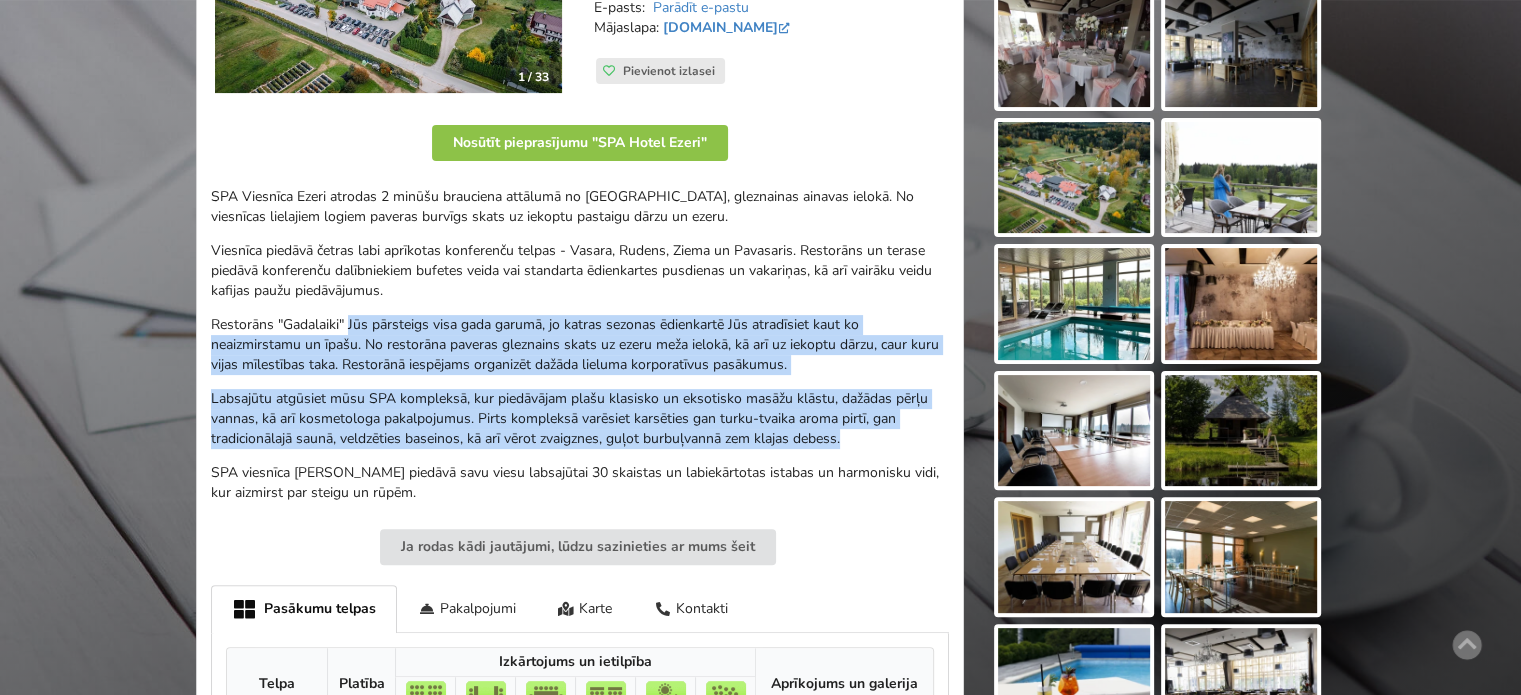 drag, startPoint x: 522, startPoint y: 359, endPoint x: 917, endPoint y: 455, distance: 406.49847 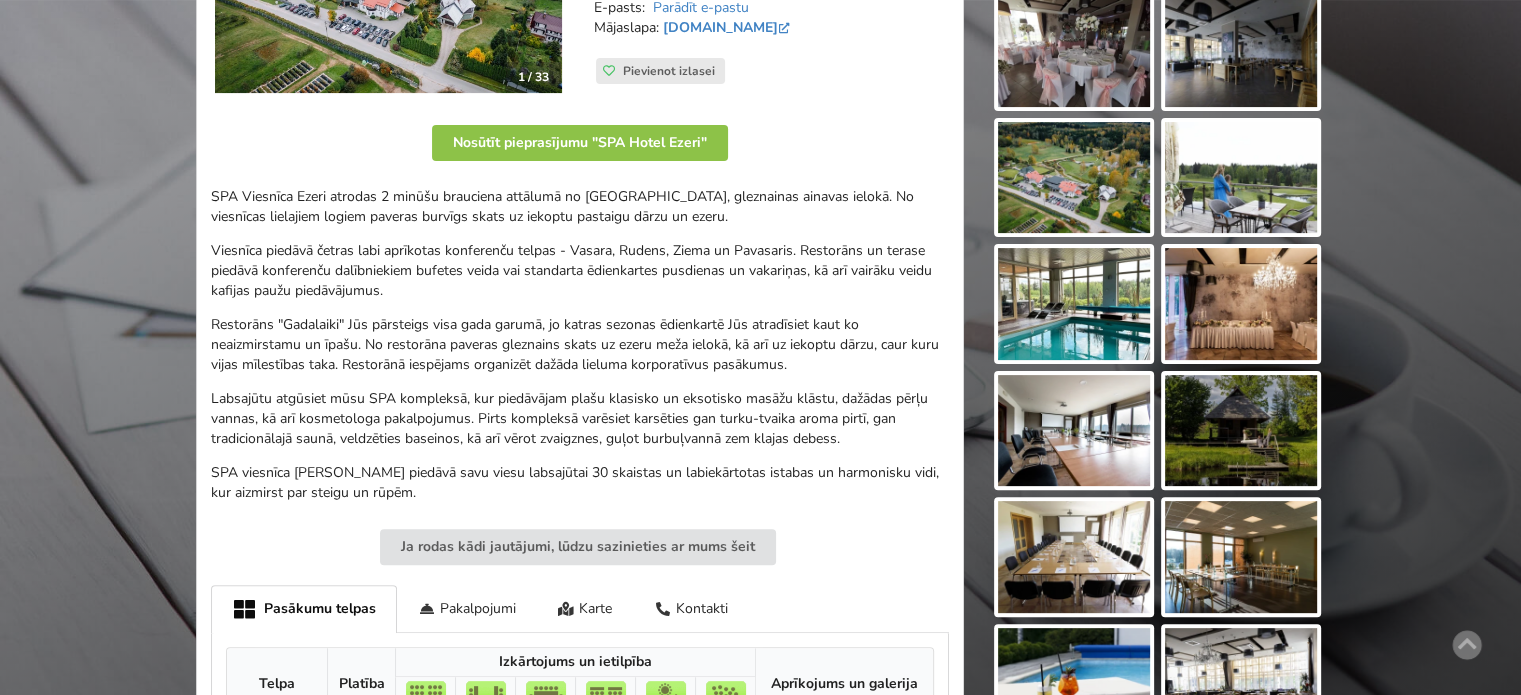 click on "SPA Viesnīca Ezeri atrodas 2 minūšu brauciena attālumā no Siguldas, gleznainas ainavas ielokā. No viesnīcas lielajiem logiem paveras burvīgs skats uz iekoptu pastaigu dārzu un ezeru.
Viesnīca piedāvā četras labi aprīkotas konferenču telpas - Vasara, Rudens, Ziema un Pavasaris. Restorāns un terase piedāvā konferenču dalībniekiem bufetes veida vai standarta ēdienkartes pusdienas un vakariņas, kā arī vairāku veidu kafijas paužu piedāvājumus.
Restorāns "Gadalaiki" Jūs pārsteigs visa gada garumā, jo katras sezonas ēdienkartē Jūs atradīsiet kaut ko neaizmirstamu un īpašu. No restorāna paveras gleznains skats uz ezeru meža ielokā, kā arī uz iekoptu dārzu, caur kuru vijas mīlestības taka. Restorānā iespējams organizēt dažāda lieluma korporatīvus pasākumus.
SPA viesnīca Ezeri piedāvā savu viesu labsajūtai 30 skaistas un labiekārtotas istabas un harmonisku vidi, kur aizmirst par steigu un rūpēm." at bounding box center [580, 345] 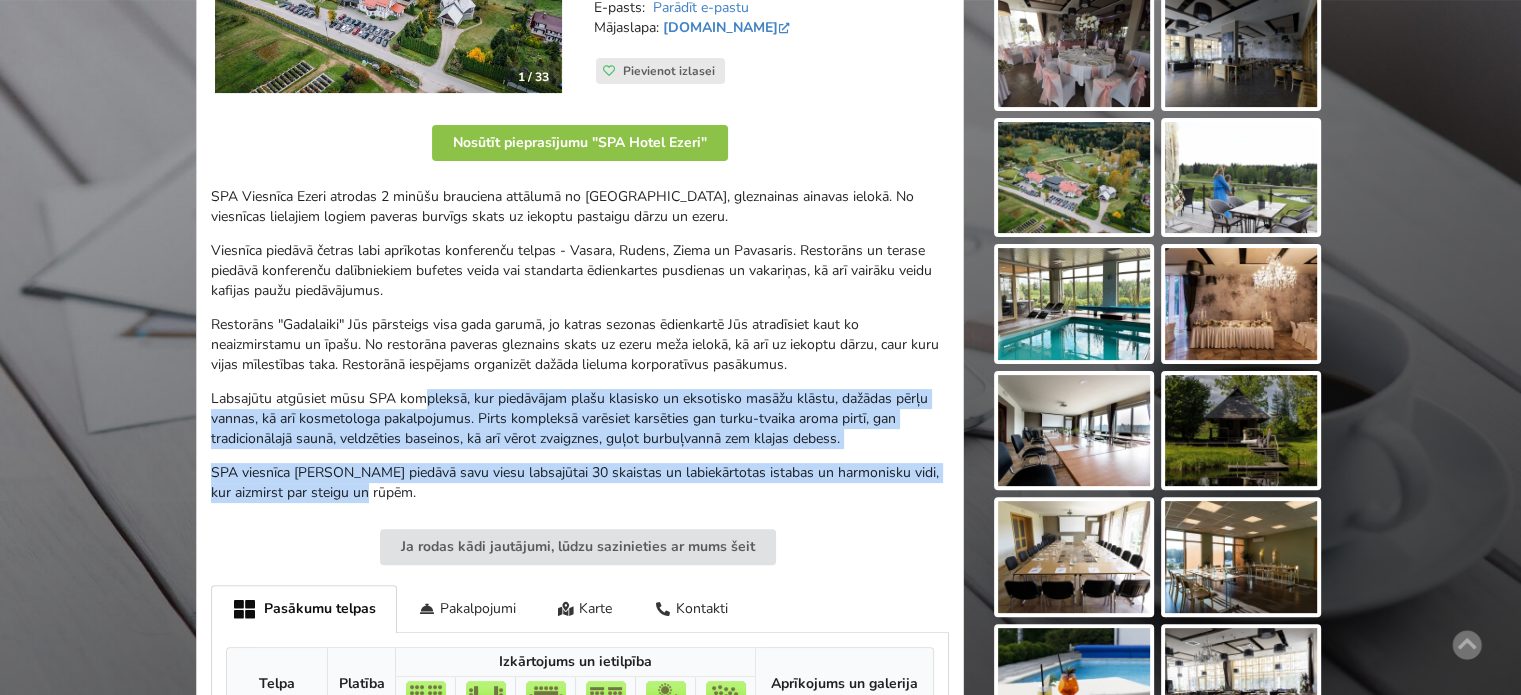 drag, startPoint x: 576, startPoint y: 438, endPoint x: 338, endPoint y: 371, distance: 247.25089 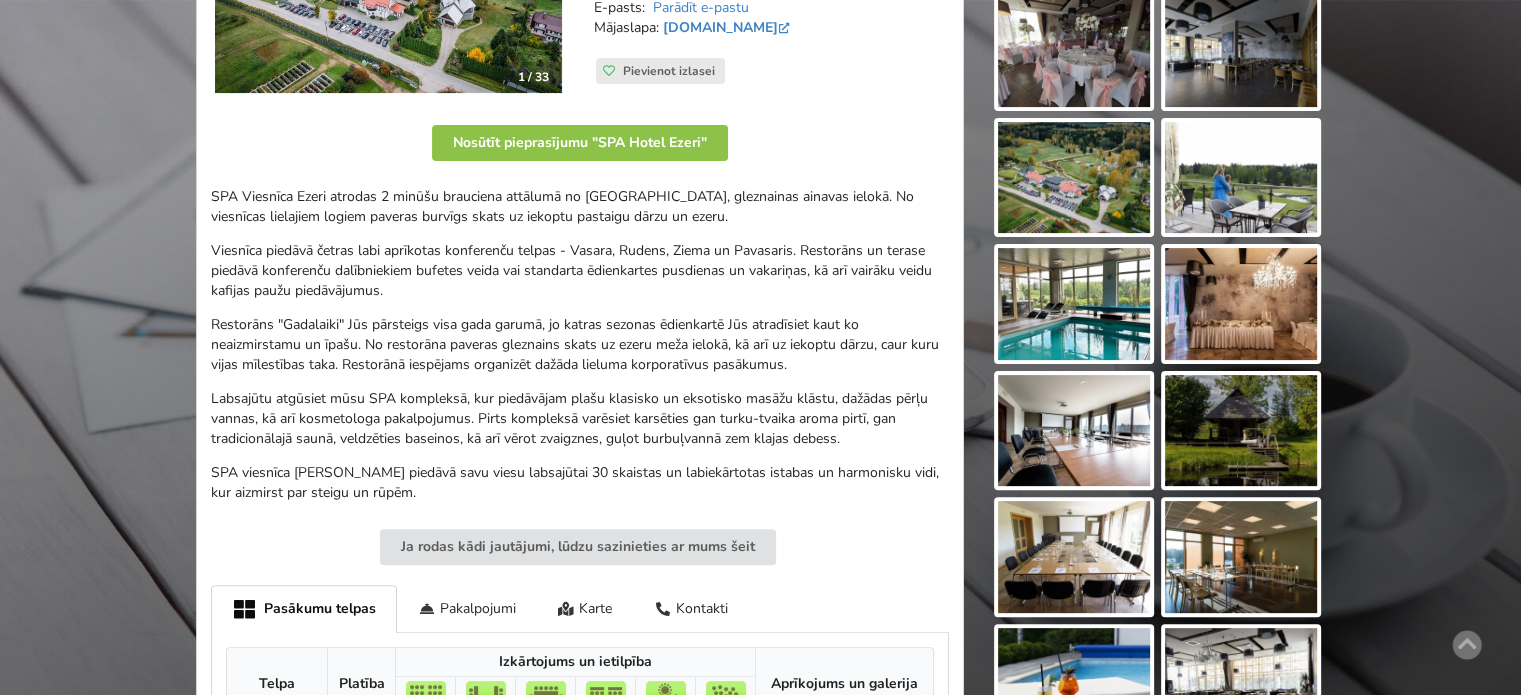 click on "Restorāns "Gadalaiki" Jūs pārsteigs visa gada garumā, jo katras sezonas ēdienkartē Jūs atradīsiet kaut ko neaizmirstamu un īpašu. No restorāna paveras gleznains skats uz ezeru meža ielokā, kā arī uz iekoptu dārzu, caur kuru vijas mīlestības taka. Restorānā iespējams organizēt dažāda lieluma korporatīvus pasākumus." at bounding box center [580, 345] 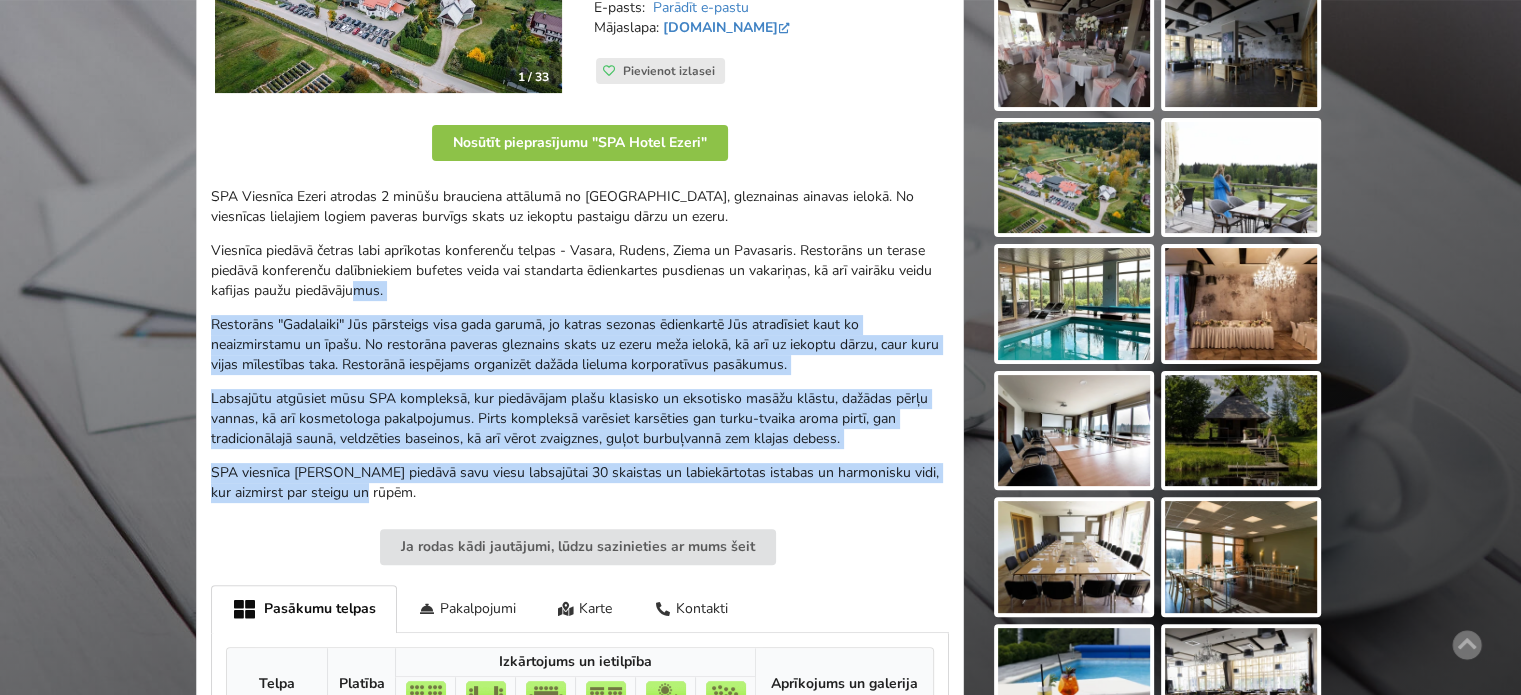 drag, startPoint x: 355, startPoint y: 287, endPoint x: 854, endPoint y: 491, distance: 539.08905 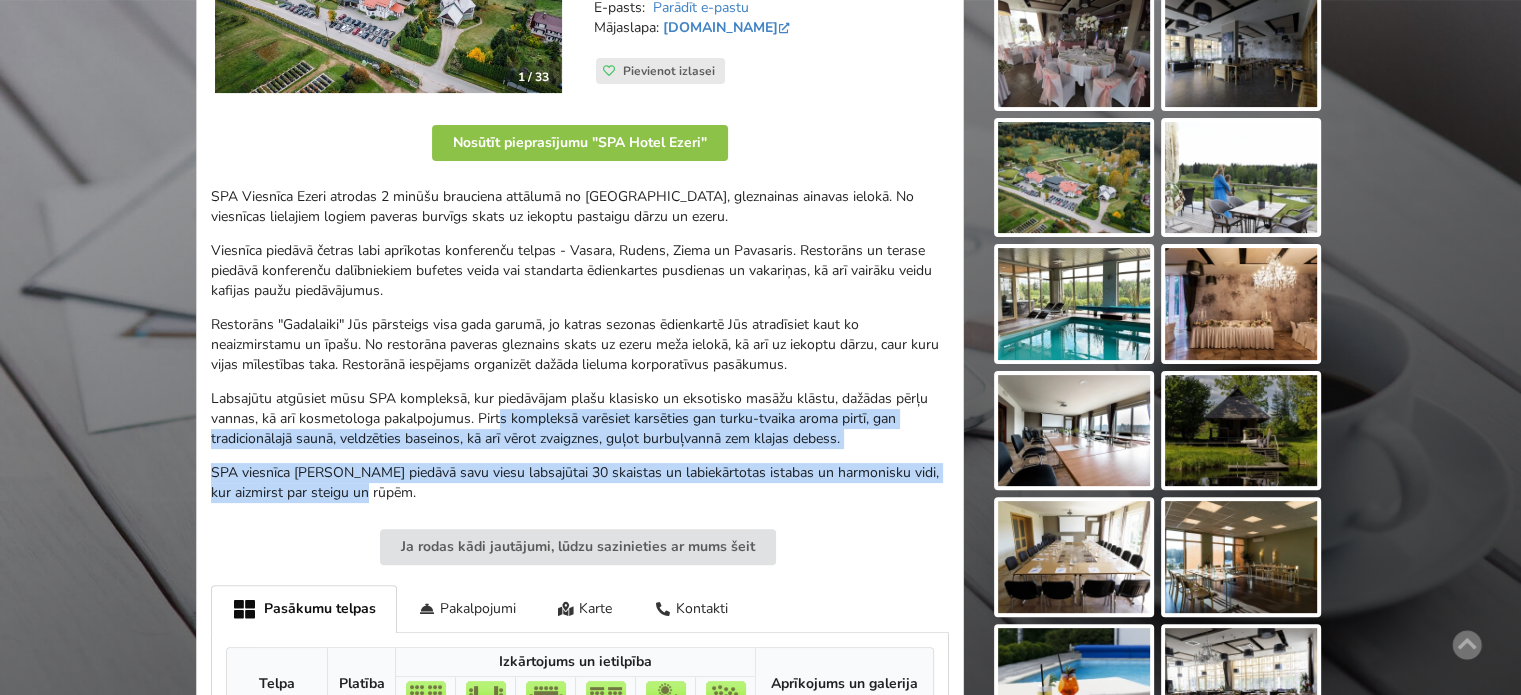drag, startPoint x: 832, startPoint y: 493, endPoint x: 407, endPoint y: 371, distance: 442.164 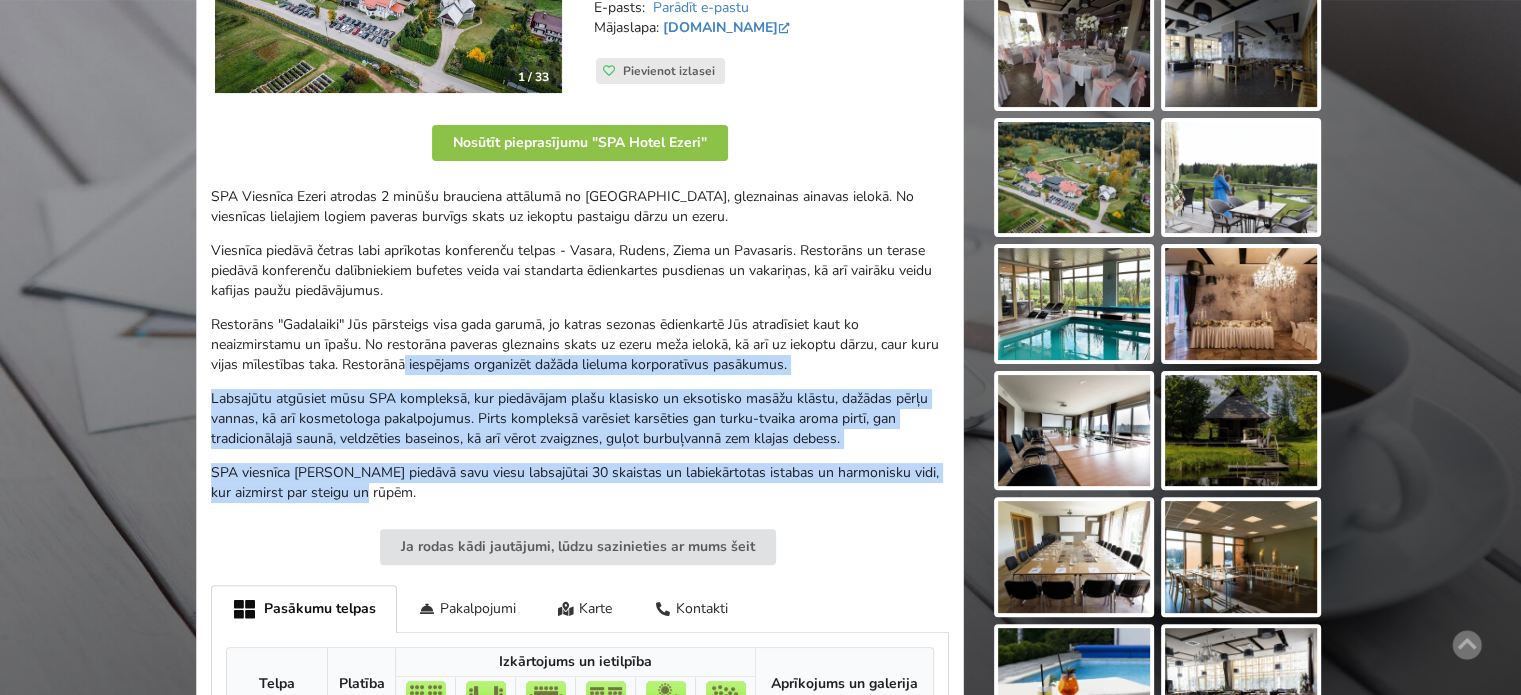 click on "Restorāns "Gadalaiki" Jūs pārsteigs visa gada garumā, jo katras sezonas ēdienkartē Jūs atradīsiet kaut ko neaizmirstamu un īpašu. No restorāna paveras gleznains skats uz ezeru meža ielokā, kā arī uz iekoptu dārzu, caur kuru vijas mīlestības taka. Restorānā iespējams organizēt dažāda lieluma korporatīvus pasākumus." at bounding box center (580, 345) 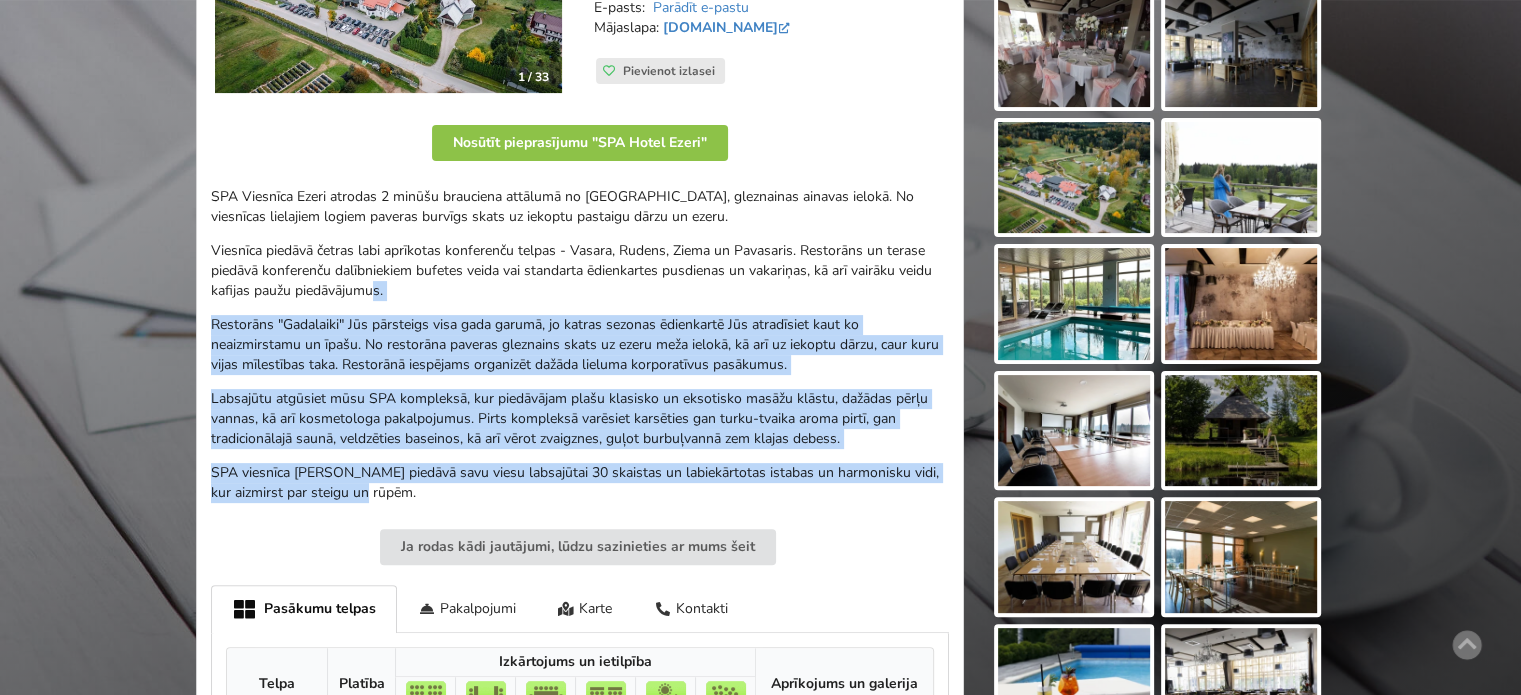 drag, startPoint x: 375, startPoint y: 292, endPoint x: 836, endPoint y: 501, distance: 506.164 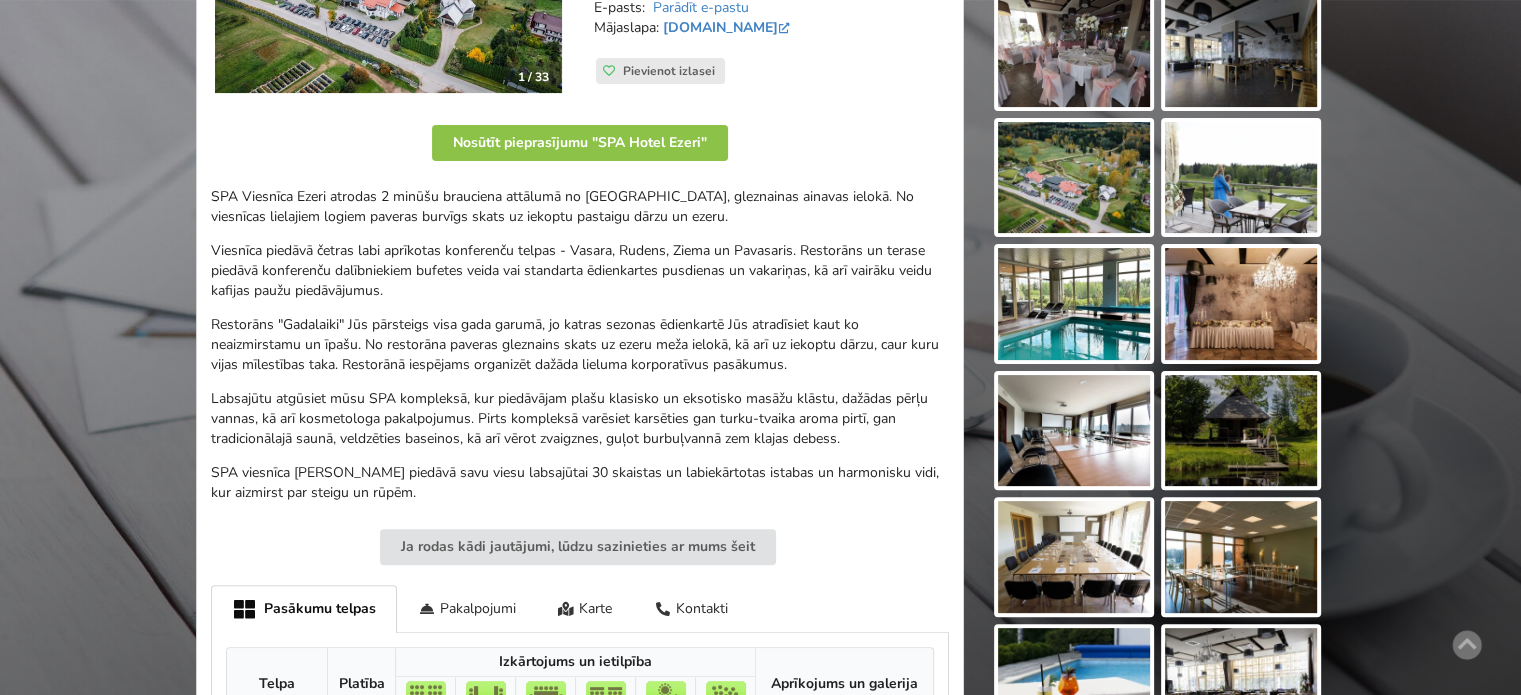 scroll, scrollTop: 200, scrollLeft: 0, axis: vertical 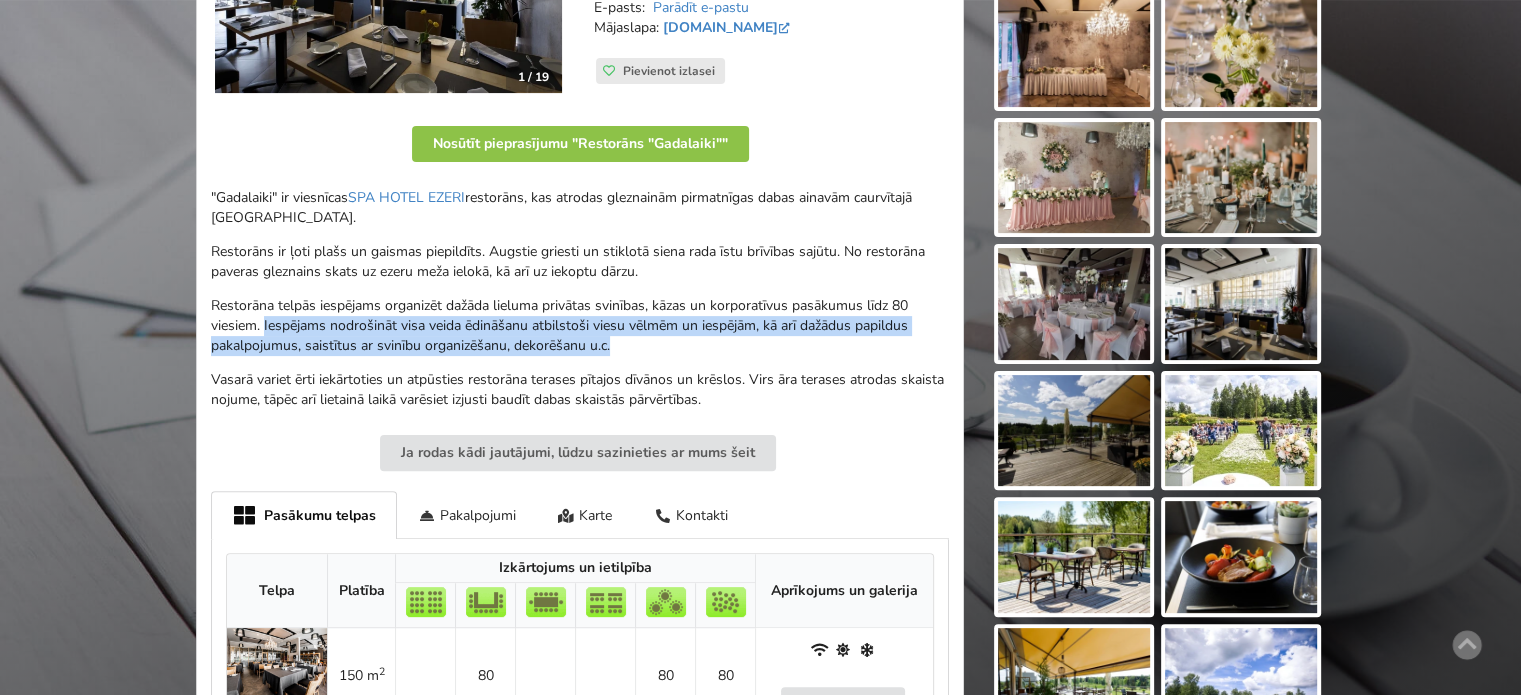 drag, startPoint x: 613, startPoint y: 342, endPoint x: 264, endPoint y: 323, distance: 349.5168 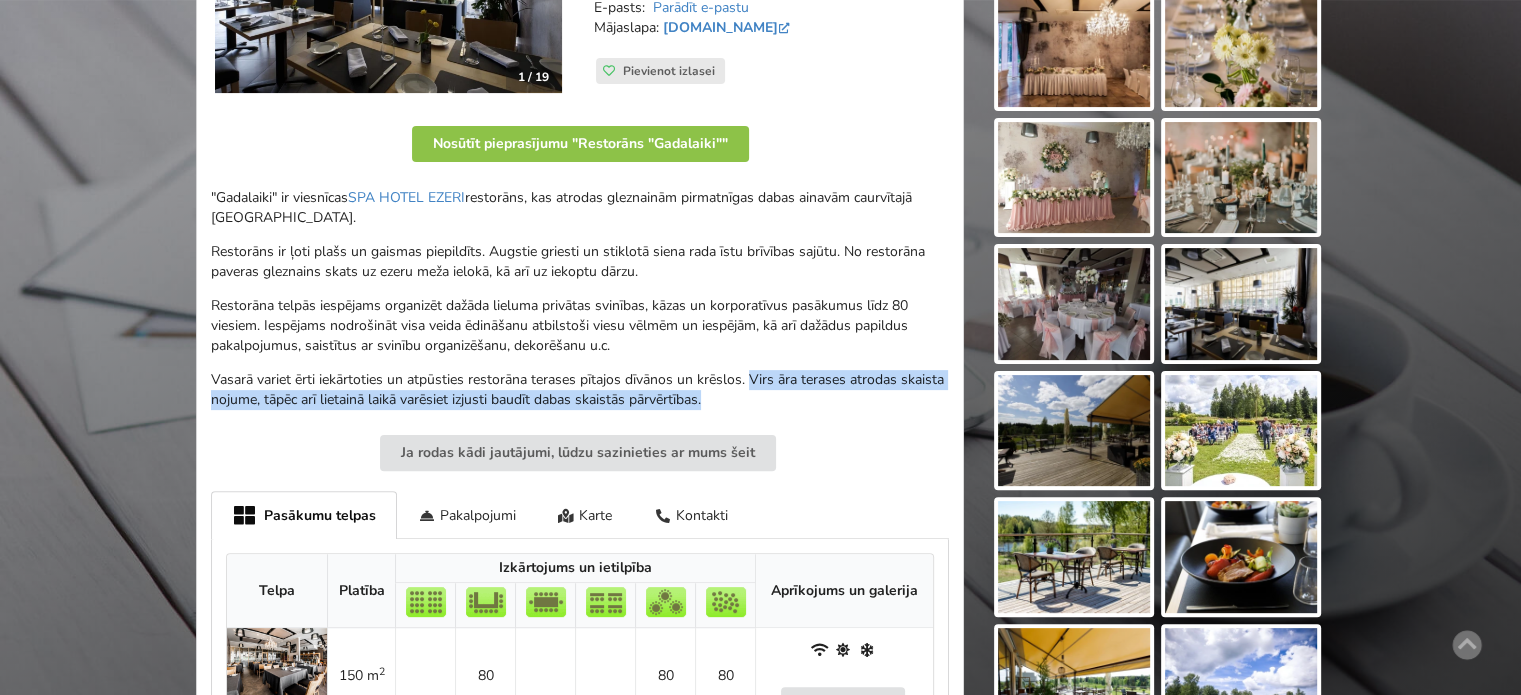 drag, startPoint x: 751, startPoint y: 372, endPoint x: 710, endPoint y: 403, distance: 51.40039 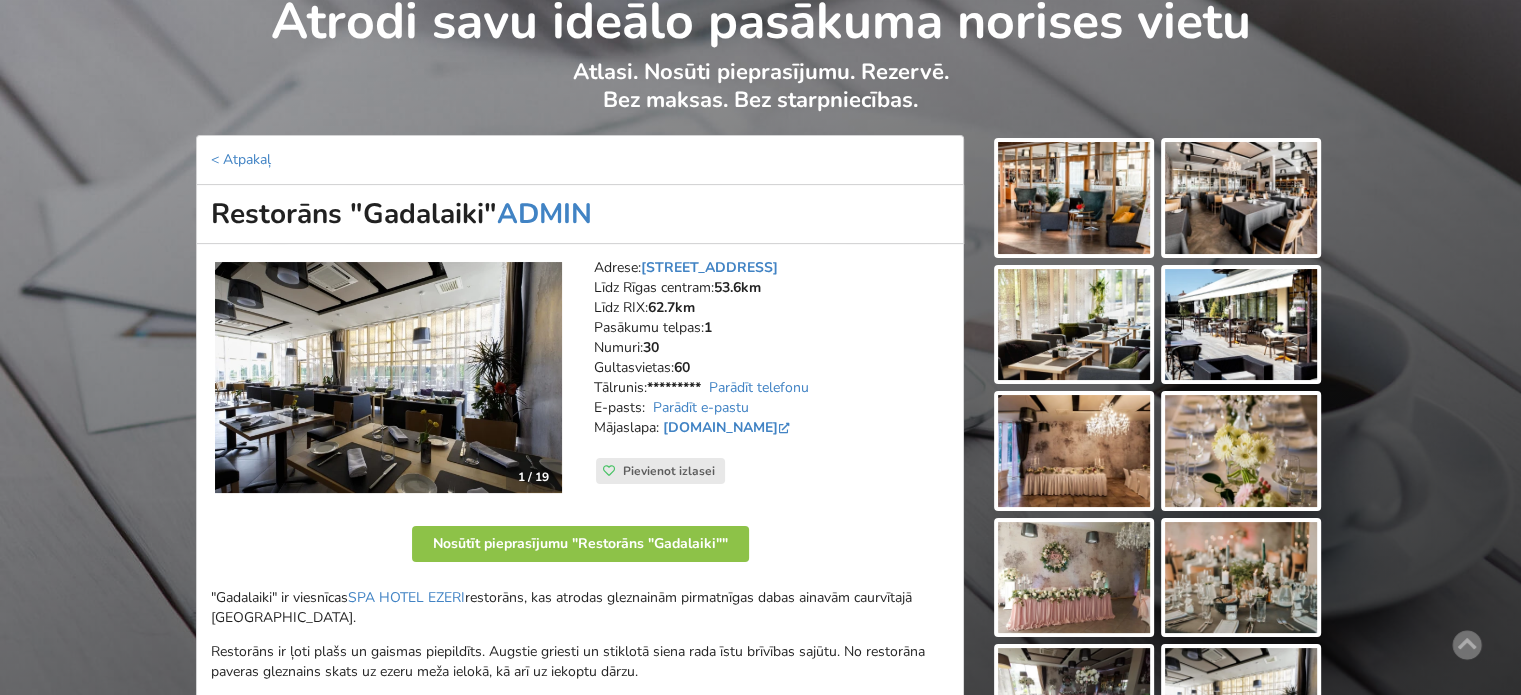 scroll, scrollTop: 0, scrollLeft: 0, axis: both 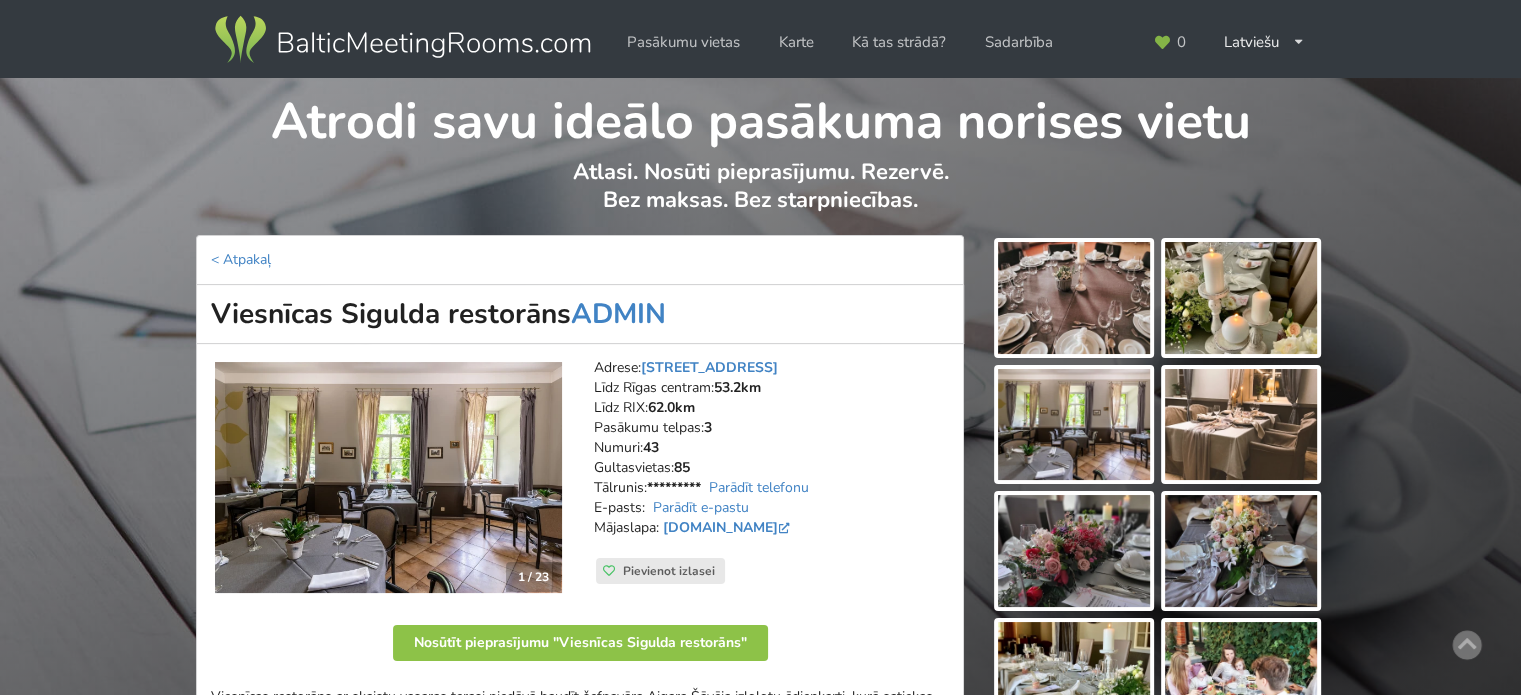 click on "Atrodi savu ideālo pasākuma norises vietu
Atlasi. Nosūti pieprasījumu. Rezervē. Bez maksas. Bez starpniecības." at bounding box center [760, 156] 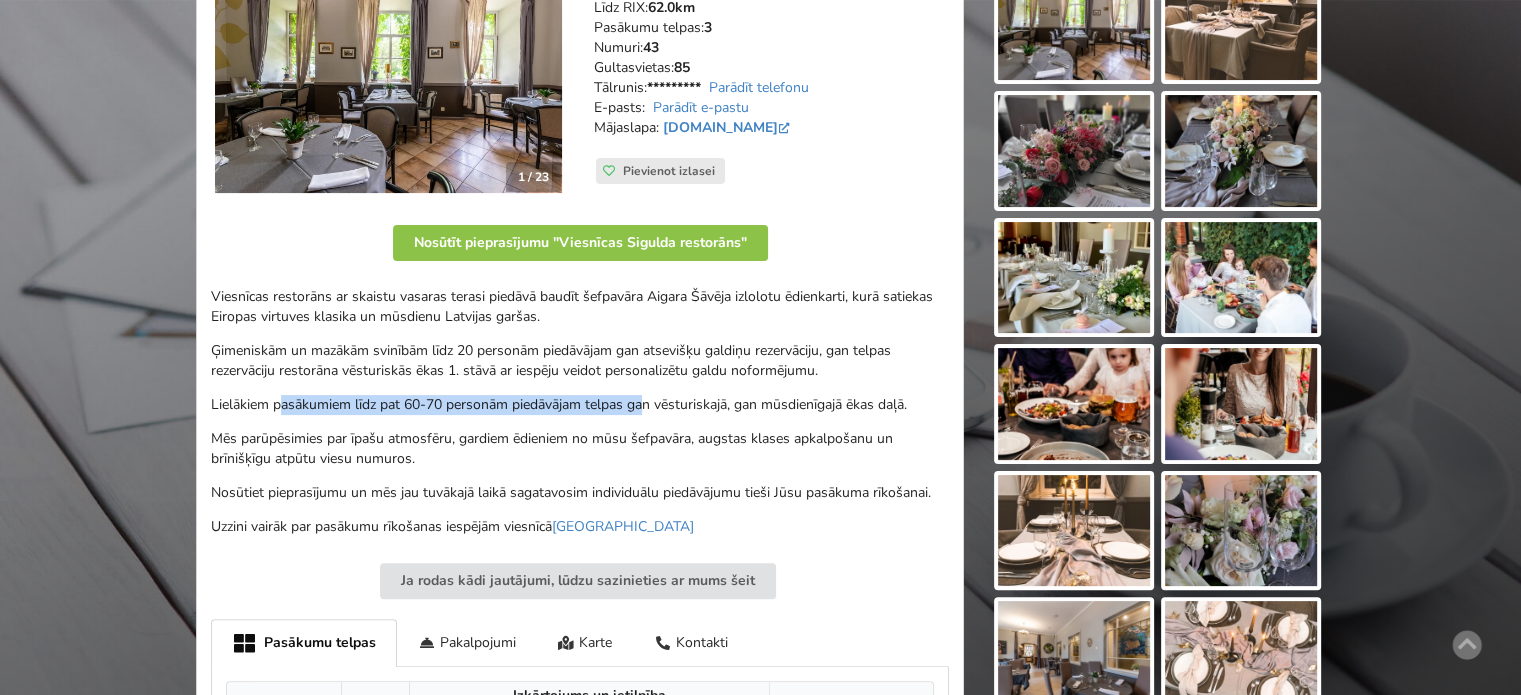 drag, startPoint x: 285, startPoint y: 403, endPoint x: 711, endPoint y: 402, distance: 426.00116 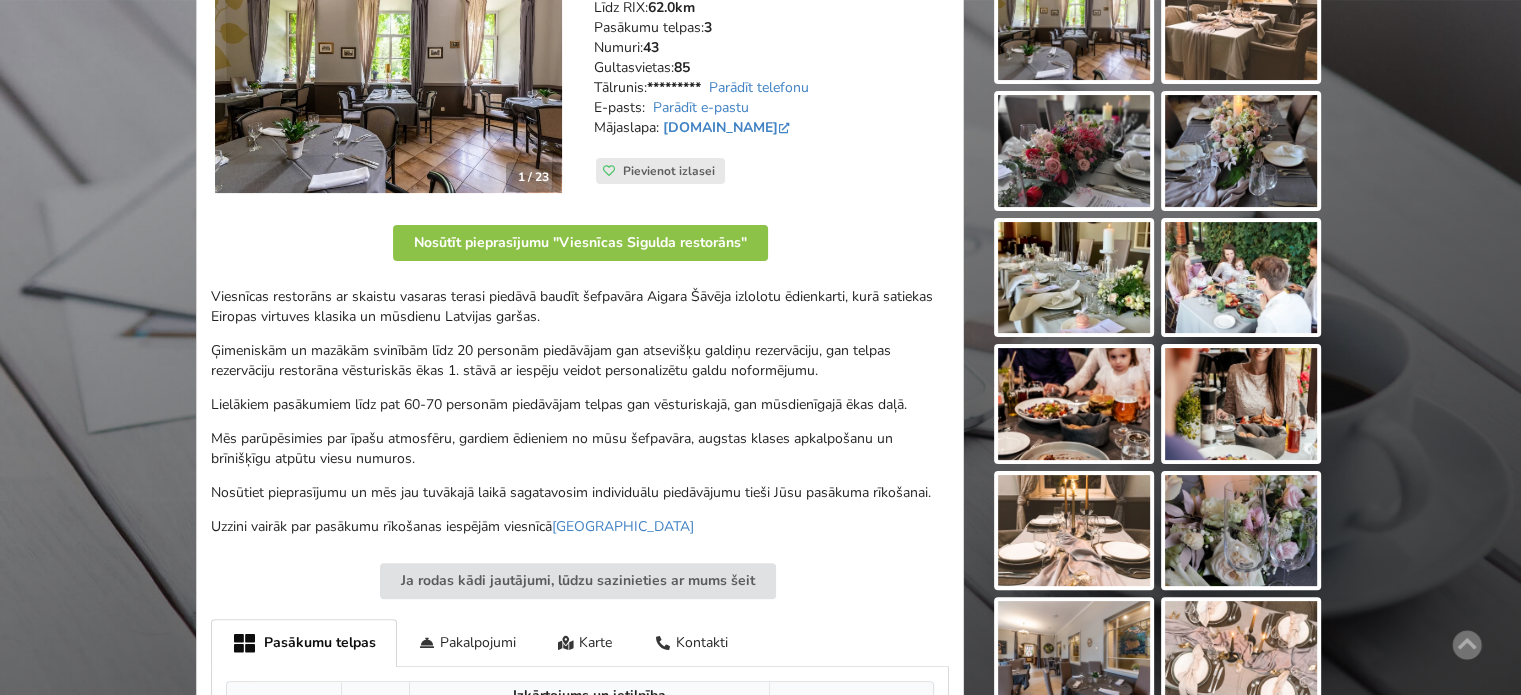 click on "Lielākiem pasākumiem līdz pat 60-70 personām piedāvājam telpas gan vēsturiskajā, gan mūsdienīgajā ēkas daļā." at bounding box center [580, 405] 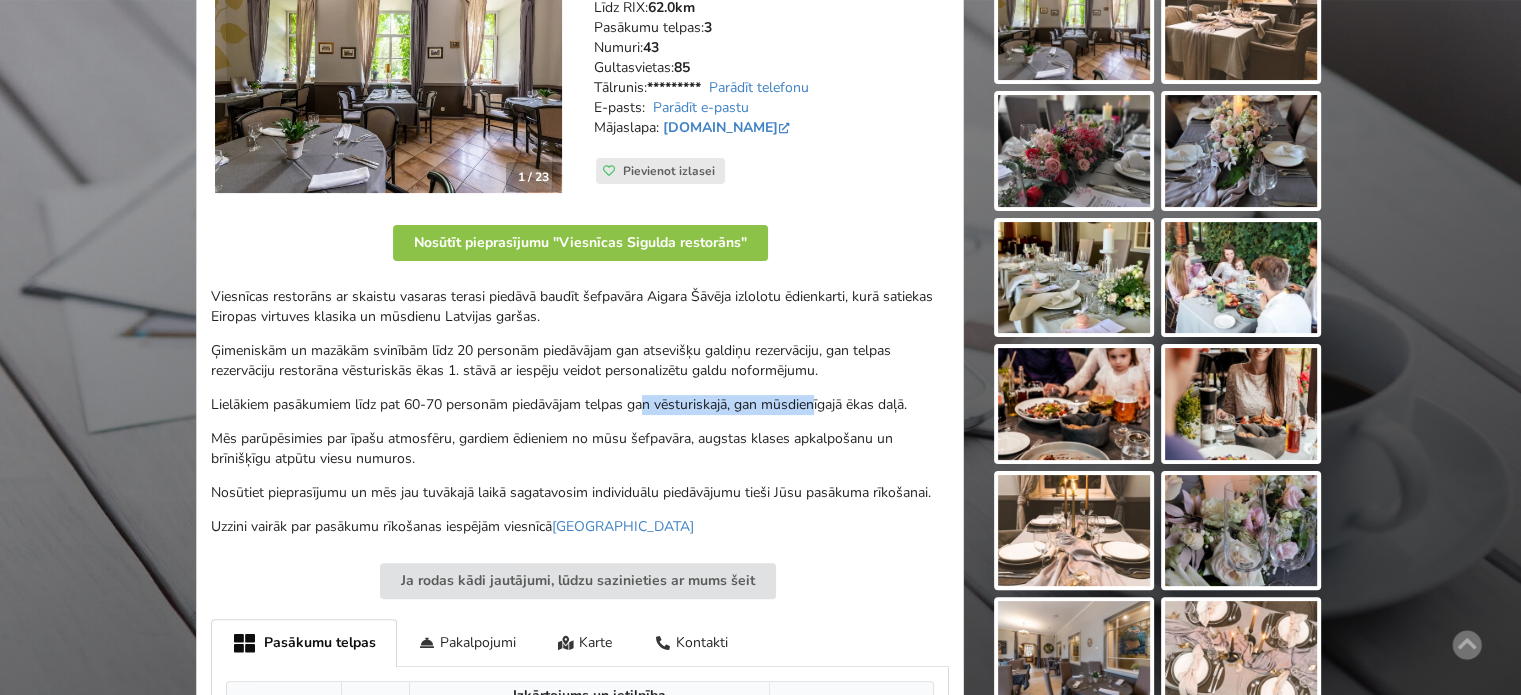 drag, startPoint x: 650, startPoint y: 403, endPoint x: 880, endPoint y: 403, distance: 230 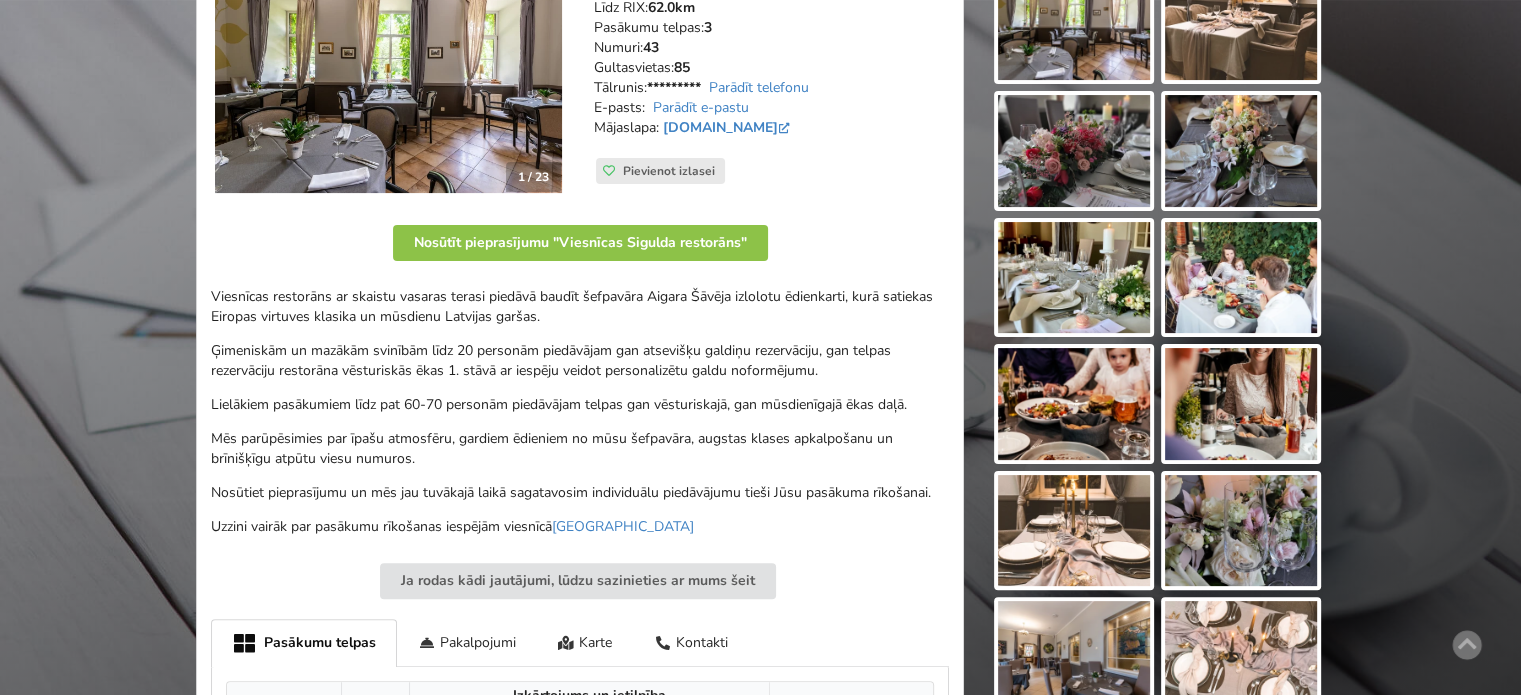 click on "Lielākiem pasākumiem līdz pat 60-70 personām piedāvājam telpas gan vēsturiskajā, gan mūsdienīgajā ēkas daļā." at bounding box center (580, 405) 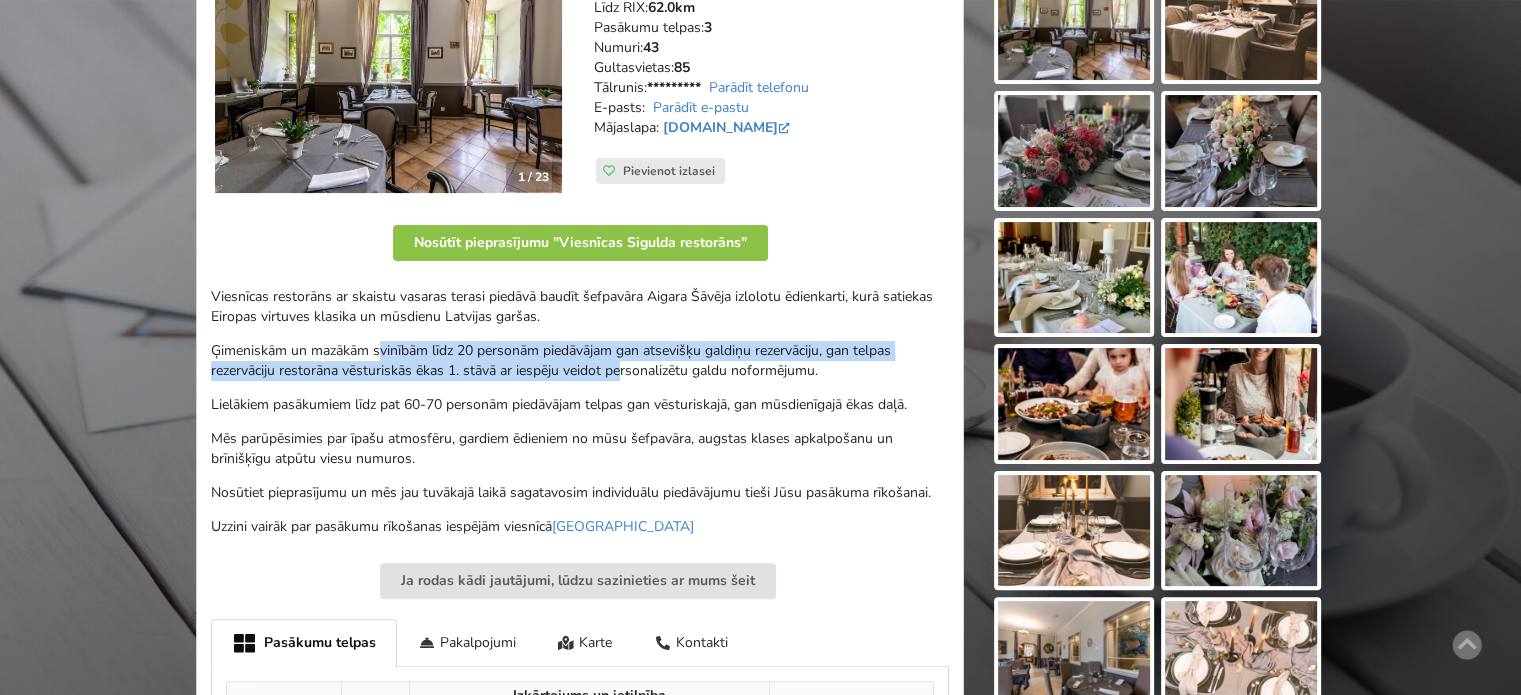 drag, startPoint x: 384, startPoint y: 355, endPoint x: 660, endPoint y: 367, distance: 276.26074 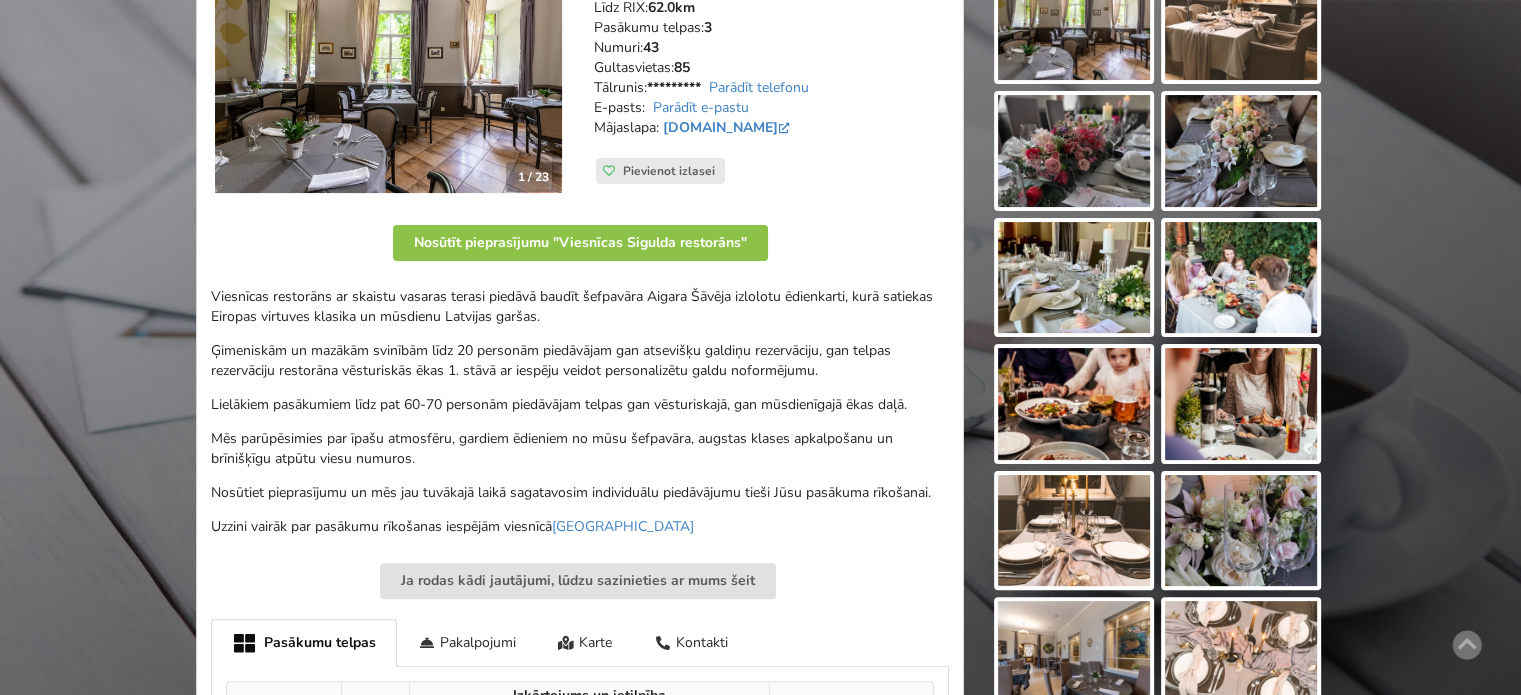 click on "Ģimeniskām un mazākām svinībām līdz 20 personām piedāvājam gan atsevišķu galdiņu rezervāciju, gan telpas rezervāciju restorāna vēsturiskās ēkas 1. stāvā ar iespēju veidot personalizētu galdu noformējumu." at bounding box center [580, 361] 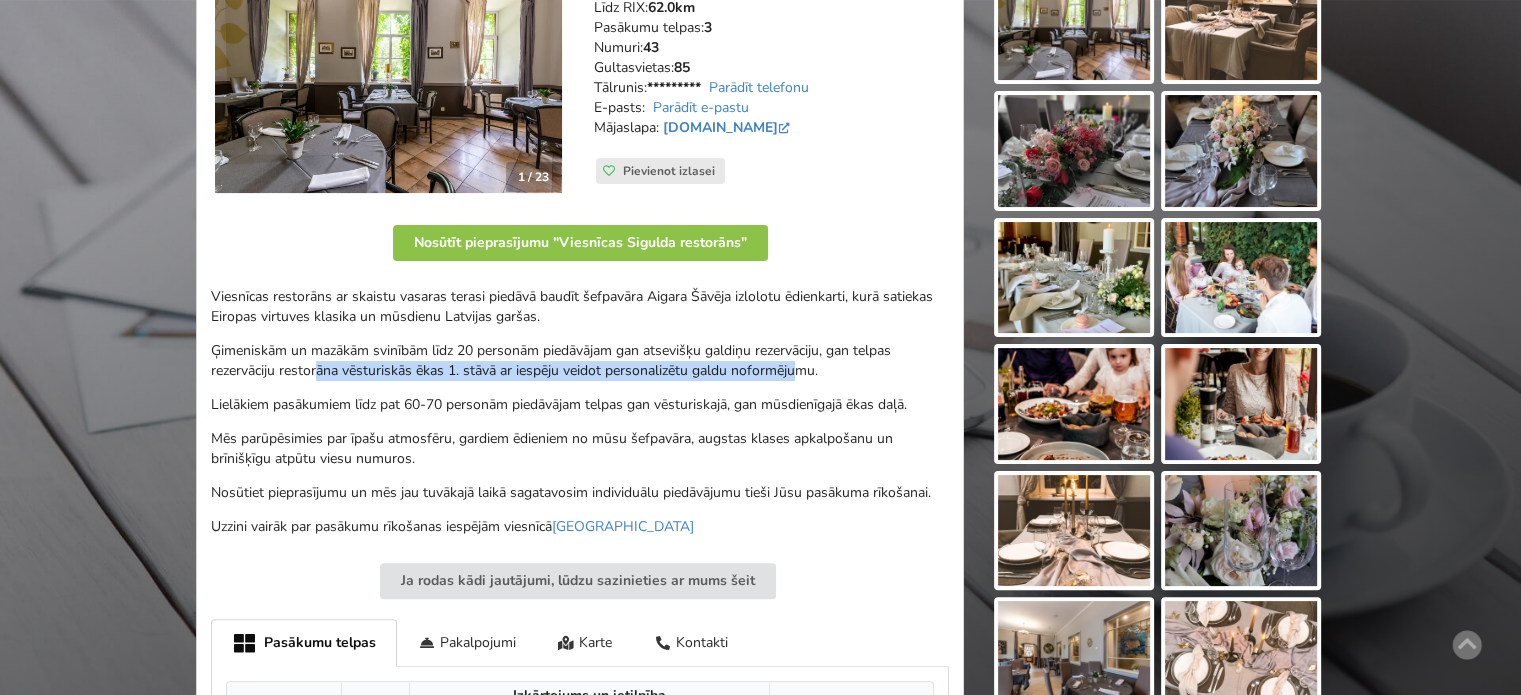 drag, startPoint x: 804, startPoint y: 369, endPoint x: 304, endPoint y: 364, distance: 500.025 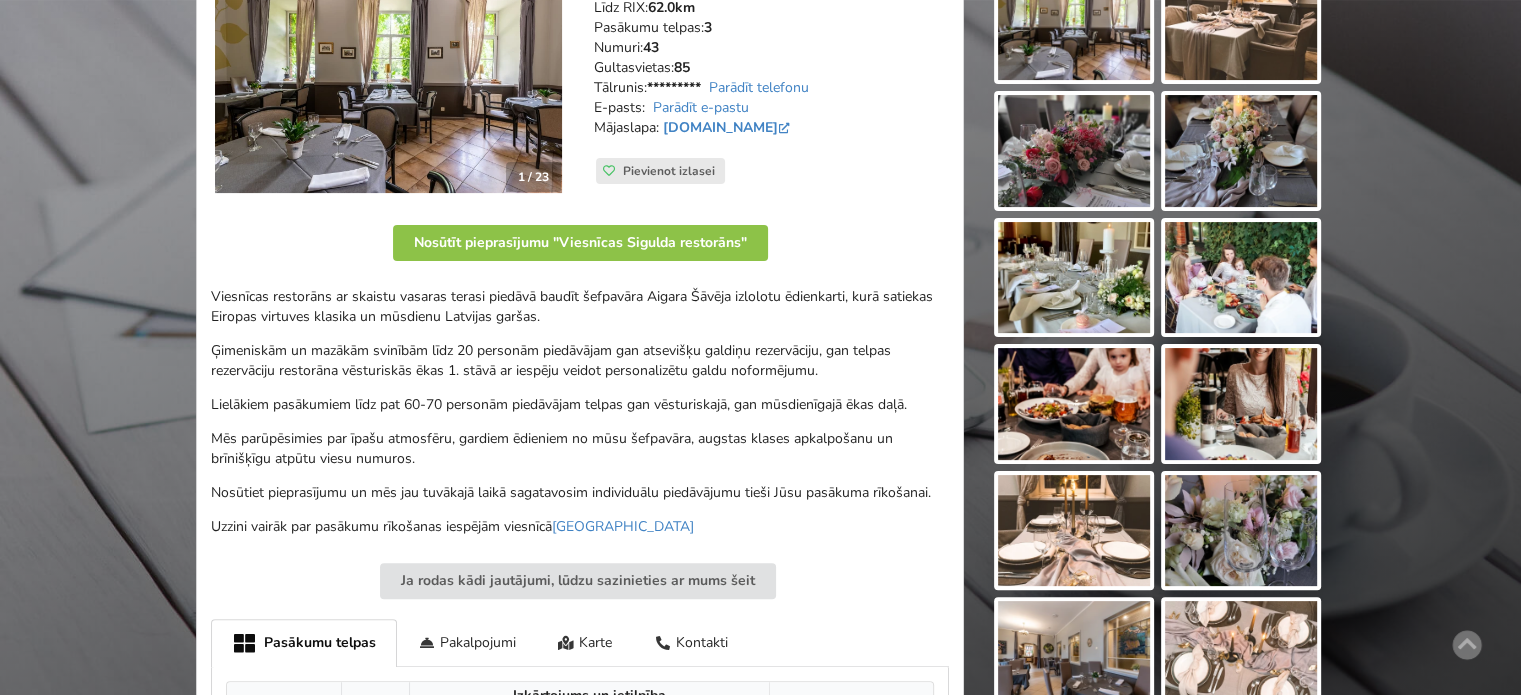 click on "Ģimeniskām un mazākām svinībām līdz 20 personām piedāvājam gan atsevišķu galdiņu rezervāciju, gan telpas rezervāciju restorāna vēsturiskās ēkas 1. stāvā ar iespēju veidot personalizētu galdu noformējumu." at bounding box center [580, 361] 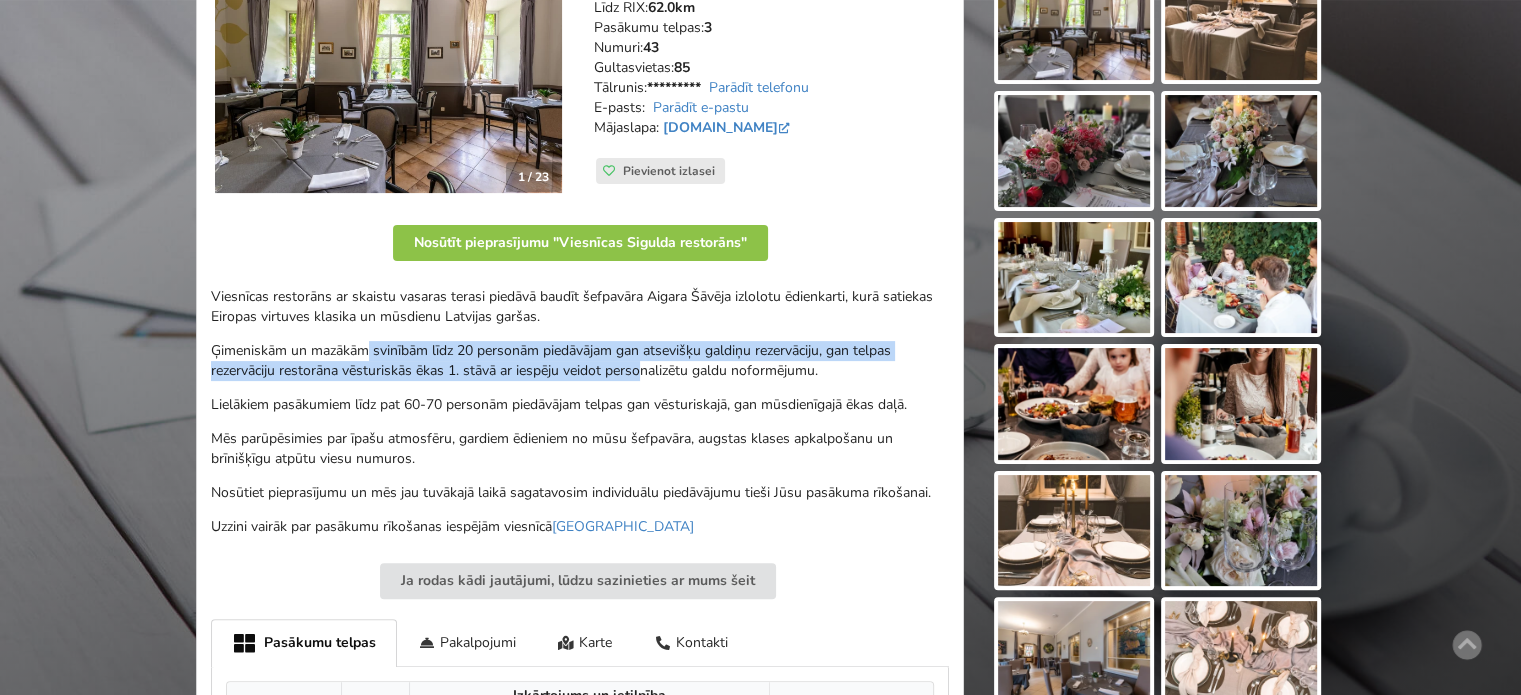 drag, startPoint x: 580, startPoint y: 359, endPoint x: 756, endPoint y: 369, distance: 176.28386 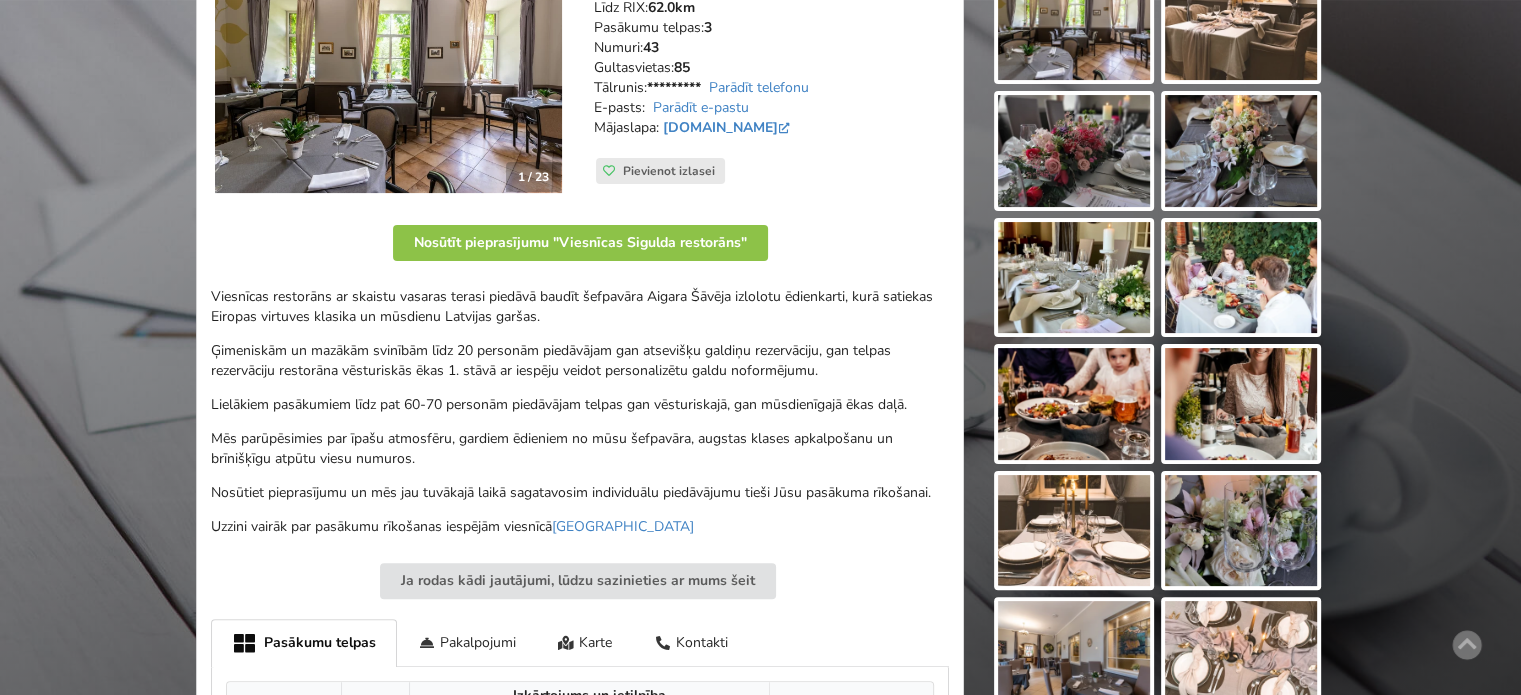 click on "Ģimeniskām un mazākām svinībām līdz 20 personām piedāvājam gan atsevišķu galdiņu rezervāciju, gan telpas rezervāciju restorāna vēsturiskās ēkas 1. stāvā ar iespēju veidot personalizētu galdu noformējumu." at bounding box center [580, 361] 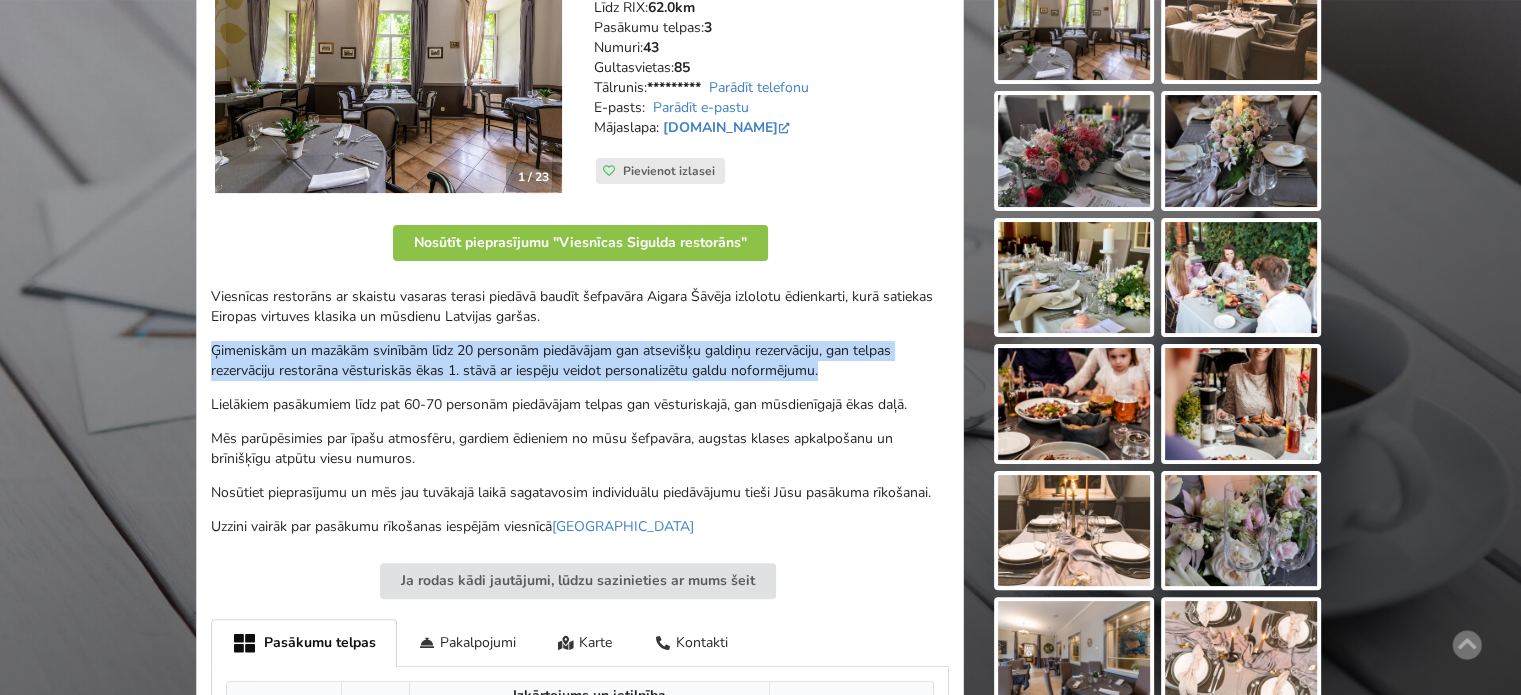 drag, startPoint x: 848, startPoint y: 367, endPoint x: 211, endPoint y: 357, distance: 637.0785 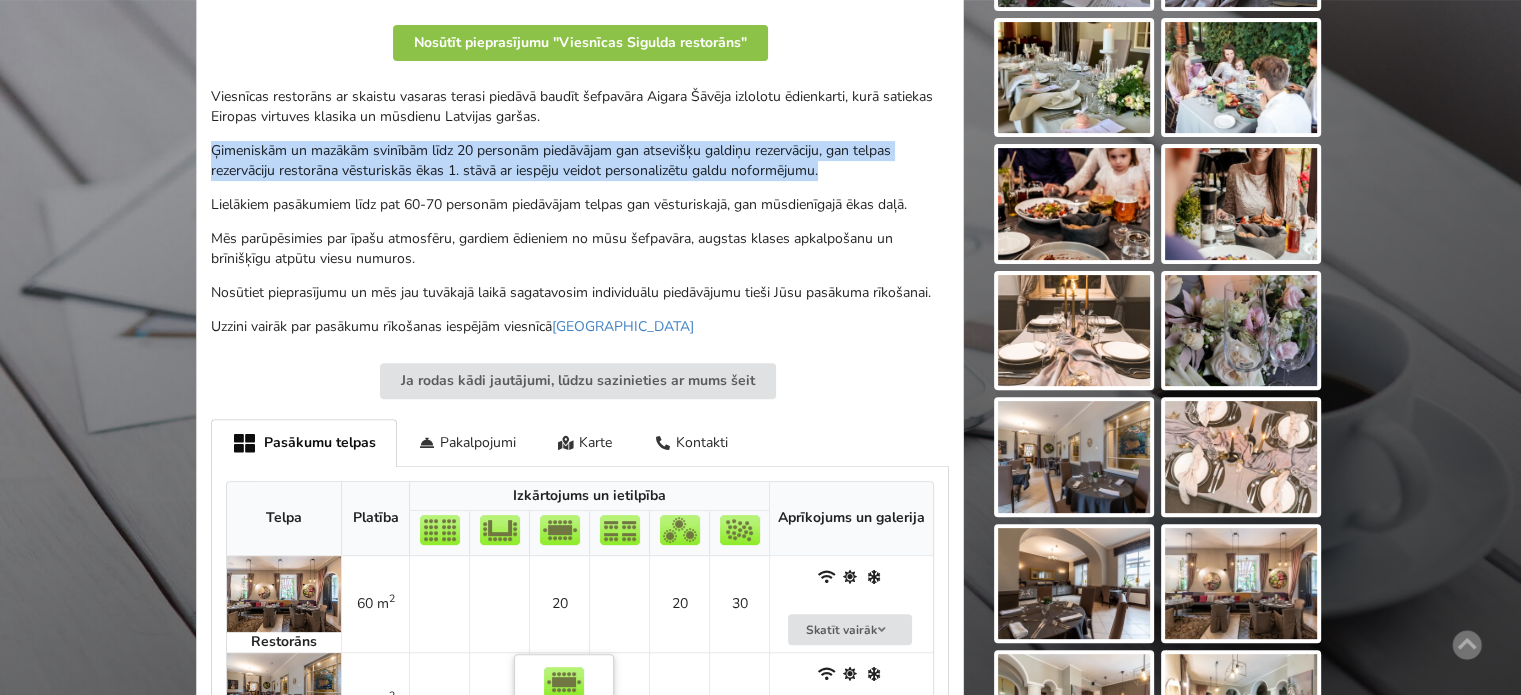 scroll, scrollTop: 500, scrollLeft: 0, axis: vertical 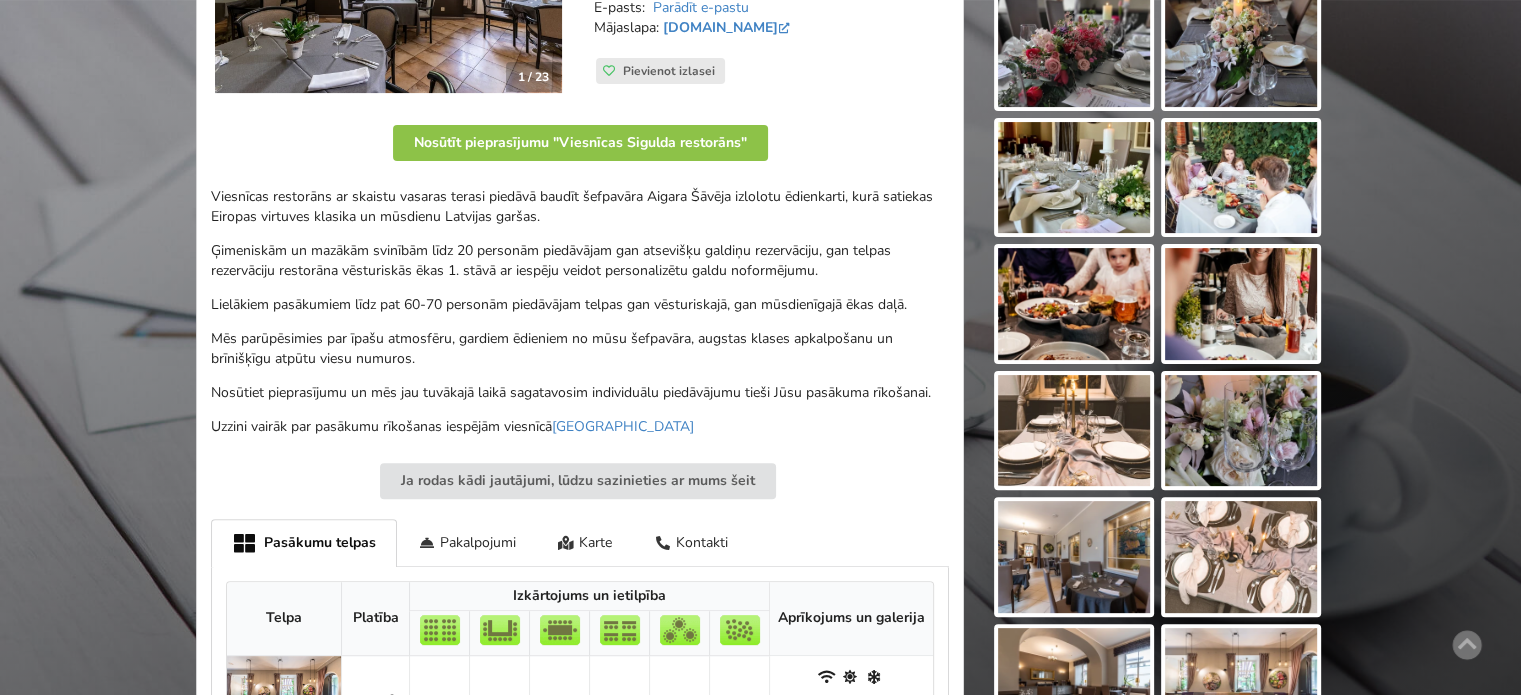 click on "Viesnīcas restorāns ar skaistu vasaras terasi piedāvā baudīt šefpavāra Aigara Šāvēja izlolotu ēdienkarti, kurā satiekas Eiropas virtuves klasika un mūsdienu Latvijas garšas." at bounding box center [580, 207] 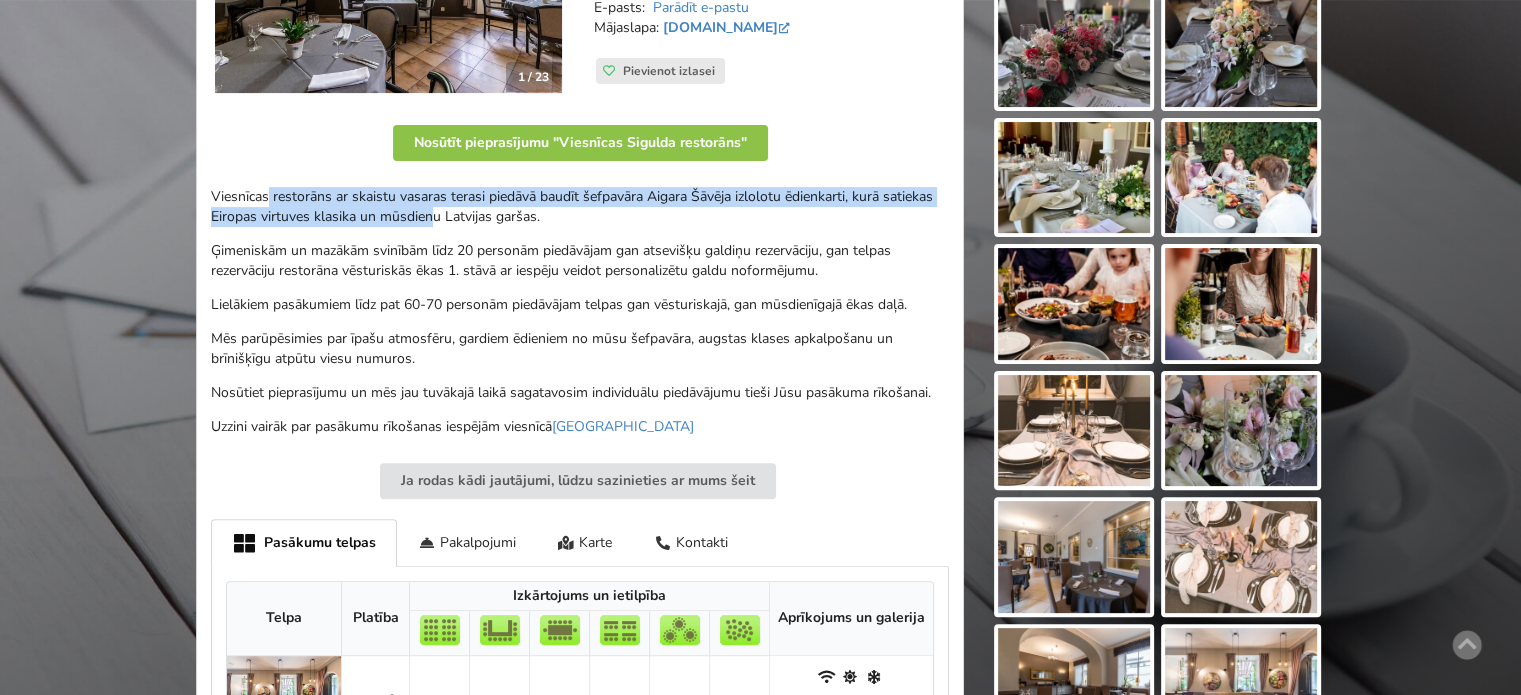 drag, startPoint x: 267, startPoint y: 197, endPoint x: 493, endPoint y: 207, distance: 226.22113 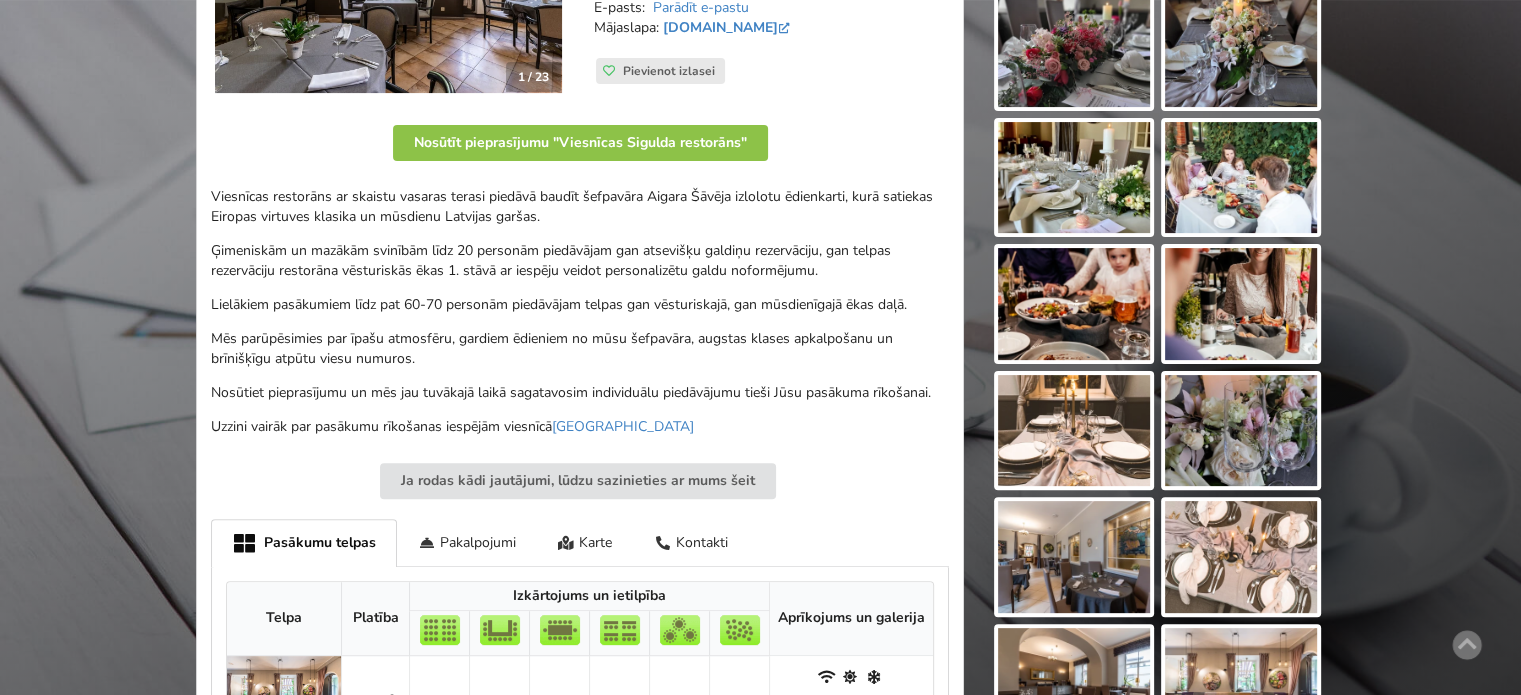 click on "Viesnīcas restorāns ar skaistu vasaras terasi piedāvā baudīt šefpavāra Aigara Šāvēja izlolotu ēdienkarti, kurā satiekas Eiropas virtuves klasika un mūsdienu Latvijas garšas." at bounding box center [580, 207] 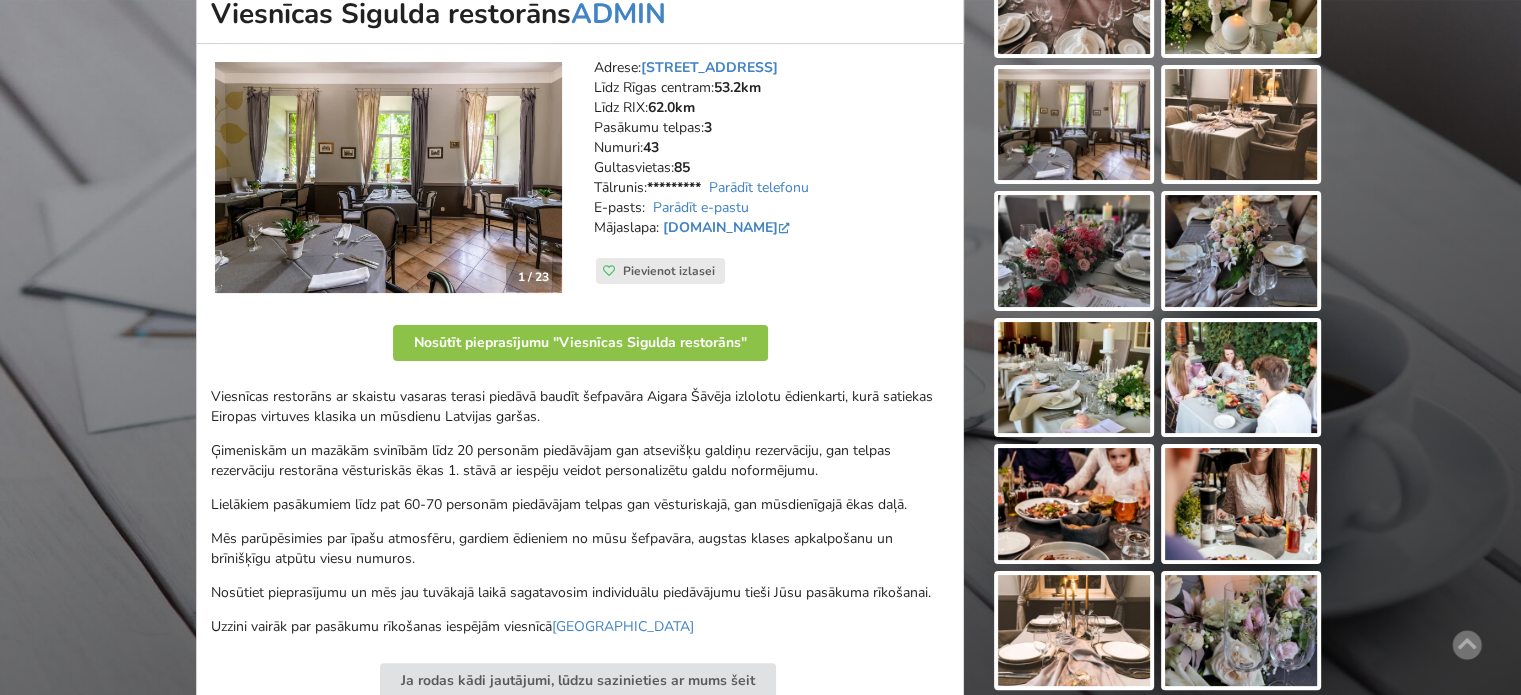 scroll, scrollTop: 0, scrollLeft: 0, axis: both 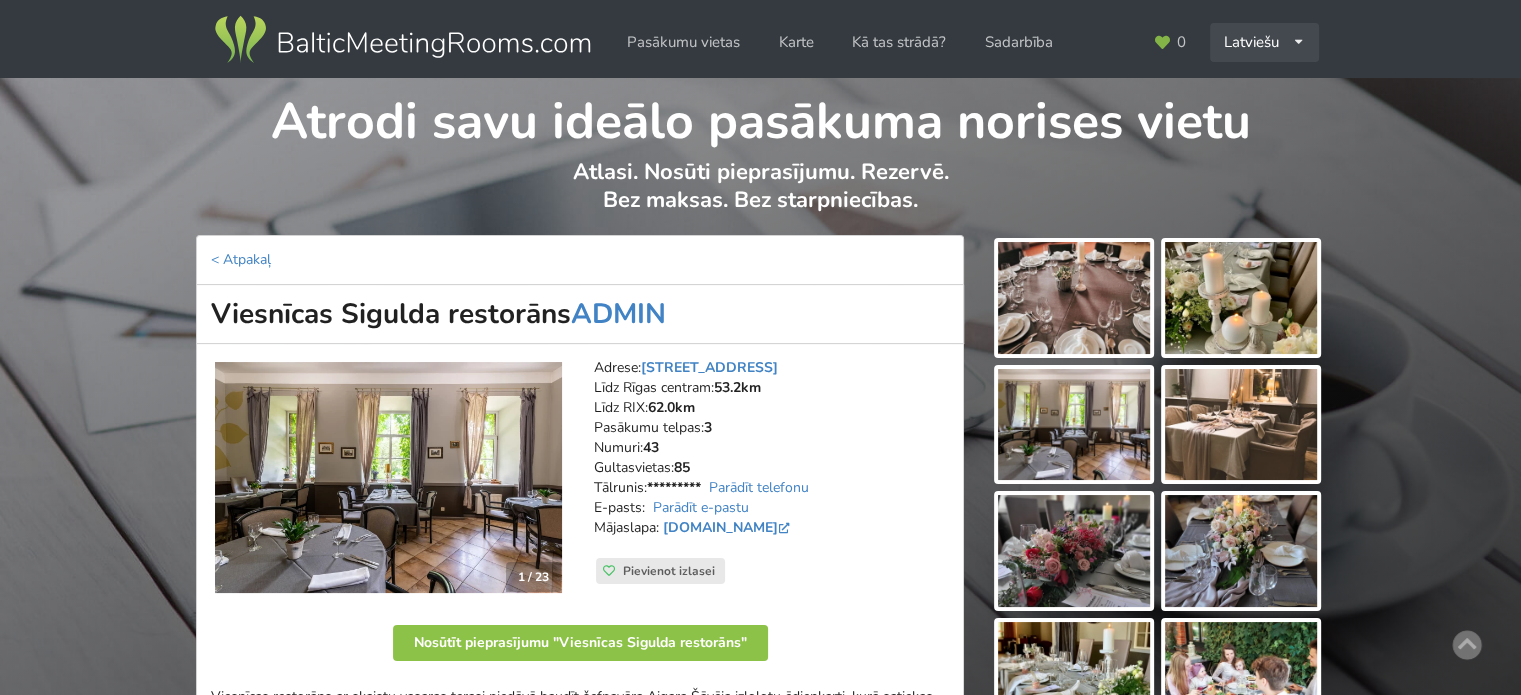click on "Latviešu
English
Русский" at bounding box center [1264, 42] 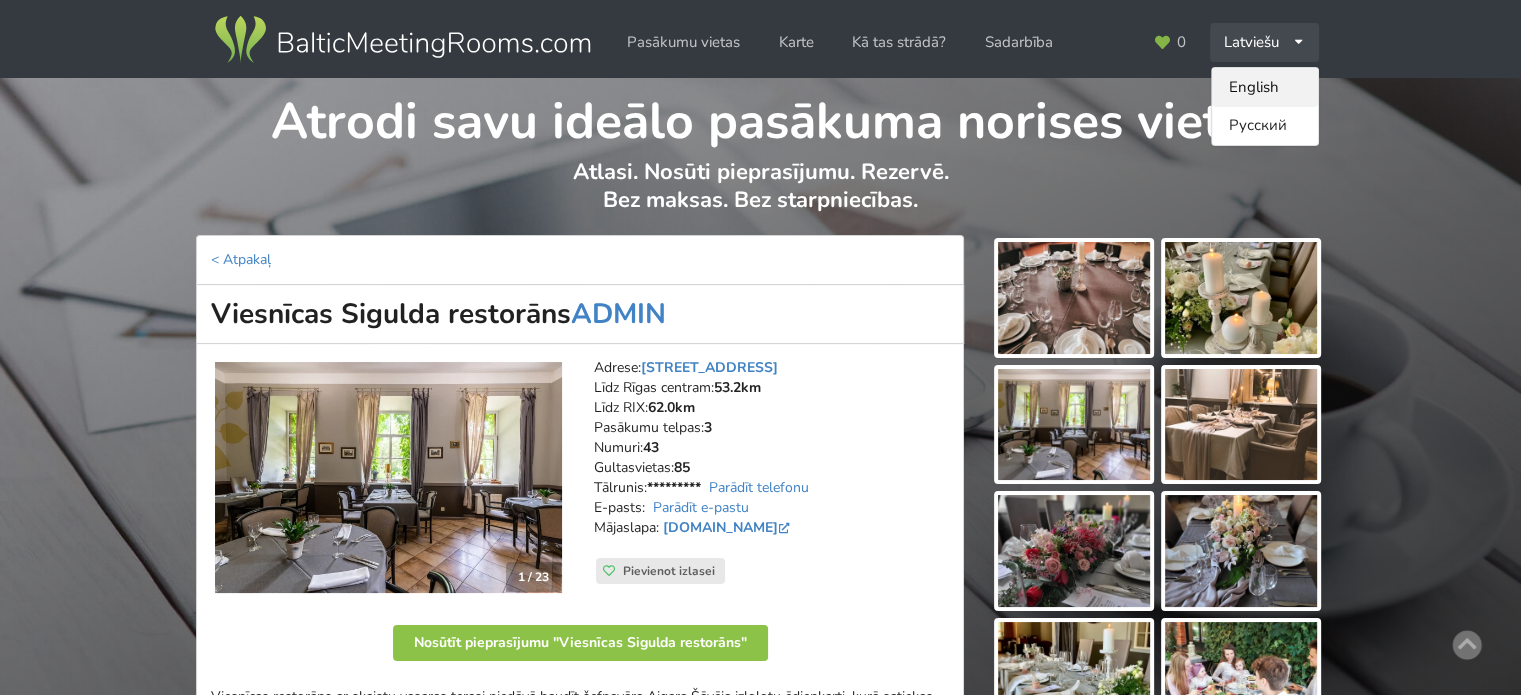 click on "English" at bounding box center (1265, 87) 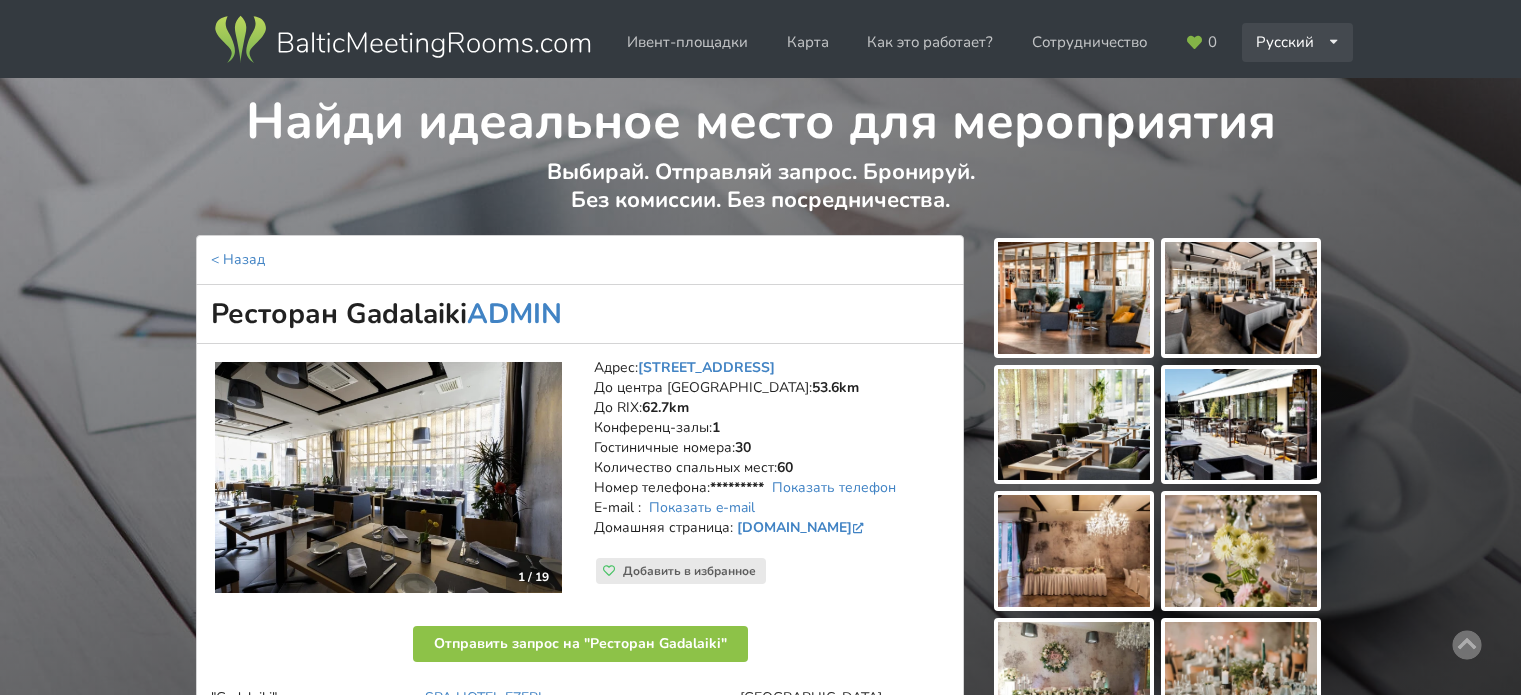 scroll, scrollTop: 0, scrollLeft: 0, axis: both 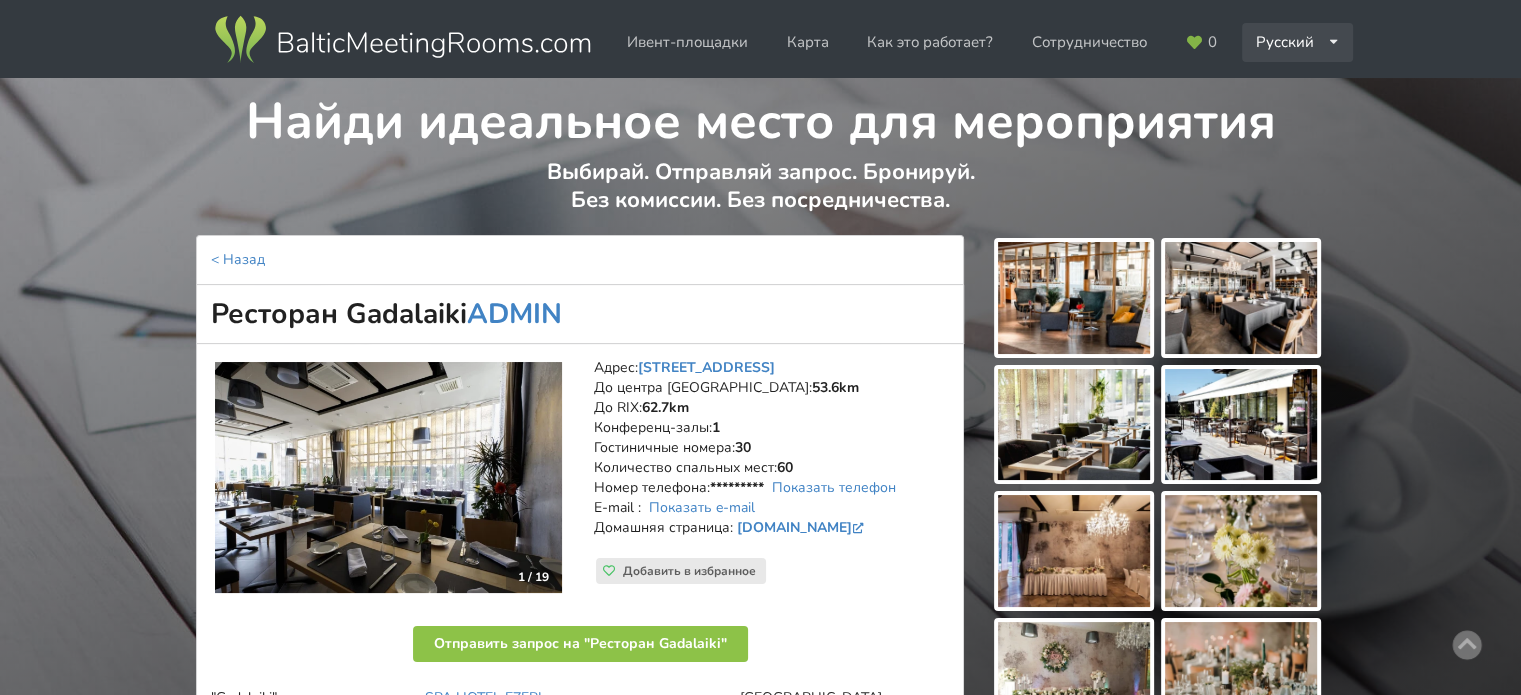 click on "Русский
English
Latviešu" at bounding box center [1298, 42] 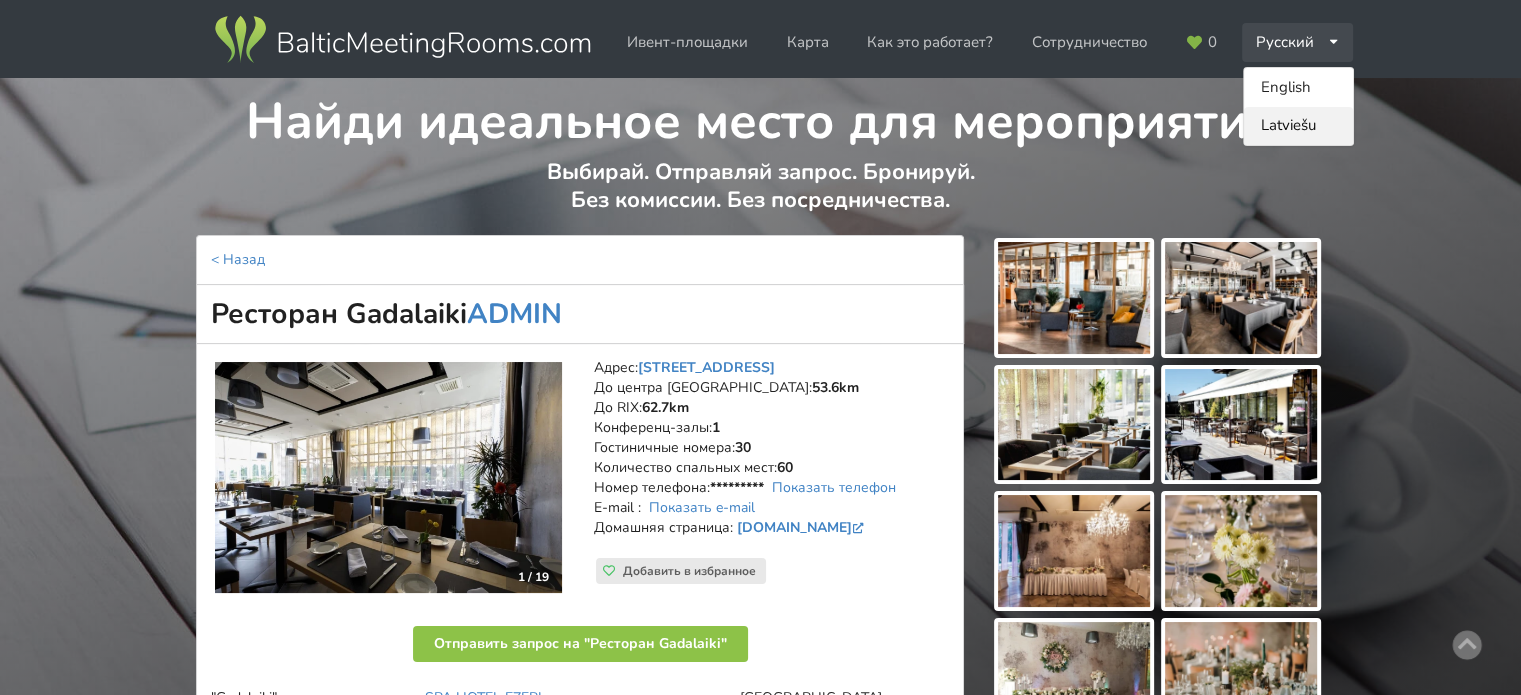 click on "Latviešu" at bounding box center [1298, 126] 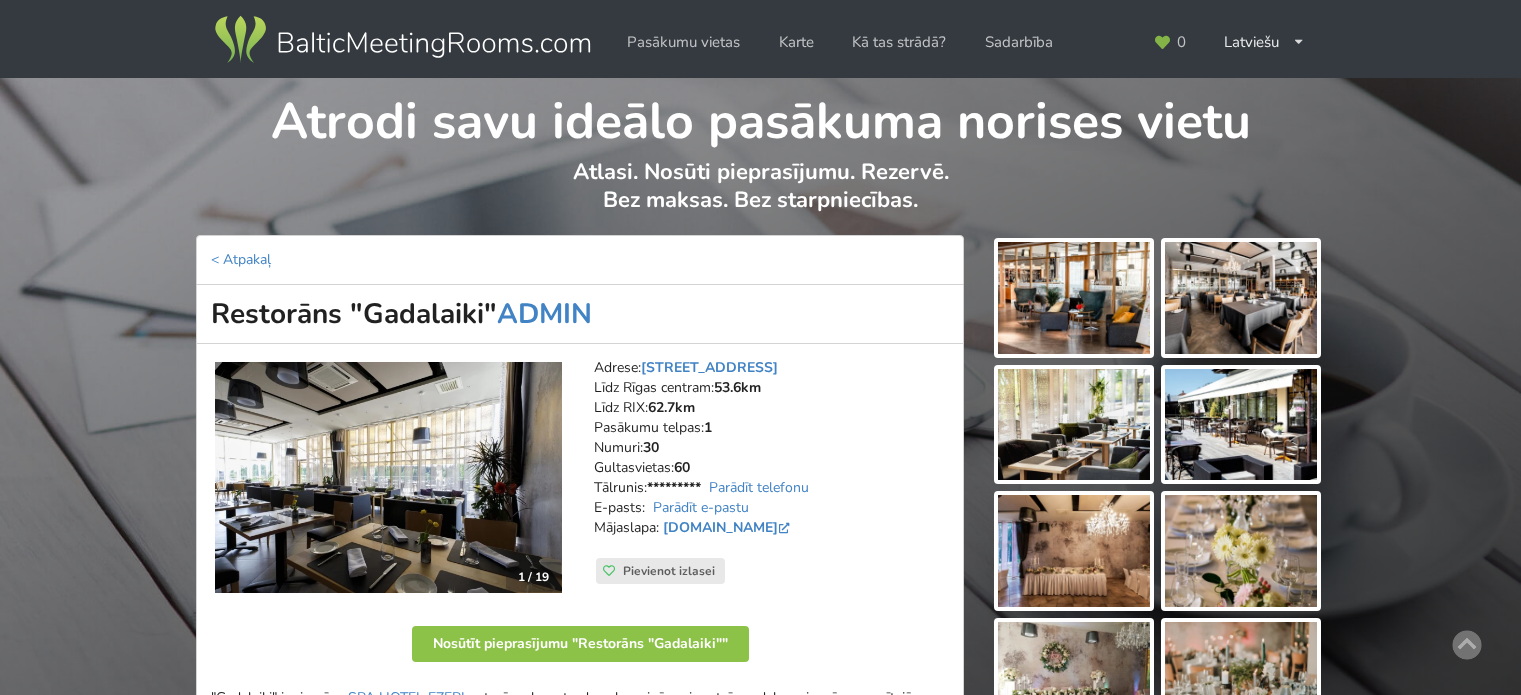 scroll, scrollTop: 0, scrollLeft: 0, axis: both 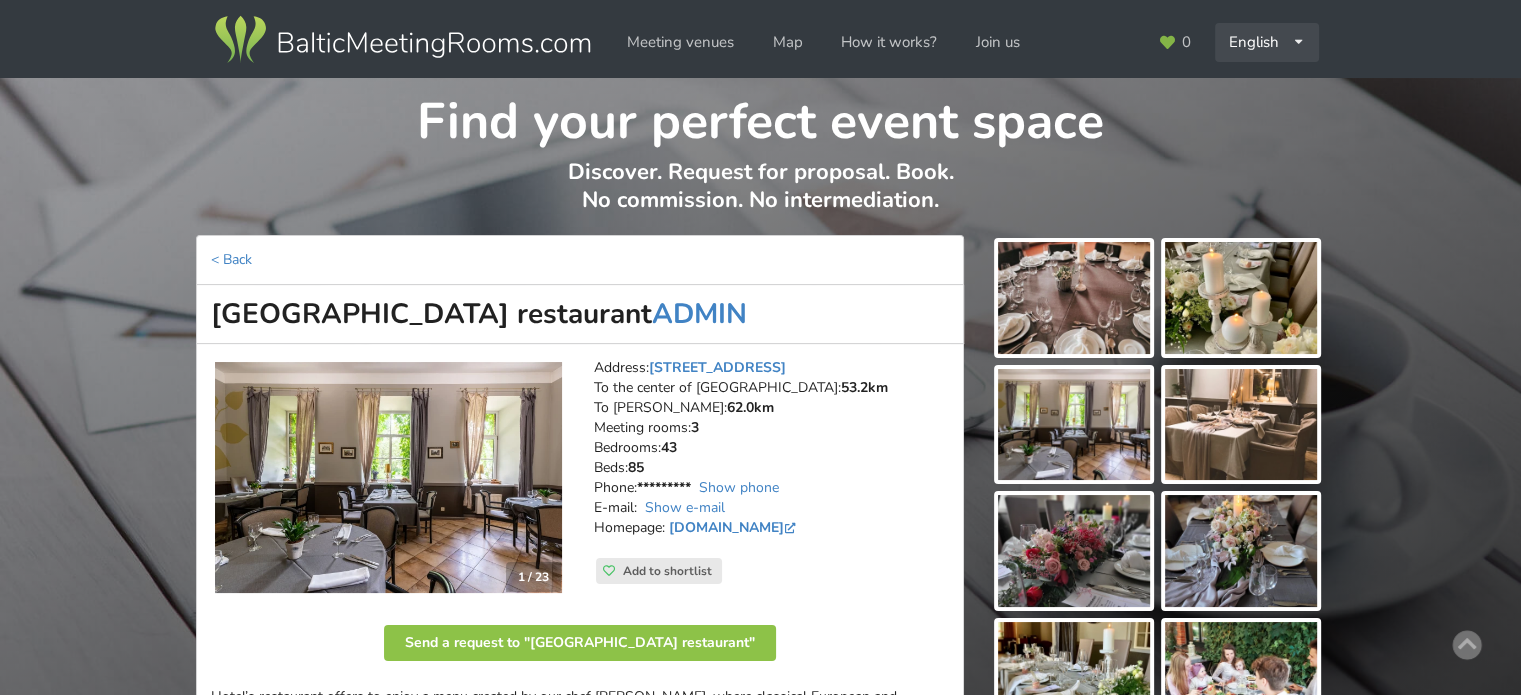 click on "English
Русский
Latviešu" at bounding box center (1267, 42) 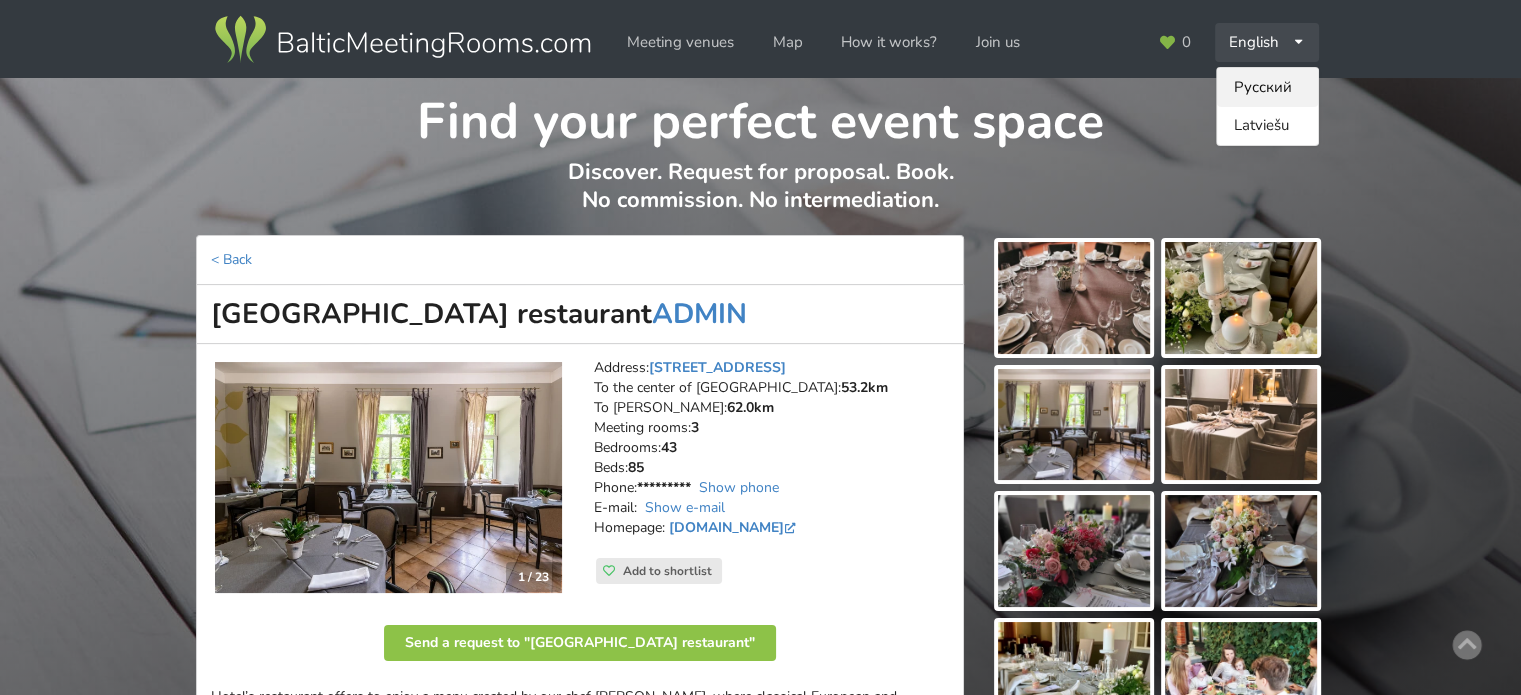 click on "Русский" at bounding box center (1267, 87) 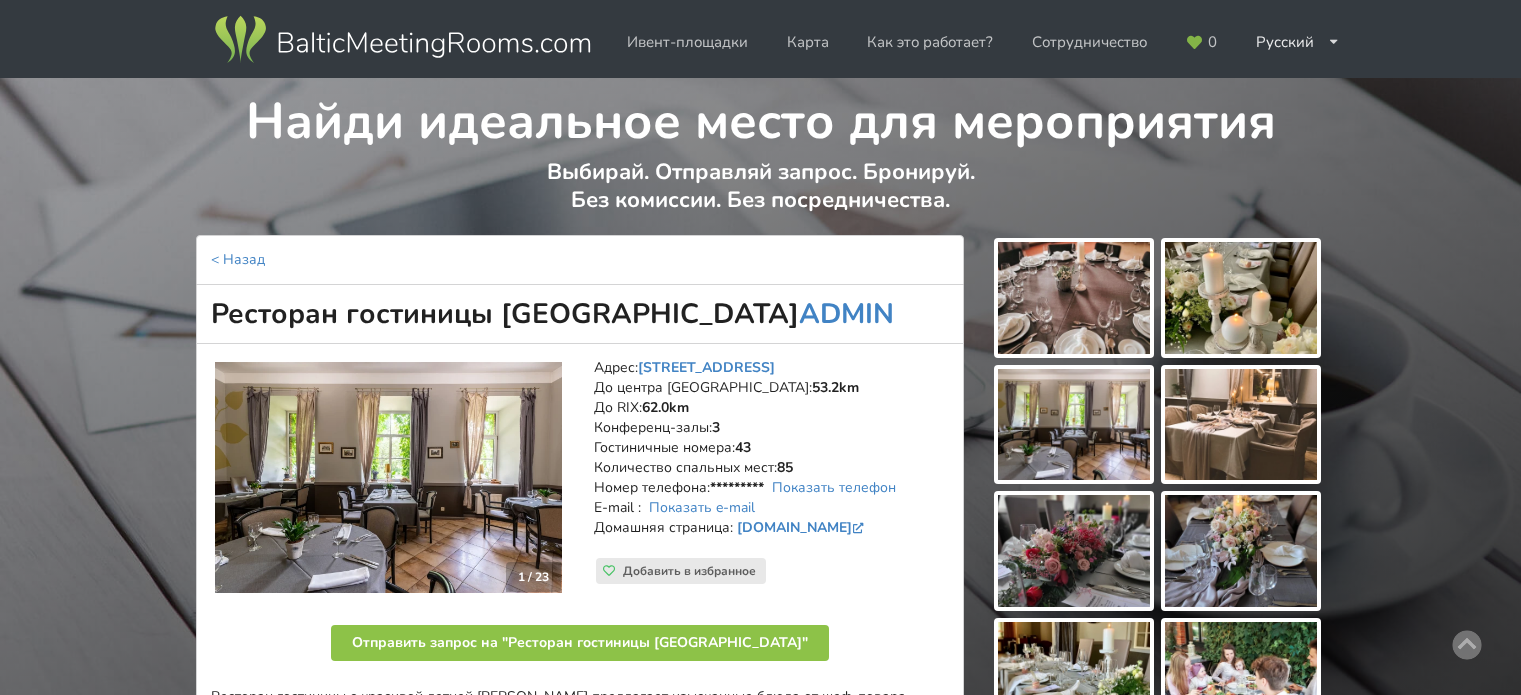scroll, scrollTop: 0, scrollLeft: 0, axis: both 